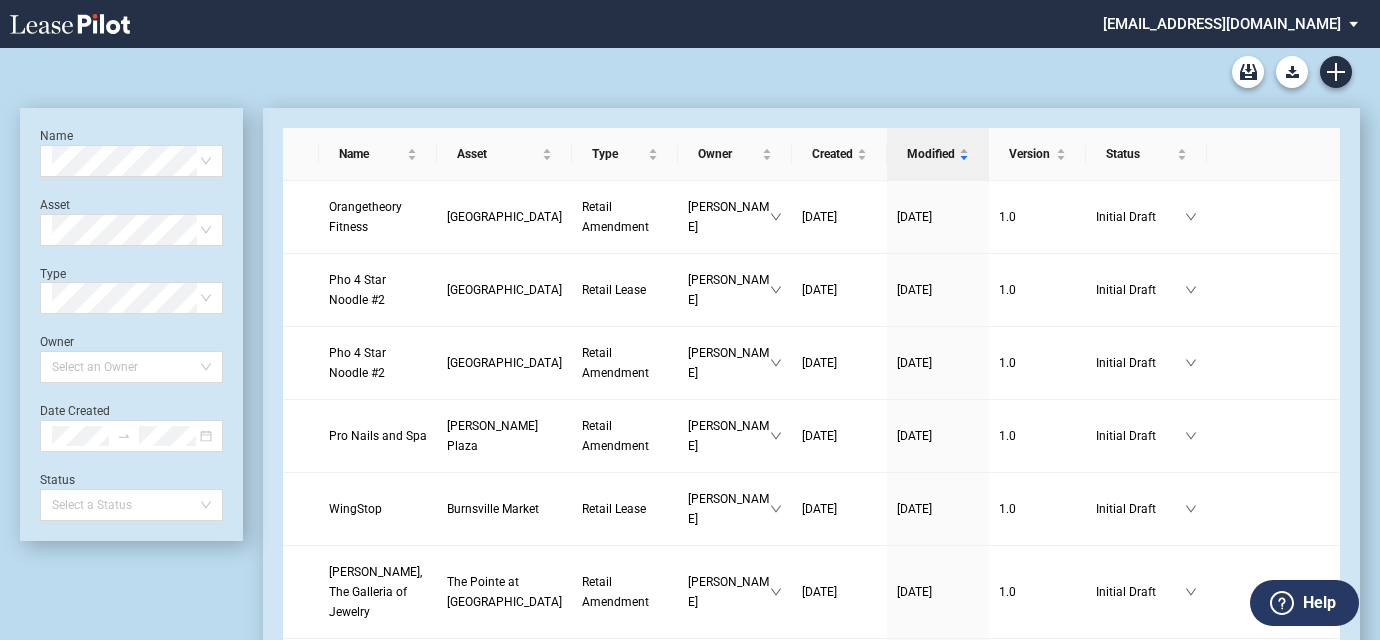scroll, scrollTop: 0, scrollLeft: 0, axis: both 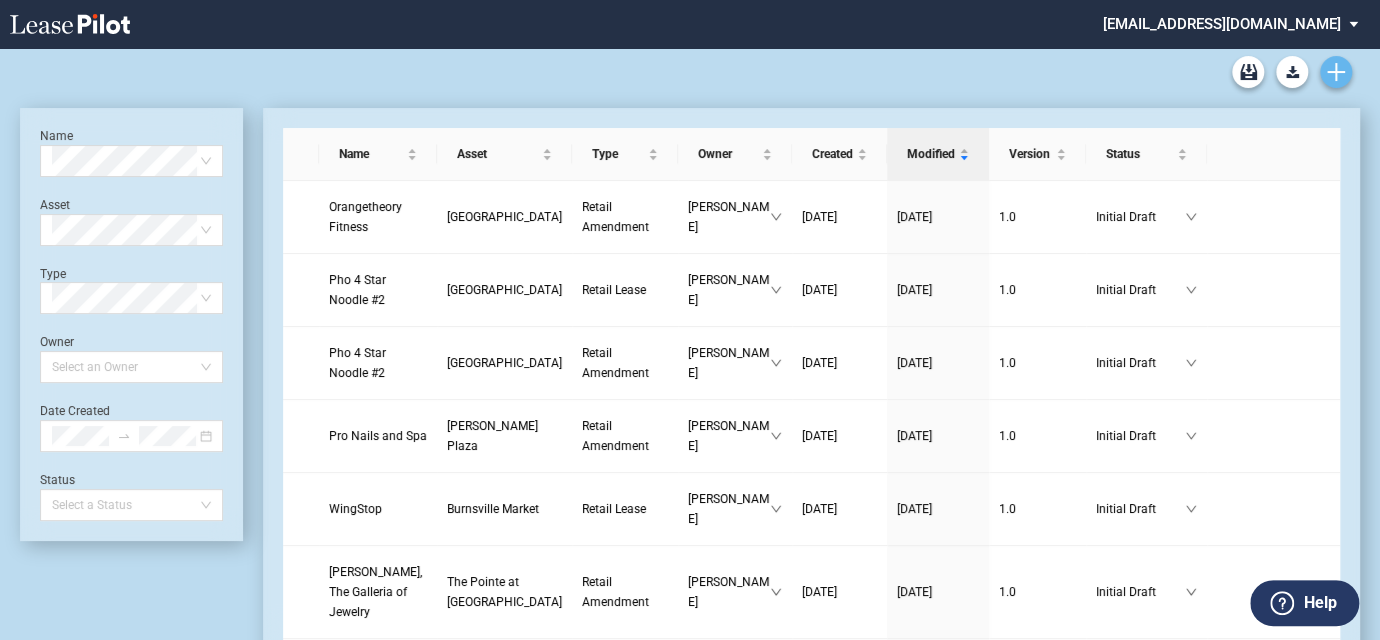 click 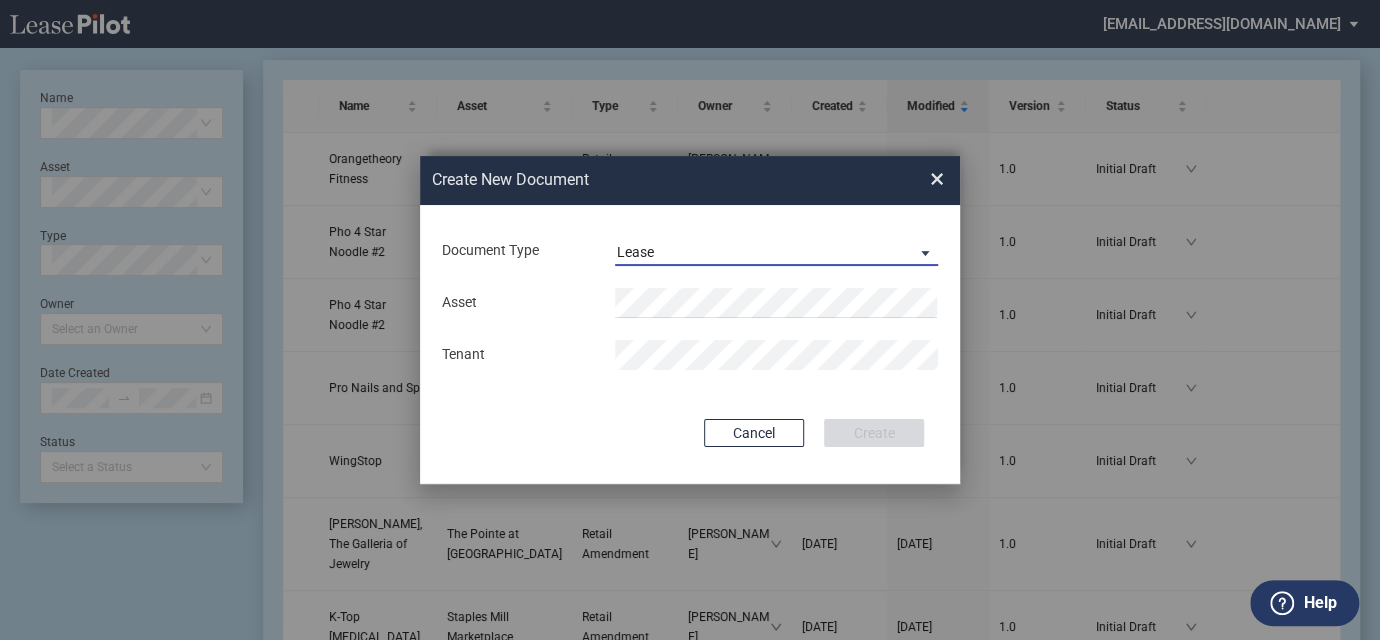 click on "Lease" at bounding box center [635, 252] 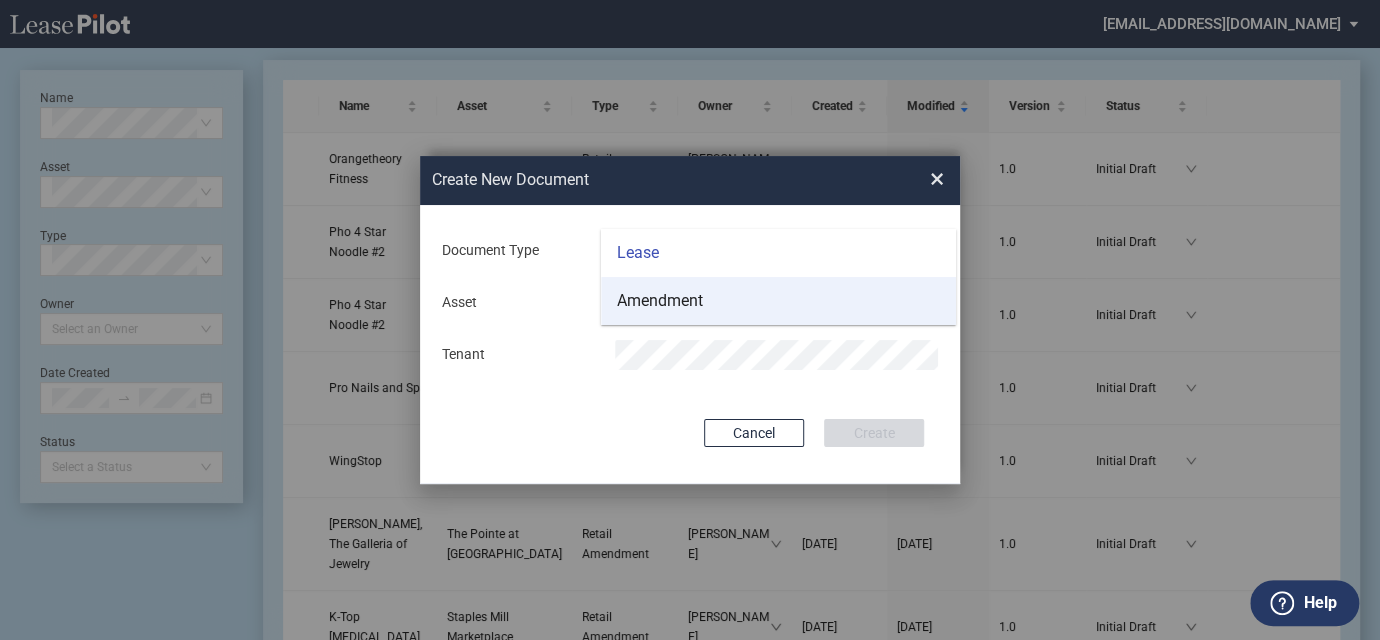 click on "Amendment" at bounding box center (660, 301) 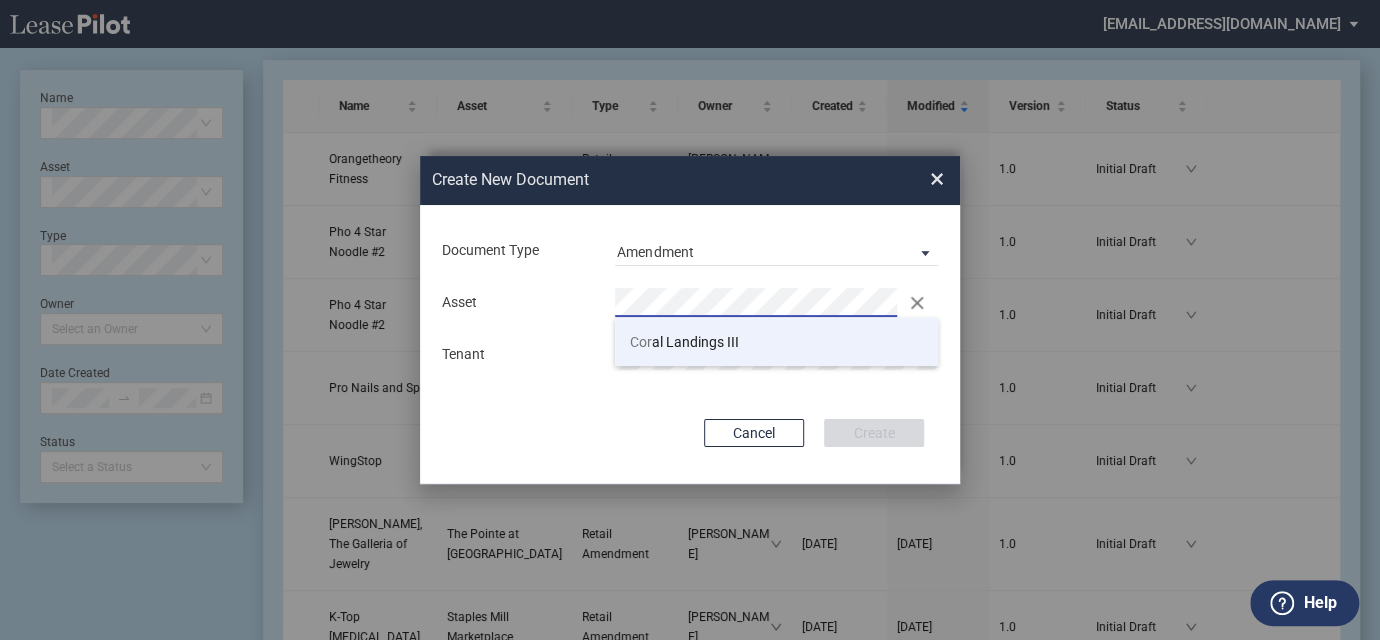 click on "Cor al Landings III" at bounding box center [776, 342] 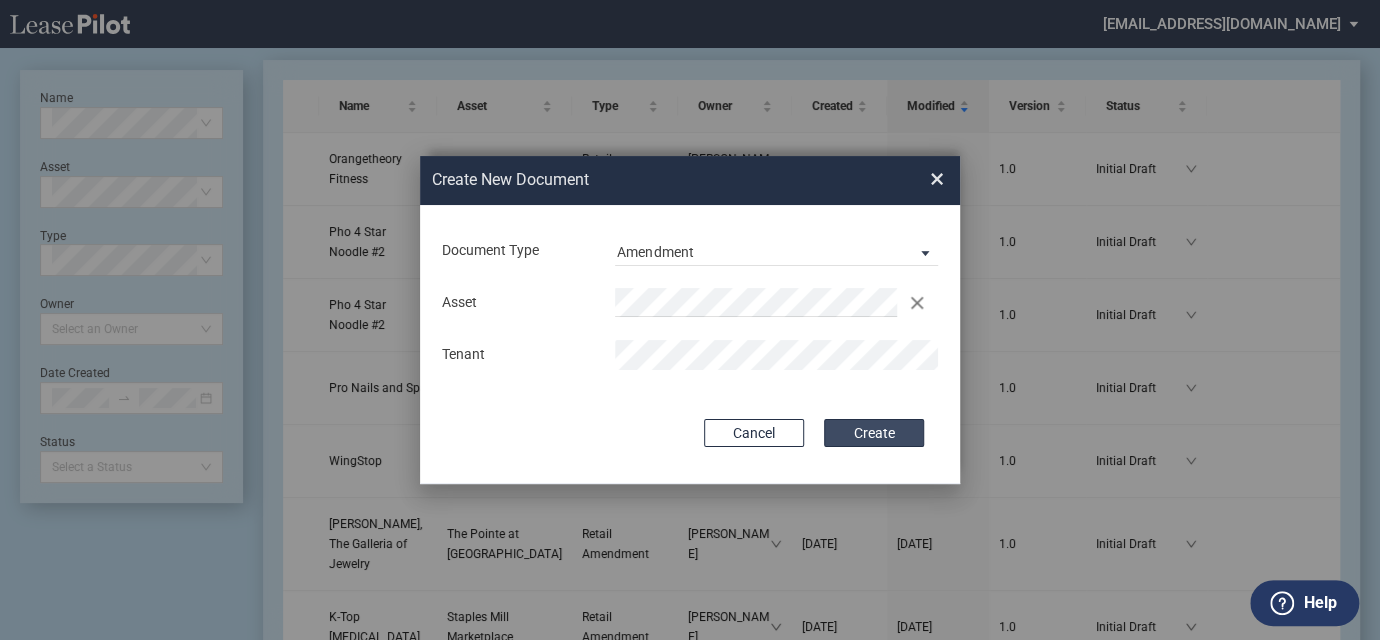 click on "Create" at bounding box center [874, 433] 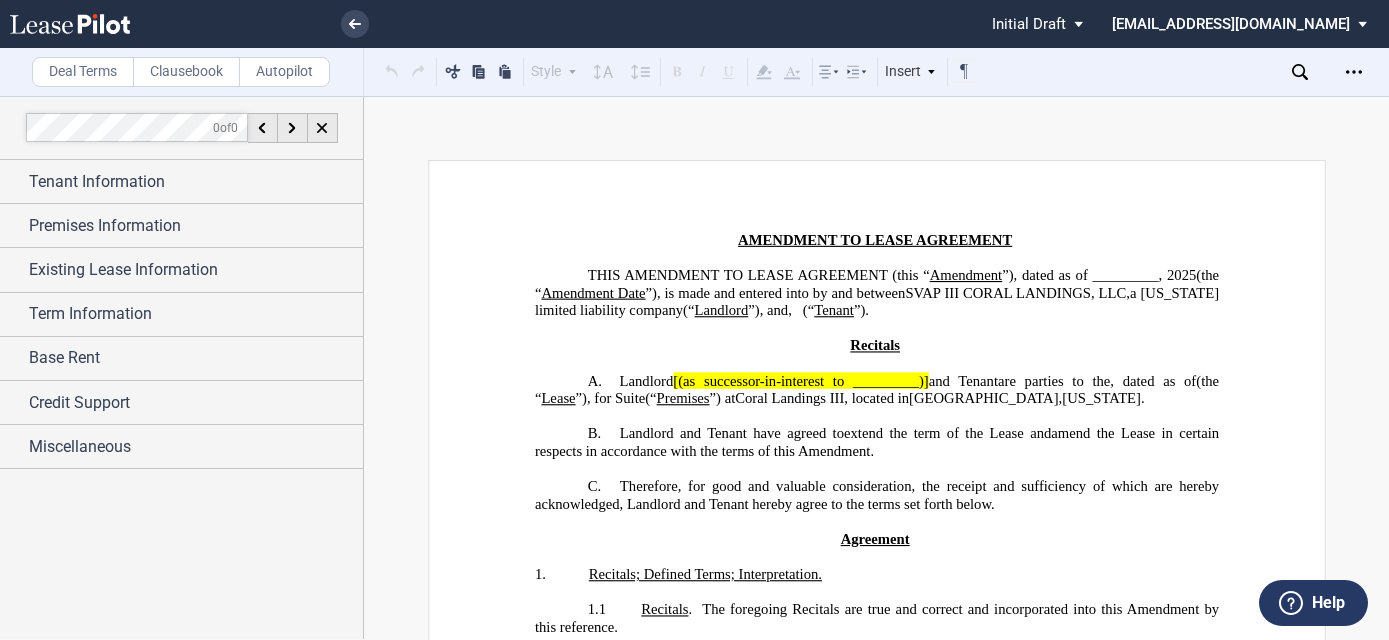 scroll, scrollTop: 0, scrollLeft: 0, axis: both 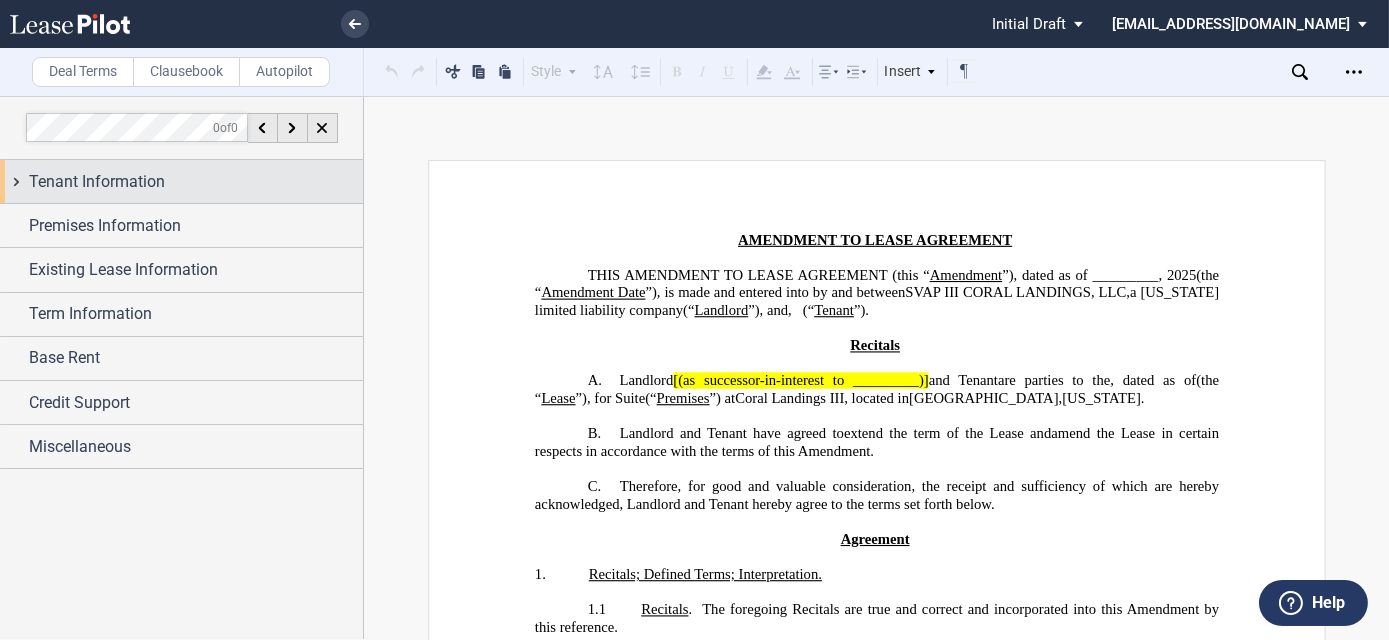 click on "Tenant Information" at bounding box center [196, 182] 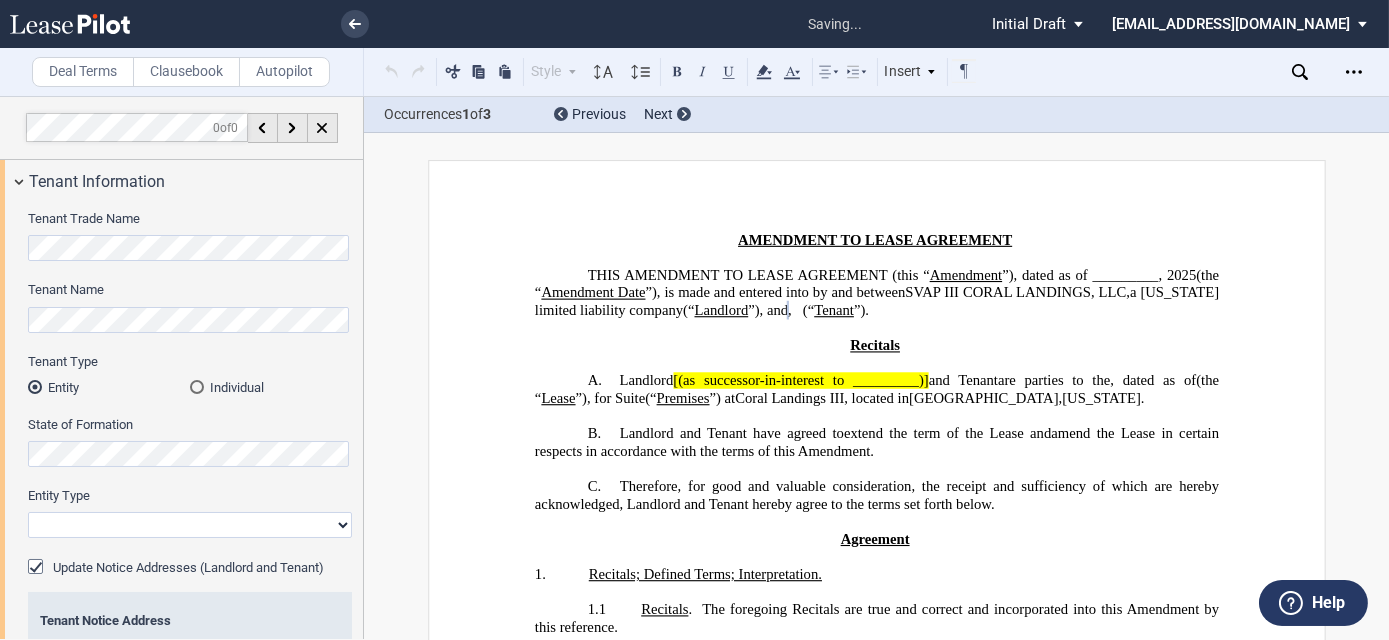 scroll, scrollTop: 90, scrollLeft: 0, axis: vertical 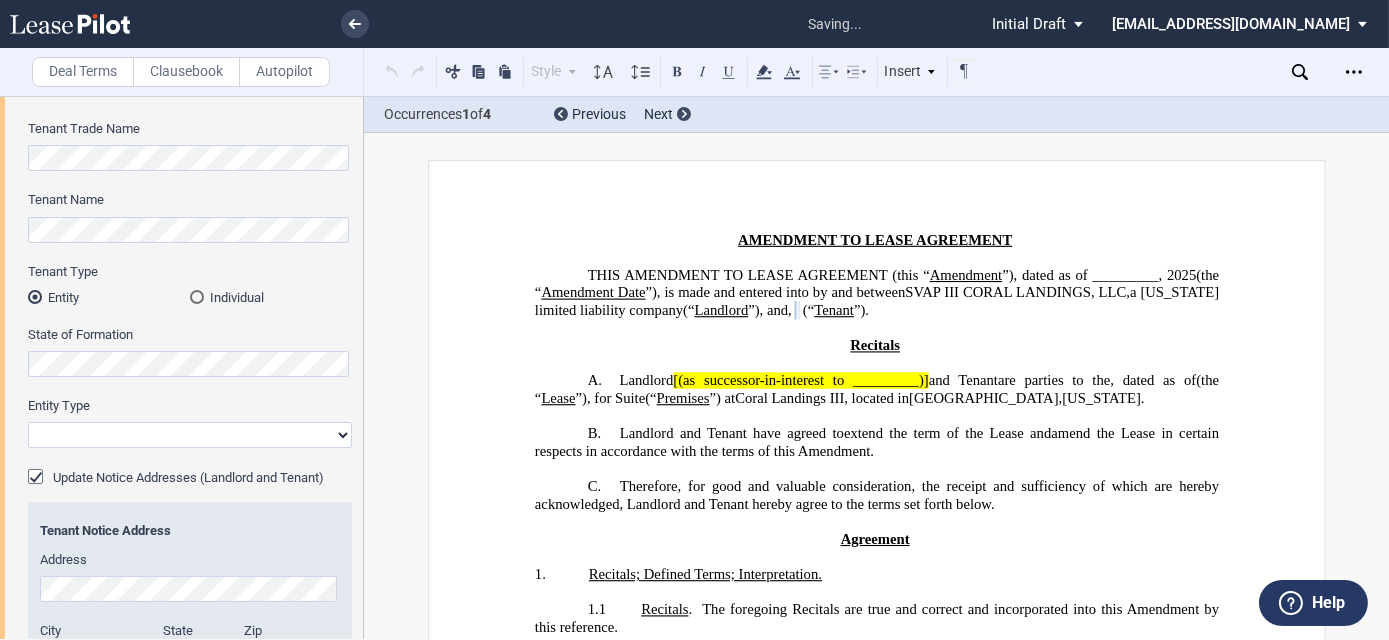 click on "Corporation
Limited Liability Company
General Partnership
Limited Partnership
Other" at bounding box center (190, 435) 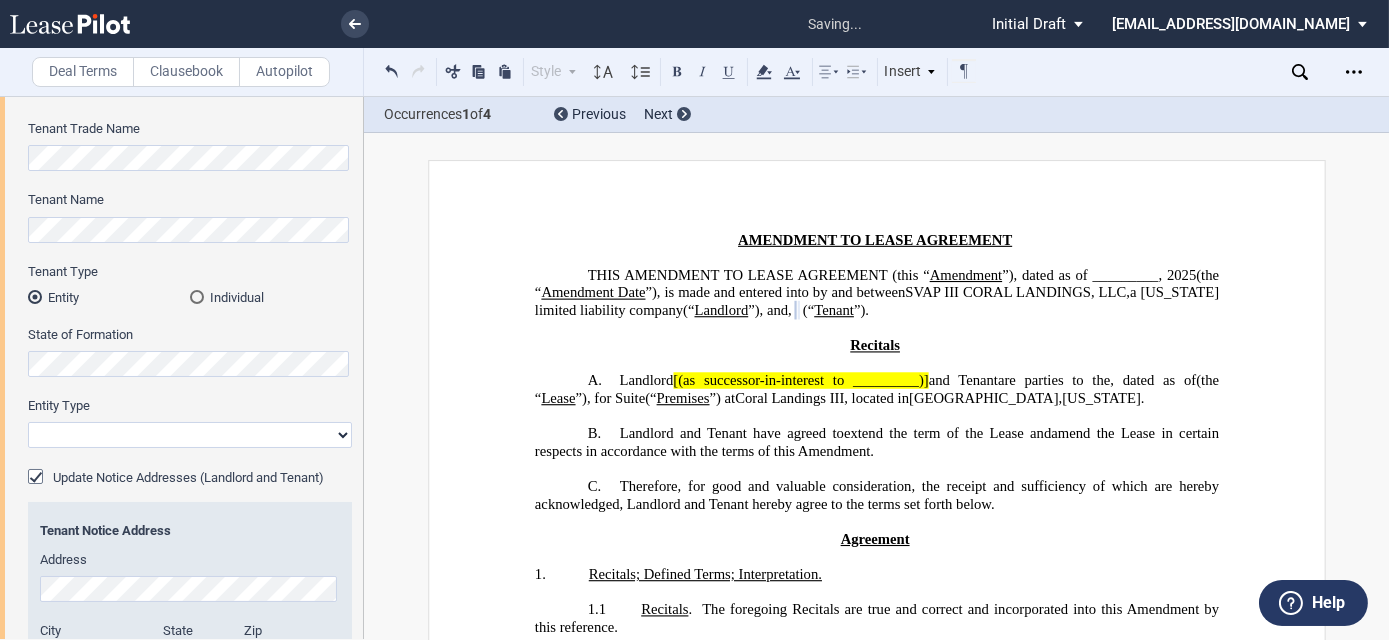 select on "corporation" 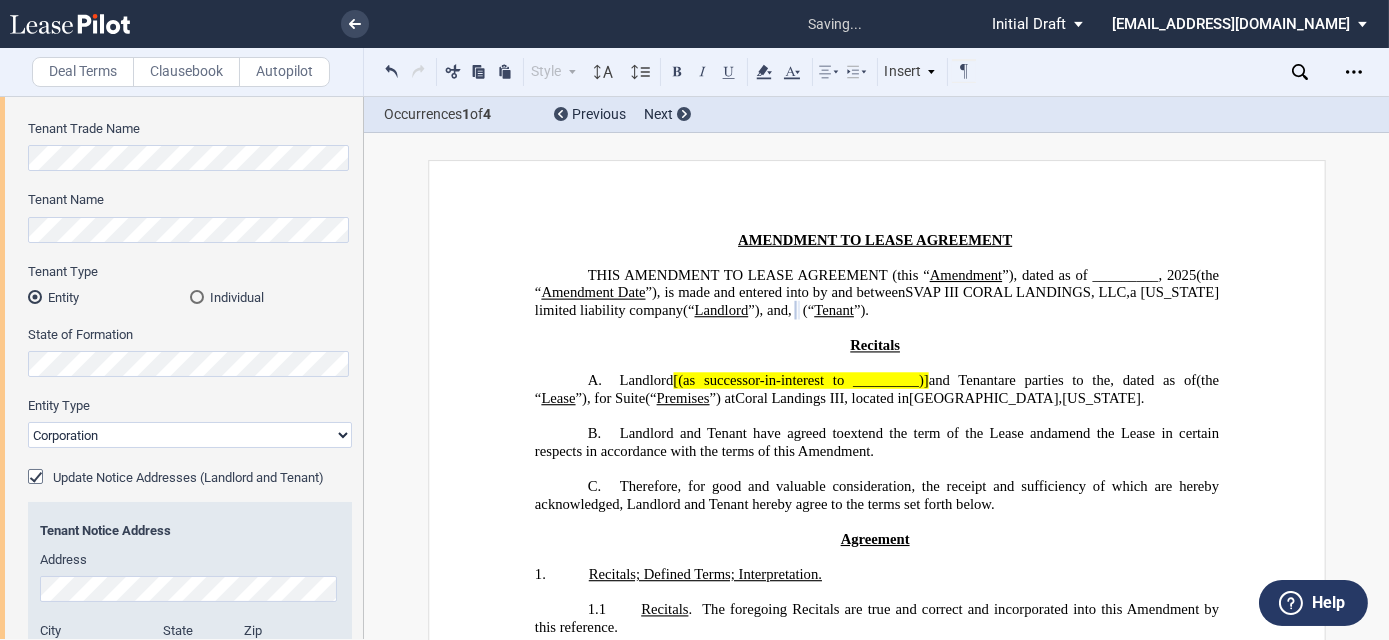 click on "Corporation
Limited Liability Company
General Partnership
Limited Partnership
Other" at bounding box center [190, 435] 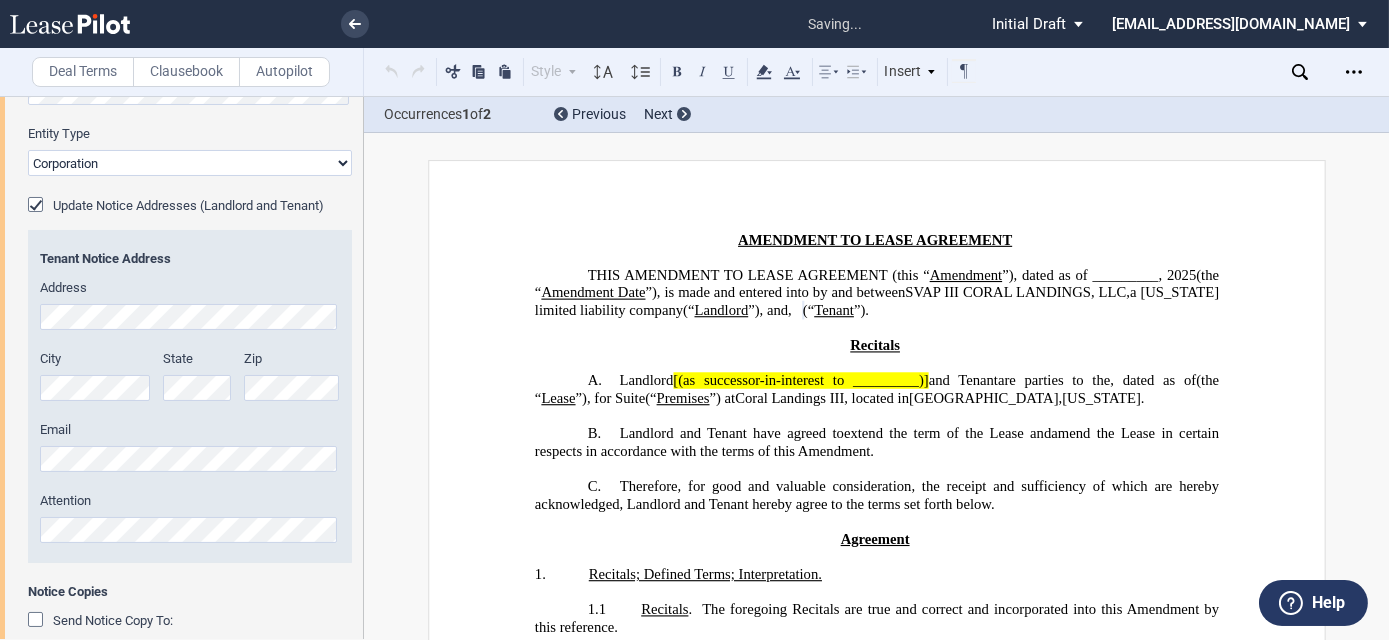 scroll, scrollTop: 363, scrollLeft: 0, axis: vertical 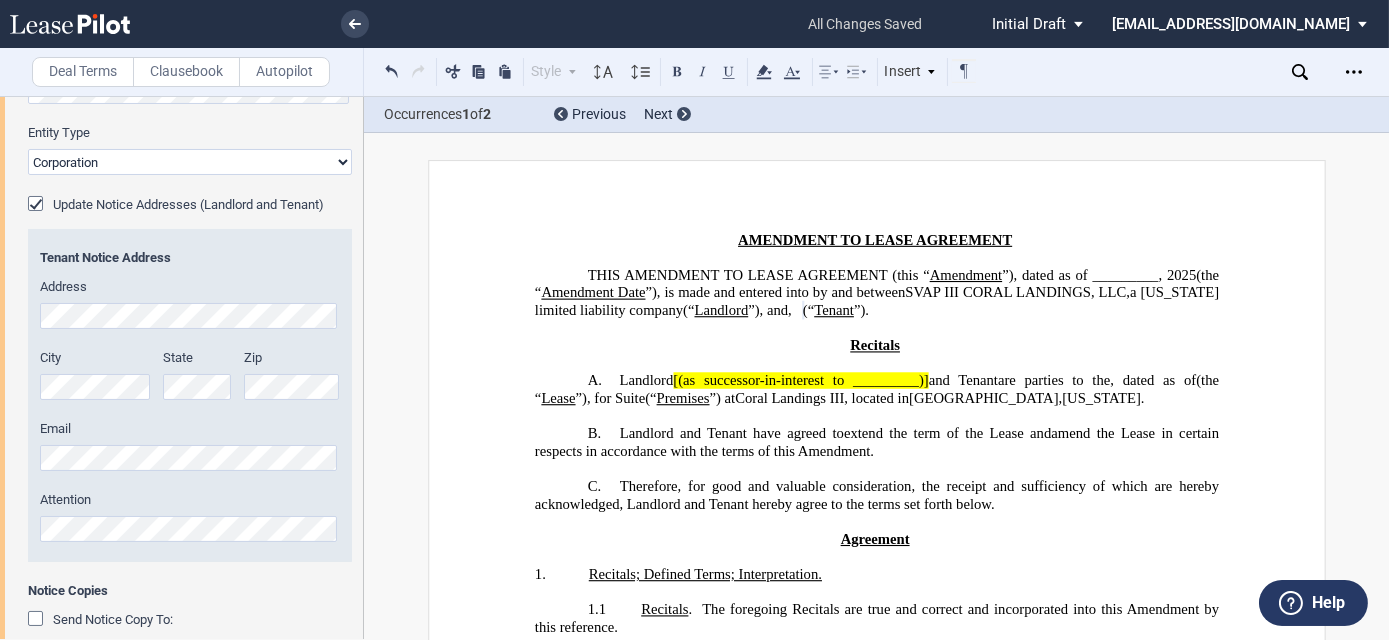 click at bounding box center [38, 206] 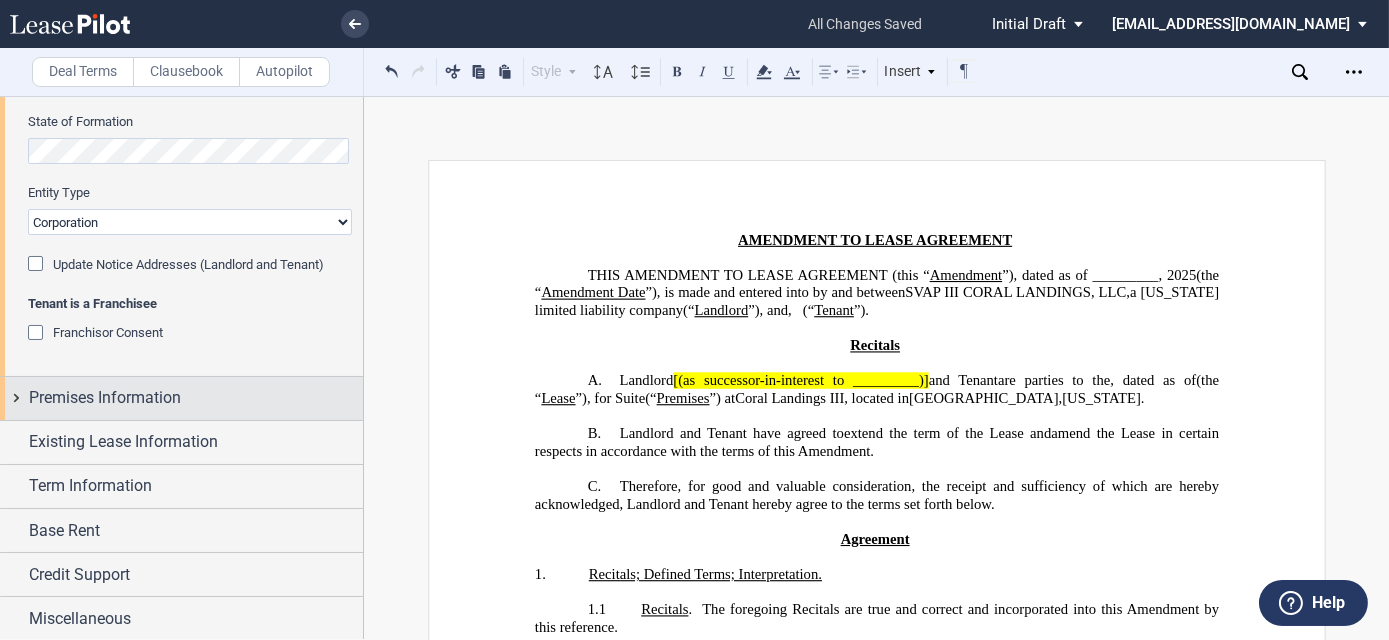 click on "Premises Information" at bounding box center [105, 398] 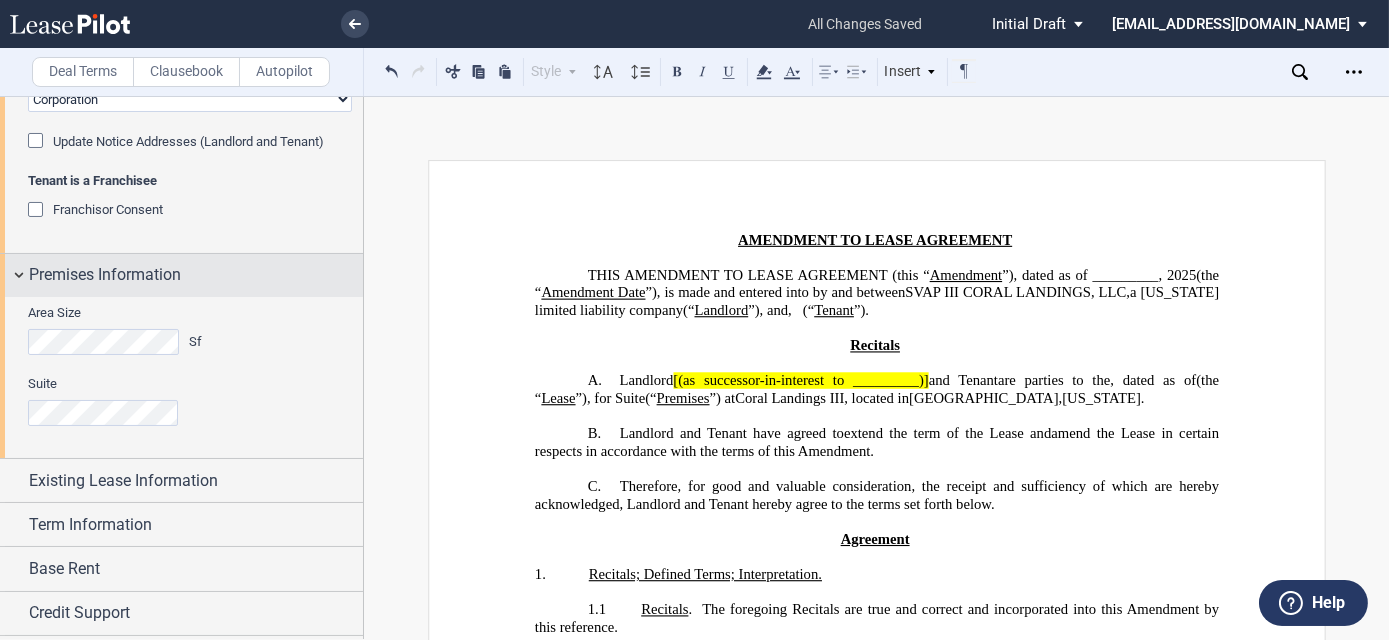 scroll, scrollTop: 464, scrollLeft: 0, axis: vertical 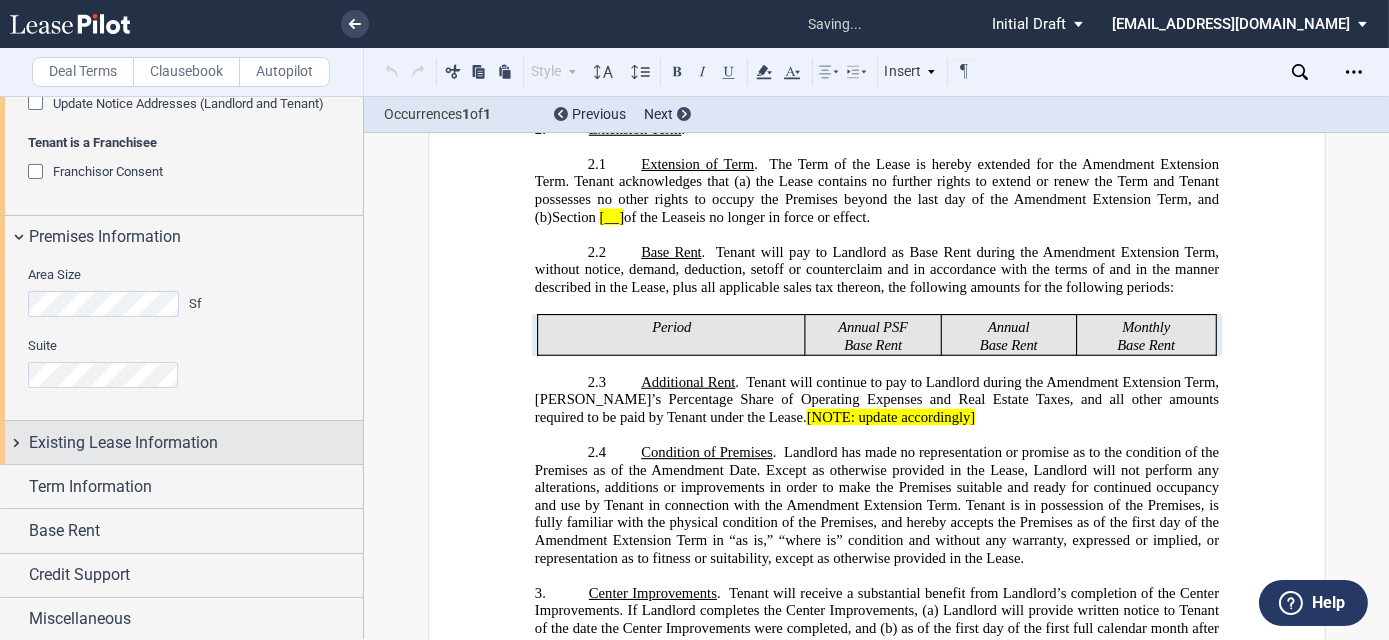 click on "Existing Lease Information" at bounding box center [123, 443] 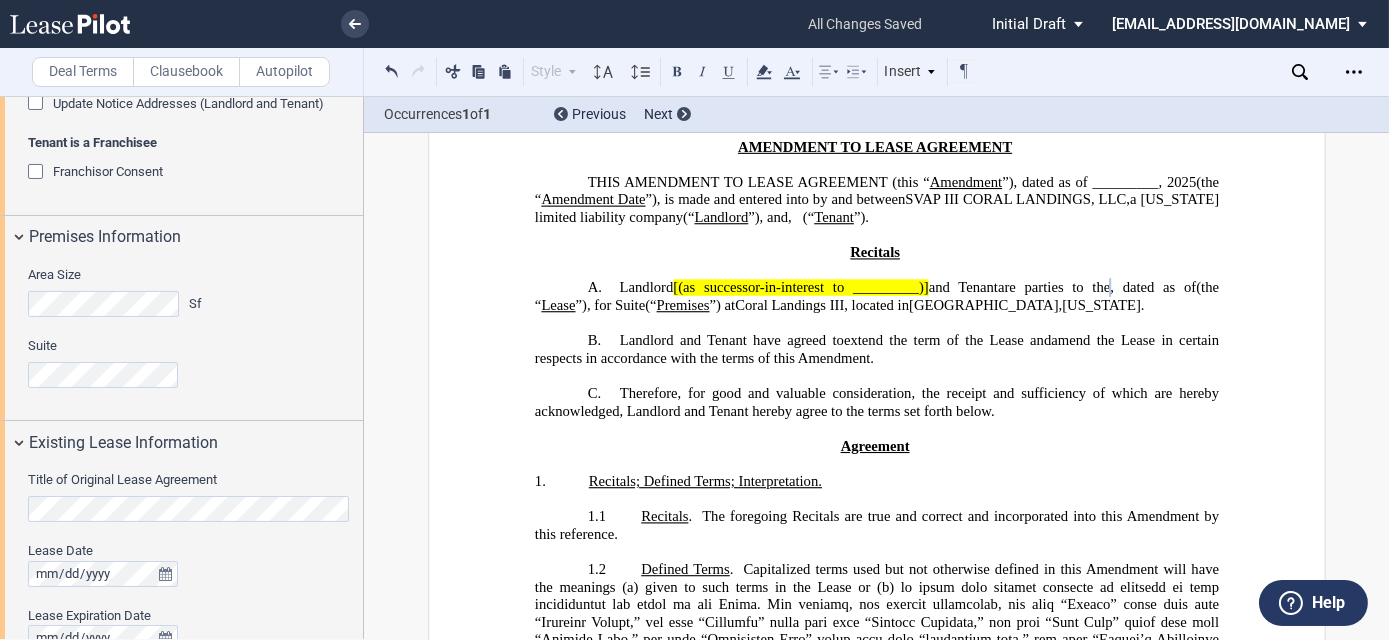 scroll, scrollTop: 85, scrollLeft: 0, axis: vertical 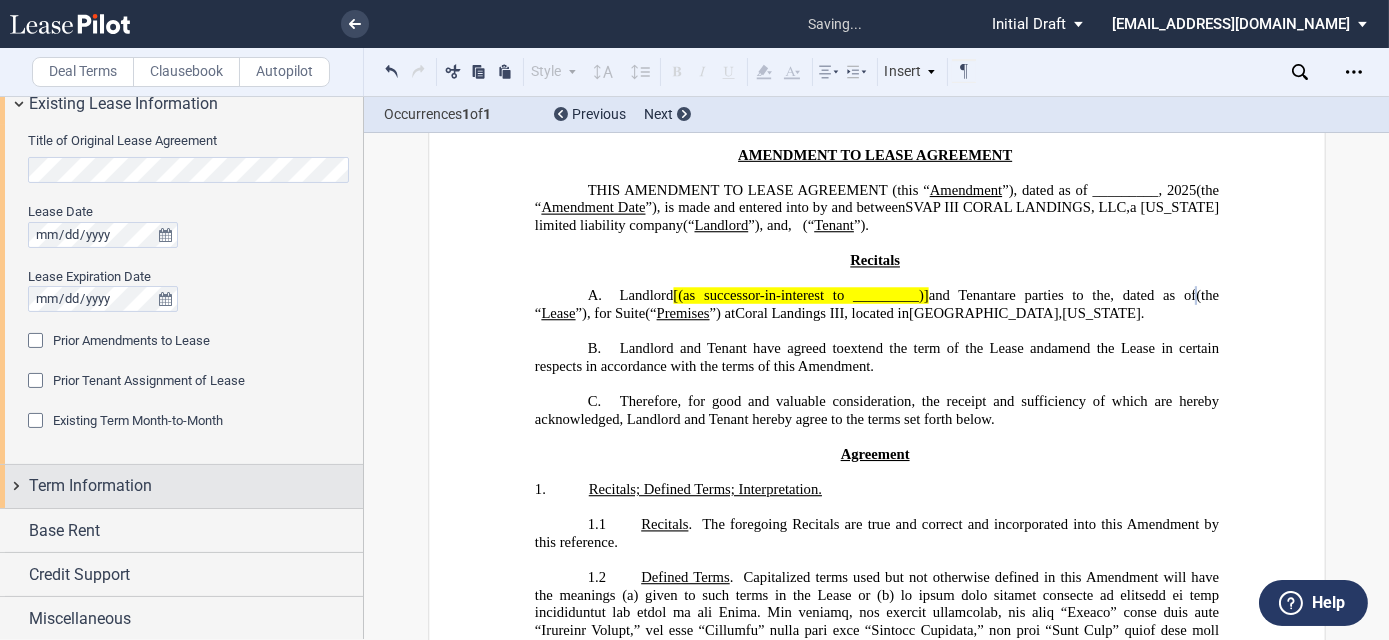 click on "Term Information" at bounding box center (90, 486) 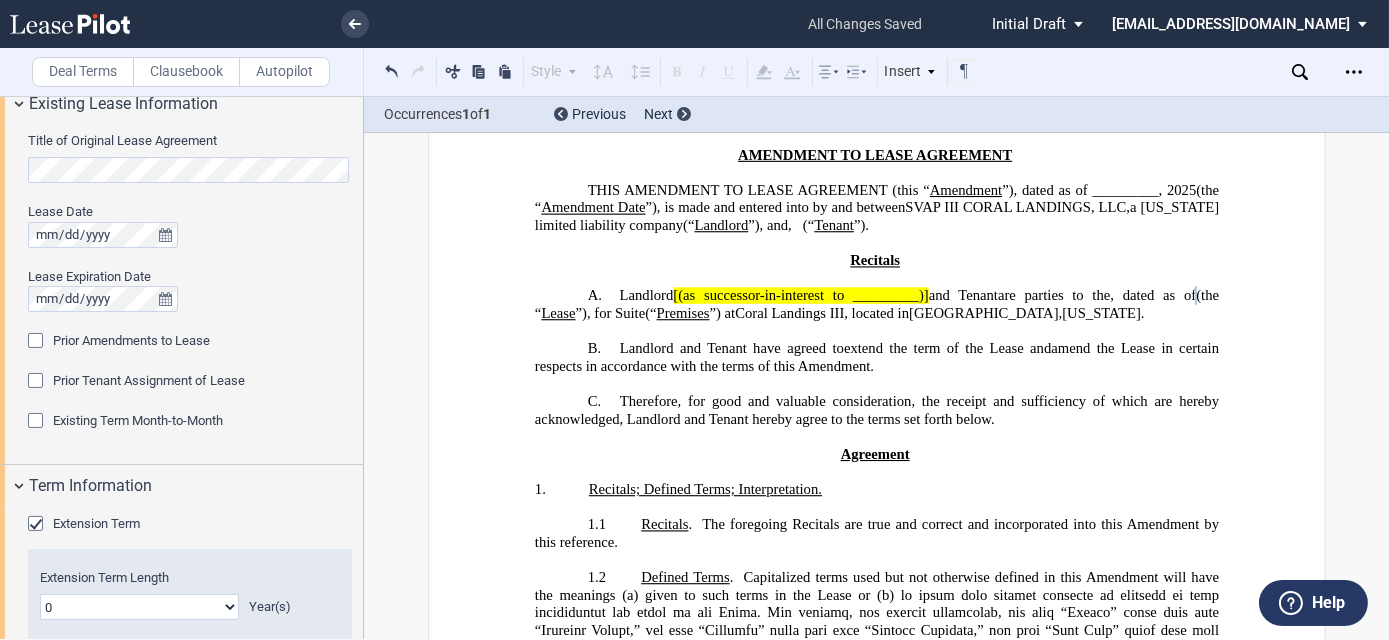click 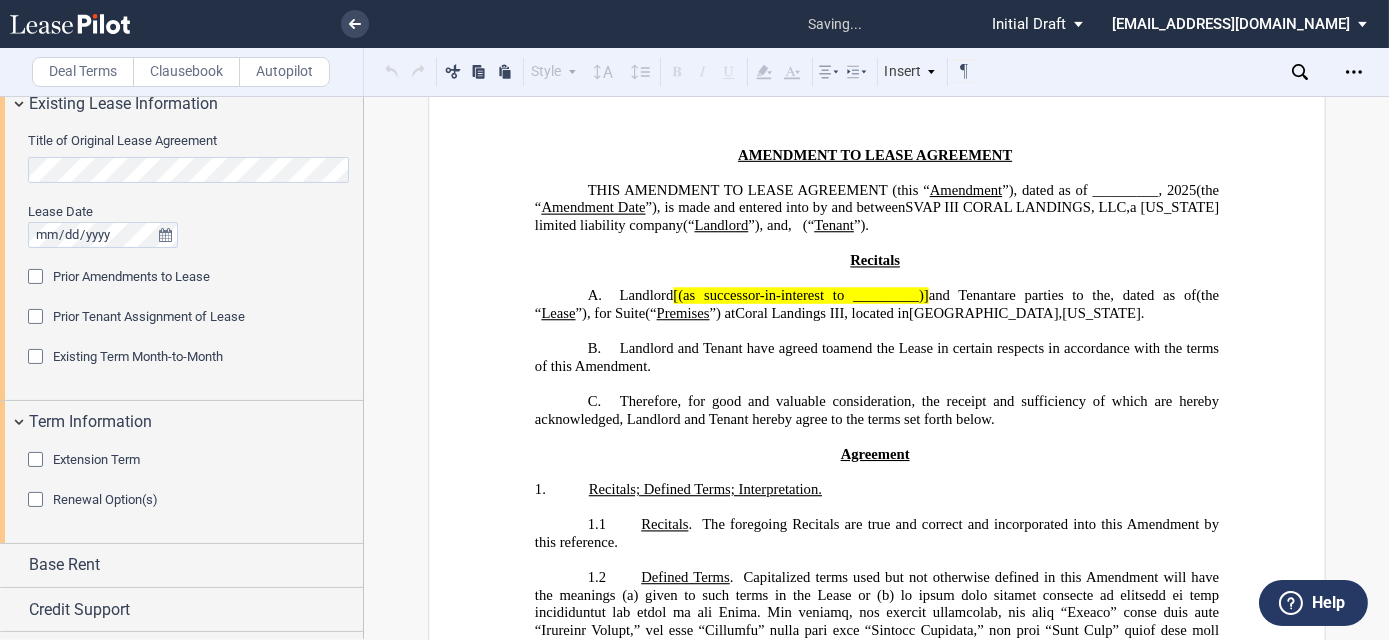 scroll, scrollTop: 838, scrollLeft: 0, axis: vertical 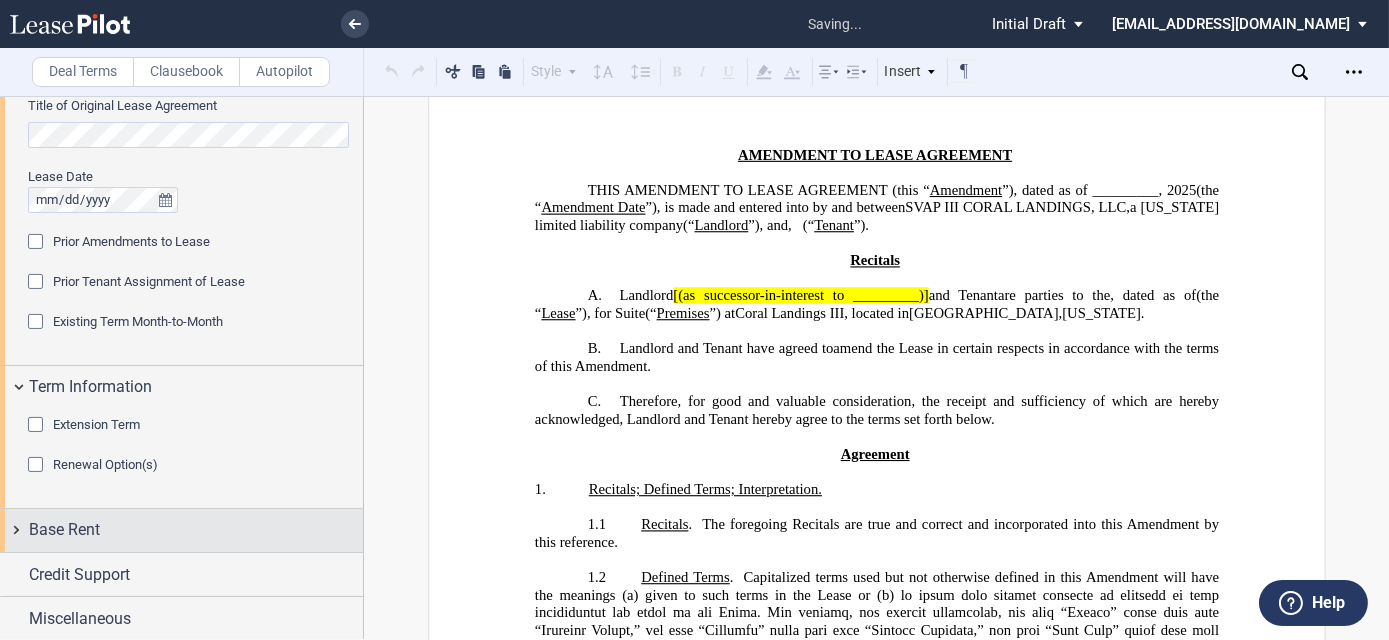 click on "Base Rent" at bounding box center [196, 530] 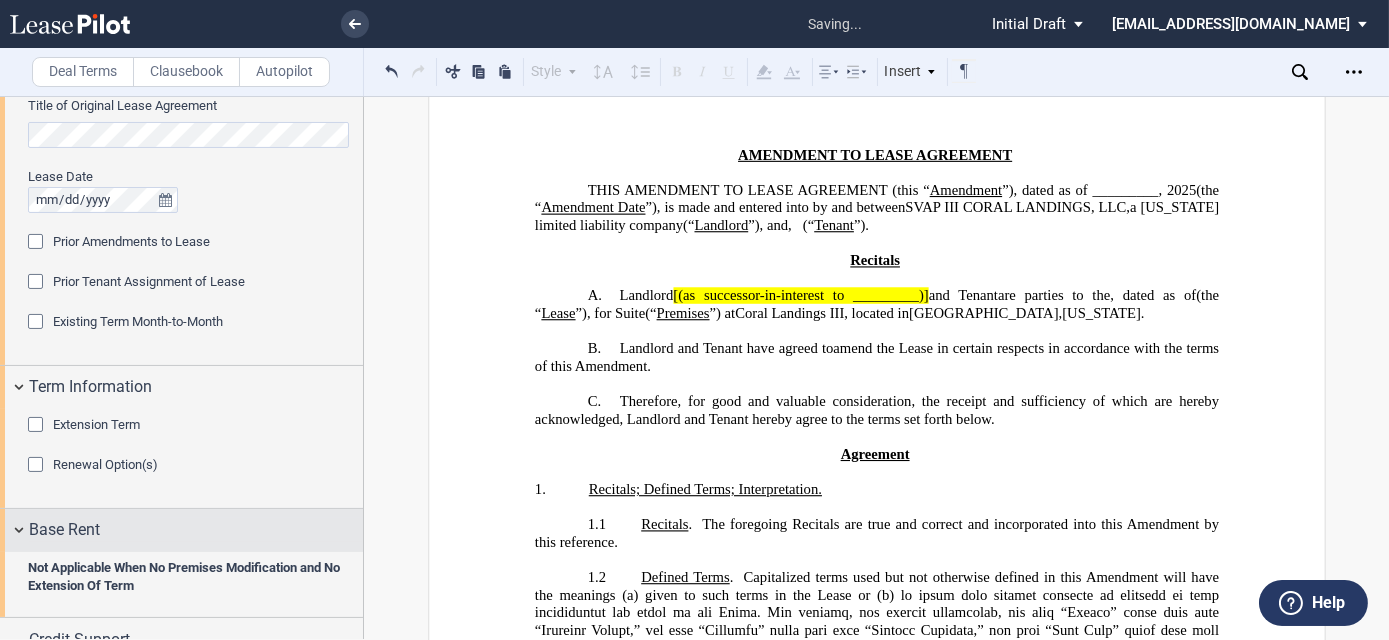 scroll, scrollTop: 903, scrollLeft: 0, axis: vertical 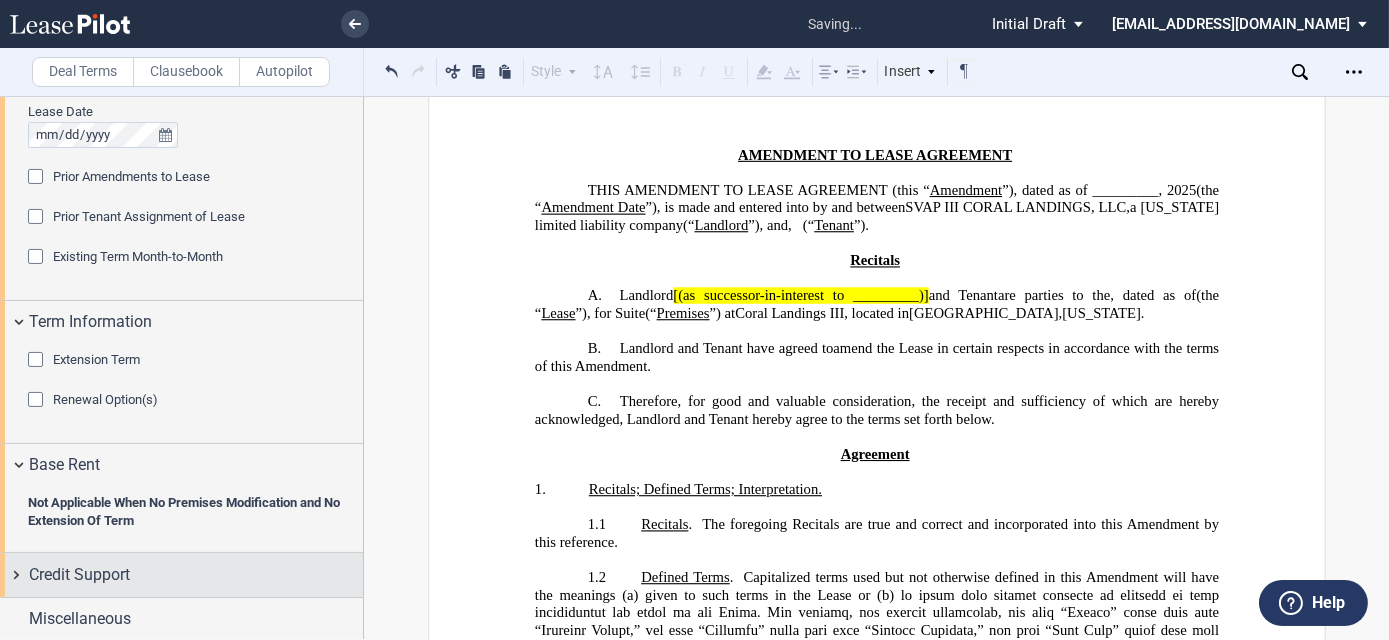 click on "Credit Support" at bounding box center [79, 575] 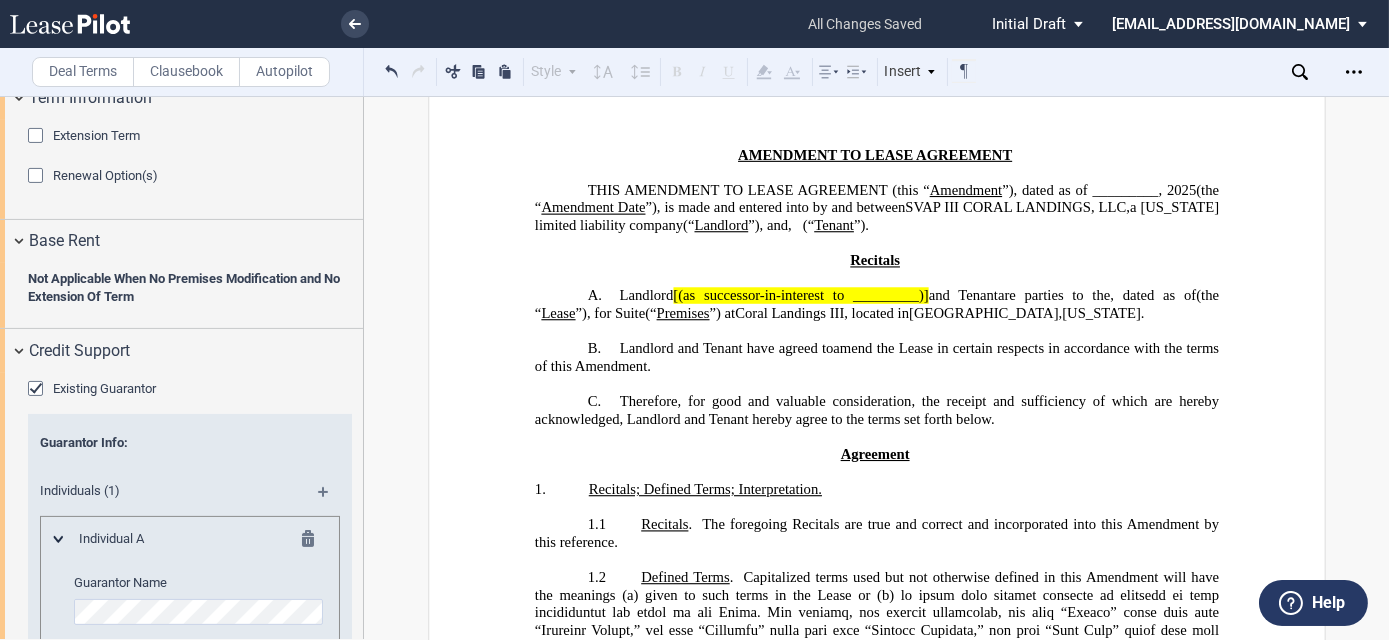 scroll, scrollTop: 1266, scrollLeft: 0, axis: vertical 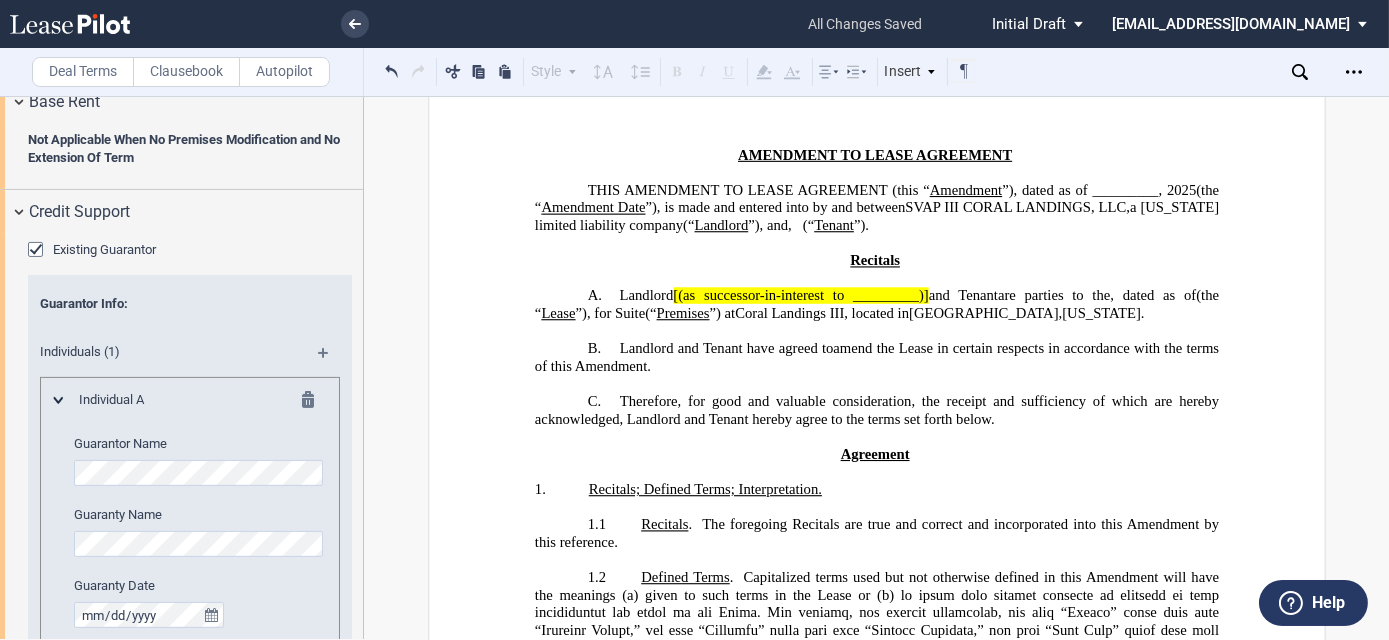 click 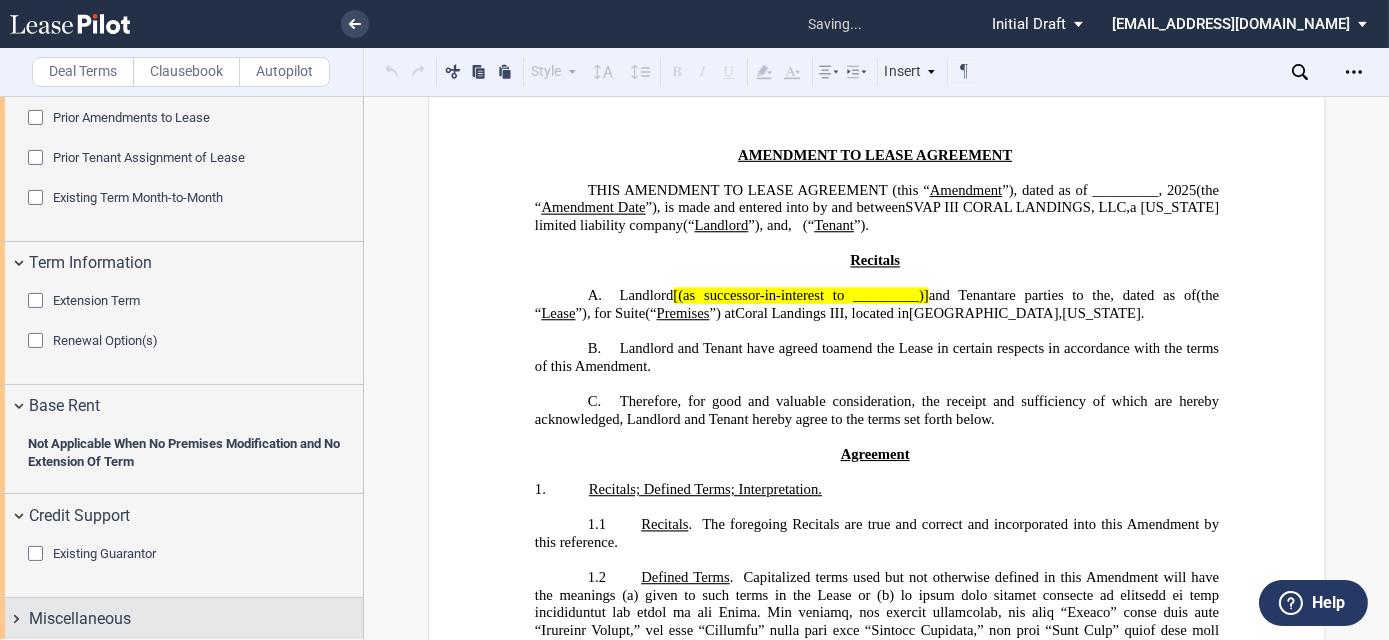 click on "Miscellaneous" at bounding box center (80, 619) 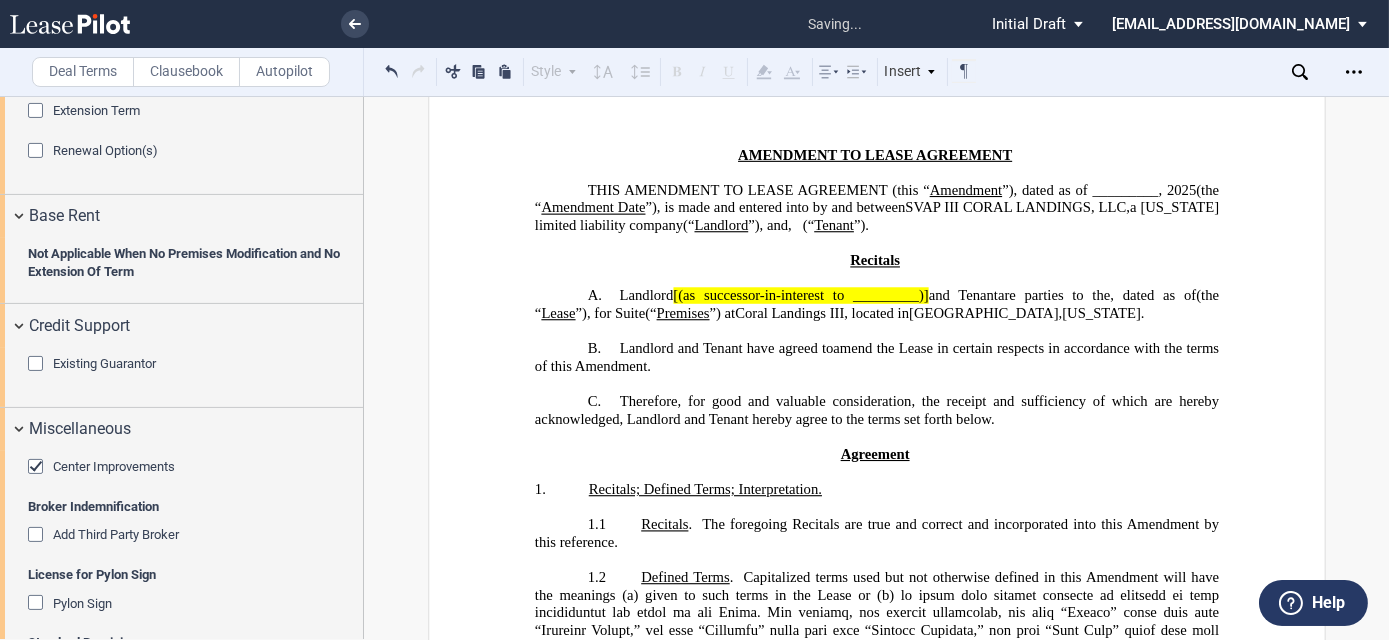 scroll, scrollTop: 1417, scrollLeft: 0, axis: vertical 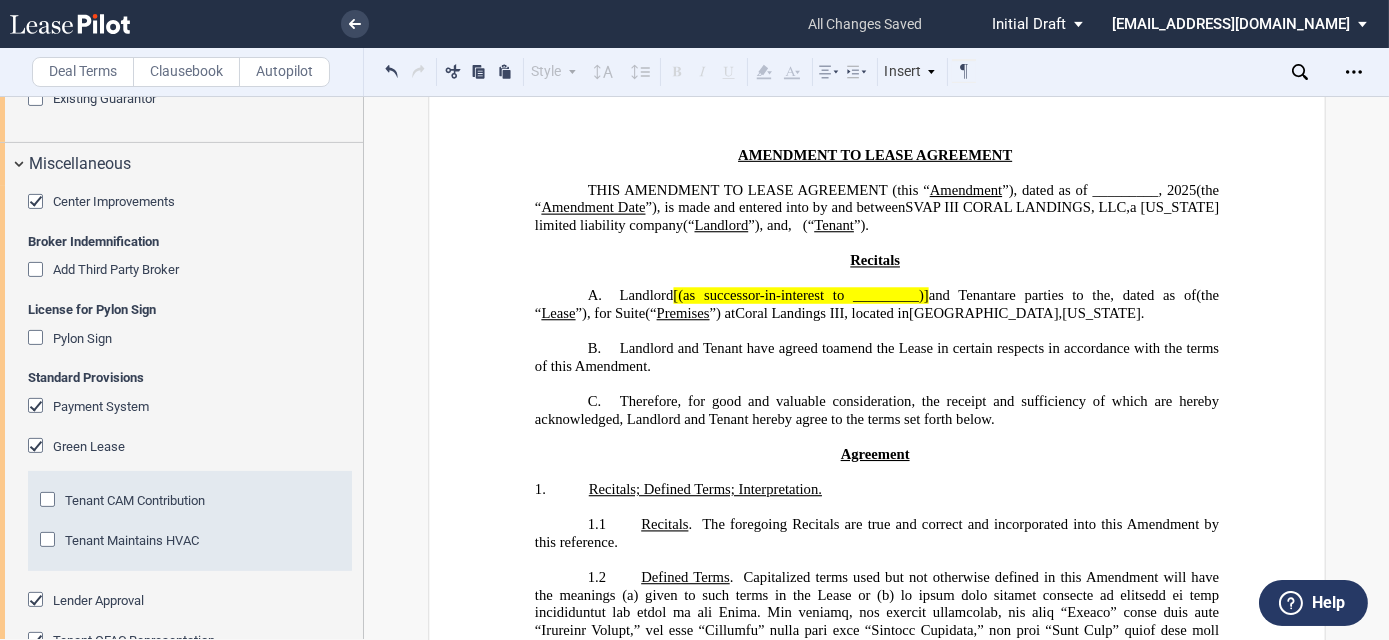 click 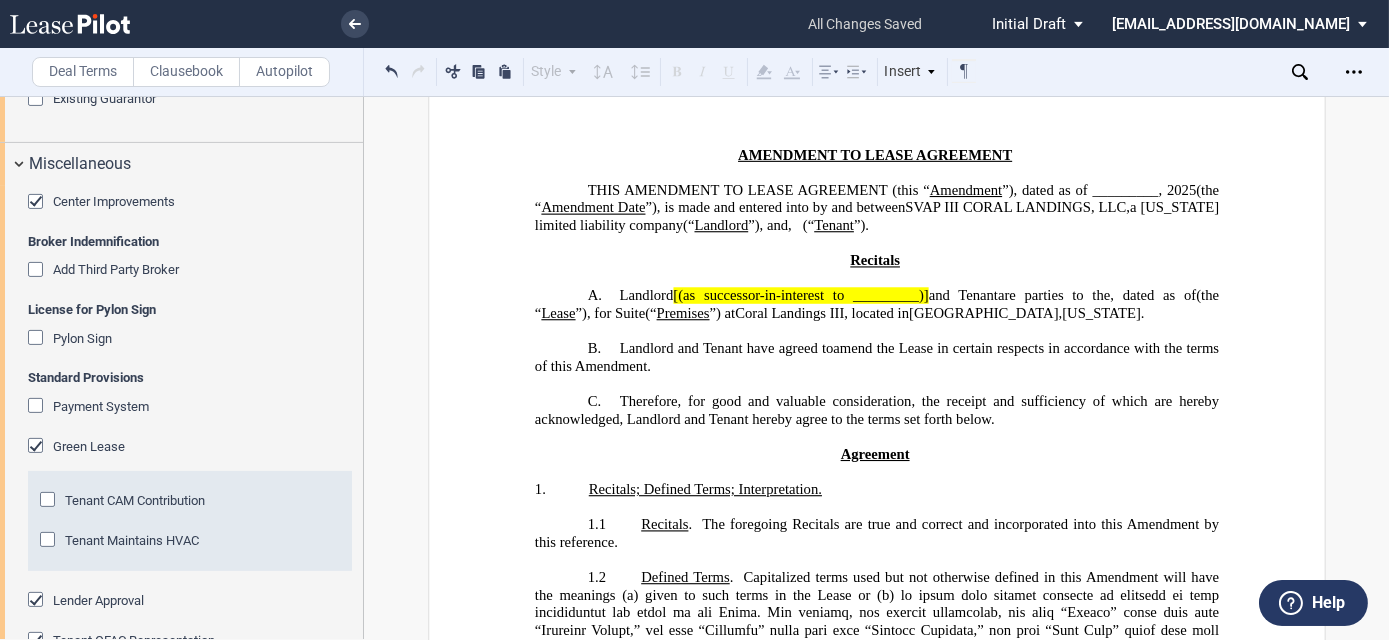 click 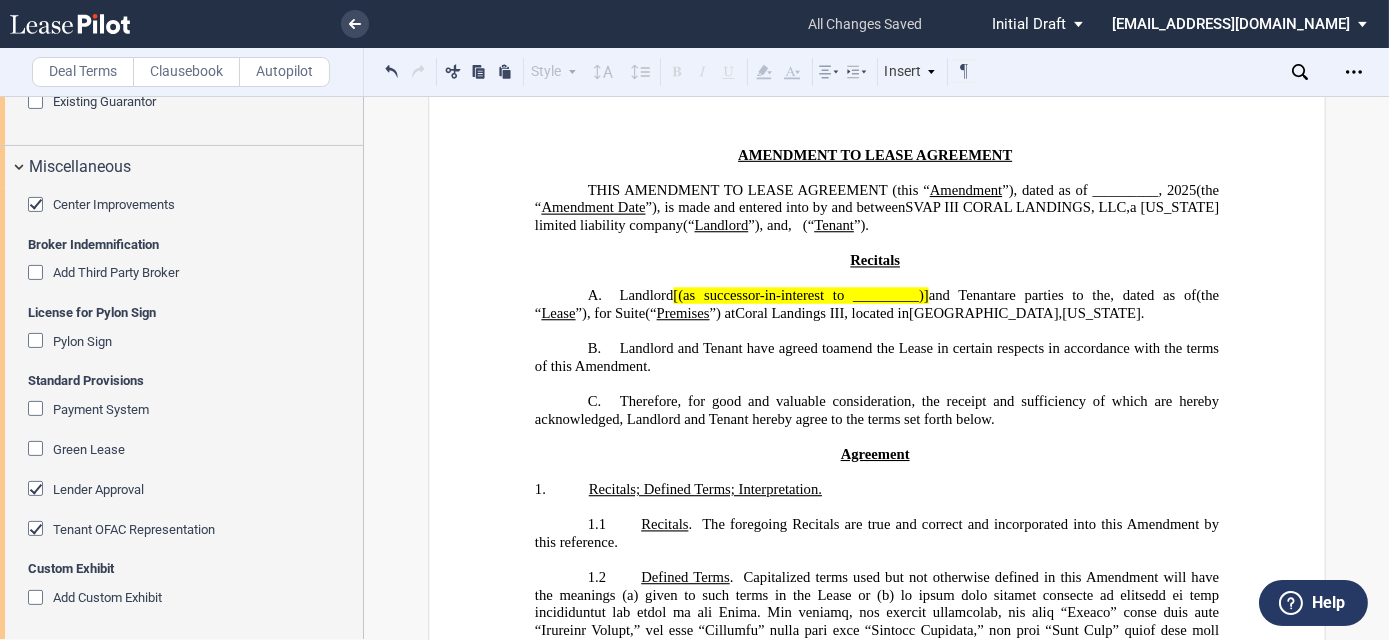 click on "A.                    Landlord  [(as successor-in-interest to _________)]  and Tenant  (as successor-in-interest to  ﻿ ﻿ )  are parties to the  ﻿ ﻿ , dated as of  ﻿ ﻿  (the “ Original Lease ”), as amended by   ( collectively,  the “ Lease ”), for Suite  ﻿ ﻿  (“ Premises ”) at  Coral Landings III , located in  Coral Springs ,  Florida ." at bounding box center (876, 304) 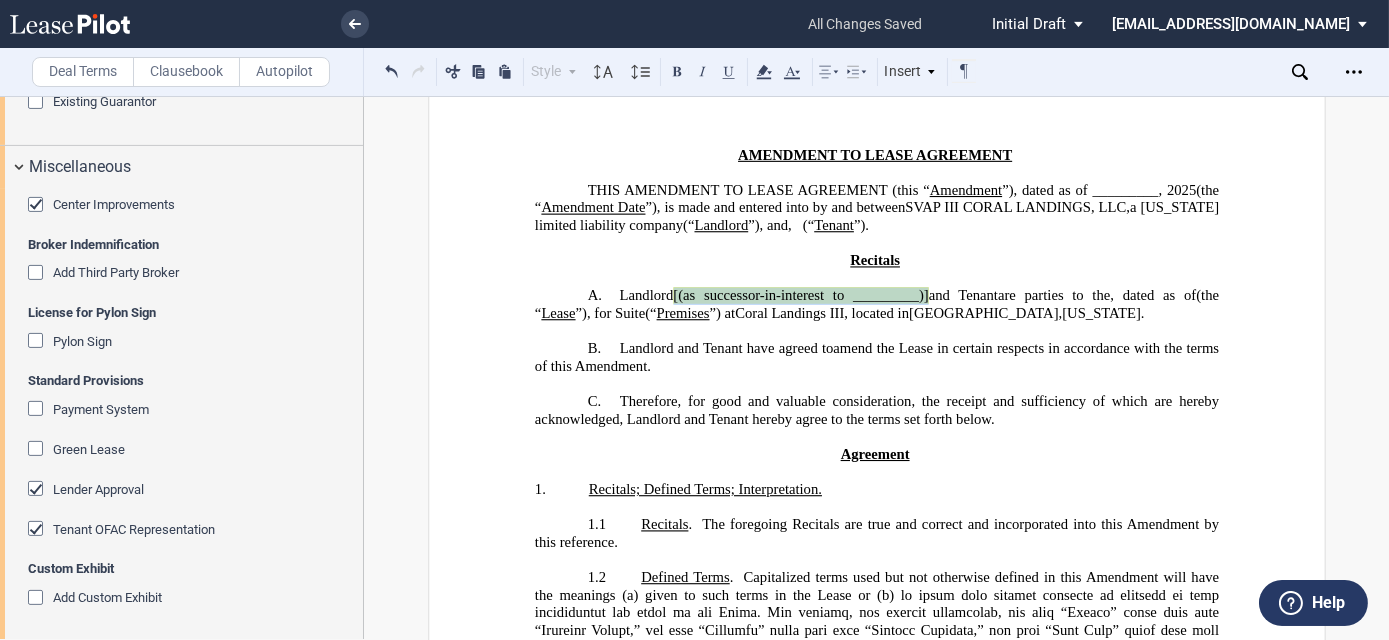 drag, startPoint x: 669, startPoint y: 303, endPoint x: 921, endPoint y: 301, distance: 252.00793 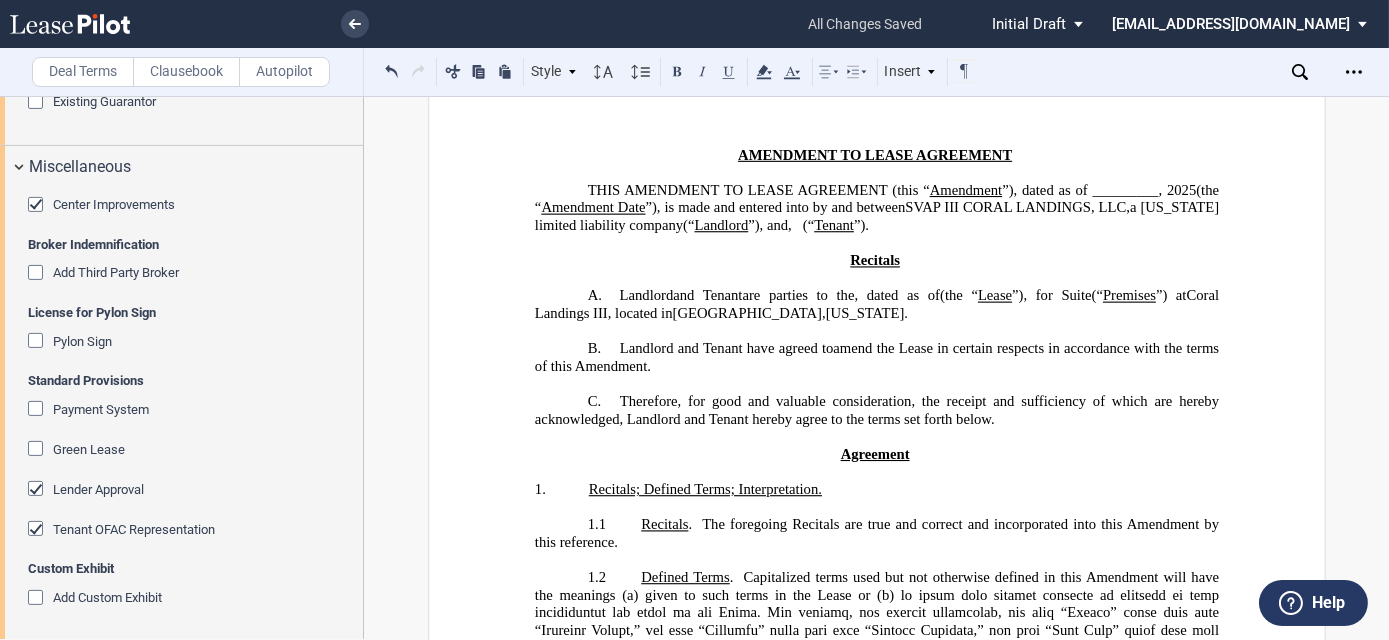 click 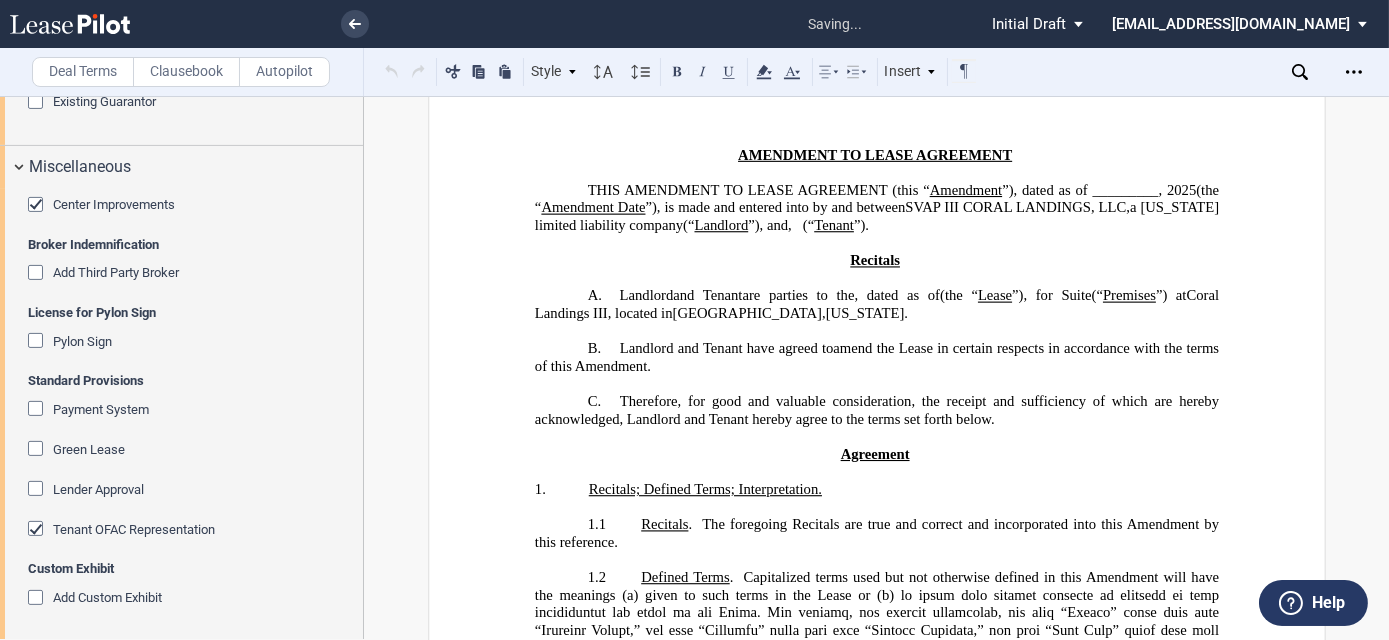 click 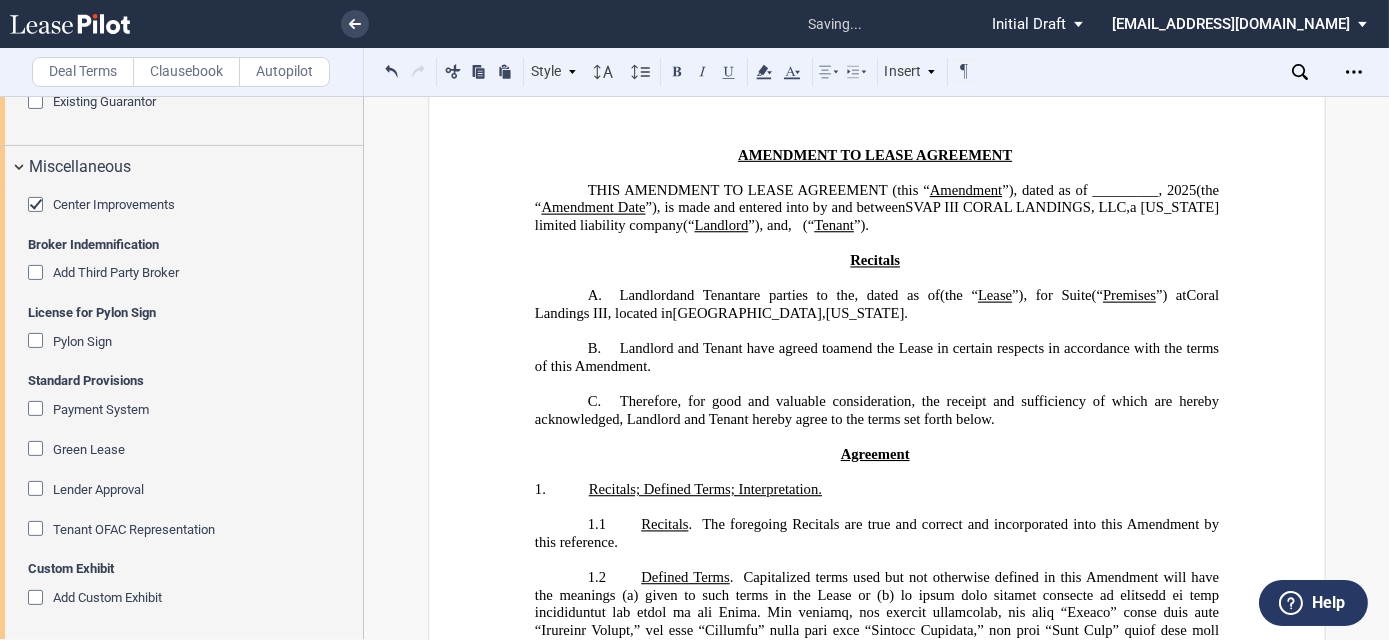 click 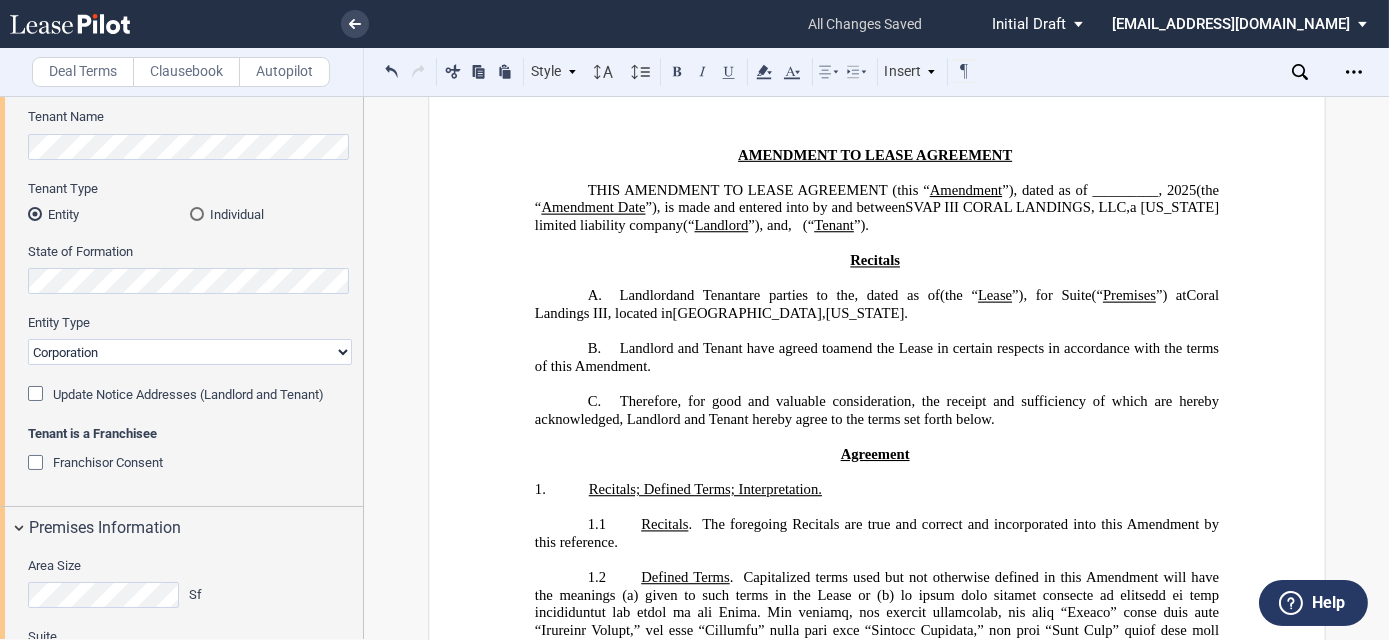 scroll, scrollTop: 414, scrollLeft: 0, axis: vertical 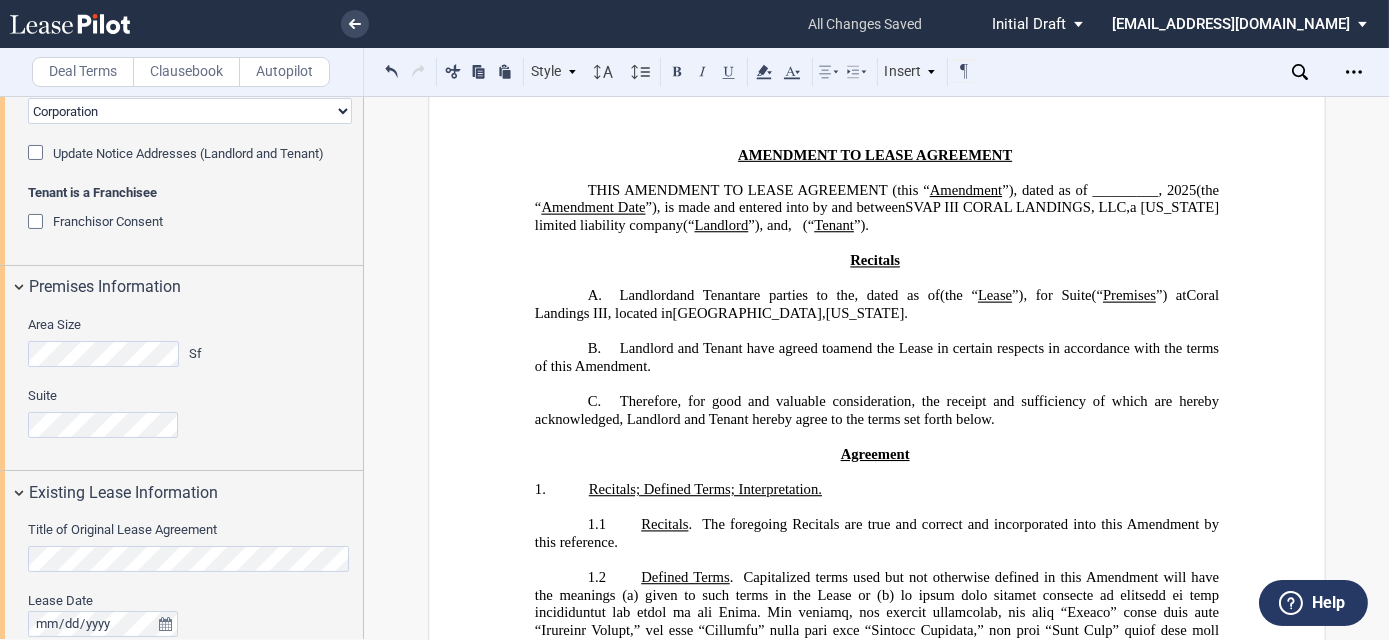 click on ".bocls-1{fill:#26354a;fill-rule:evenodd}
Loading...
×
all changes saved
Pending...
Pending...
Initial Draft
Initial Draft
In Negotiation
Final Draft
cmidkiff@diamondlawpa.com
Change Password
2-Factor Authentication
Form Management
Building Management
User Management
Sign Out
Deal Terms
Clausebook
Autopilot
Style
A. Recital
1. Section
1.1 Subsection
(a) Subsection
Normal
Normal
8pt
9pt
10pt
10.5pt
11pt
12pt
14pt
16pt
Normal
1" at bounding box center (694, 320) 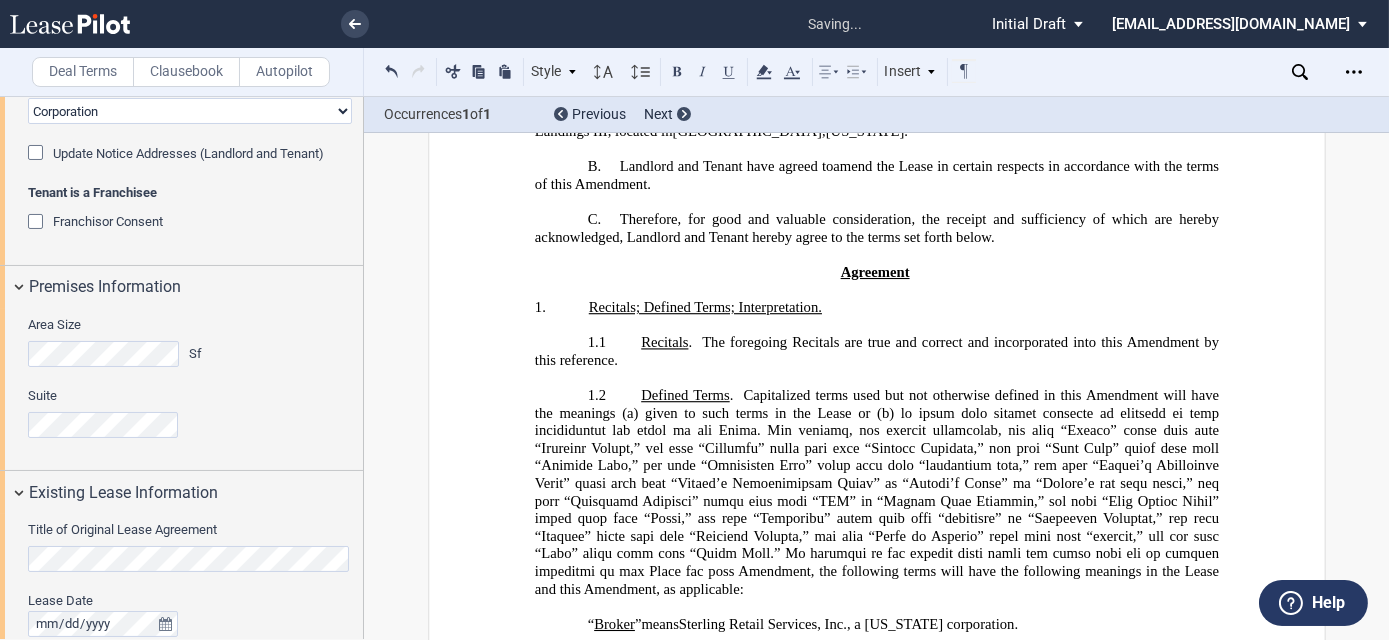 scroll, scrollTop: 358, scrollLeft: 0, axis: vertical 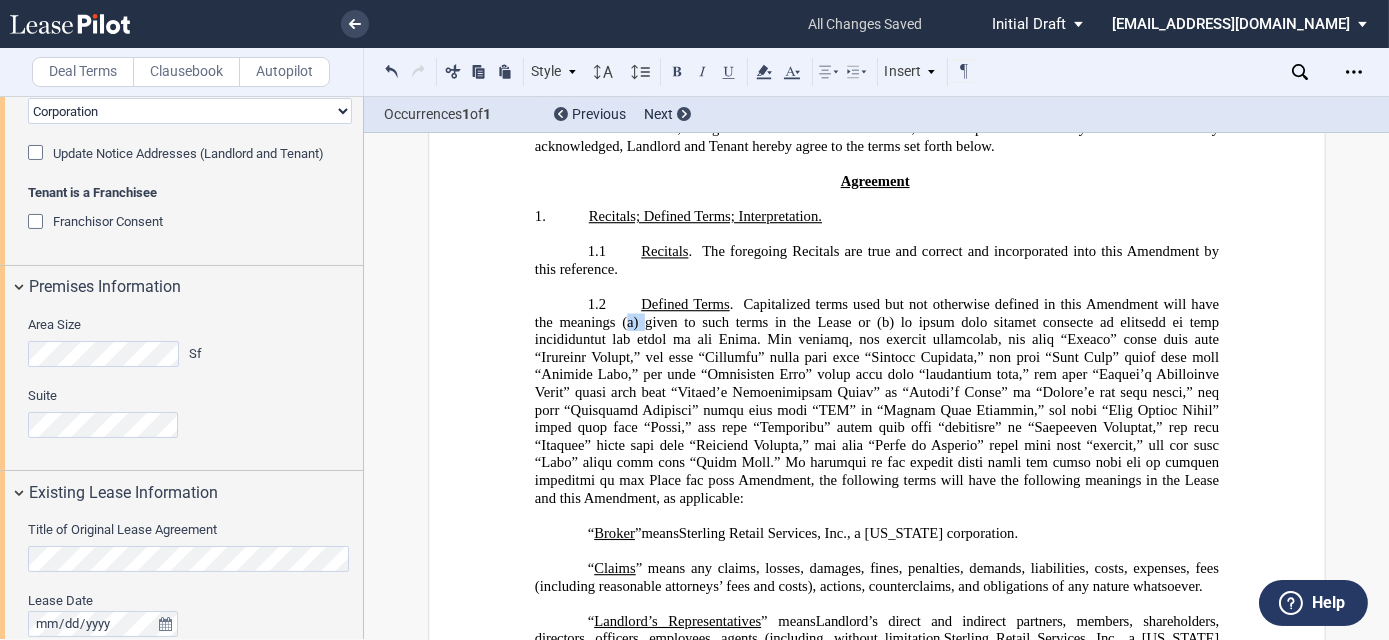 drag, startPoint x: 645, startPoint y: 320, endPoint x: 666, endPoint y: 320, distance: 21 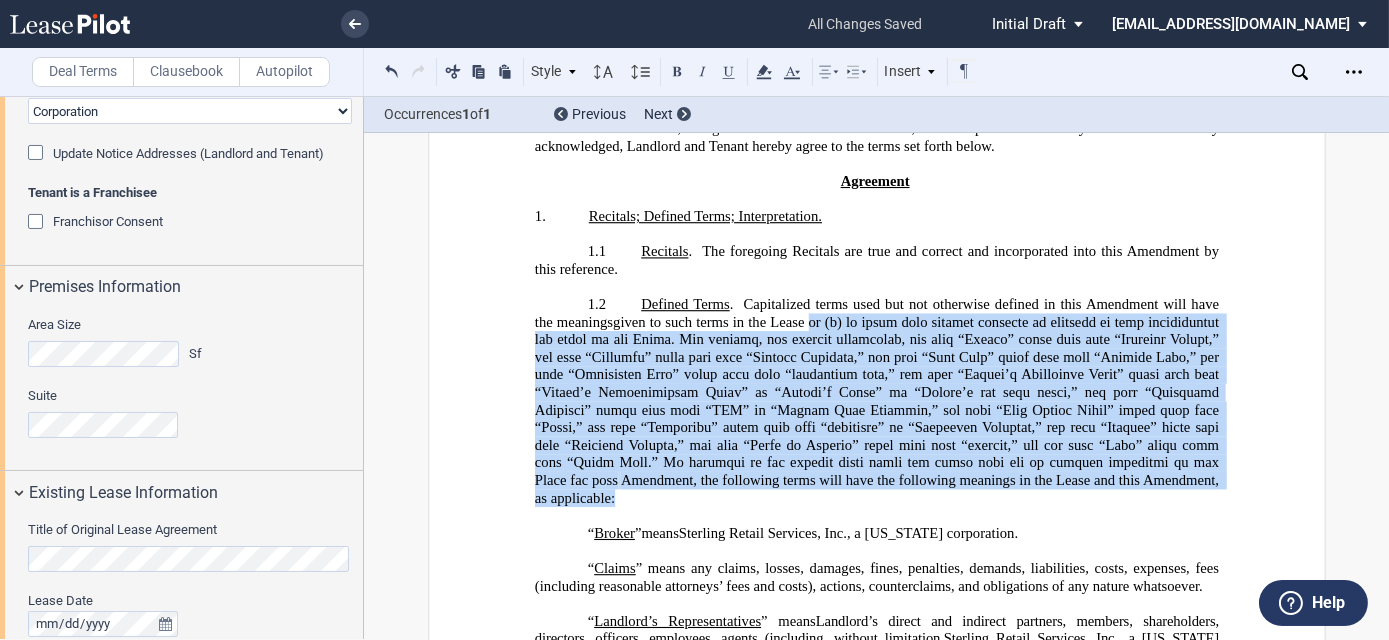 drag, startPoint x: 852, startPoint y: 317, endPoint x: 716, endPoint y: 483, distance: 214.59729 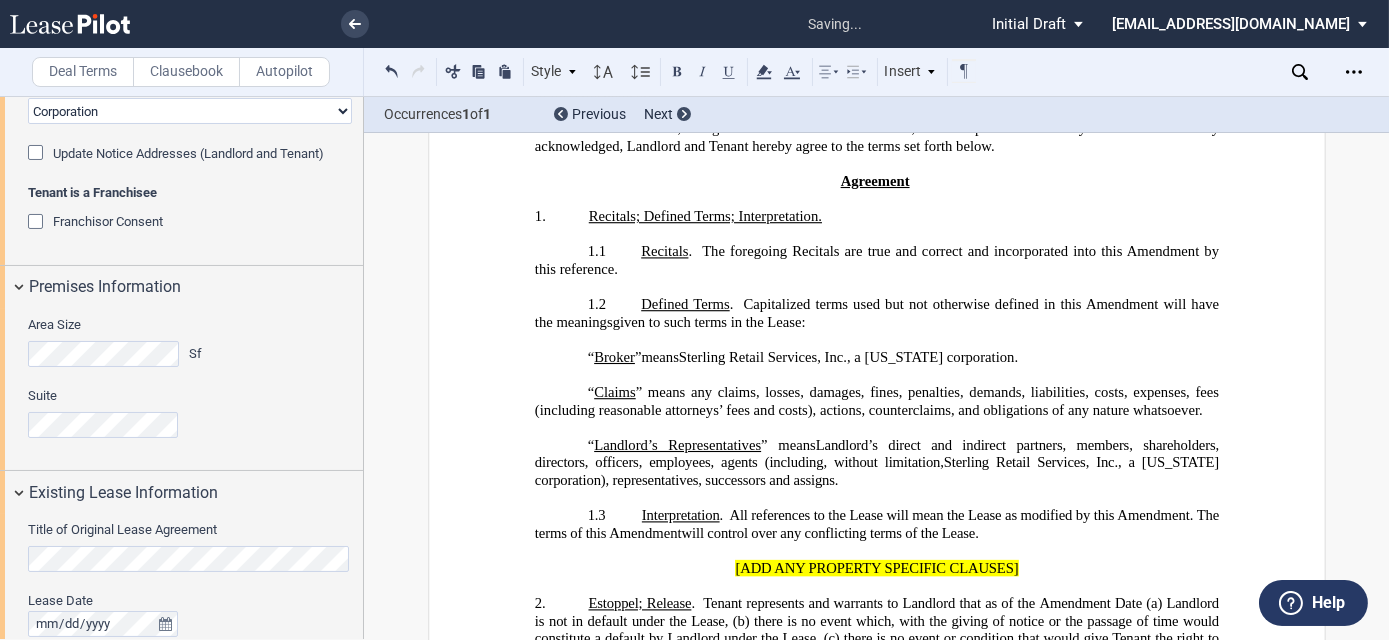 type 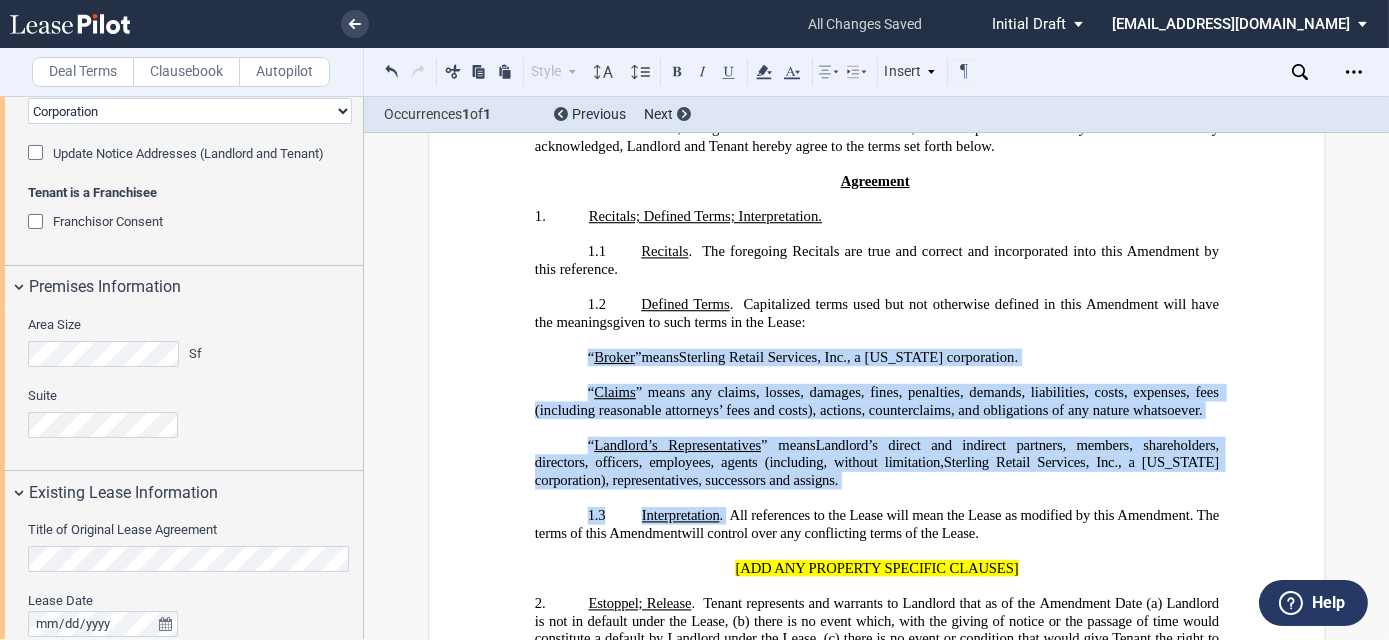 drag, startPoint x: 729, startPoint y: 501, endPoint x: 601, endPoint y: 333, distance: 211.20605 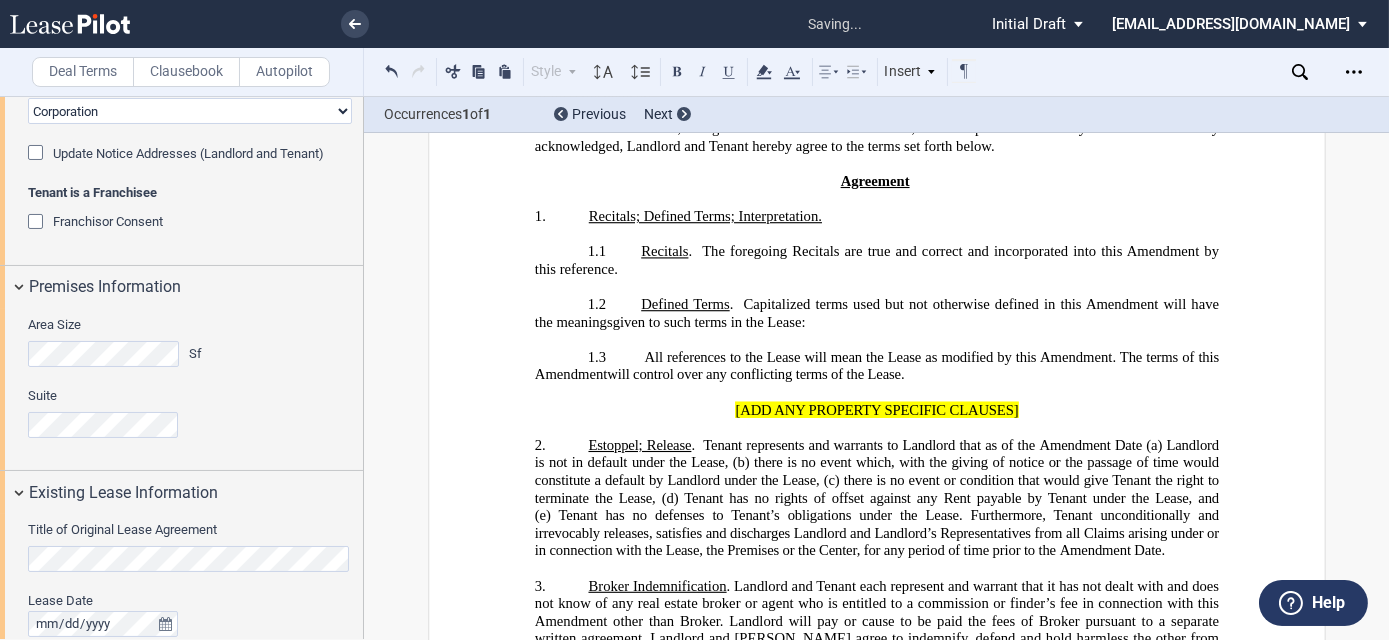 click on "All references to the Lease will mean the Lease as modified by this" 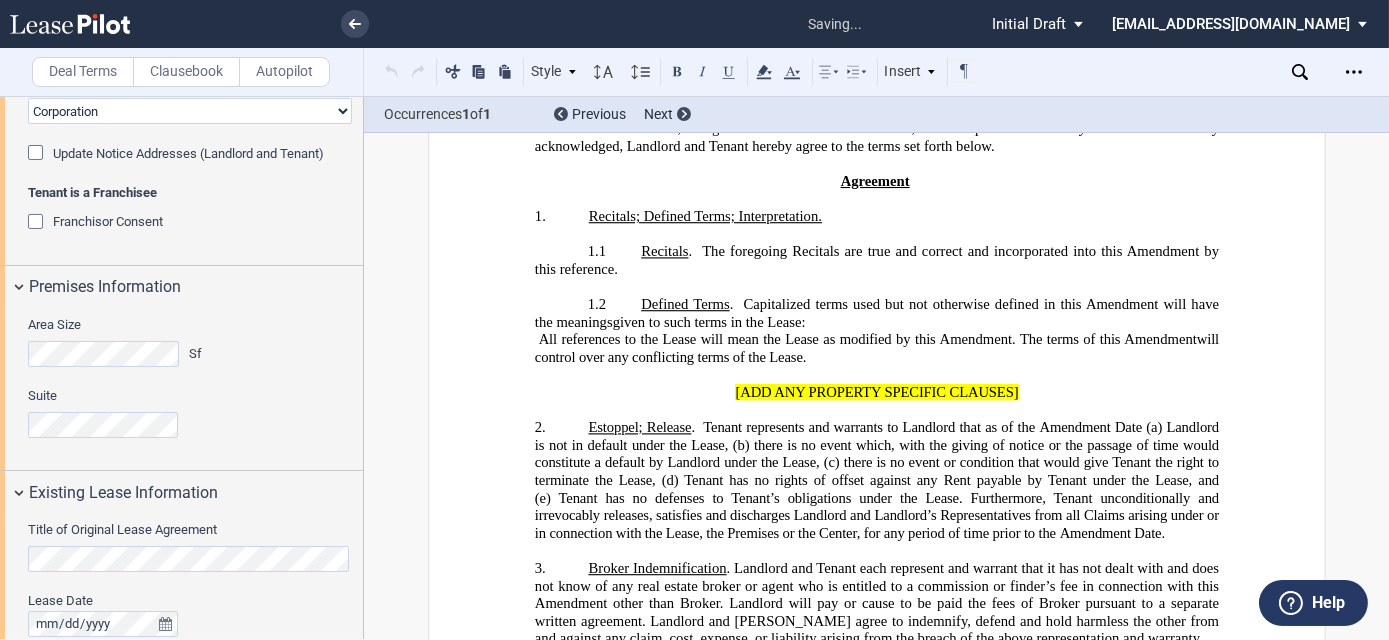 click on "Capitalized terms used but not otherwise defined in this" 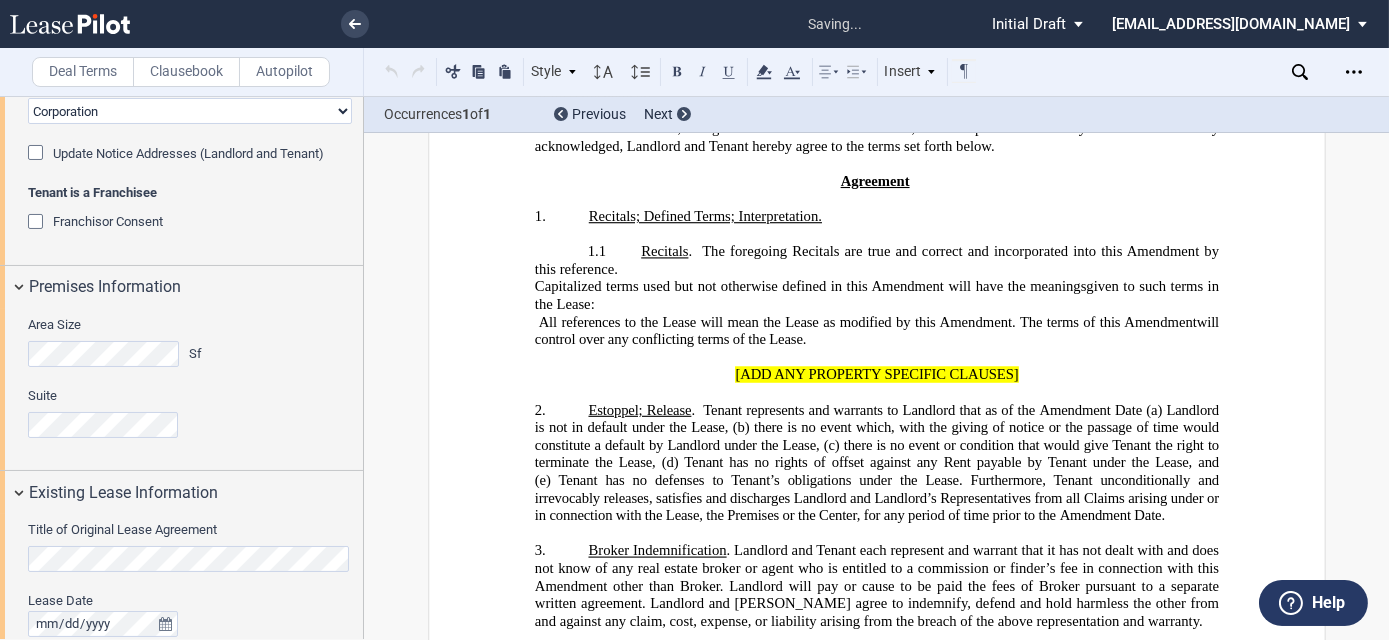 click 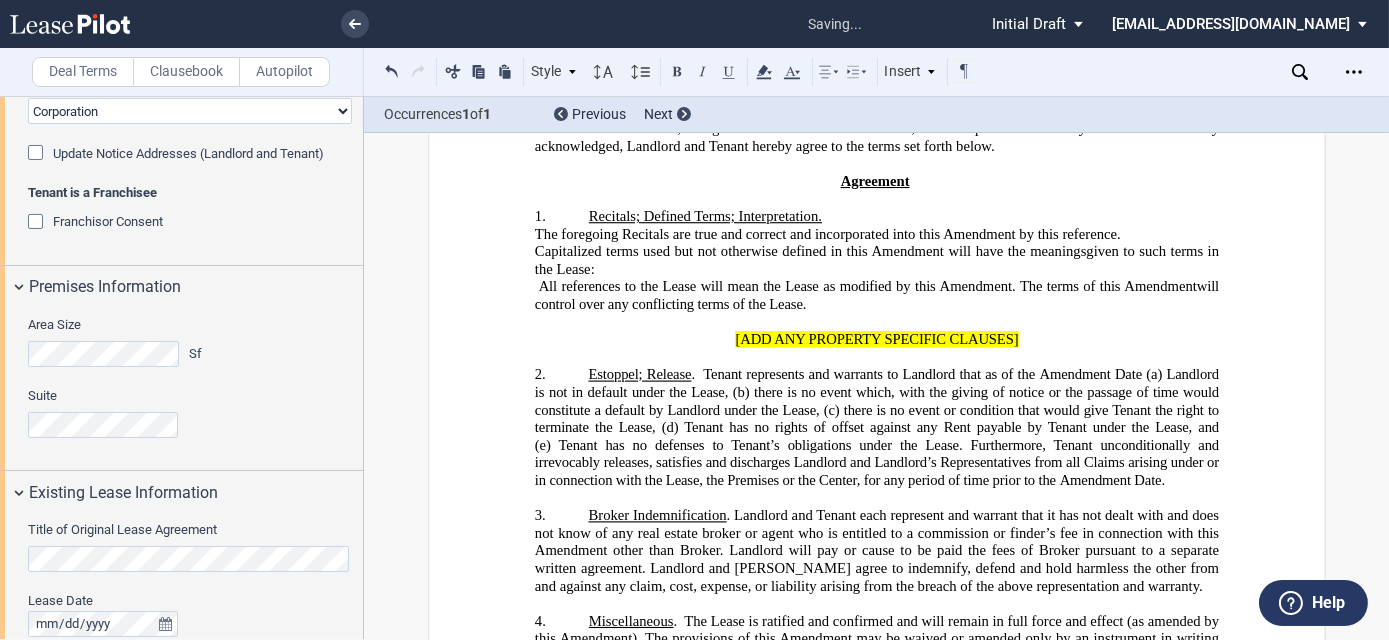 click on "1.                      Recitals; Defined Terms; Interpretation." at bounding box center [876, 217] 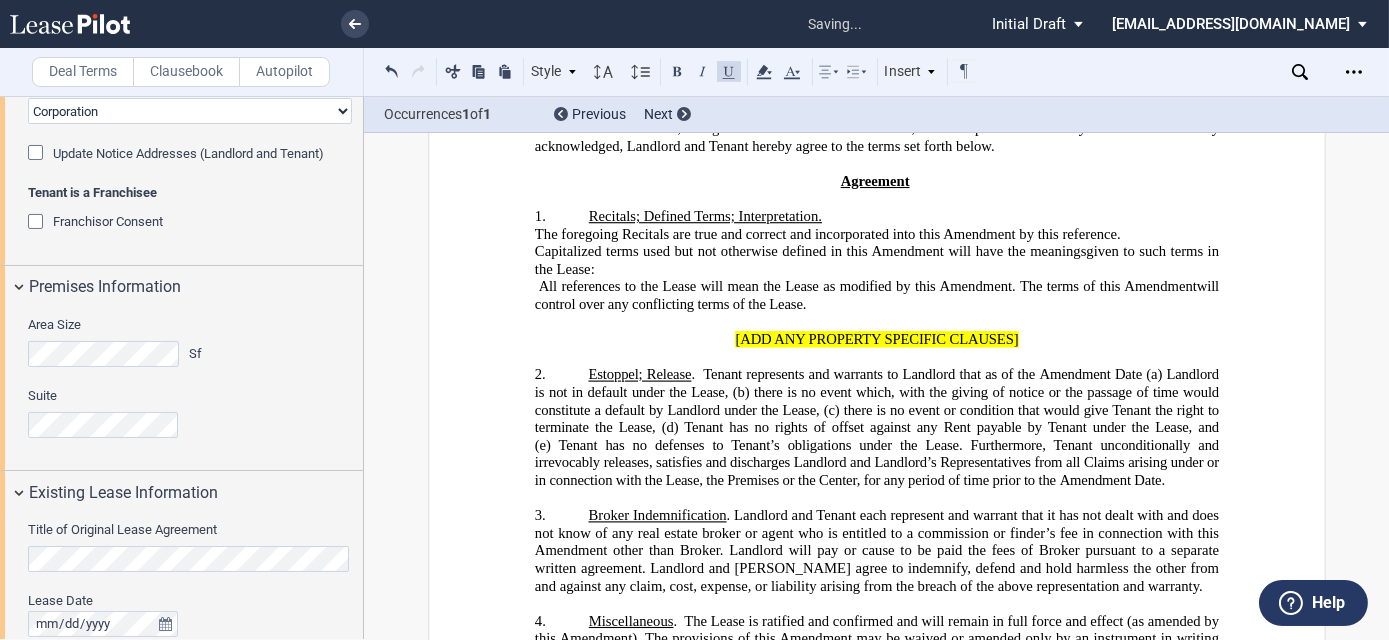 type 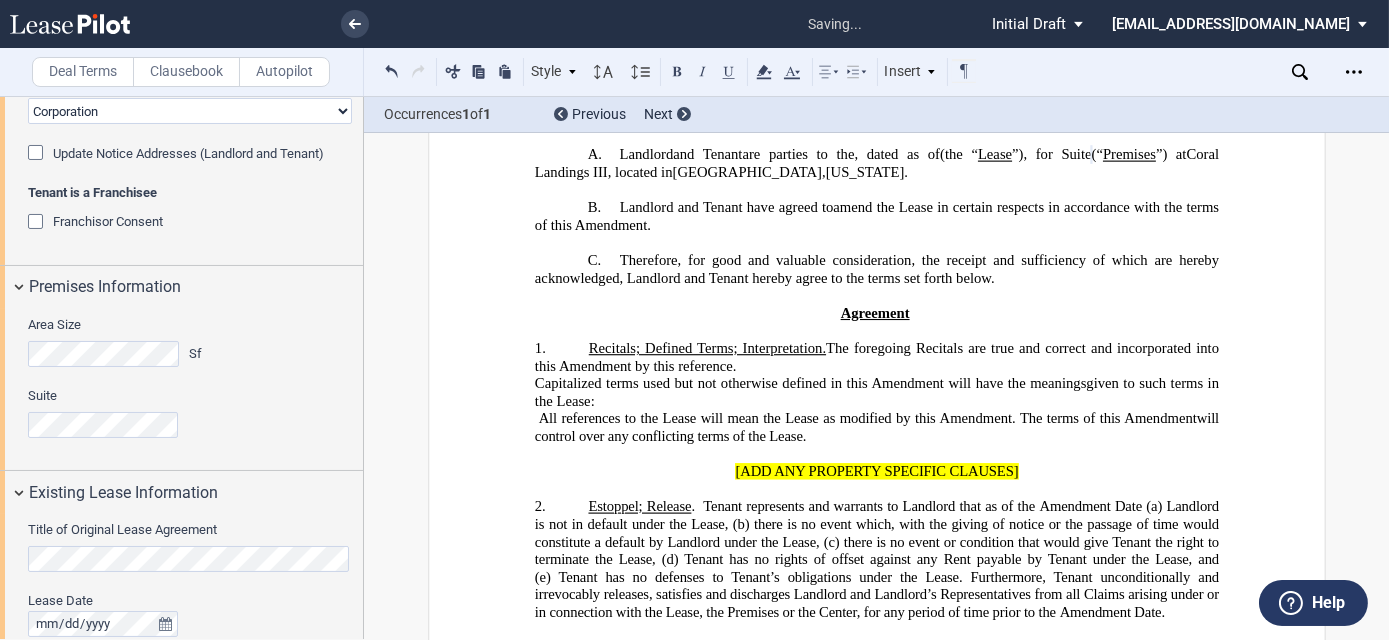 scroll, scrollTop: 176, scrollLeft: 0, axis: vertical 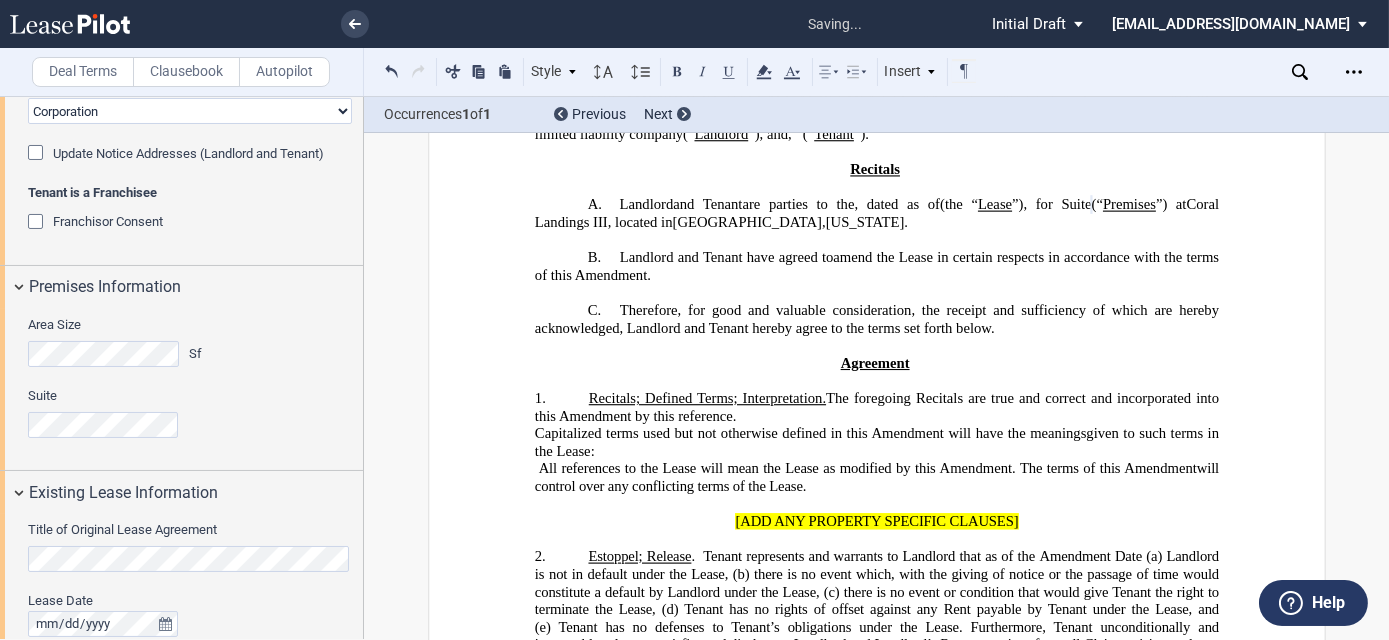 drag, startPoint x: 827, startPoint y: 394, endPoint x: 816, endPoint y: 394, distance: 11 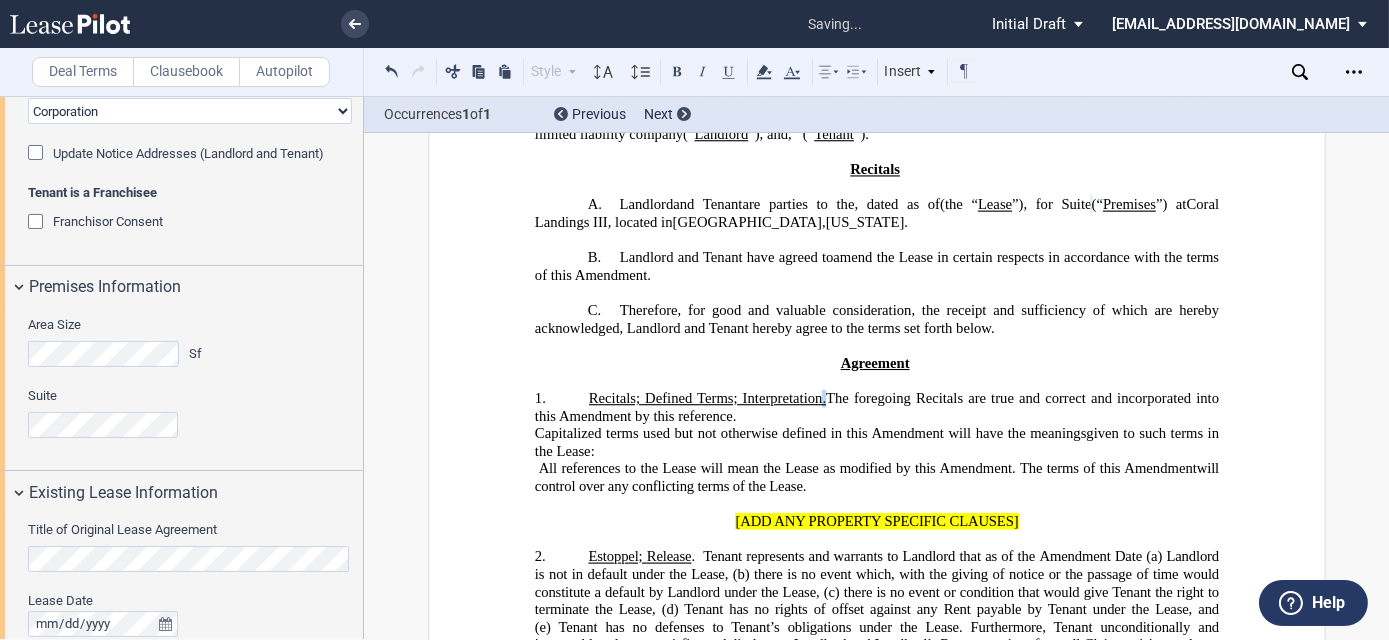 click on "1.                      Recitals; Defined Terms; Interpretation.  ﻿ The foregoing Recitals are true and correct and incorporated into this   ﻿ ﻿   ﻿ ﻿  Amendment by this reference." at bounding box center (876, 407) 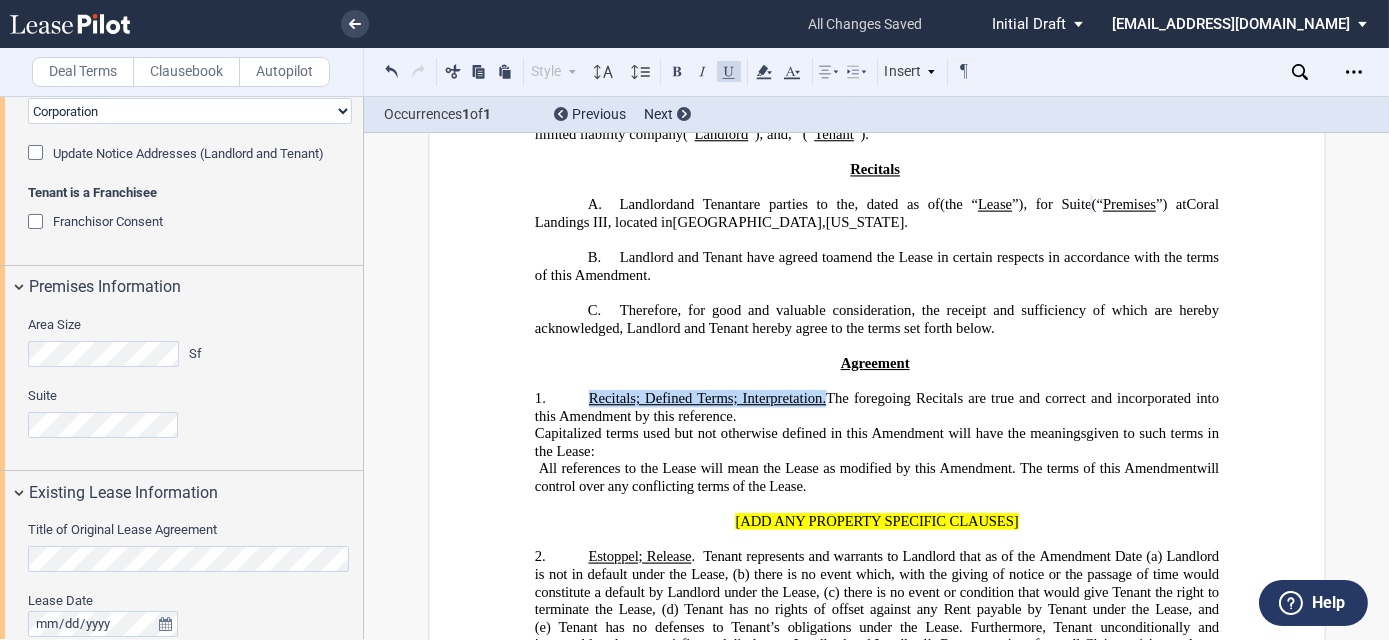 click at bounding box center [729, 71] 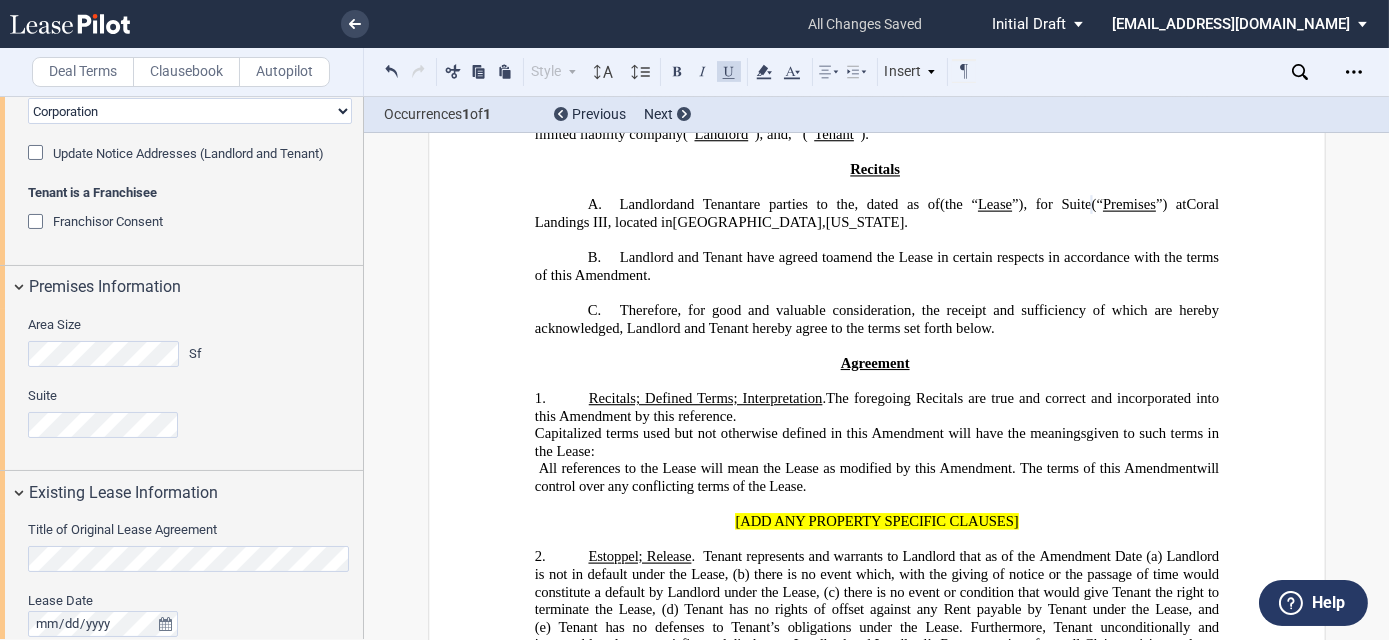 click on "1.                      Recitals; Defined Terms; Interpretation .   ﻿ The foregoing Recitals are true and correct and incorporated into this   ﻿ ﻿   ﻿ ﻿  Amendment by this reference." at bounding box center [876, 407] 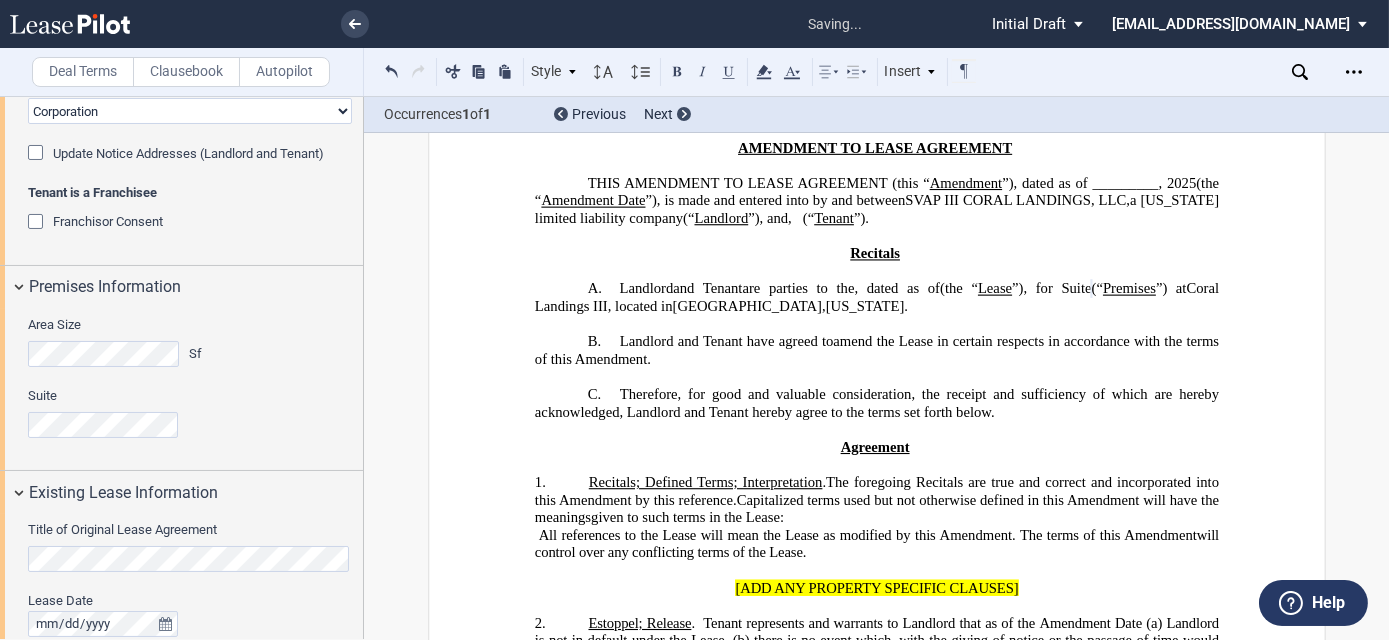 scroll, scrollTop: 272, scrollLeft: 0, axis: vertical 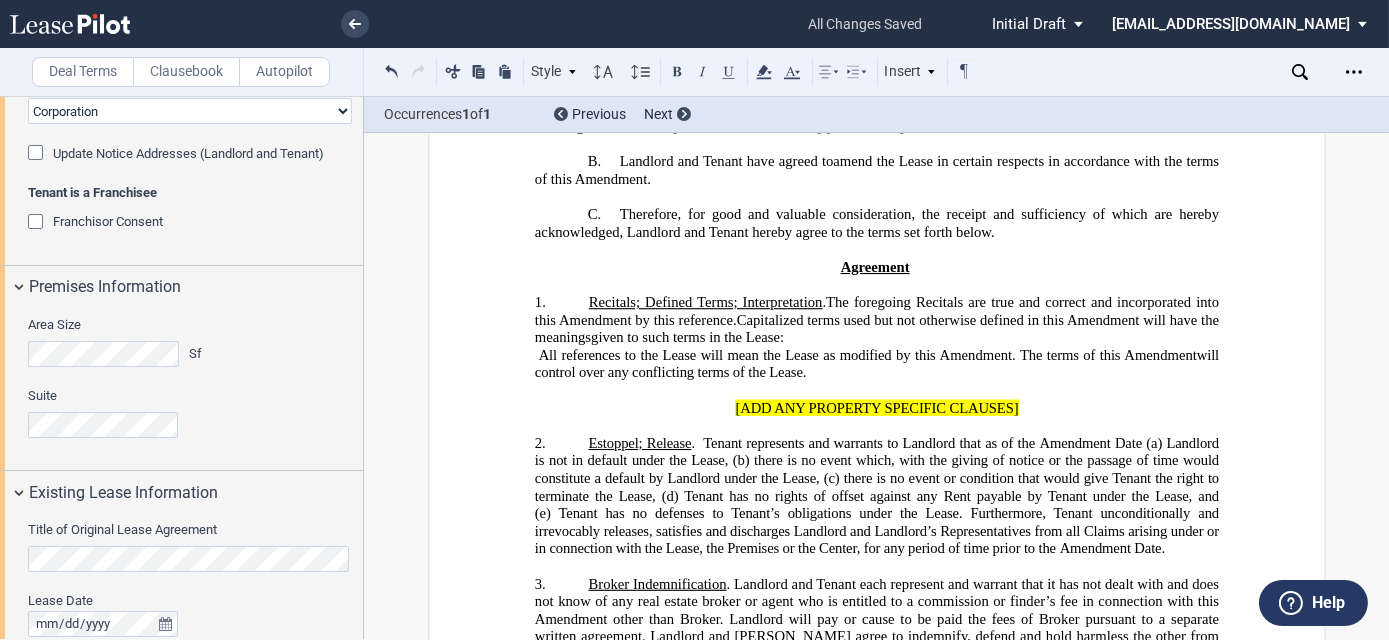 click on "Capitalized terms used but not otherwise defined in this" 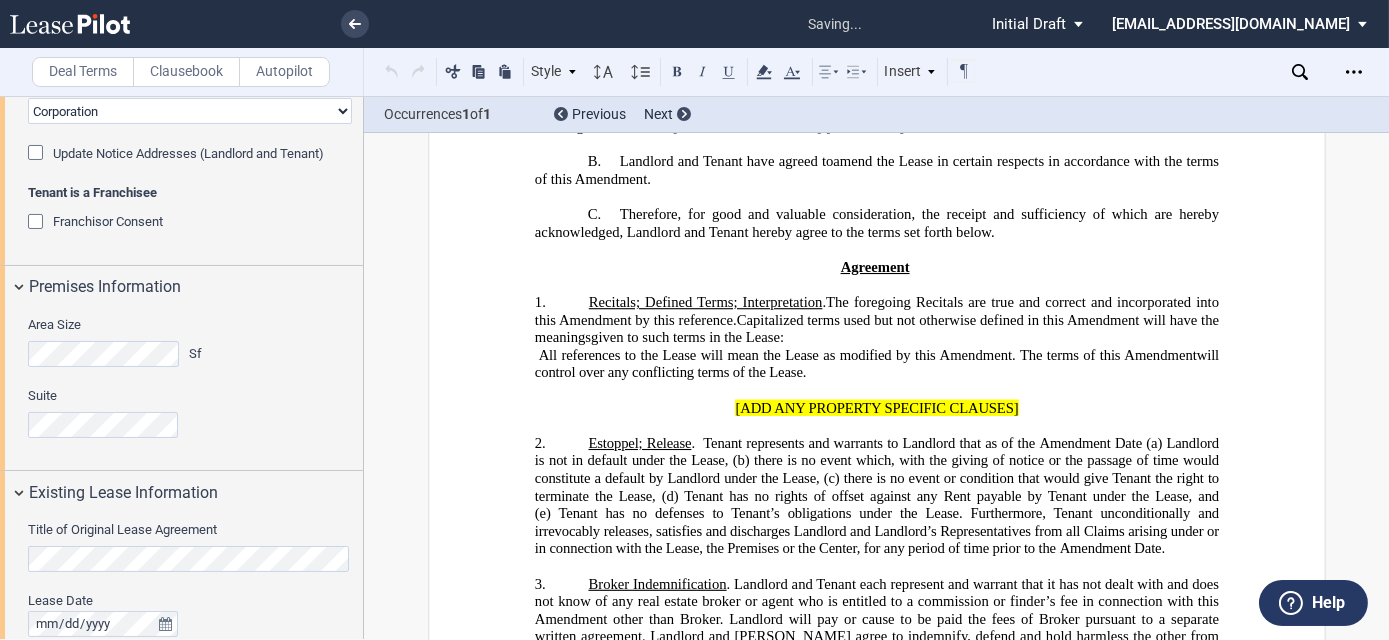 click on "1.                      Recitals; Defined Terms; Interpretation .   ﻿ The foregoing Recitals are true and correct and incorporated into this   ﻿ ﻿   ﻿ ﻿  Amendment by this reference.  ﻿ Capitalized terms used but not otherwise defined in this   ﻿ ﻿   ﻿ ﻿  Amendment will have the meanings  given to such terms in the Lease   ﻿ ﻿ ﻿ ﻿   ﻿ ﻿ ﻿ :" at bounding box center [876, 320] 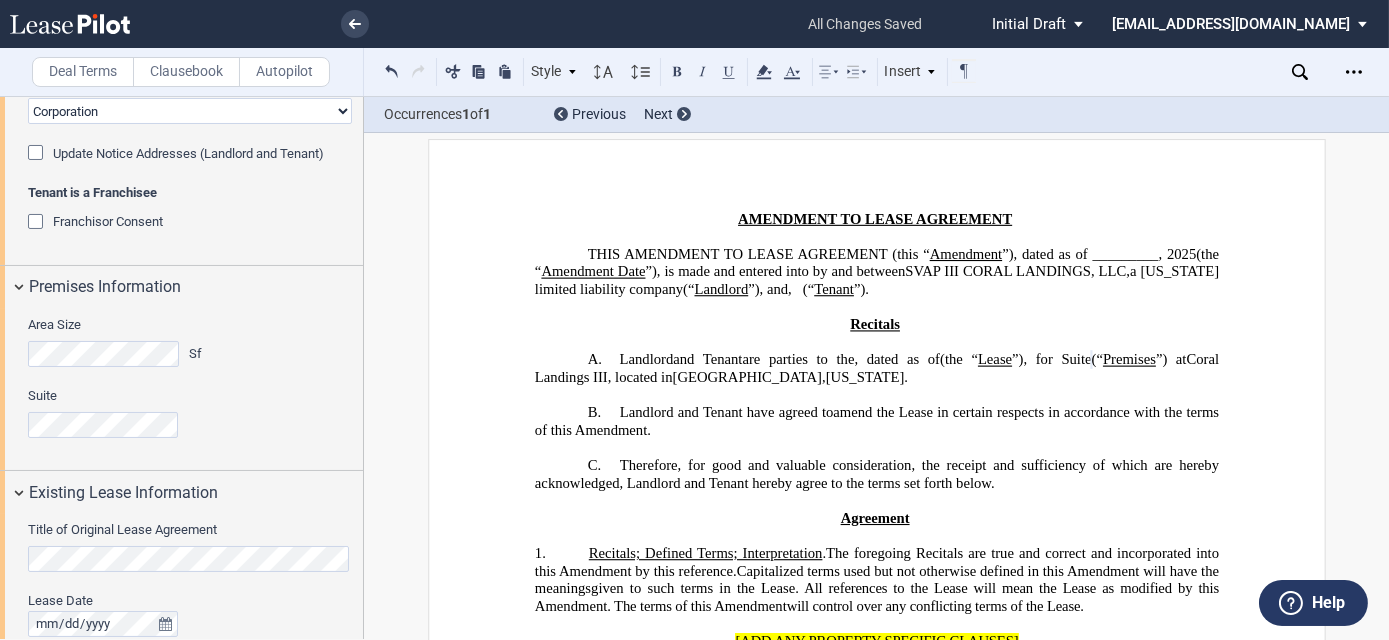 scroll, scrollTop: 202, scrollLeft: 0, axis: vertical 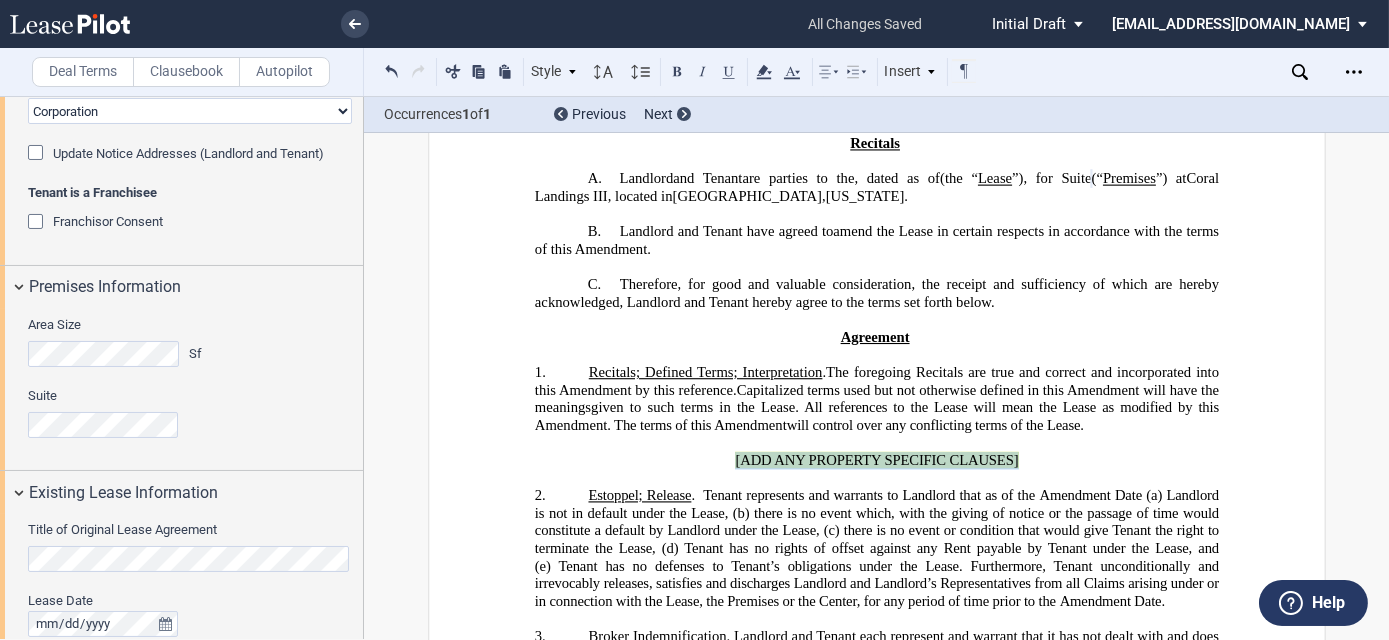 drag, startPoint x: 709, startPoint y: 451, endPoint x: 1056, endPoint y: 463, distance: 347.20743 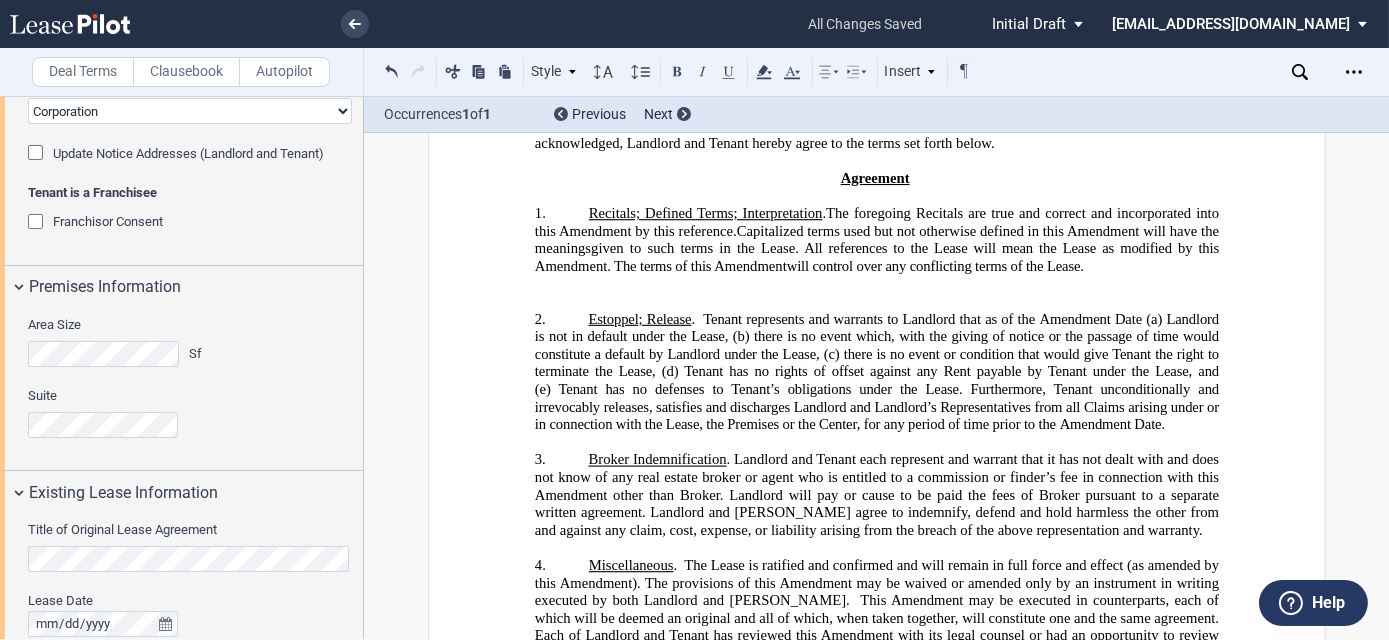 scroll, scrollTop: 475, scrollLeft: 0, axis: vertical 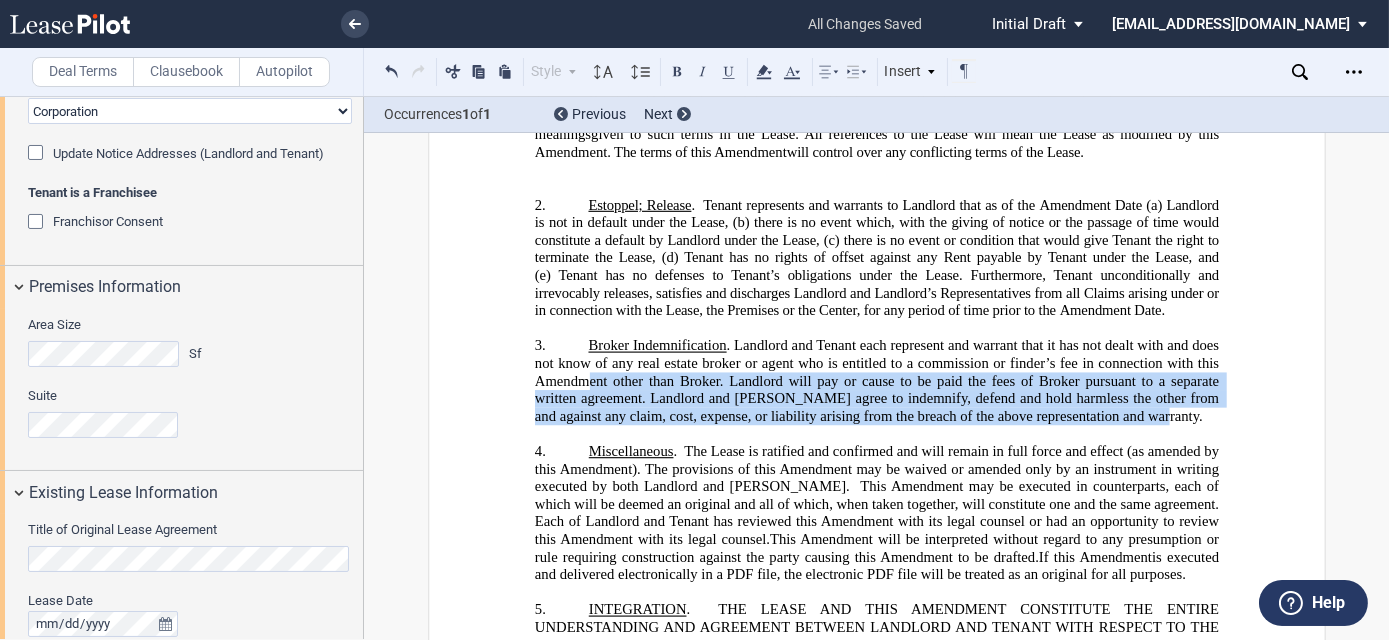 drag, startPoint x: 1173, startPoint y: 400, endPoint x: 635, endPoint y: 365, distance: 539.13727 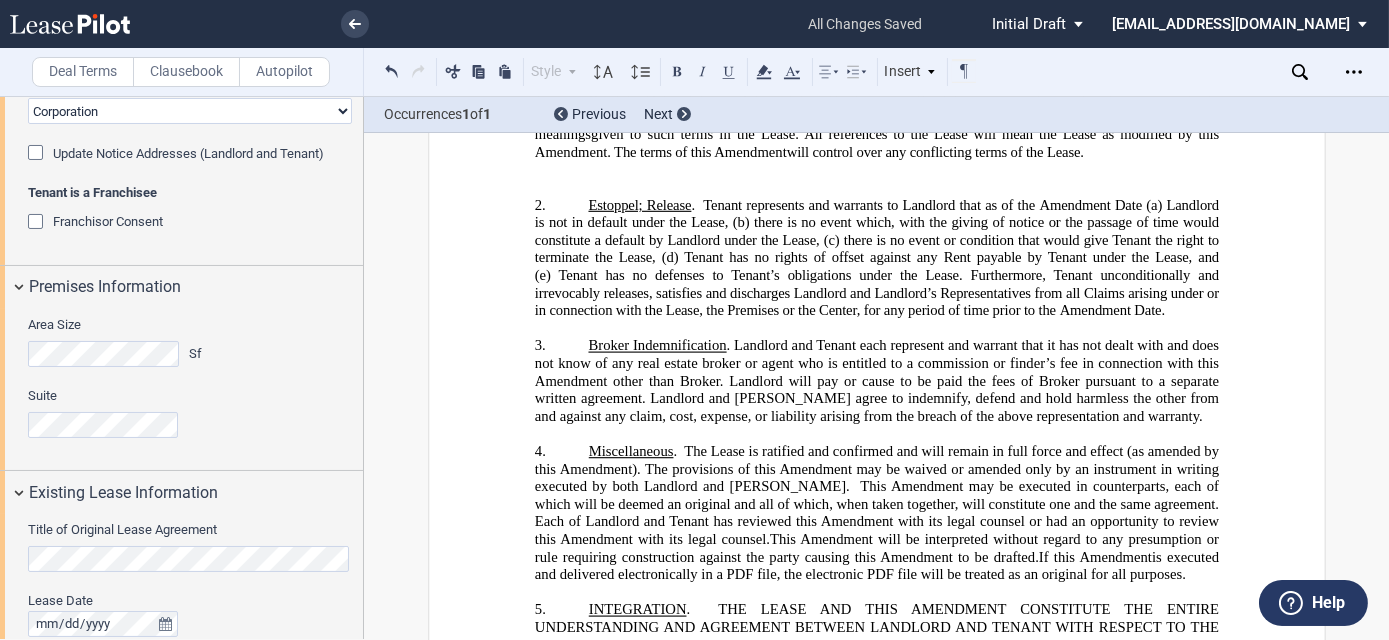 click on "﻿ ﻿ ﻿ ﻿  AMENDMENT TO LEASE AGREEMENT
﻿
THIS   ﻿ ﻿   ﻿ ﻿  AMENDMENT TO LEASE AGREEMENT (this “ ﻿ ﻿ ﻿ ﻿  Amendment ”), dated as of _________,   2025  (the “ ﻿ ﻿ ﻿ ﻿  Amendment Date ”), is made and entered into by and between  SVAP III CORAL LANDINGS, LLC ,  a   Delaware   limited liability company  (“ Landlord ”), and  ﻿ ﻿ ,   ﻿ ﻿   ﻿ ﻿   ﻿ ﻿  an individual  (“ Tenant ”).
﻿
Recitals
﻿
!!SET_LEVEL_0!! !!Recitals Level 1!!
A.                    Landlord  and Tenant  (as successor-in-interest to  ﻿ ﻿ )  are parties to the  ﻿ ﻿ , dated as of  ﻿ ﻿  (the “ Original Lease ”), as amended by   ( collectively,  the “ Lease ”), for Suite  ﻿ ﻿  (“ Premises ”) at  Coral Landings III , located in  Coral Springs ,  Florida .
B." at bounding box center [877, 712] 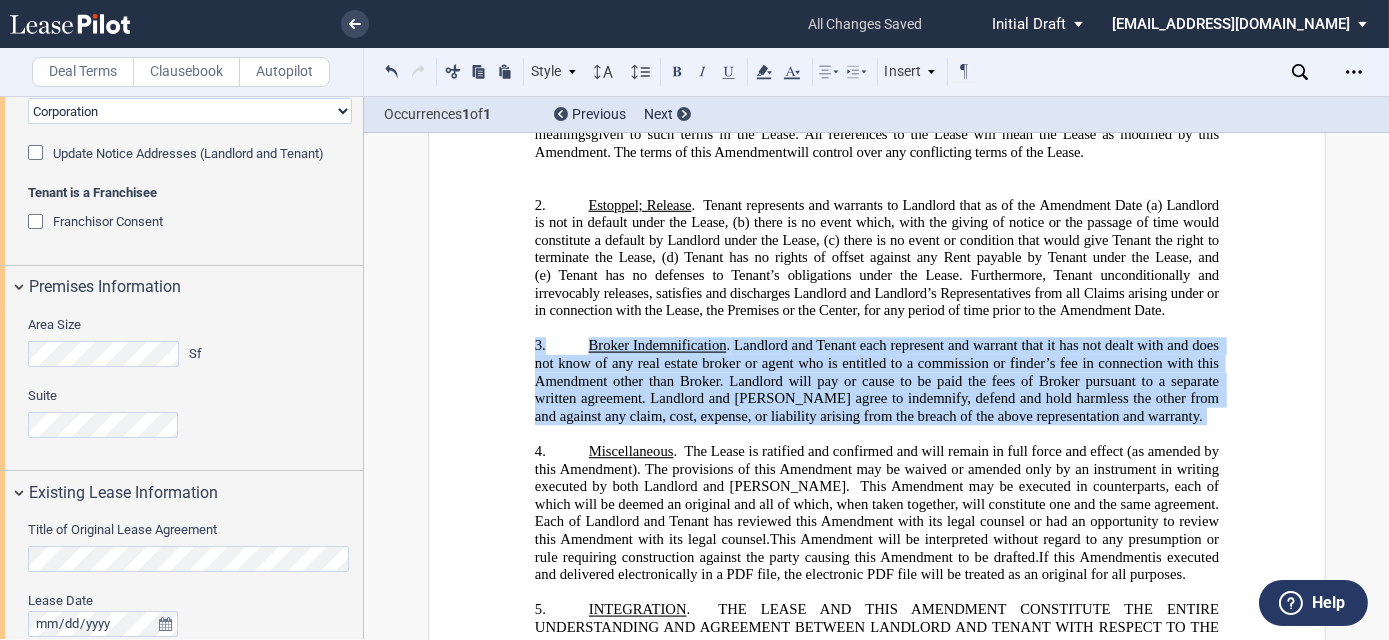 drag, startPoint x: 1212, startPoint y: 413, endPoint x: 580, endPoint y: 318, distance: 639.10016 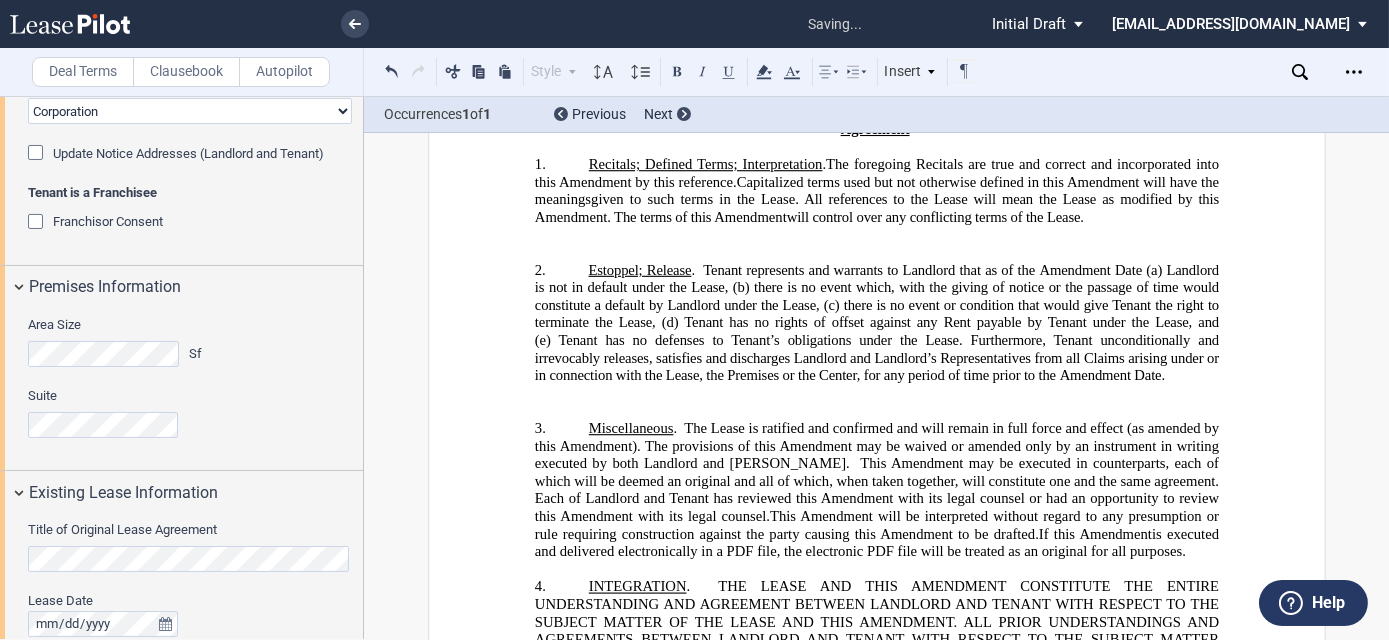 scroll, scrollTop: 384, scrollLeft: 0, axis: vertical 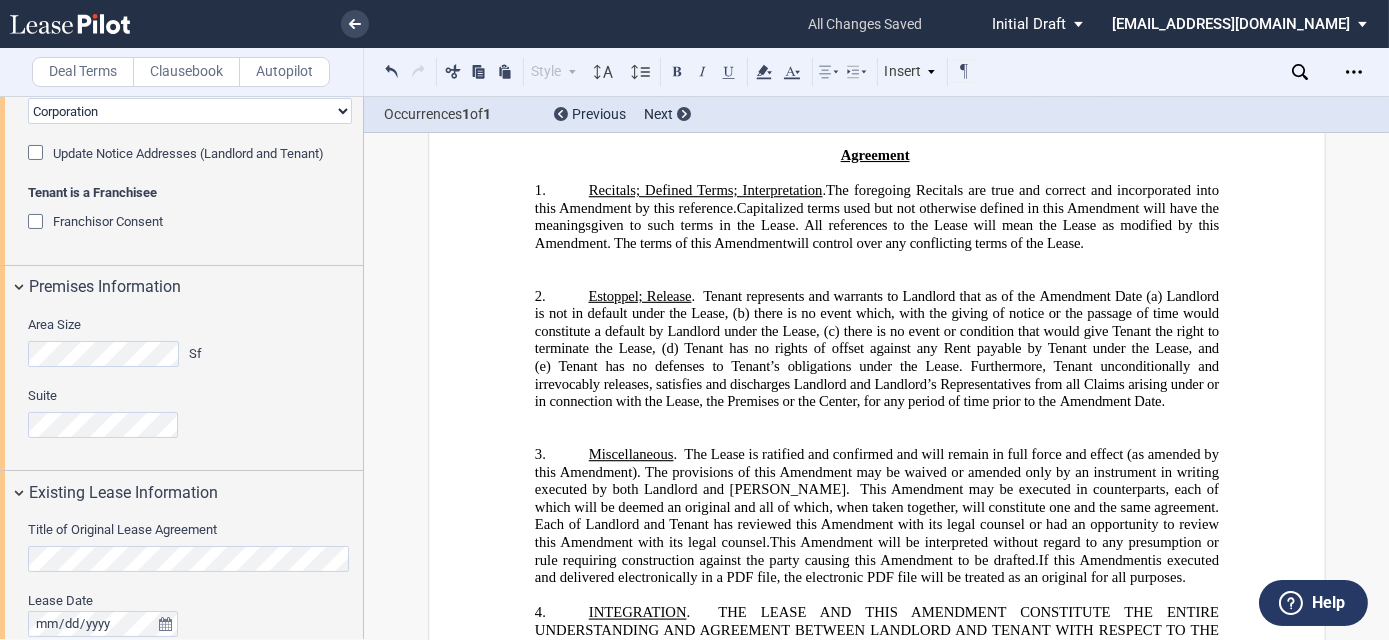 drag, startPoint x: 1203, startPoint y: 393, endPoint x: 480, endPoint y: 290, distance: 730.2999 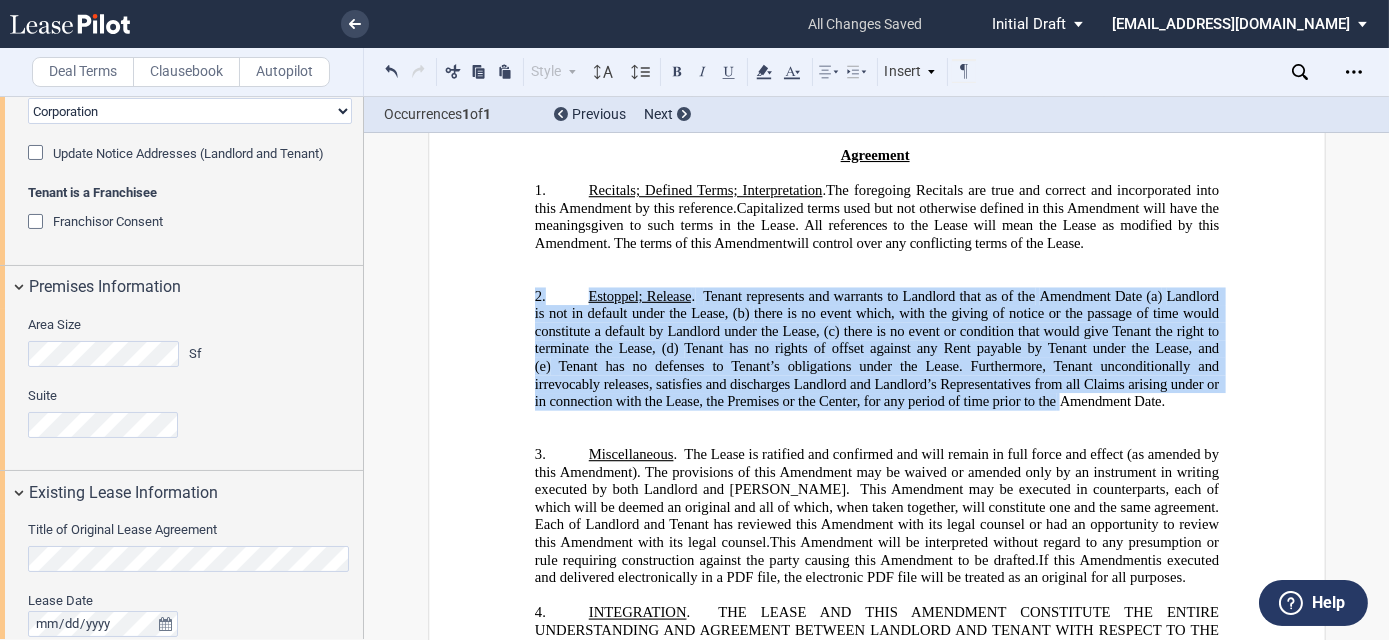 click on "﻿" at bounding box center [876, 420] 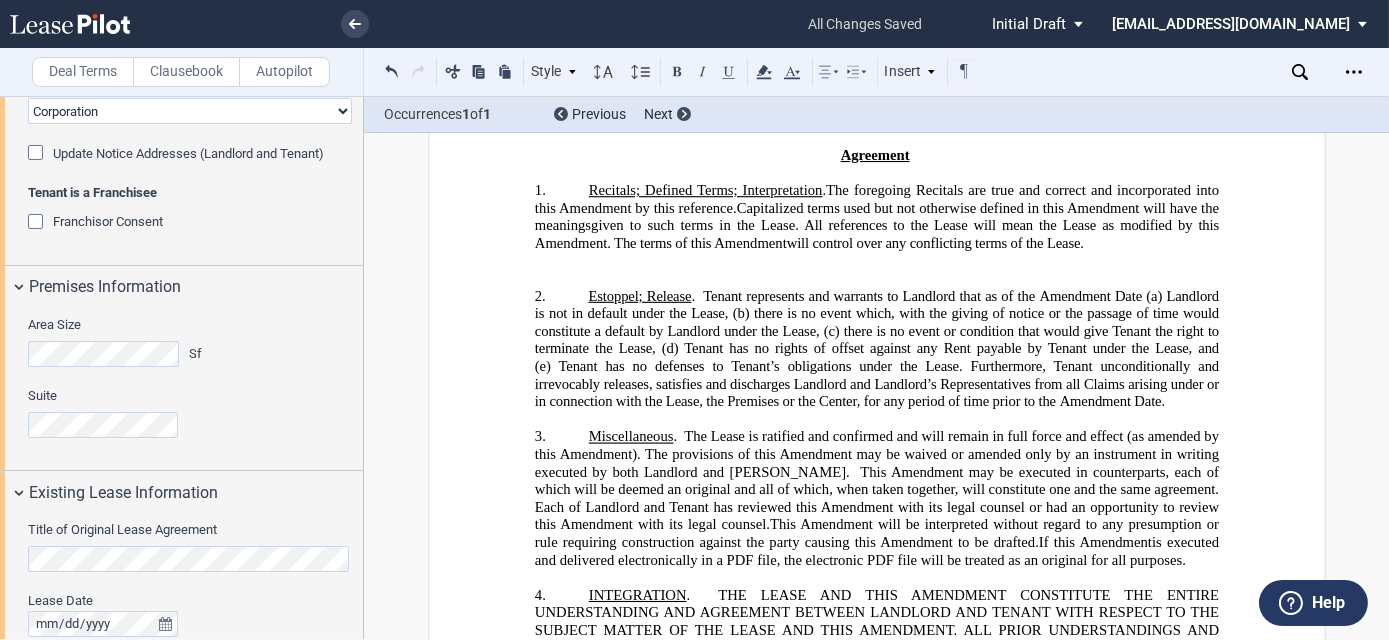 click on "﻿" at bounding box center [876, 279] 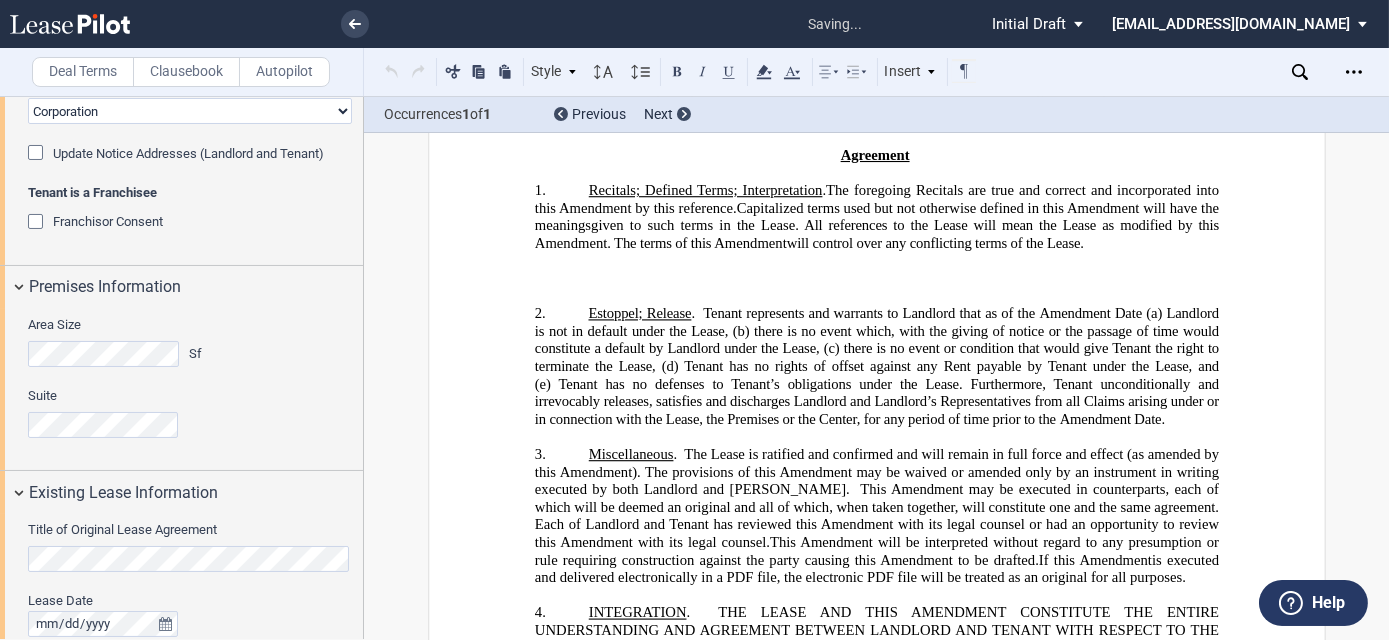 click on "﻿" at bounding box center [876, 279] 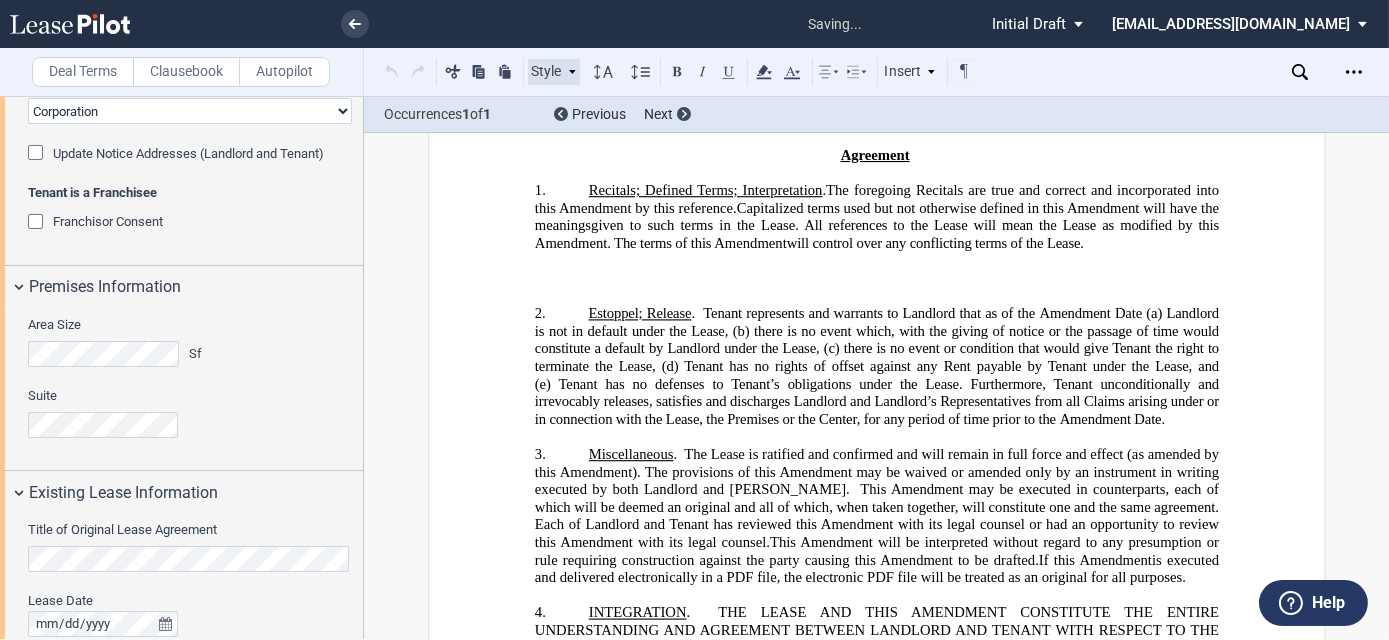 click on "Style" at bounding box center (554, 72) 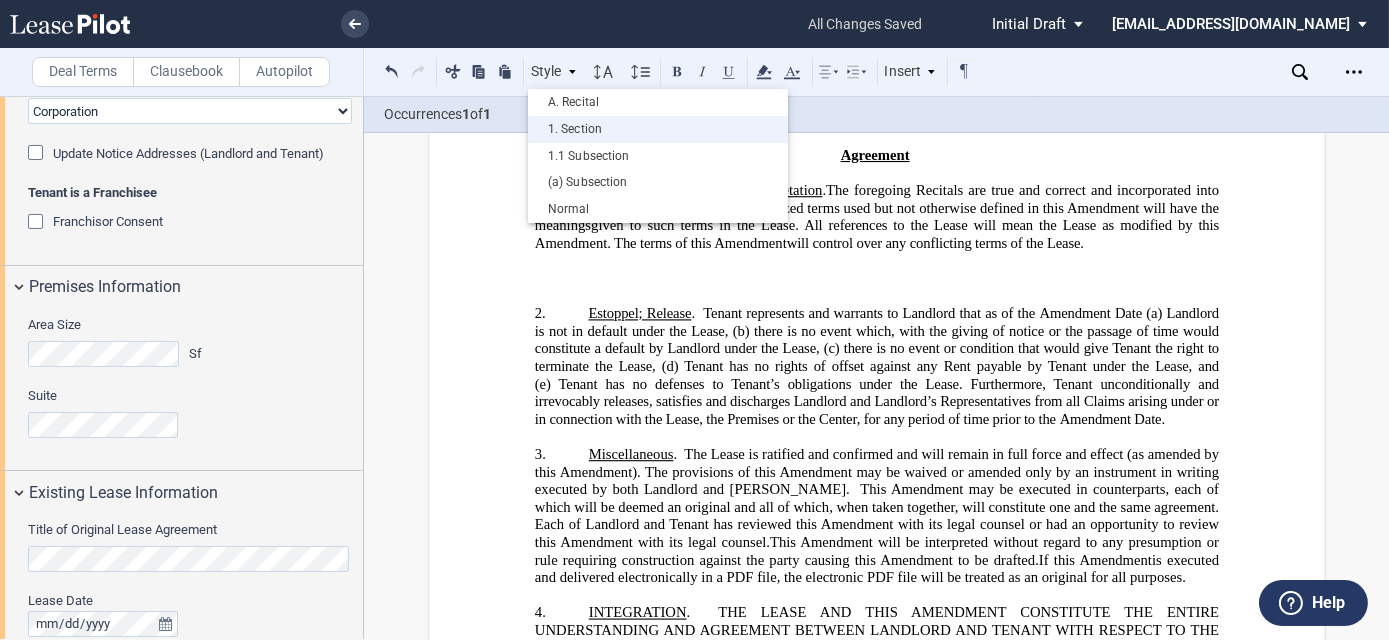 click on "1. Section" at bounding box center [658, 129] 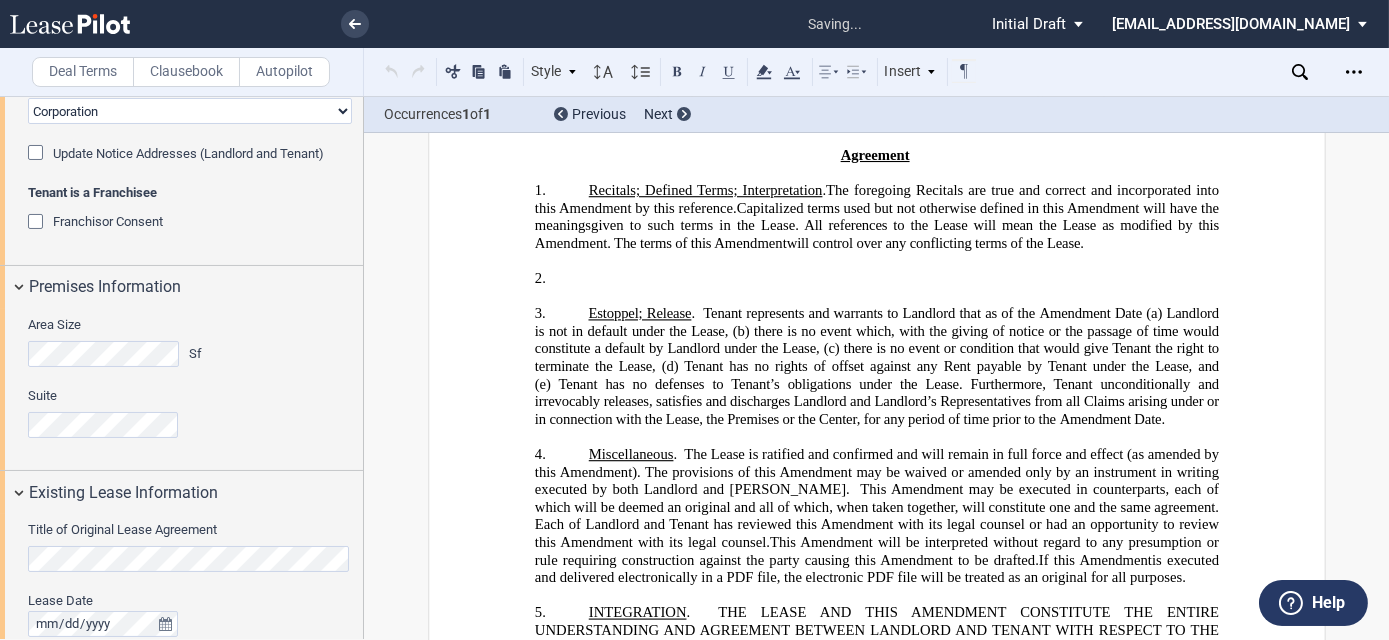 click on "Clausebook" at bounding box center (186, 72) 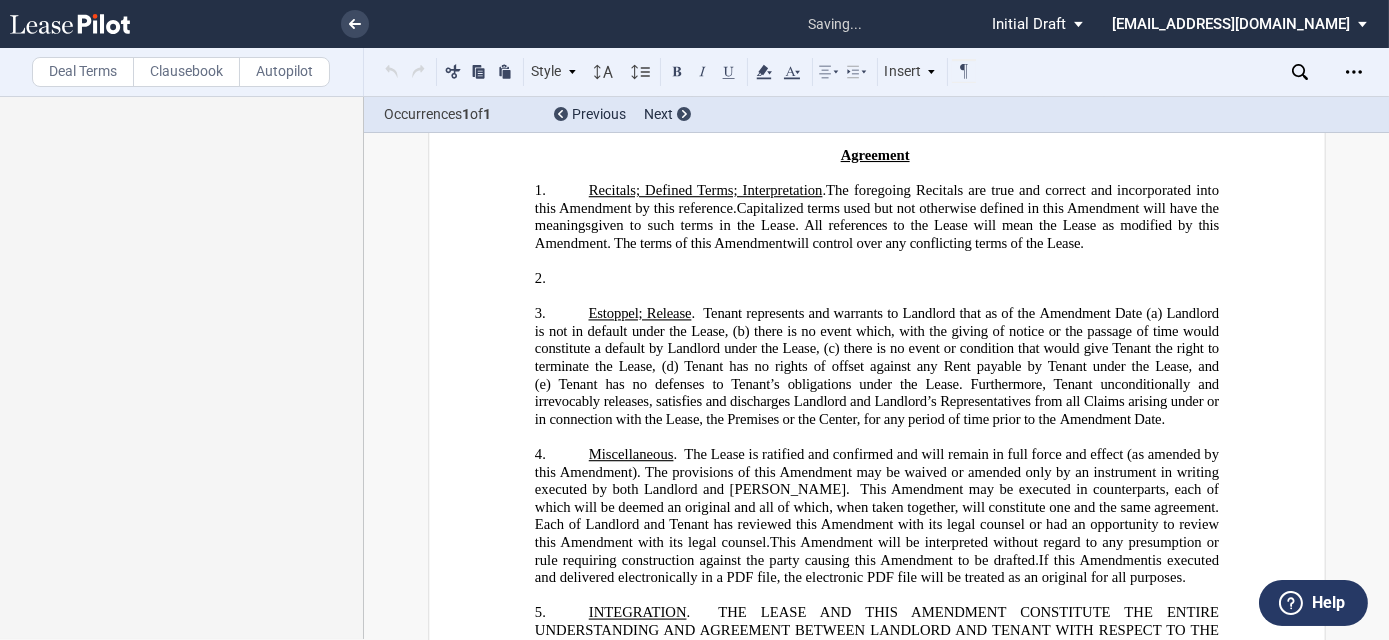 scroll, scrollTop: 0, scrollLeft: 0, axis: both 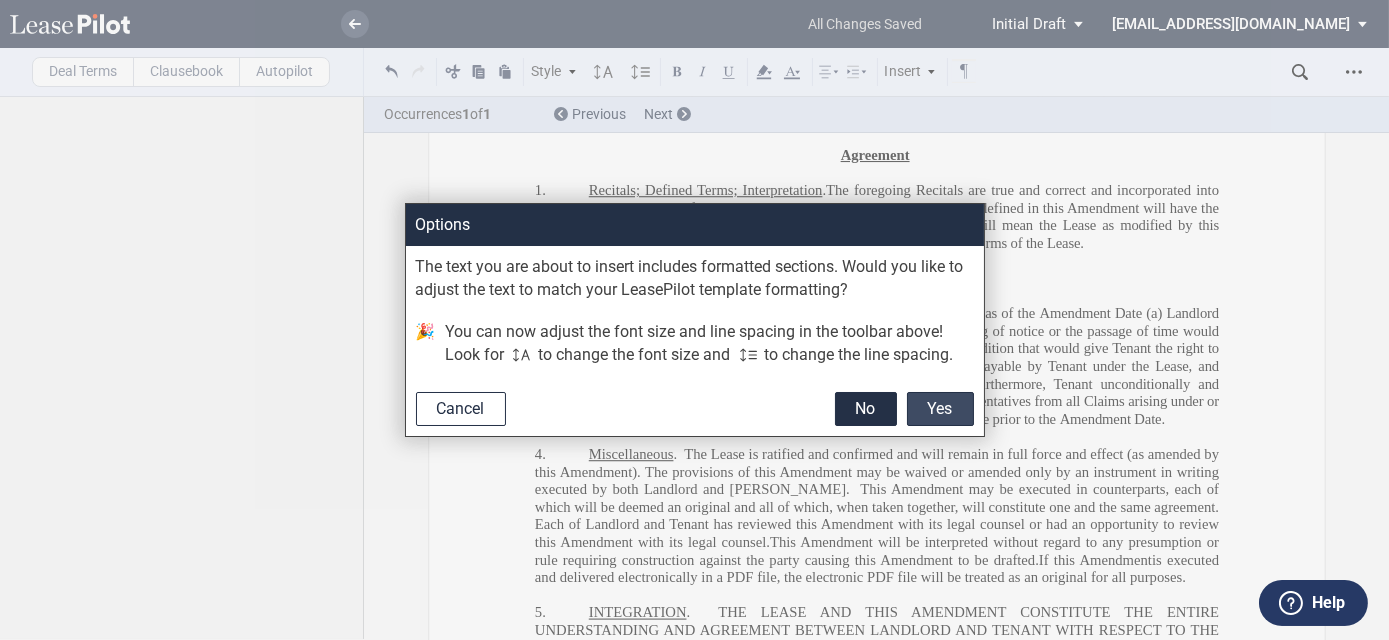 click on "Yes" at bounding box center [940, 409] 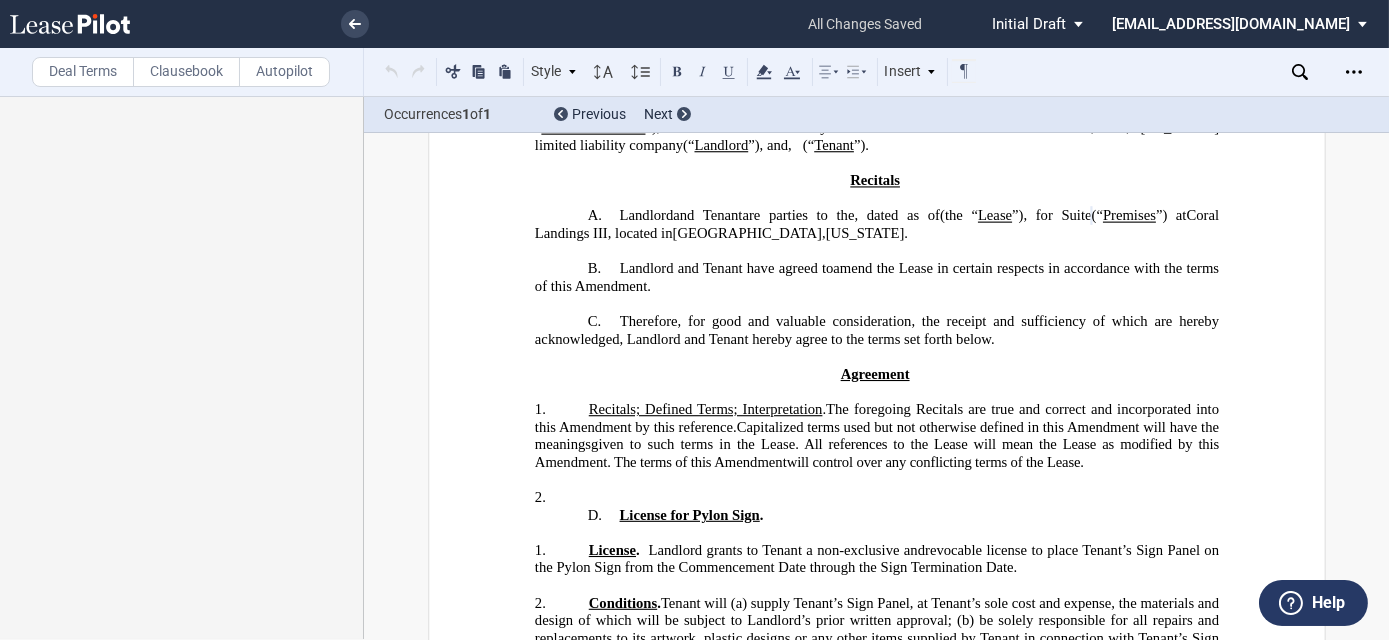 scroll, scrollTop: 21, scrollLeft: 0, axis: vertical 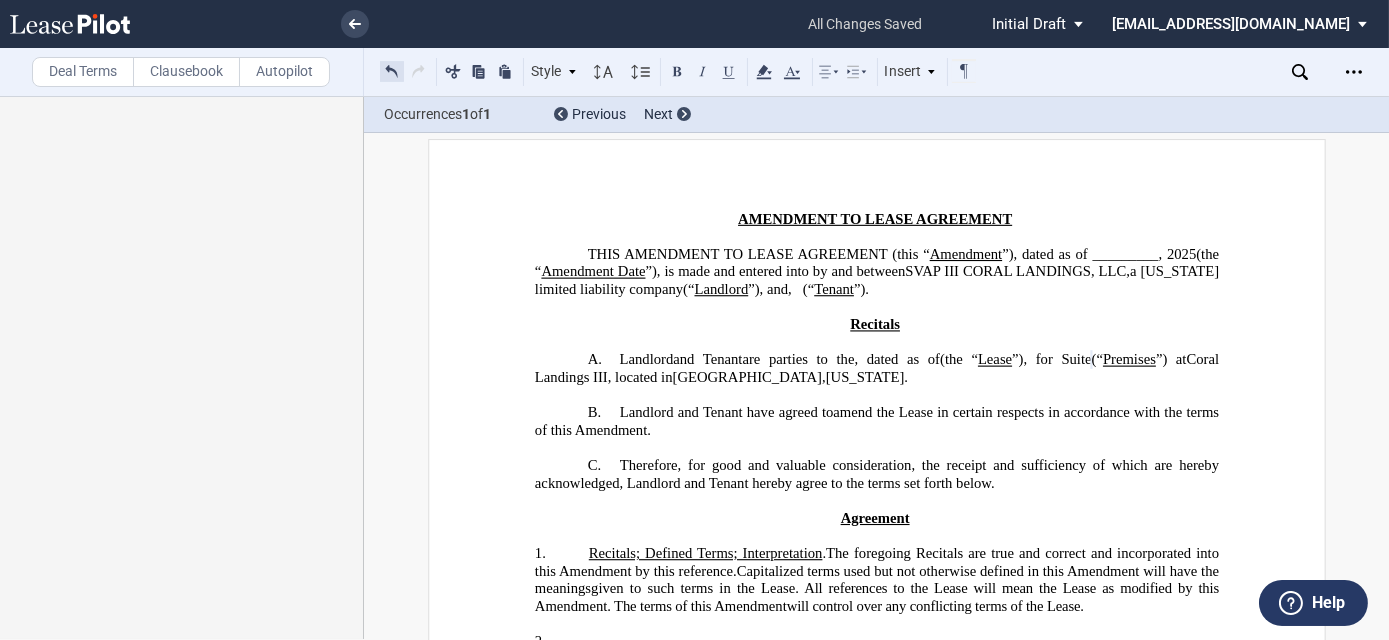 click at bounding box center [392, 71] 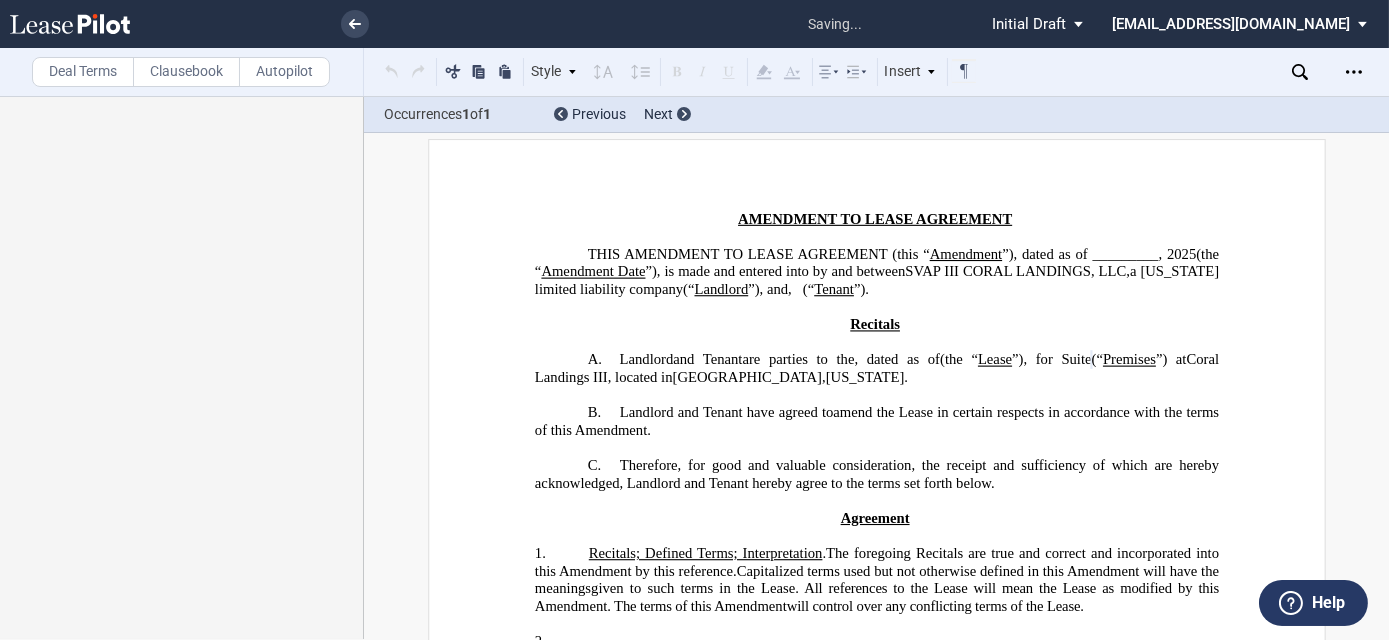 click on "Style
A. Recital
1. Section
1.1 Subsection
(a) Subsection
Normal
Normal
8pt
9pt
10pt
10.5pt
11pt
12pt
14pt
16pt
Normal
1
1.15
1.5
2
3
No Color
Automatic
Align Left
Center
Align Right
Justify
Paragraph
First Line
Insert
List
A. Recital
1. Section
1.1 Subsection
(a) Subsection
Normal
Select
list outline
you would like to define" at bounding box center (679, 72) 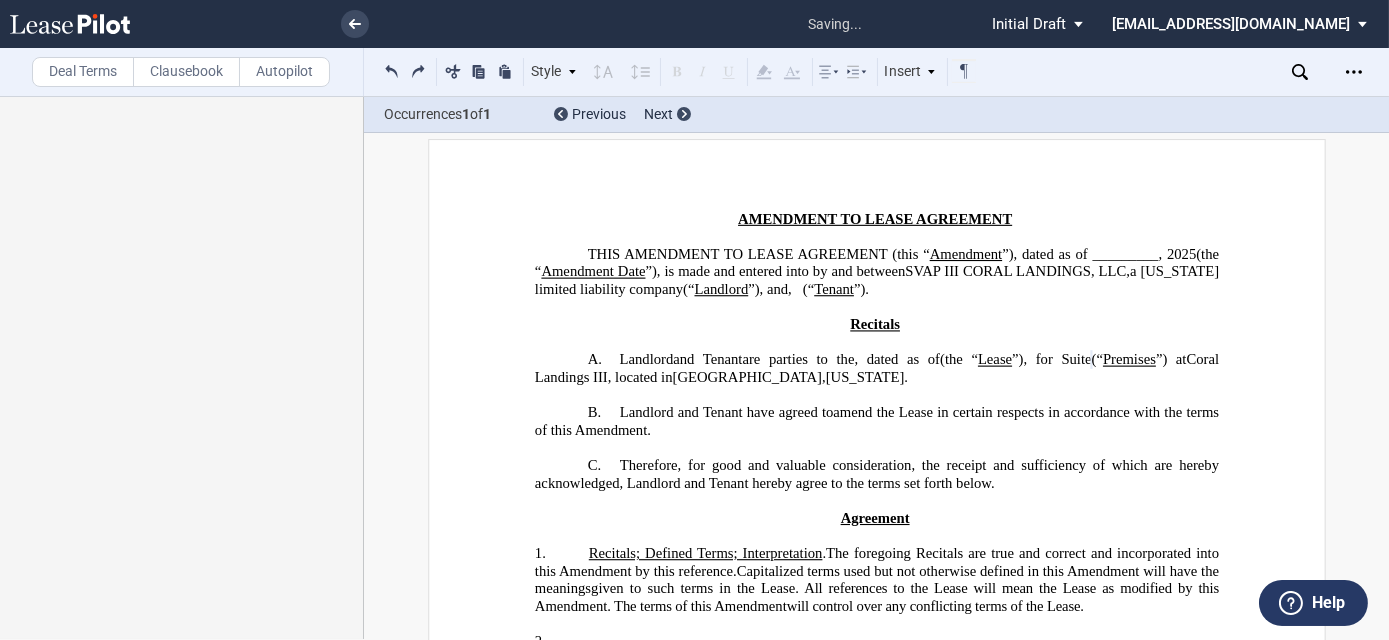 click at bounding box center (392, 71) 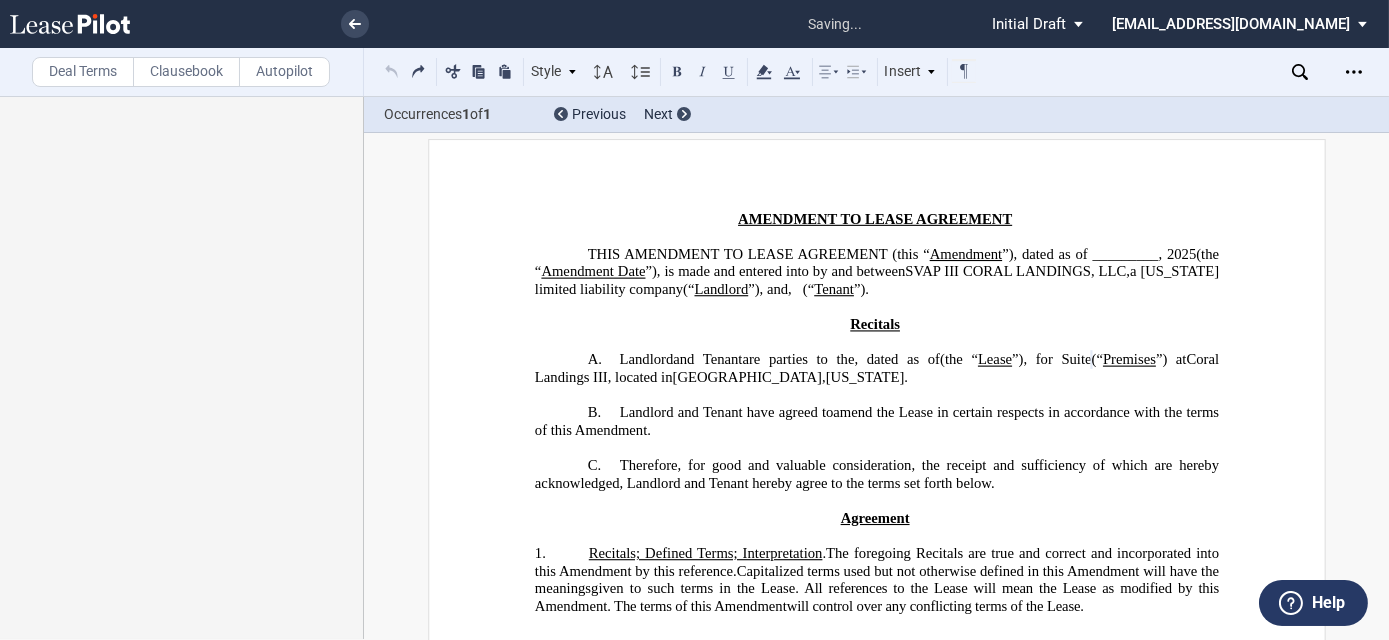 click at bounding box center (392, 71) 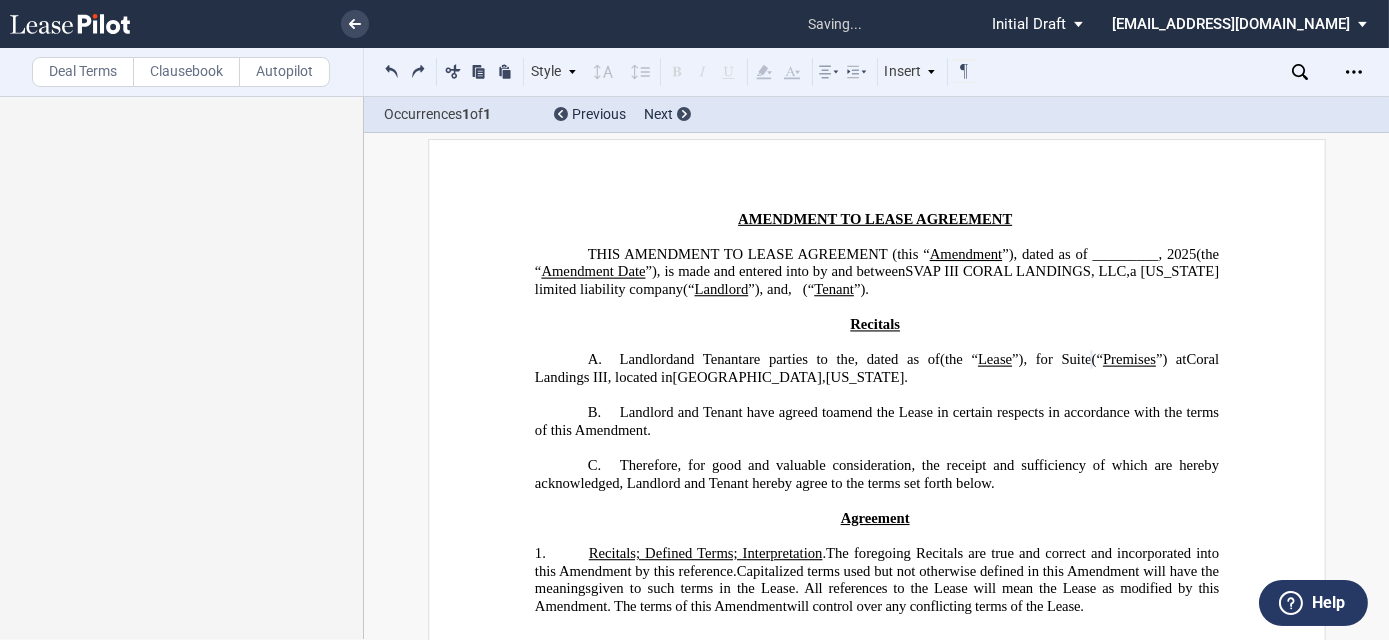 click at bounding box center [392, 71] 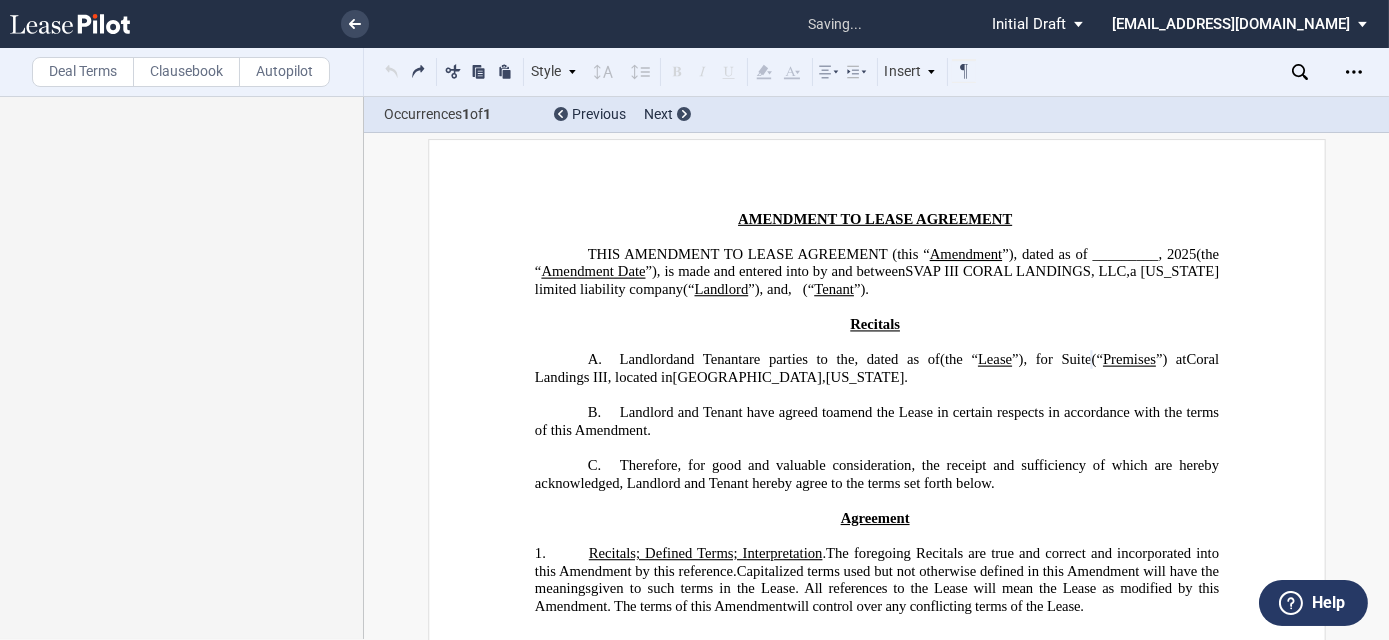 click on "Style
A. Recital
1. Section
1.1 Subsection
(a) Subsection
Normal
Normal
8pt
9pt
10pt
10.5pt
11pt
12pt
14pt
16pt
Normal
1
1.15
1.5
2
3
No Color
Automatic
Align Left
Center
Align Right
Justify
Paragraph
First Line
Insert
List
A. Recital
1. Section
1.1 Subsection
(a) Subsection
Normal
Select
list outline
you would like to define" at bounding box center [679, 72] 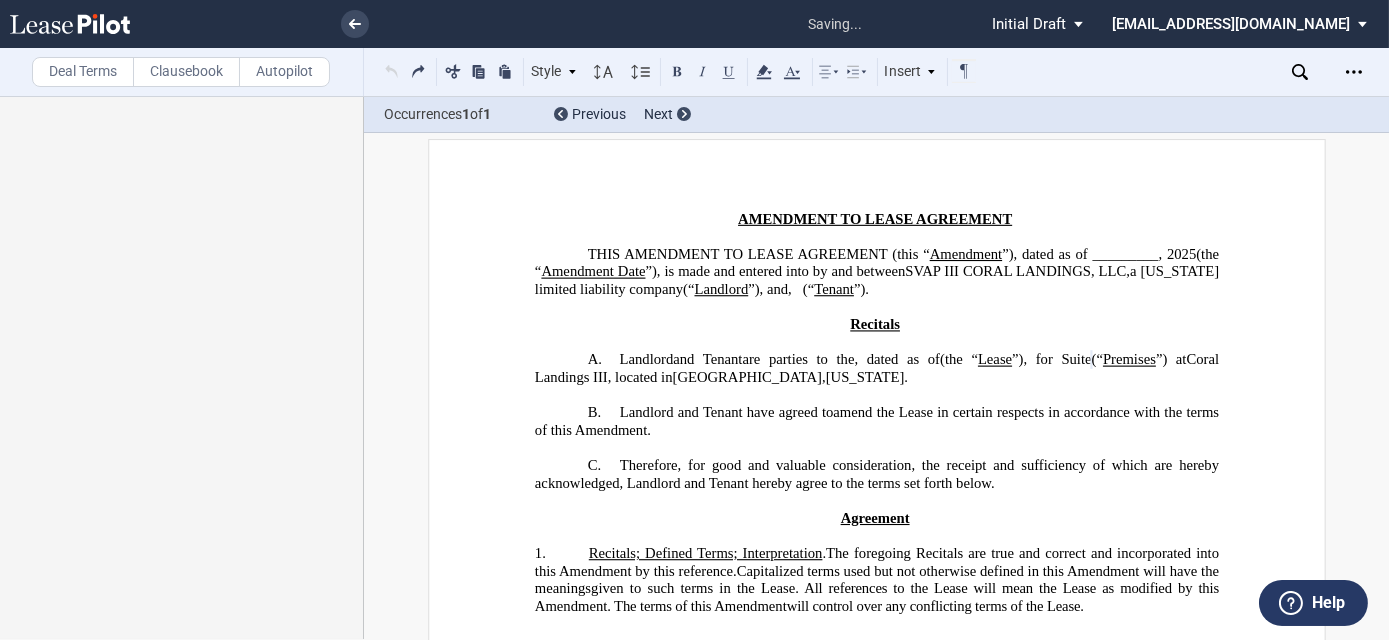 click on "Style
A. Recital
1. Section
1.1 Subsection
(a) Subsection
Normal
Normal
8pt
9pt
10pt
10.5pt
11pt
12pt
14pt
16pt
Normal
1
1.15
1.5
2
3
No Color
Automatic
Align Left
Center
Align Right
Justify
Paragraph
First Line
Insert
List
A. Recital
1. Section
1.1 Subsection
(a) Subsection
Normal
Select
list outline
you would like to define" at bounding box center [679, 72] 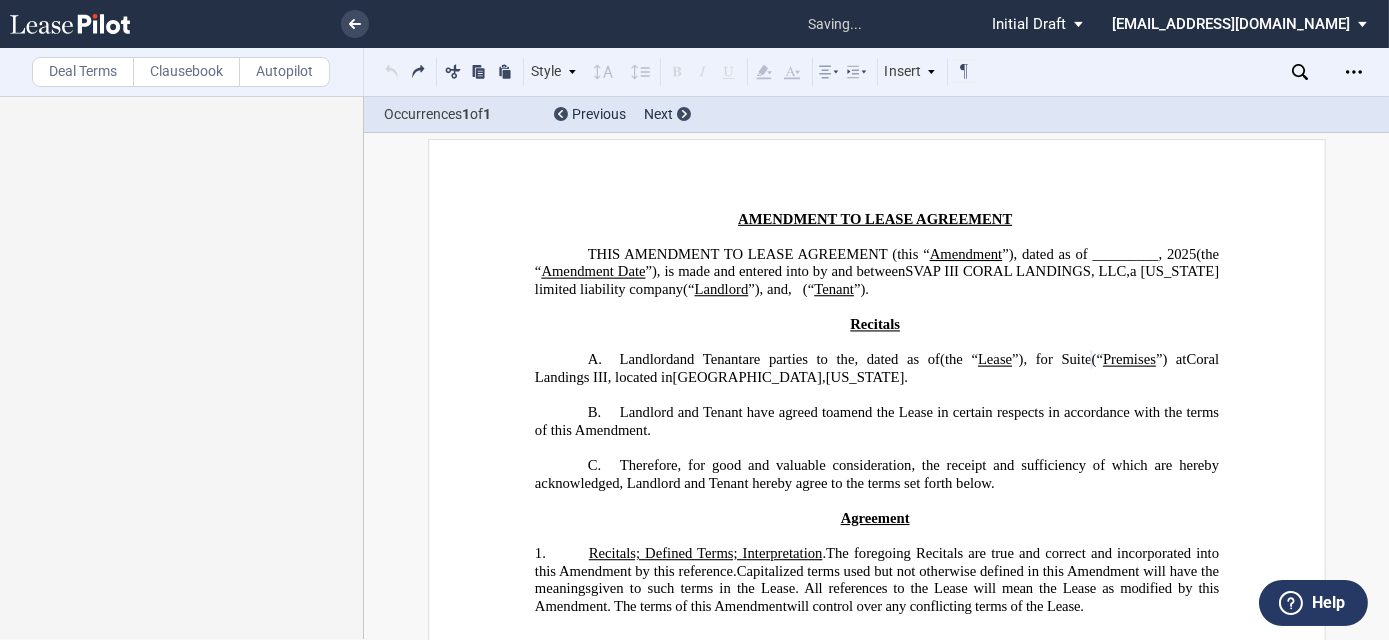 click on "Style
A. Recital
1. Section
1.1 Subsection
(a) Subsection
Normal
Normal
8pt
9pt
10pt
10.5pt
11pt
12pt
14pt
16pt
Normal
1
1.15
1.5
2
3
No Color
Automatic
Align Left
Center
Align Right
Justify
Paragraph
First Line
Insert
List
A. Recital
1. Section
1.1 Subsection
(a) Subsection
Normal
Select
list outline
you would like to define" at bounding box center (679, 72) 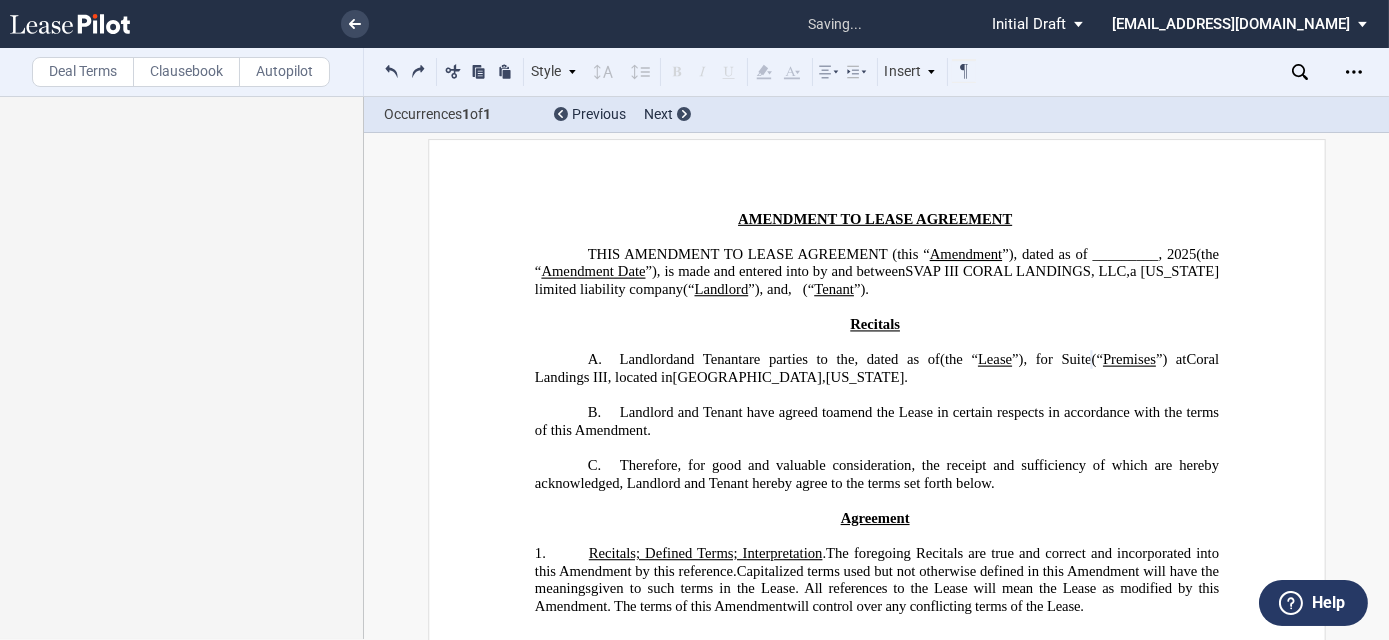 click at bounding box center [392, 71] 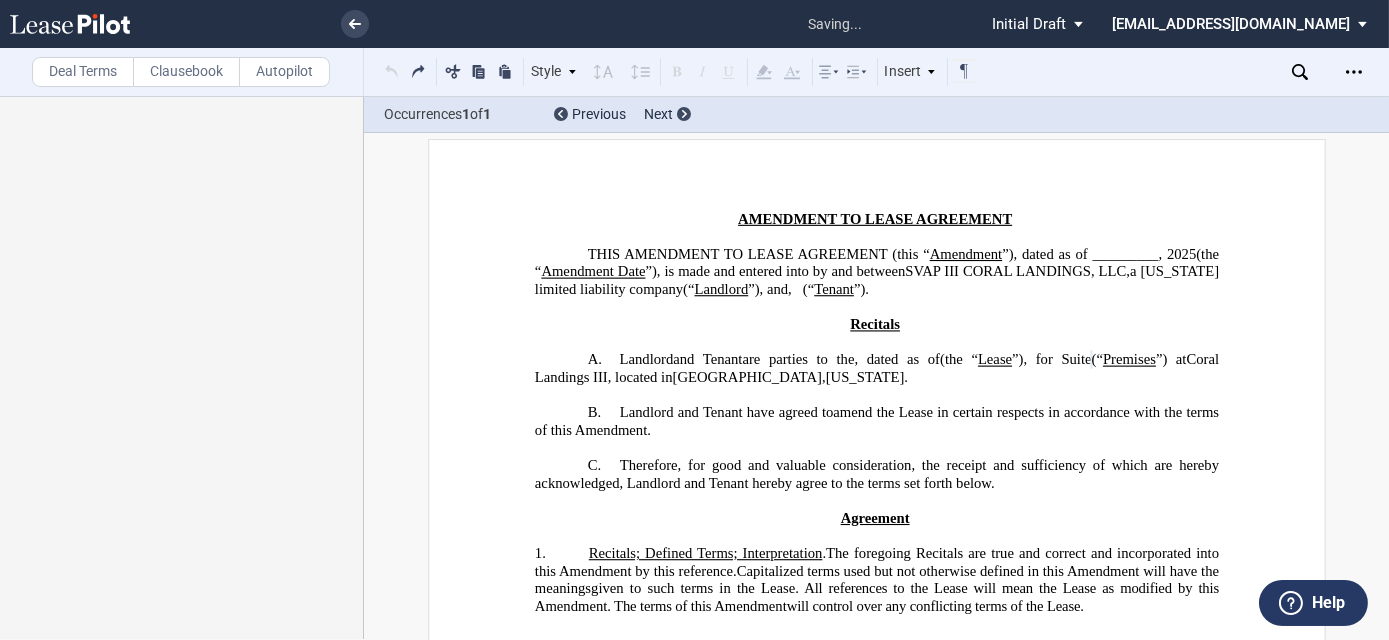 click on "Style
A. Recital
1. Section
1.1 Subsection
(a) Subsection
Normal
Normal
8pt
9pt
10pt
10.5pt
11pt
12pt
14pt
16pt
Normal
1
1.15
1.5
2
3
No Color
Automatic
Align Left
Center
Align Right
Justify
Paragraph
First Line
Insert
List
A. Recital
1. Section
1.1 Subsection
(a) Subsection
Normal
Select
list outline
you would like to define" at bounding box center (679, 72) 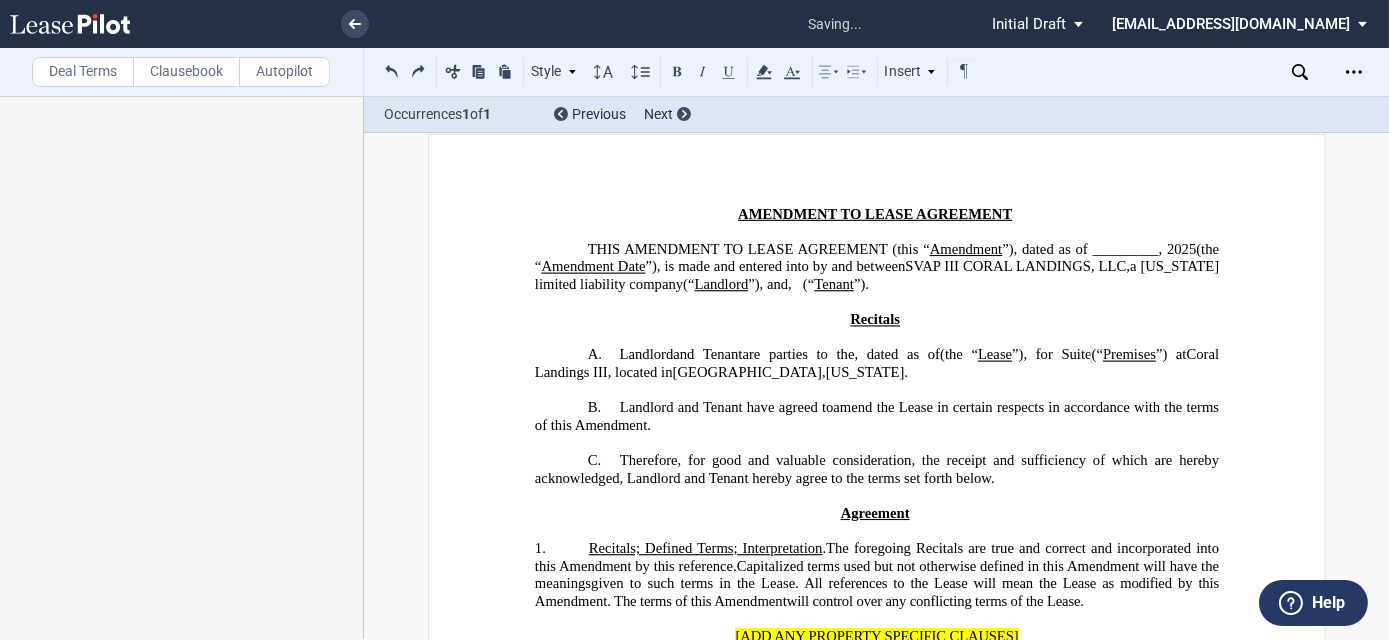 click at bounding box center (392, 71) 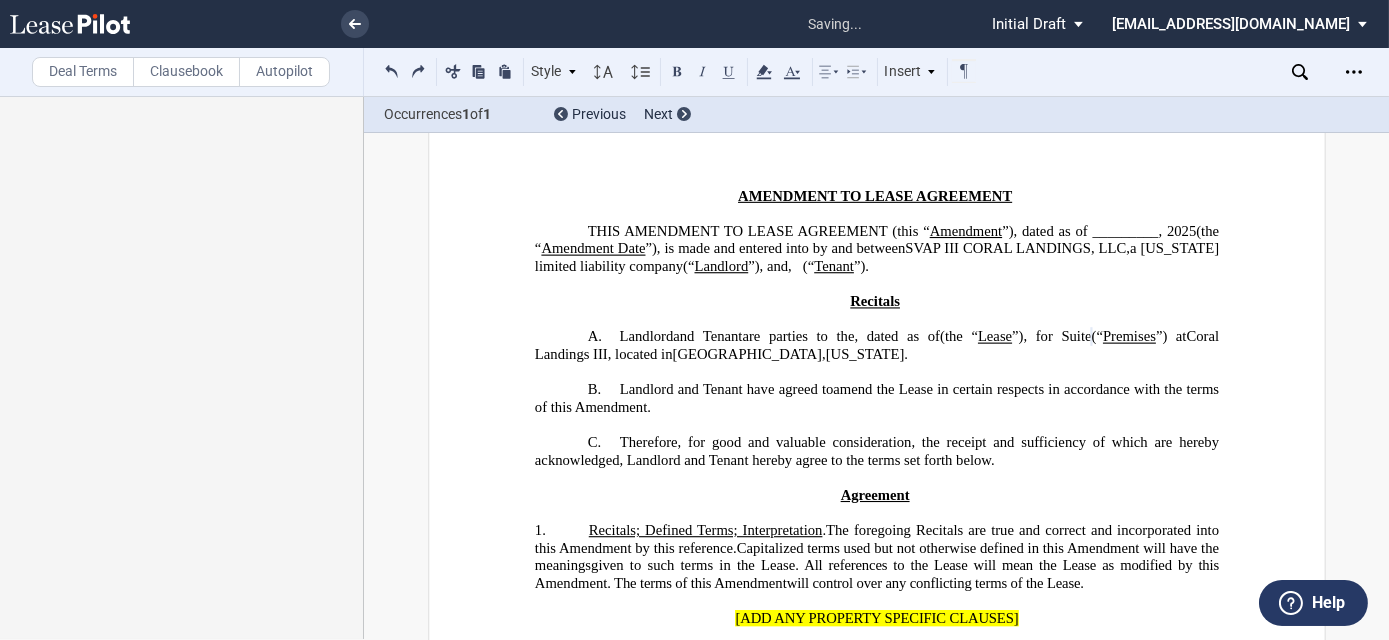 click at bounding box center (392, 71) 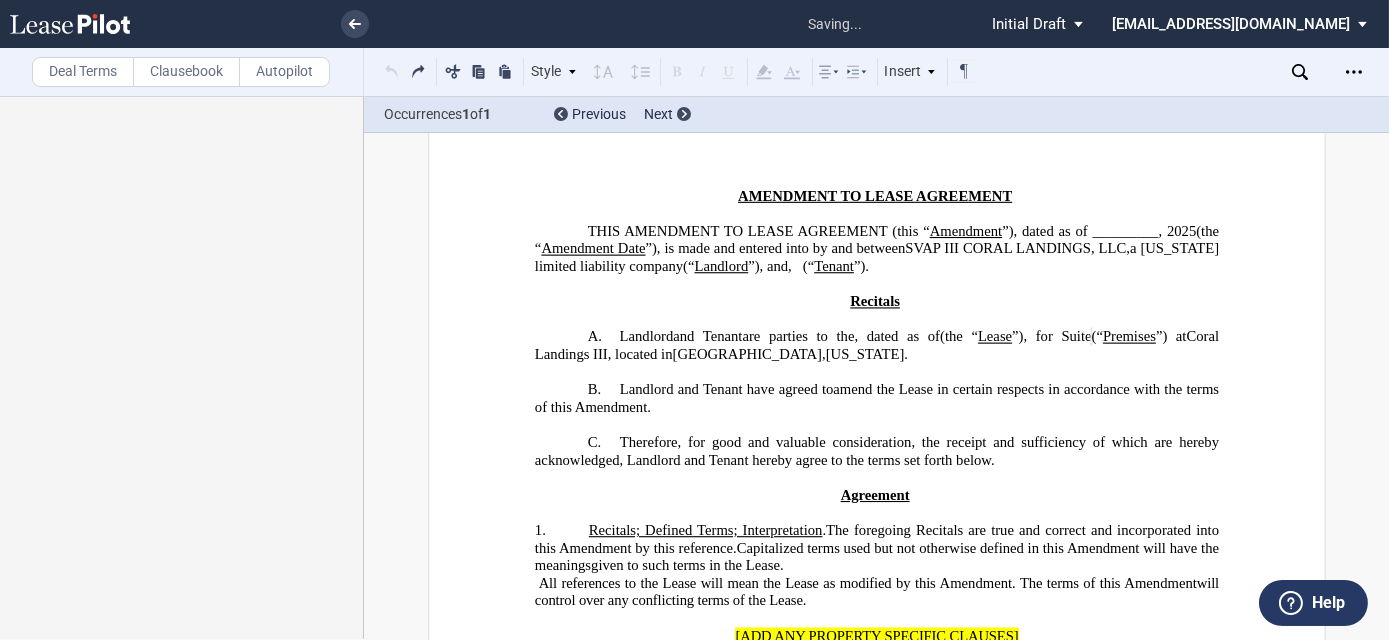 click on "Style
A. Recital
1. Section
1.1 Subsection
(a) Subsection
Normal
Normal
8pt
9pt
10pt
10.5pt
11pt
12pt
14pt
16pt
Normal
1
1.15
1.5
2
3
No Color
Automatic
Align Left
Center
Align Right
Justify
Paragraph
First Line
Insert
List
A. Recital
1. Section
1.1 Subsection
(a) Subsection
Normal
Select
list outline
you would like to define" at bounding box center (679, 72) 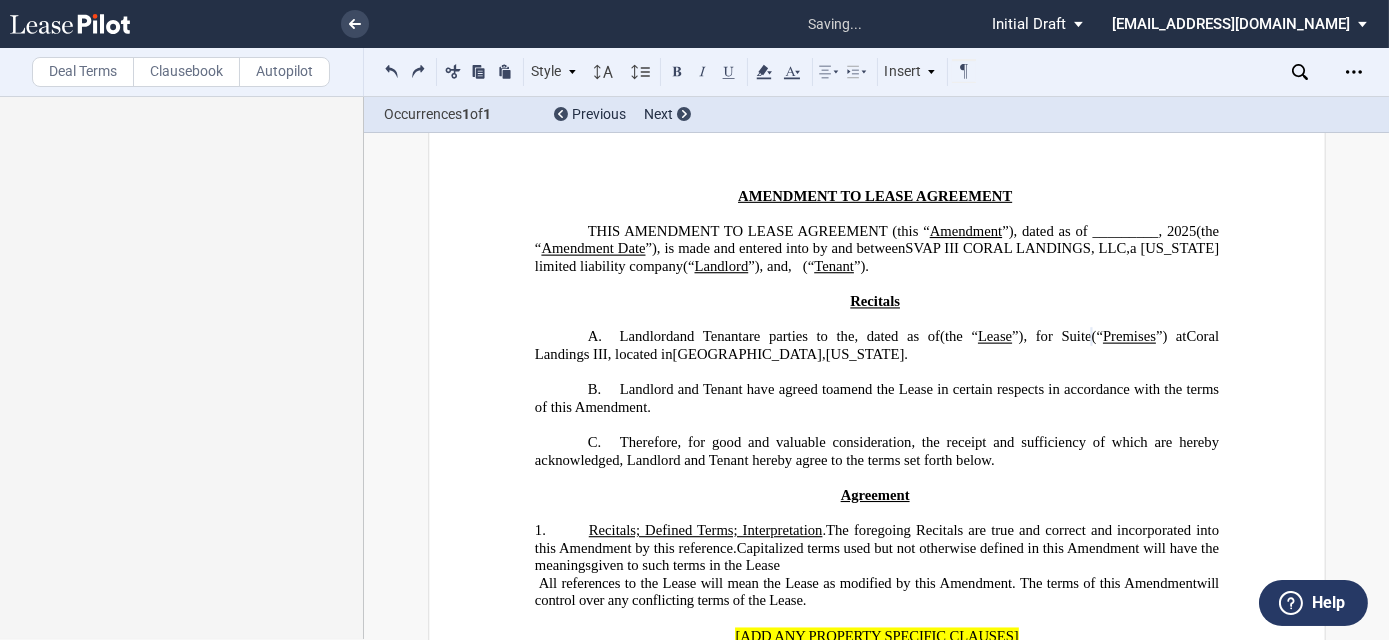 click at bounding box center (392, 71) 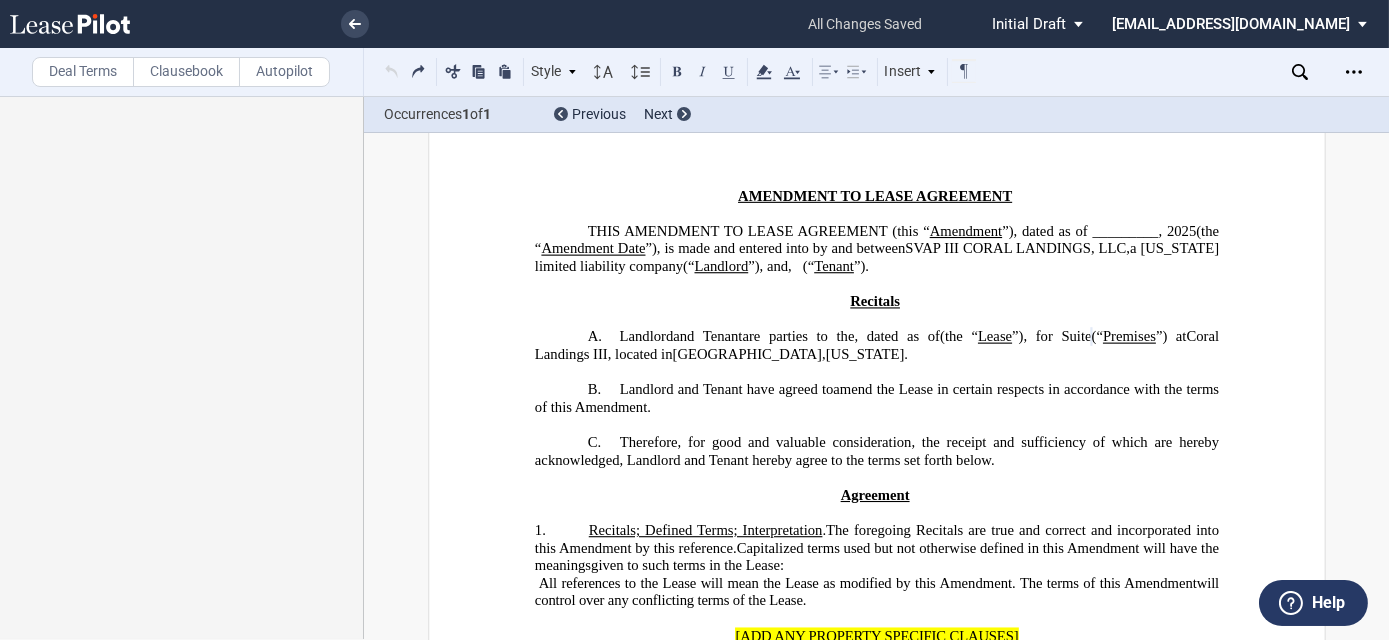 click on "Style
A. Recital
1. Section
1.1 Subsection
(a) Subsection
Normal
Normal
8pt
9pt
10pt
10.5pt
11pt
12pt
14pt
16pt
Normal
1
1.15
1.5
2
3
No Color
Automatic
Align Left
Center
Align Right
Justify
Paragraph
First Line
Insert
List
A. Recital
1. Section
1.1 Subsection
(a) Subsection
Normal
Select
list outline
you would like to define" at bounding box center (679, 72) 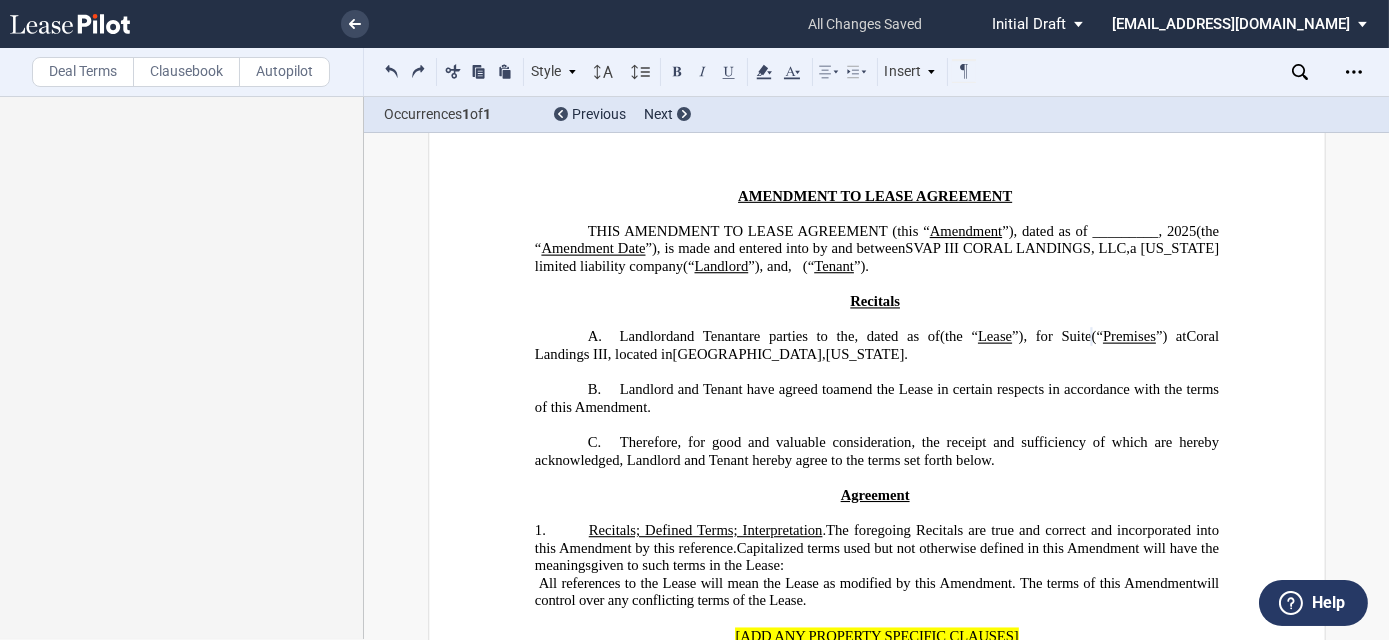 click at bounding box center [392, 71] 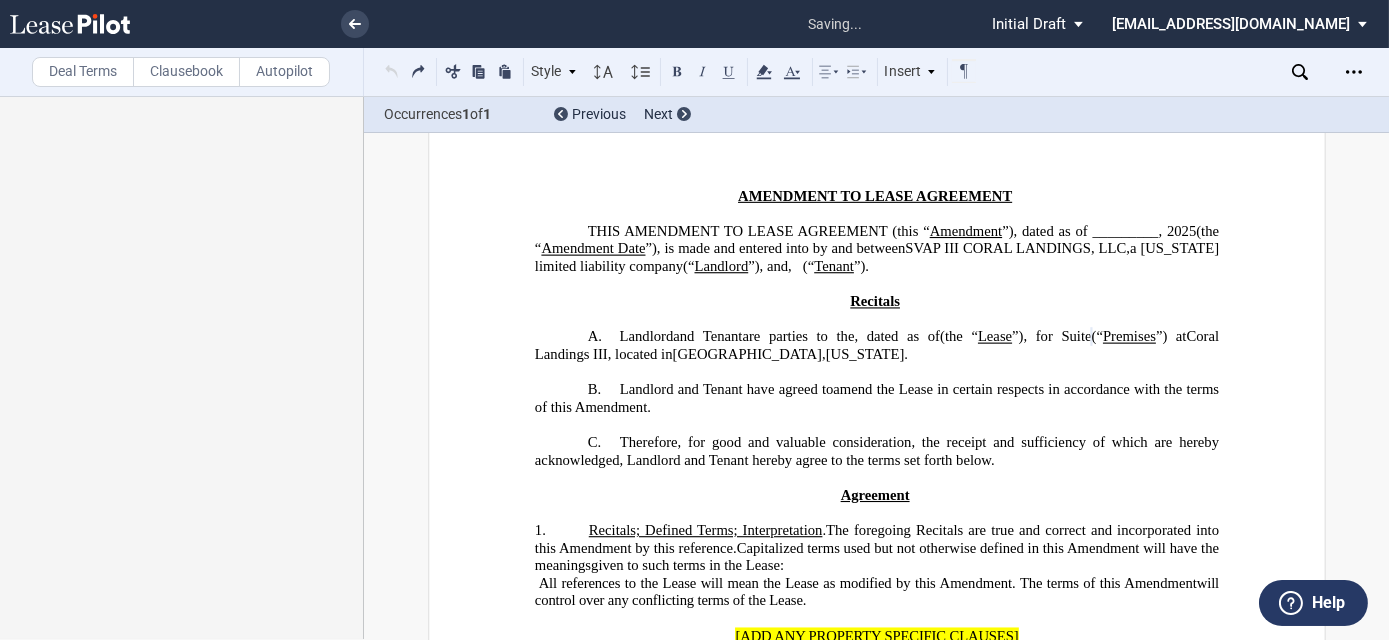 click on "Style
A. Recital
1. Section
1.1 Subsection
(a) Subsection
Normal
Normal
8pt
9pt
10pt
10.5pt
11pt
12pt
14pt
16pt
Normal
1
1.15
1.5
2
3
No Color
Automatic
Align Left
Center
Align Right
Justify
Paragraph
First Line
Insert
List
A. Recital
1. Section
1.1 Subsection
(a) Subsection
Normal
Select
list outline
you would like to define" at bounding box center (679, 72) 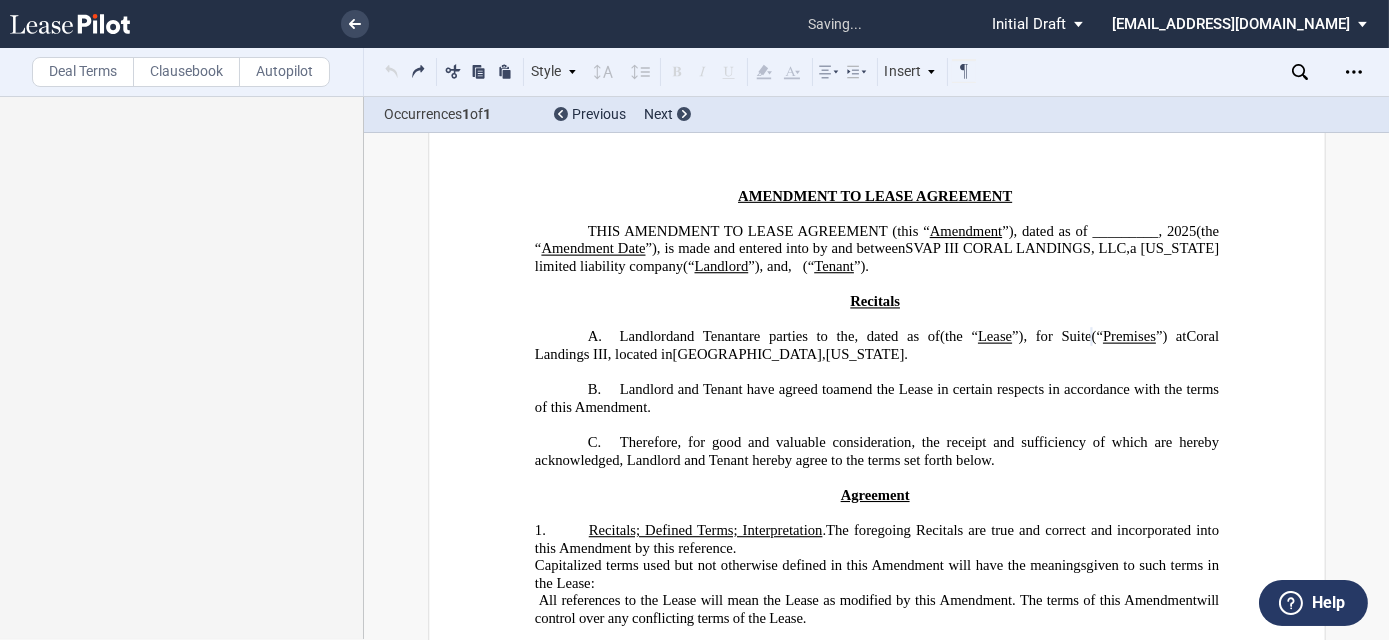 click on "Style
A. Recital
1. Section
1.1 Subsection
(a) Subsection
Normal
Normal
8pt
9pt
10pt
10.5pt
11pt
12pt
14pt
16pt
Normal
1
1.15
1.5
2
3
No Color
Automatic
Align Left
Center
Align Right
Justify
Paragraph
First Line
Insert
List
A. Recital
1. Section
1.1 Subsection
(a) Subsection
Normal
Select
list outline
you would like to define" at bounding box center [679, 72] 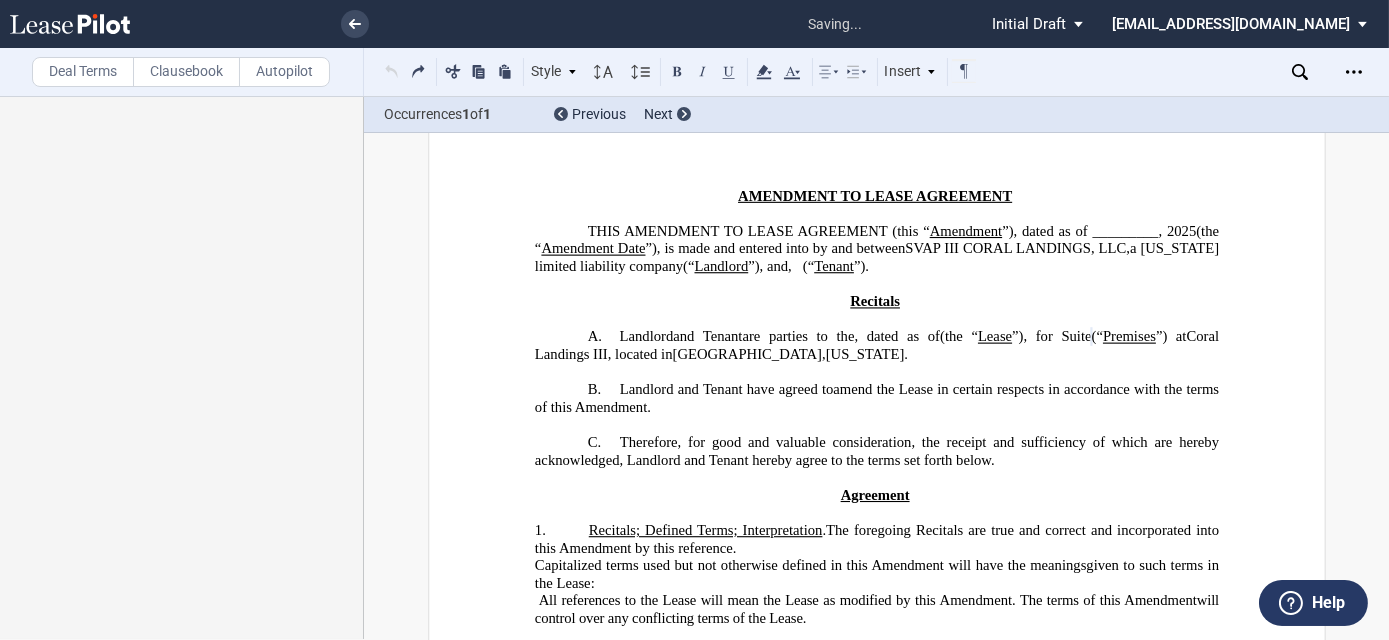 click on "Style
A. Recital
1. Section
1.1 Subsection
(a) Subsection
Normal
Normal
8pt
9pt
10pt
10.5pt
11pt
12pt
14pt
16pt
Normal
1
1.15
1.5
2
3
No Color
Automatic
Align Left
Center
Align Right
Justify
Paragraph
First Line
Insert
List
A. Recital
1. Section
1.1 Subsection
(a) Subsection
Normal
Select
list outline
you would like to define" at bounding box center (679, 72) 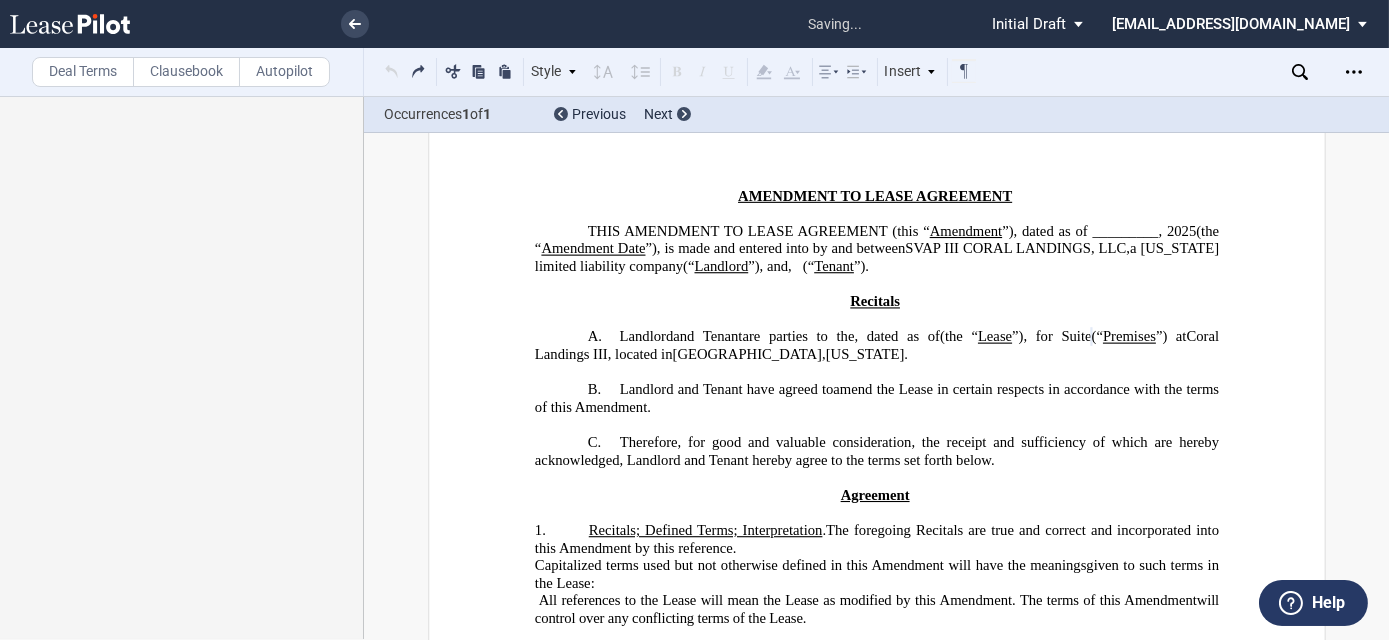 click on "Style
A. Recital
1. Section
1.1 Subsection
(a) Subsection
Normal
Normal
8pt
9pt
10pt
10.5pt
11pt
12pt
14pt
16pt
Normal
1
1.15
1.5
2
3
No Color
Automatic
Align Left
Center
Align Right
Justify
Paragraph
First Line
Insert
List
A. Recital
1. Section
1.1 Subsection
(a) Subsection
Normal
Select
list outline
you would like to define" at bounding box center (679, 72) 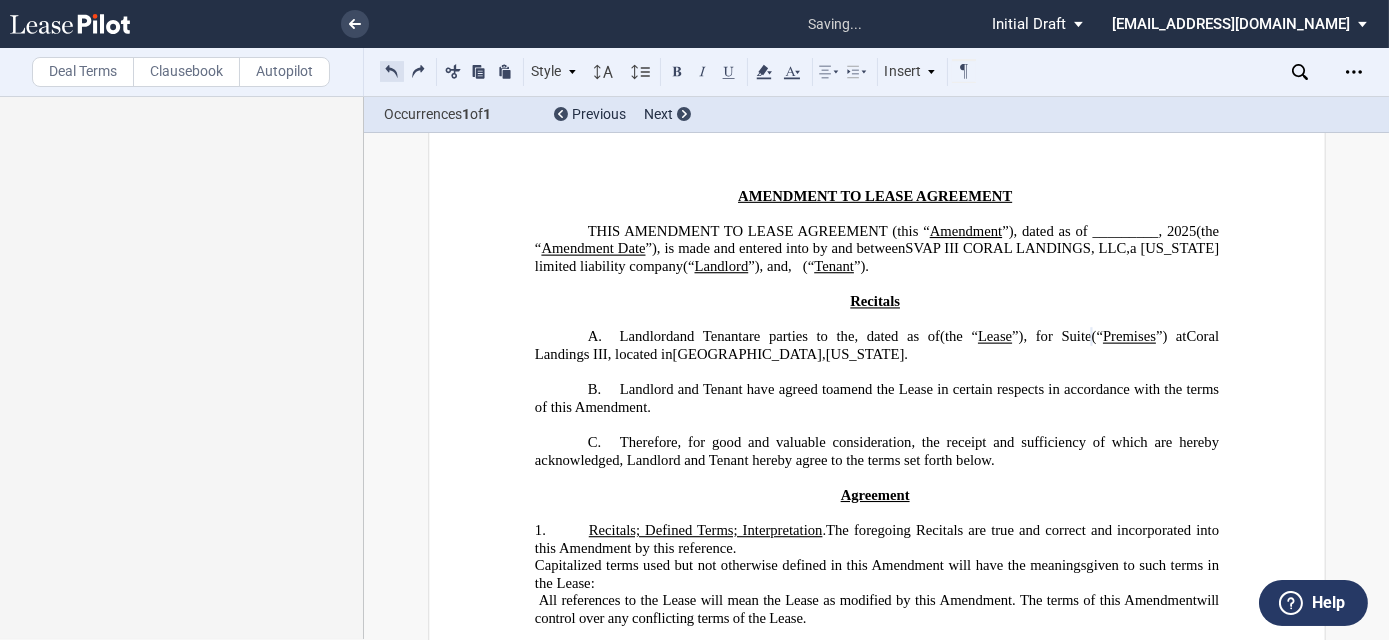 click at bounding box center (392, 71) 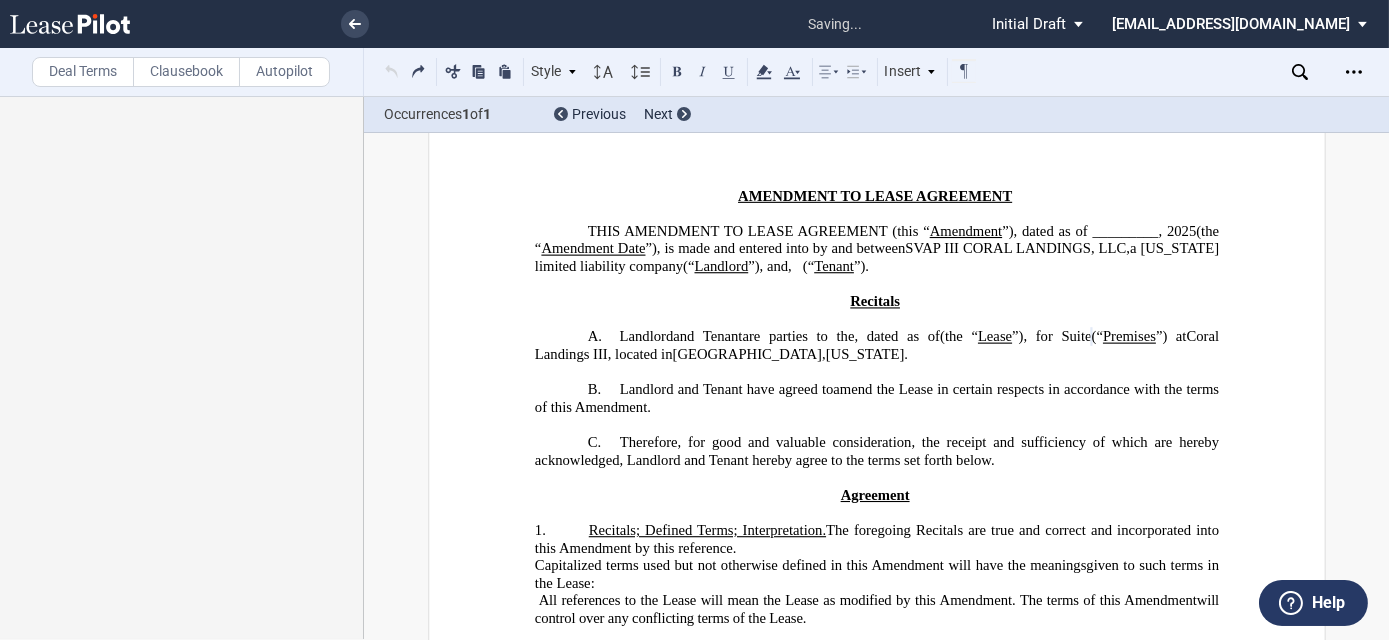 click on "Style
A. Recital
1. Section
1.1 Subsection
(a) Subsection
Normal
Normal
8pt
9pt
10pt
10.5pt
11pt
12pt
14pt
16pt
Normal
1
1.15
1.5
2
3
No Color
Automatic
Align Left
Center
Align Right
Justify
Paragraph
First Line
Insert
List
A. Recital
1. Section
1.1 Subsection
(a) Subsection
Normal
Select
list outline
you would like to define" at bounding box center [679, 72] 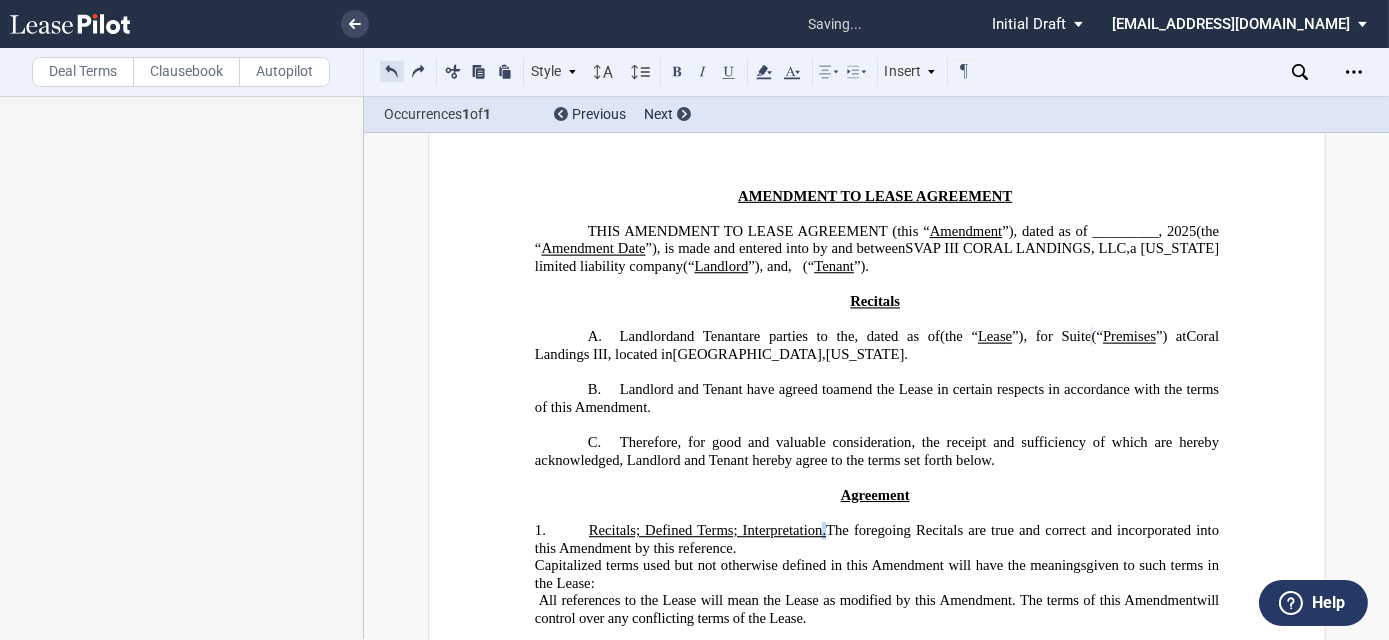 click at bounding box center [392, 71] 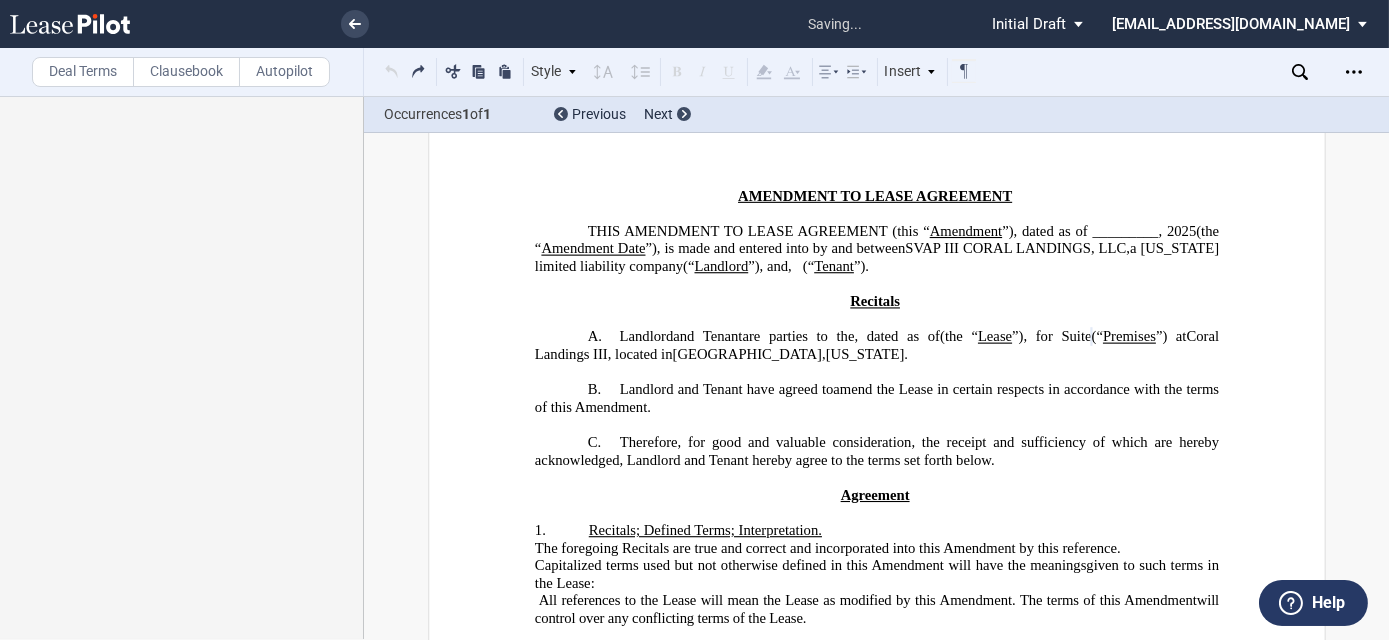 click on "Style
A. Recital
1. Section
1.1 Subsection
(a) Subsection
Normal
Normal
8pt
9pt
10pt
10.5pt
11pt
12pt
14pt
16pt
Normal
1
1.15
1.5
2
3
No Color
Automatic
Align Left
Center
Align Right
Justify
Paragraph
First Line
Insert
List
A. Recital
1. Section
1.1 Subsection
(a) Subsection
Normal
Select
list outline
you would like to define" at bounding box center [679, 72] 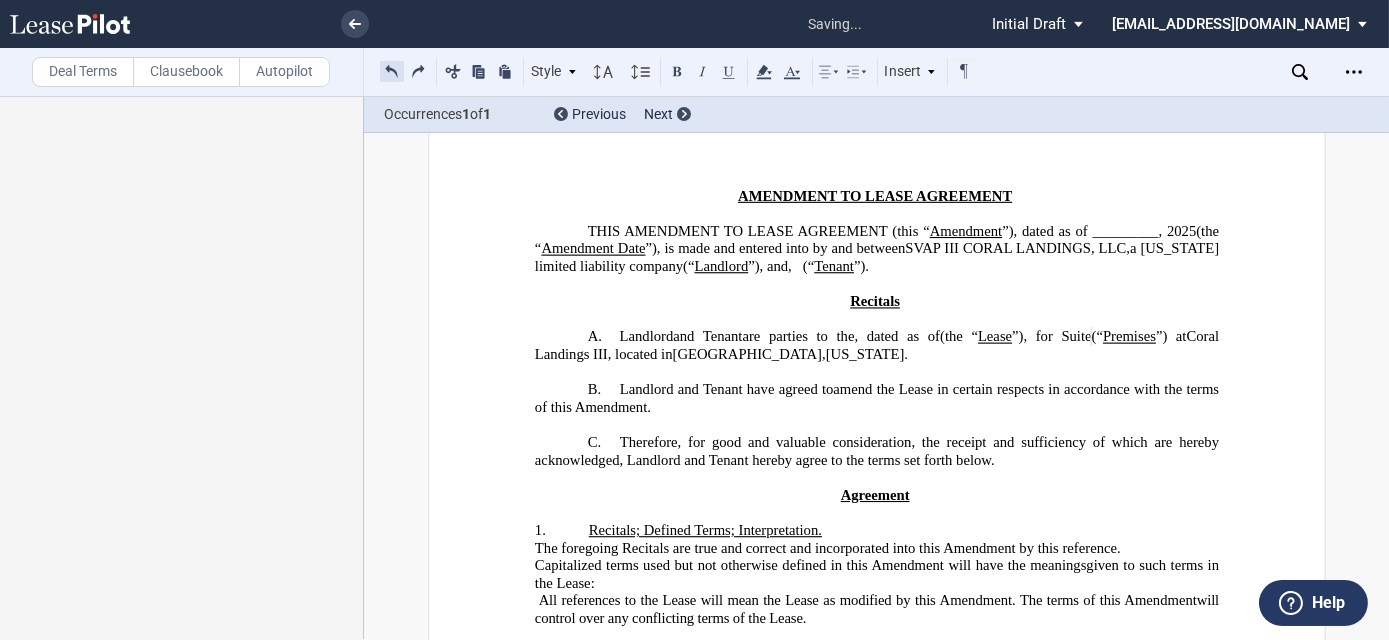 click at bounding box center [392, 71] 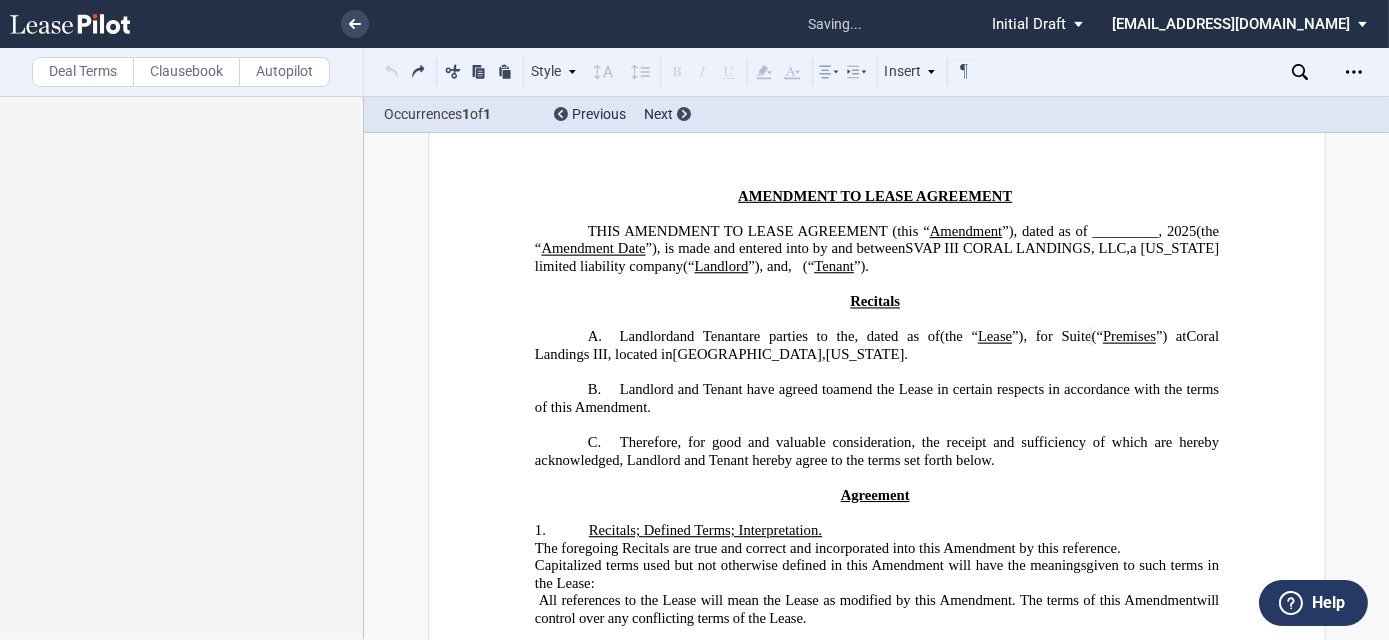 click on "Style
A. Recital
1. Section
1.1 Subsection
(a) Subsection
Normal
Normal
8pt
9pt
10pt
10.5pt
11pt
12pt
14pt
16pt
Normal
1
1.15
1.5
2
3
No Color
Automatic
Align Left
Center
Align Right
Justify
Paragraph
First Line
Insert
List
A. Recital
1. Section
1.1 Subsection
(a) Subsection
Normal
Select
list outline
you would like to define" at bounding box center [679, 72] 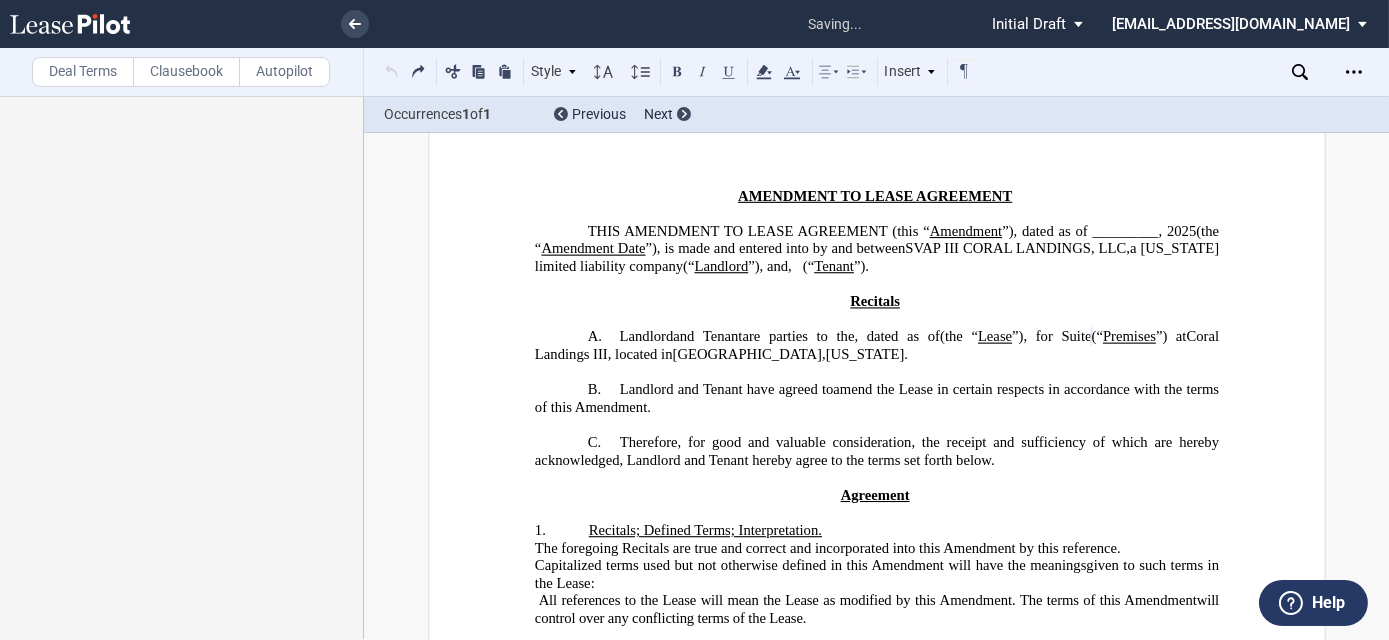 click at bounding box center (392, 71) 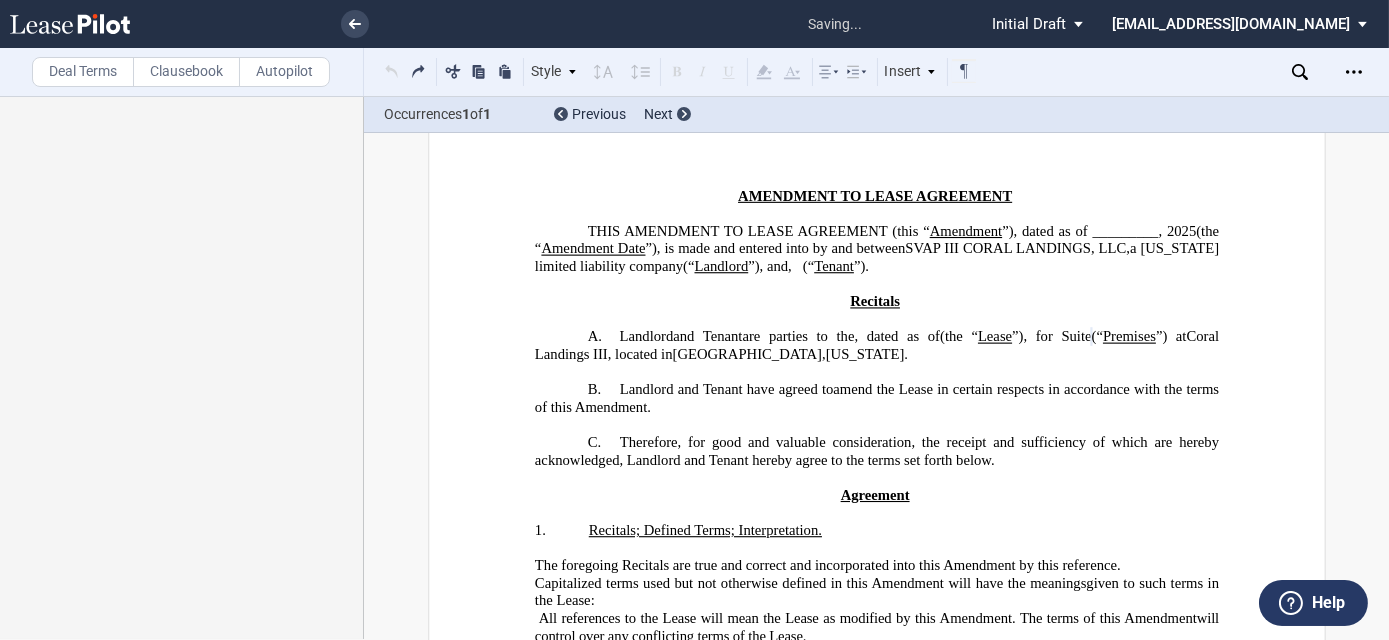 click on "Style
A. Recital
1. Section
1.1 Subsection
(a) Subsection
Normal
Normal
8pt
9pt
10pt
10.5pt
11pt
12pt
14pt
16pt
Normal
1
1.15
1.5
2
3
No Color
Automatic
Align Left
Center
Align Right
Justify
Paragraph
First Line
Insert
List
A. Recital
1. Section
1.1 Subsection
(a) Subsection
Normal
Select
list outline
you would like to define" at bounding box center (679, 72) 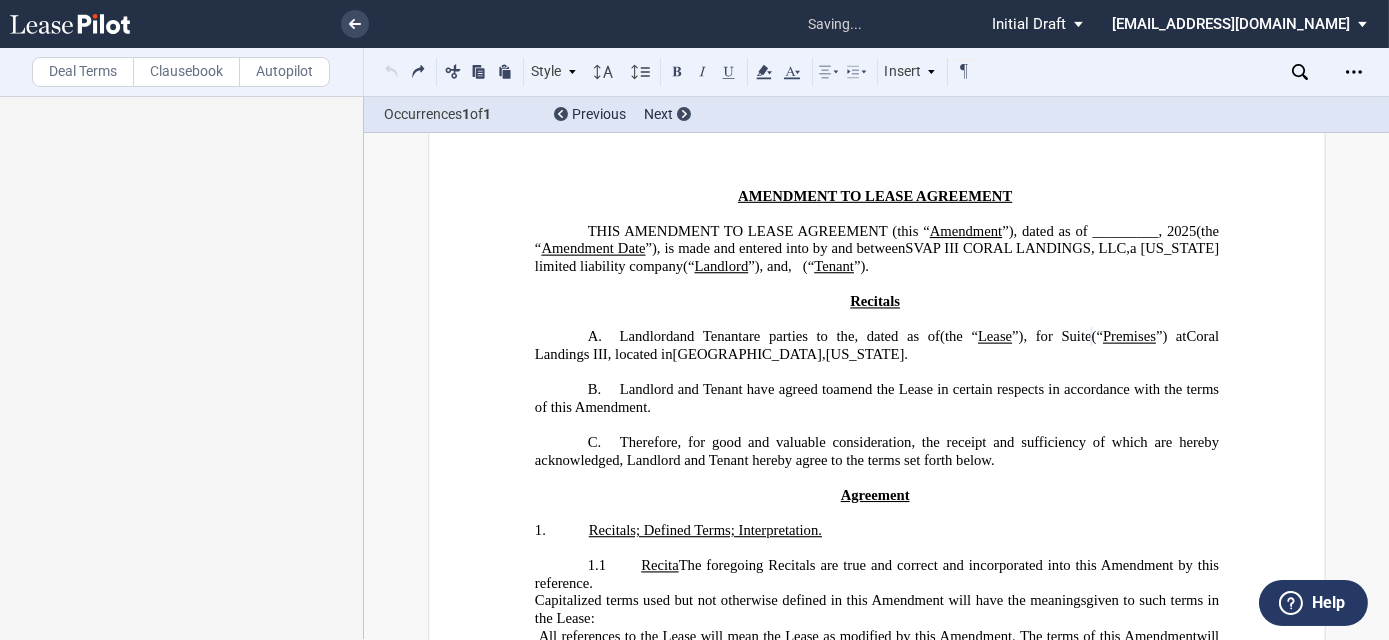 click on "Style
A. Recital
1. Section
1.1 Subsection
(a) Subsection
Normal
Normal
8pt
9pt
10pt
10.5pt
11pt
12pt
14pt
16pt
Normal
1
1.15
1.5
2
3
No Color
Automatic
Align Left
Center
Align Right
Justify
Paragraph
First Line
Insert
List
A. Recital
1. Section
1.1 Subsection
(a) Subsection
Normal
Select
list outline
you would like to define" at bounding box center (679, 72) 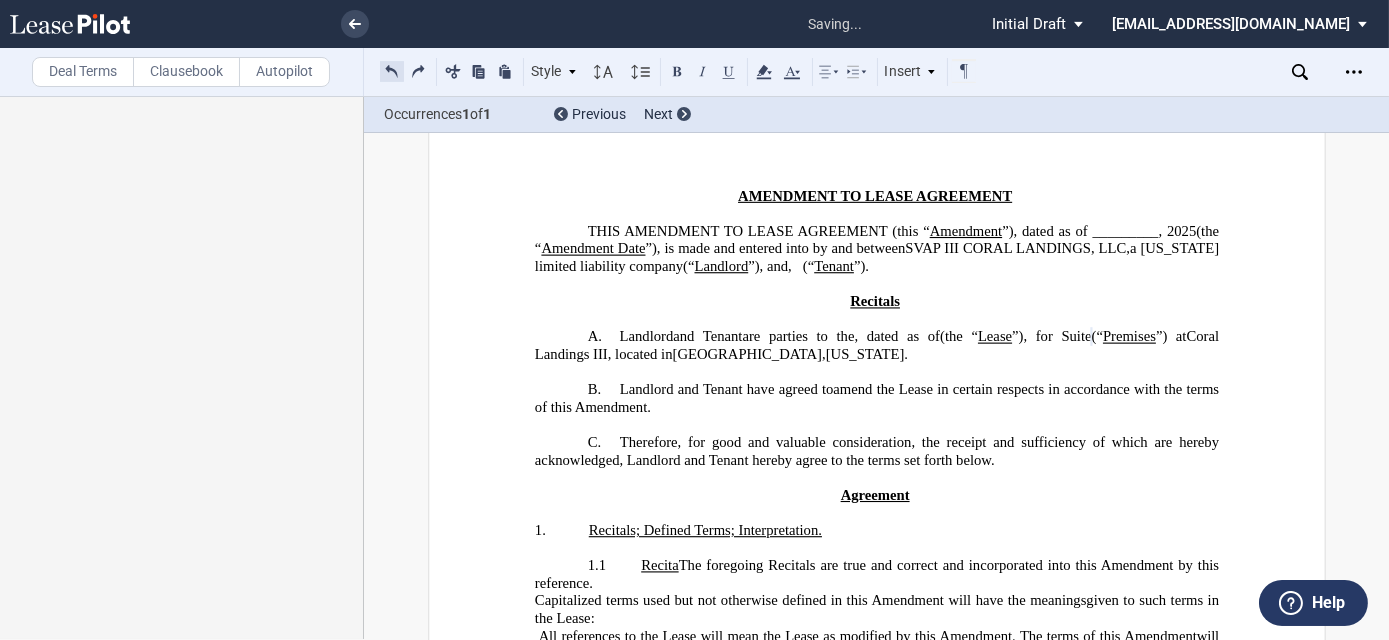 click at bounding box center (392, 71) 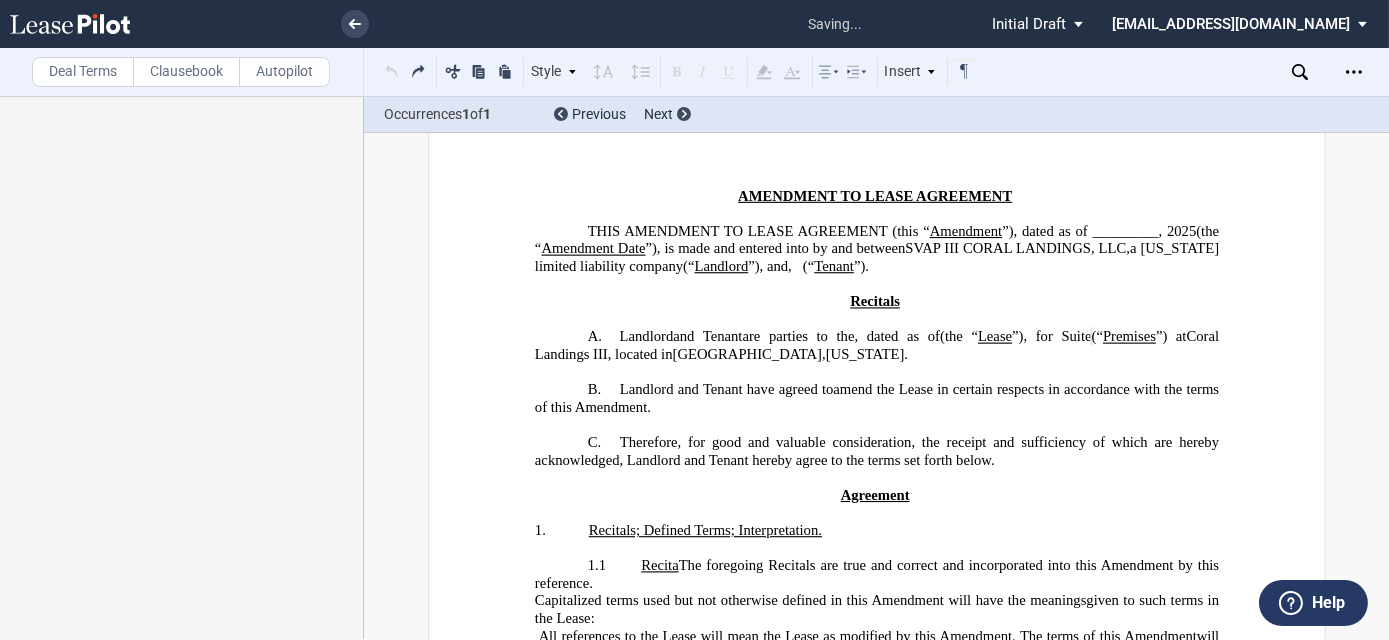 click on "Style
A. Recital
1. Section
1.1 Subsection
(a) Subsection
Normal
Normal
8pt
9pt
10pt
10.5pt
11pt
12pt
14pt
16pt
Normal
1
1.15
1.5
2
3
No Color
Automatic
Align Left
Center
Align Right
Justify
Paragraph
First Line
Insert
List
A. Recital
1. Section
1.1 Subsection
(a) Subsection
Normal
Select
list outline
you would like to define" at bounding box center (679, 72) 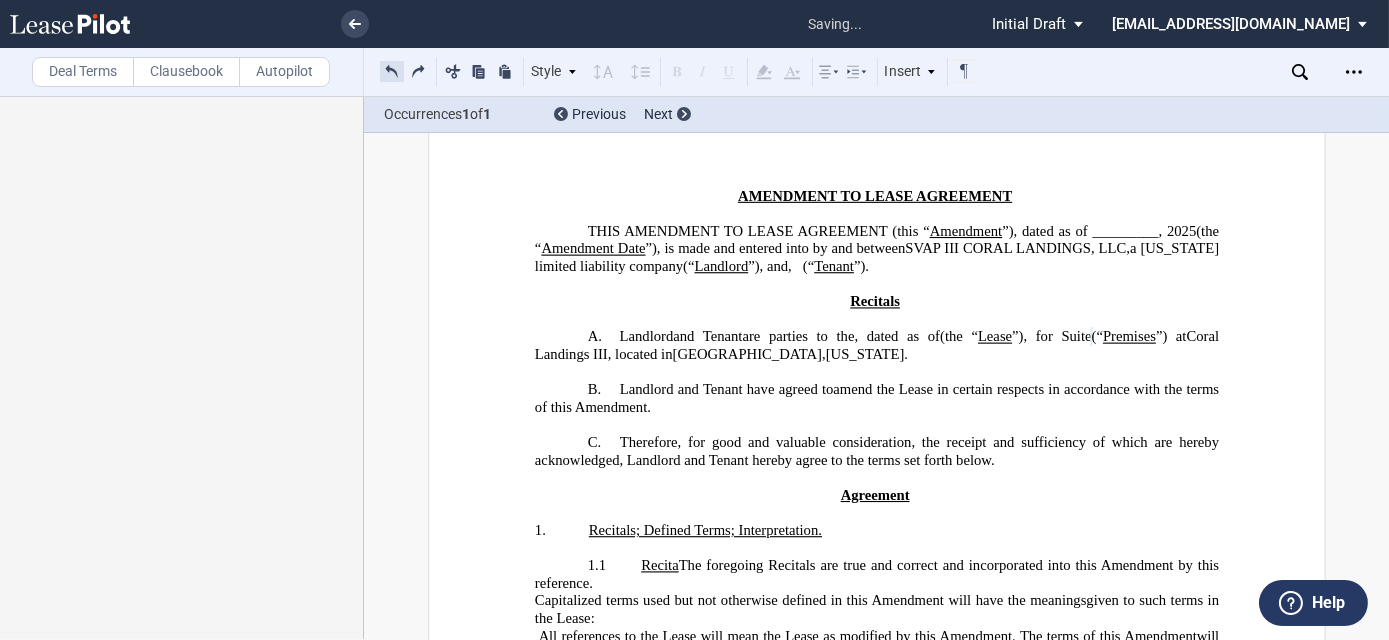 click at bounding box center [392, 71] 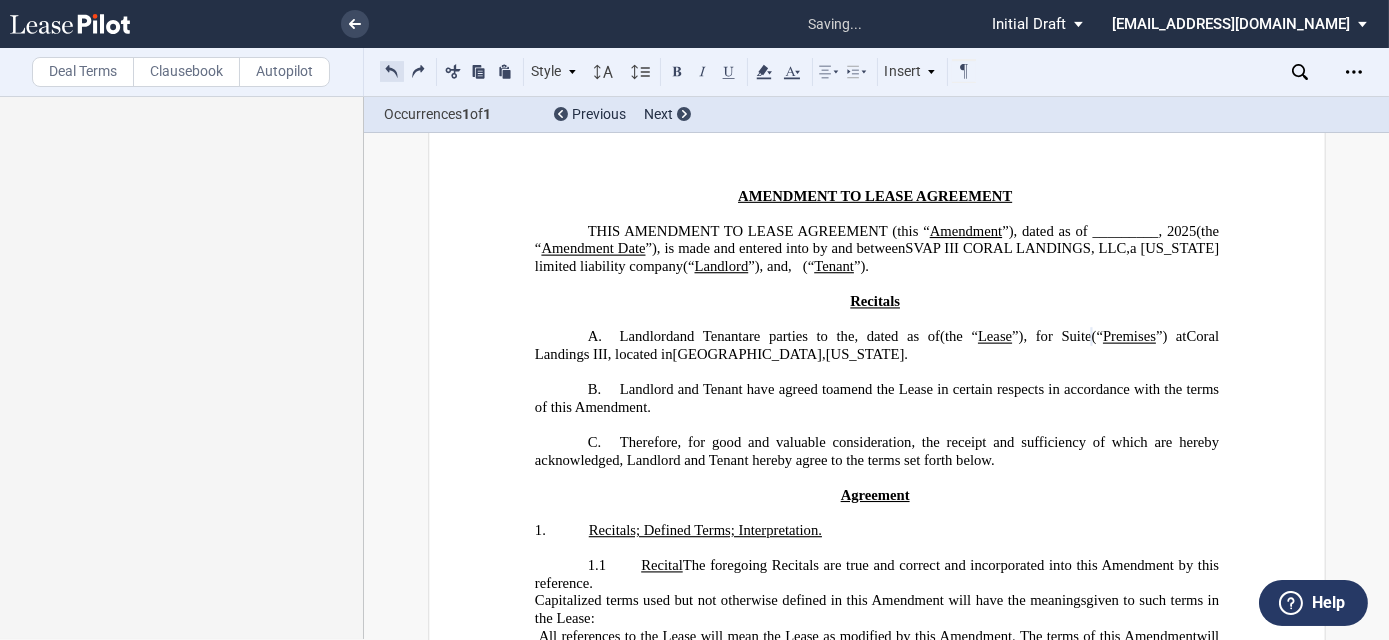click at bounding box center (392, 71) 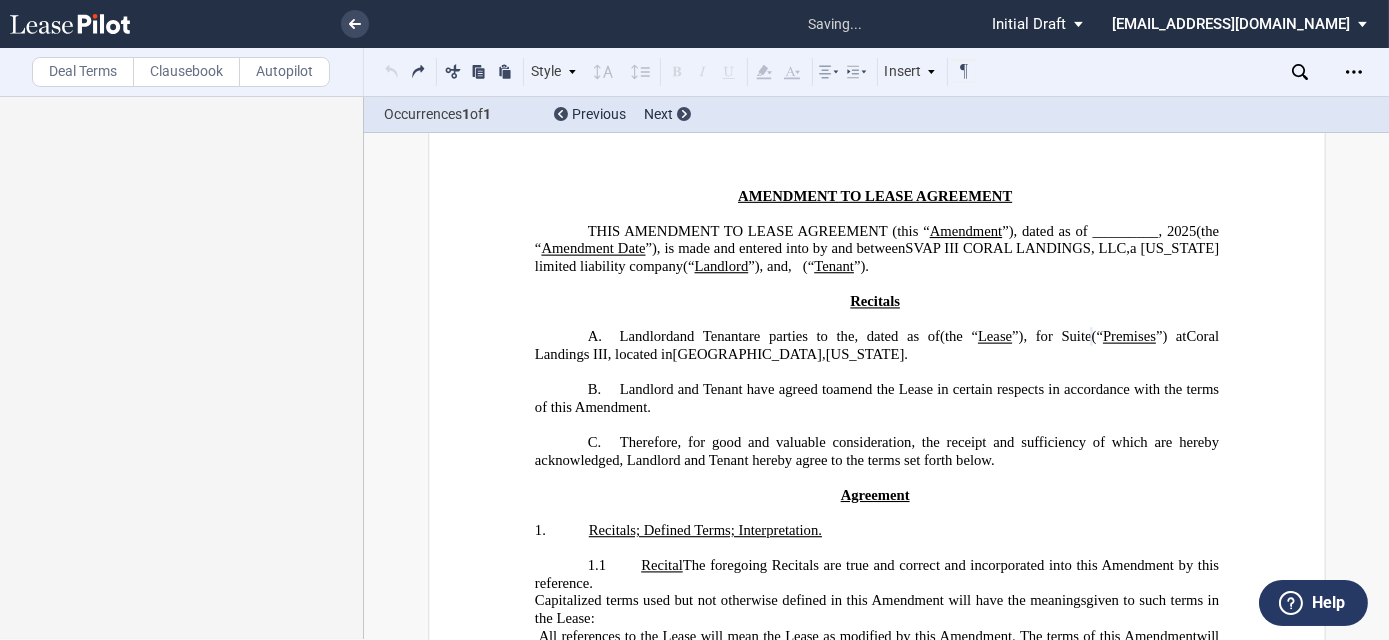 click on "Style
A. Recital
1. Section
1.1 Subsection
(a) Subsection
Normal
Normal
8pt
9pt
10pt
10.5pt
11pt
12pt
14pt
16pt
Normal
1
1.15
1.5
2
3
No Color
Automatic
Align Left
Center
Align Right
Justify
Paragraph
First Line
Insert
List
A. Recital
1. Section
1.1 Subsection
(a) Subsection
Normal
Select
list outline
you would like to define" at bounding box center (679, 72) 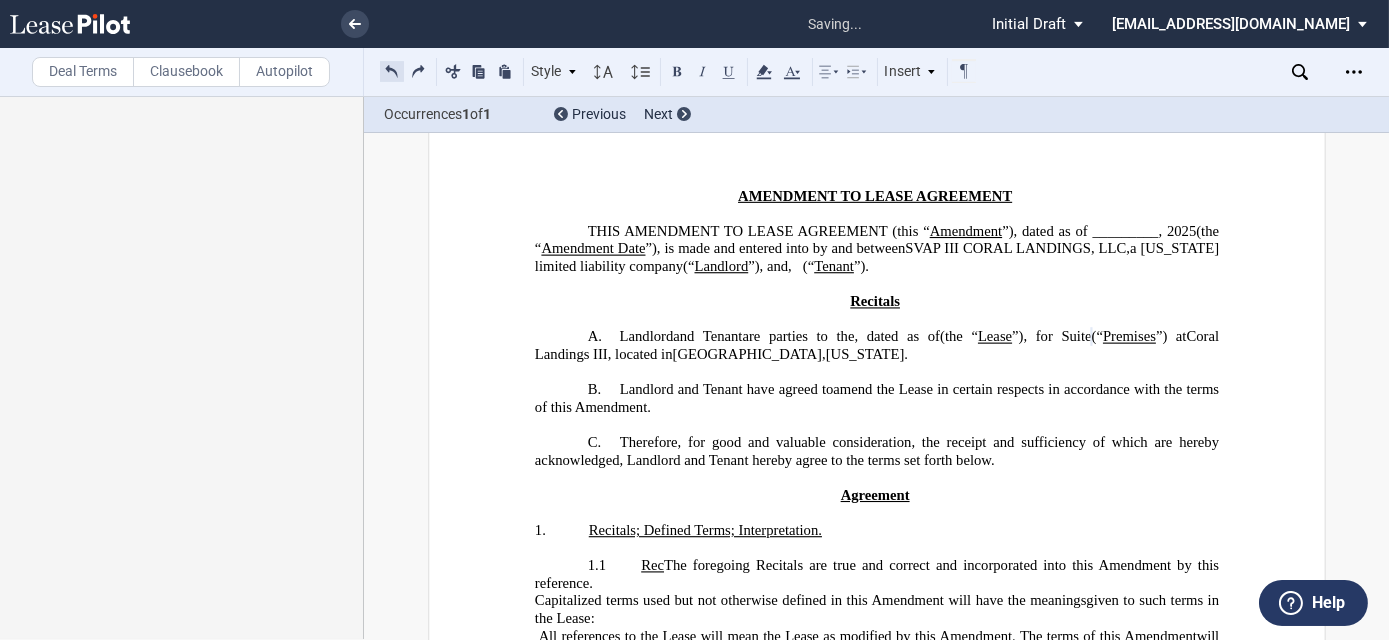 click at bounding box center [392, 71] 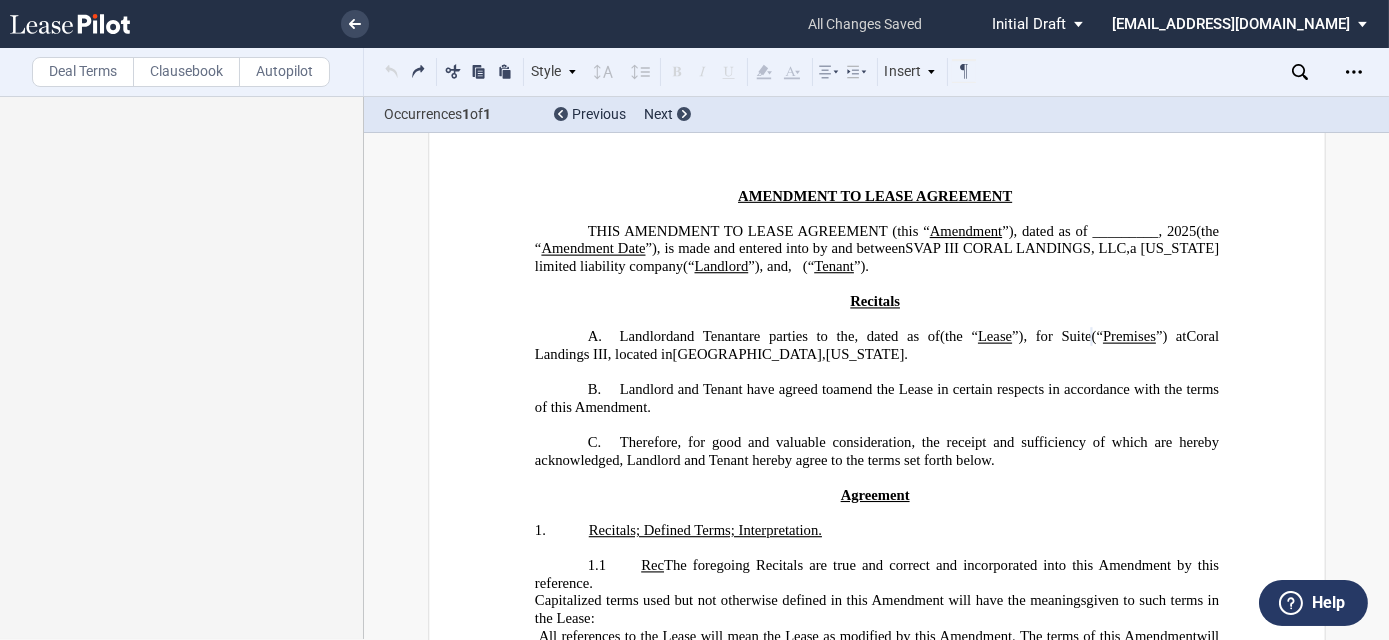 click on "Style
A. Recital
1. Section
1.1 Subsection
(a) Subsection
Normal
Normal
8pt
9pt
10pt
10.5pt
11pt
12pt
14pt
16pt
Normal
1
1.15
1.5
2
3
No Color
Automatic
Align Left
Center
Align Right
Justify
Paragraph
First Line
Insert
List
A. Recital
1. Section
1.1 Subsection
(a) Subsection
Normal
Select
list outline
you would like to define" at bounding box center [679, 72] 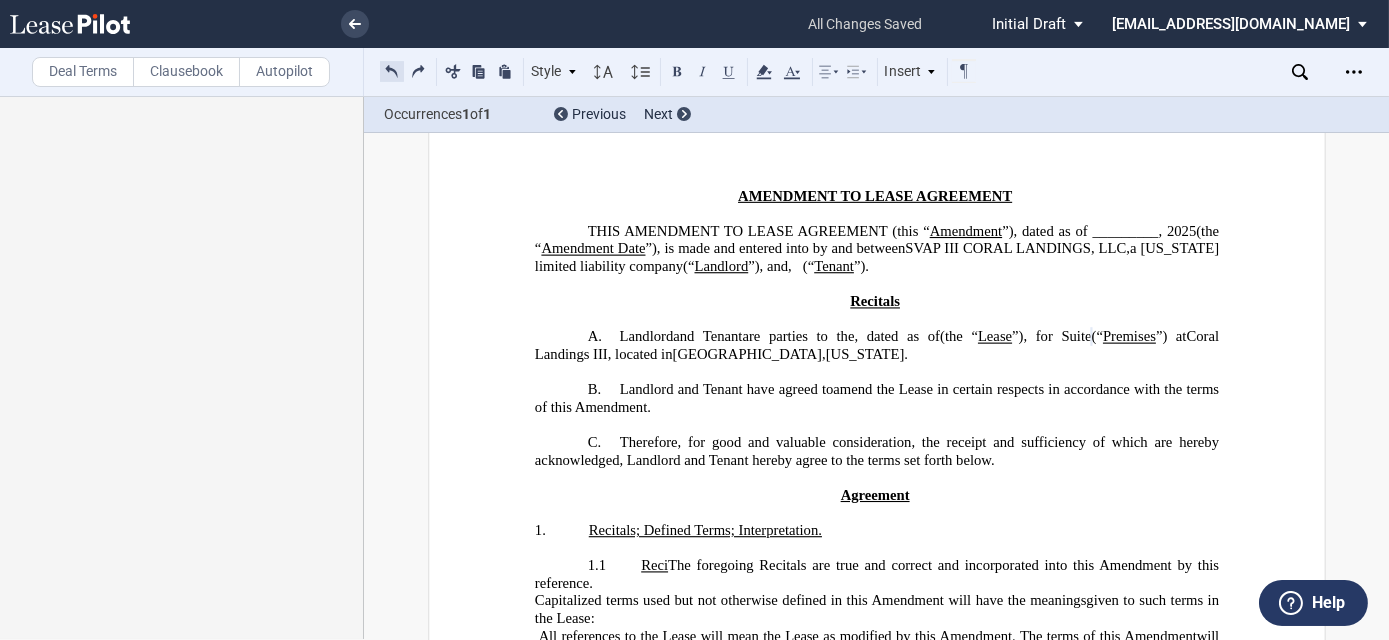 click at bounding box center (392, 71) 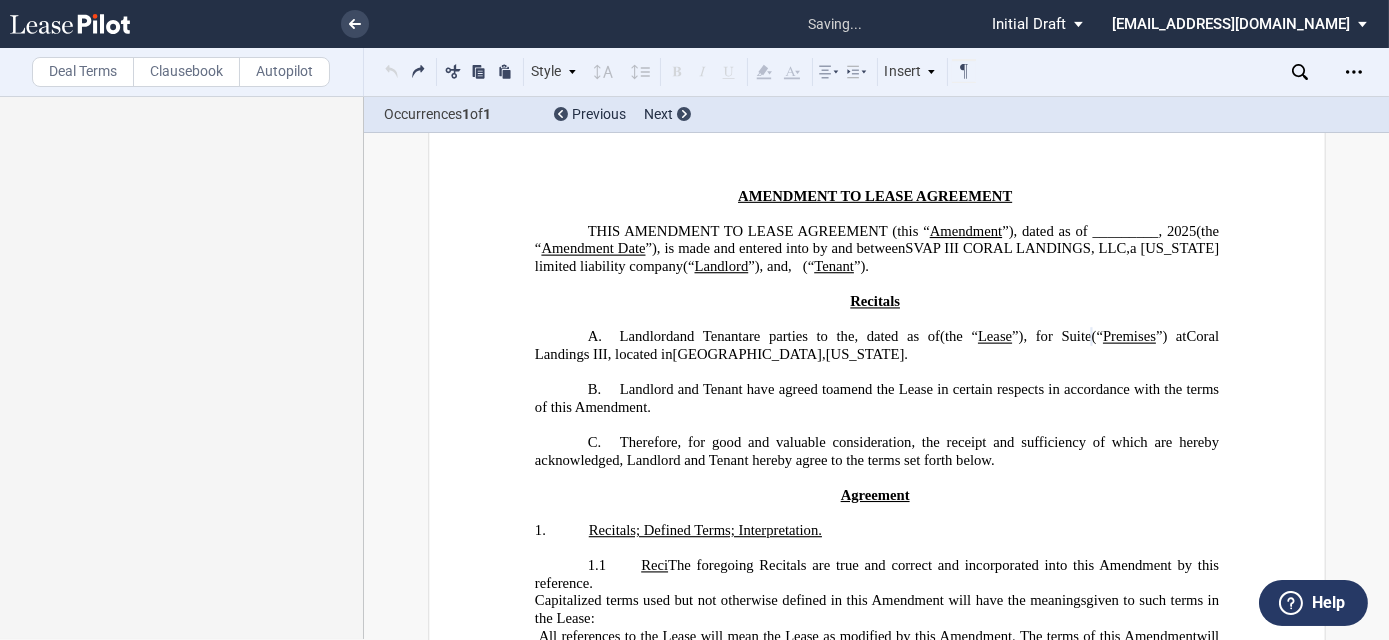 click on "Style
A. Recital
1. Section
1.1 Subsection
(a) Subsection
Normal
Normal
8pt
9pt
10pt
10.5pt
11pt
12pt
14pt
16pt
Normal
1
1.15
1.5
2
3
No Color
Automatic
Align Left
Center
Align Right
Justify
Paragraph
First Line
Insert
List
A. Recital
1. Section
1.1 Subsection
(a) Subsection
Normal
Select
list outline
you would like to define" at bounding box center (679, 72) 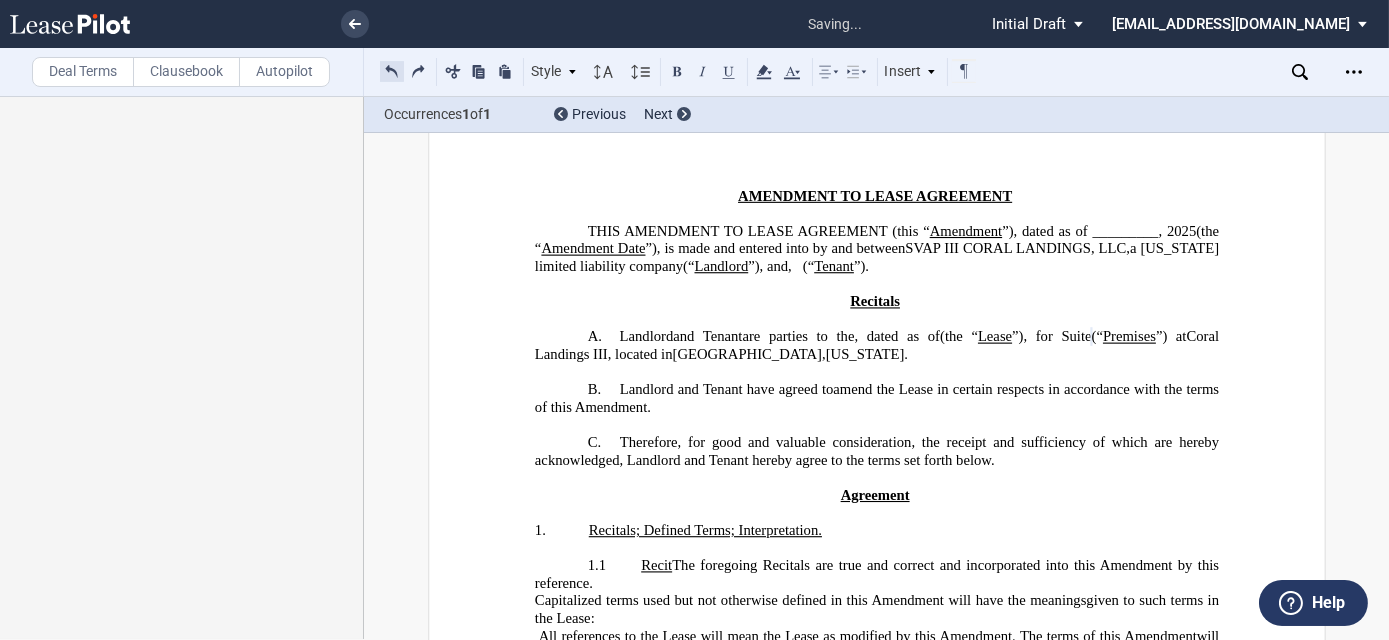 click at bounding box center [392, 71] 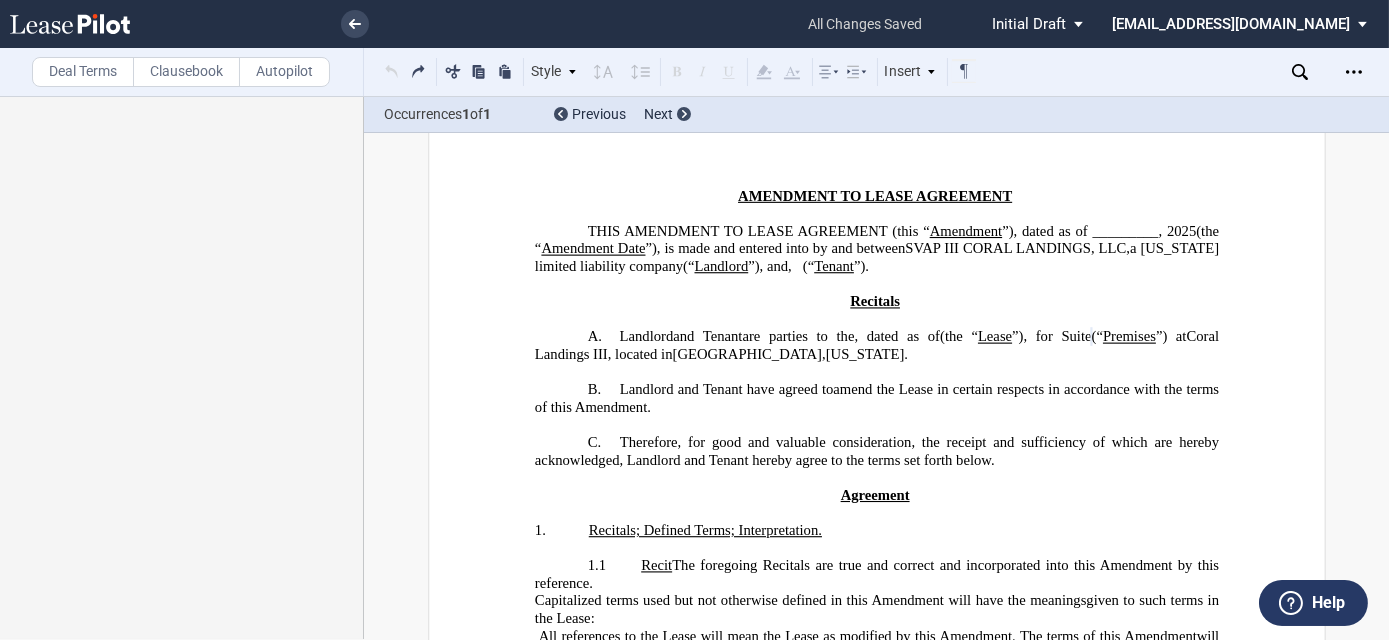 click on "Style
A. Recital
1. Section
1.1 Subsection
(a) Subsection
Normal
Normal
8pt
9pt
10pt
10.5pt
11pt
12pt
14pt
16pt
Normal
1
1.15
1.5
2
3
No Color
Automatic
Align Left
Center
Align Right
Justify
Paragraph
First Line
Insert
List
A. Recital
1. Section
1.1 Subsection
(a) Subsection
Normal
Select
list outline
you would like to define" at bounding box center (679, 72) 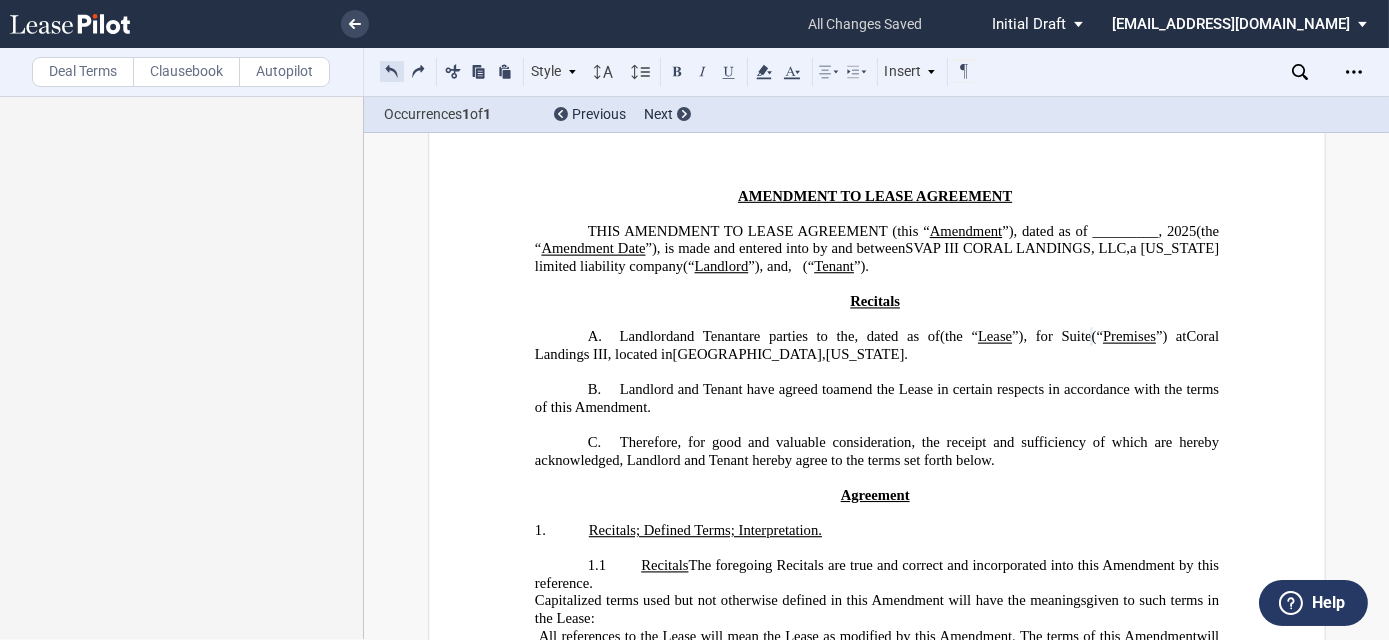 click at bounding box center [392, 71] 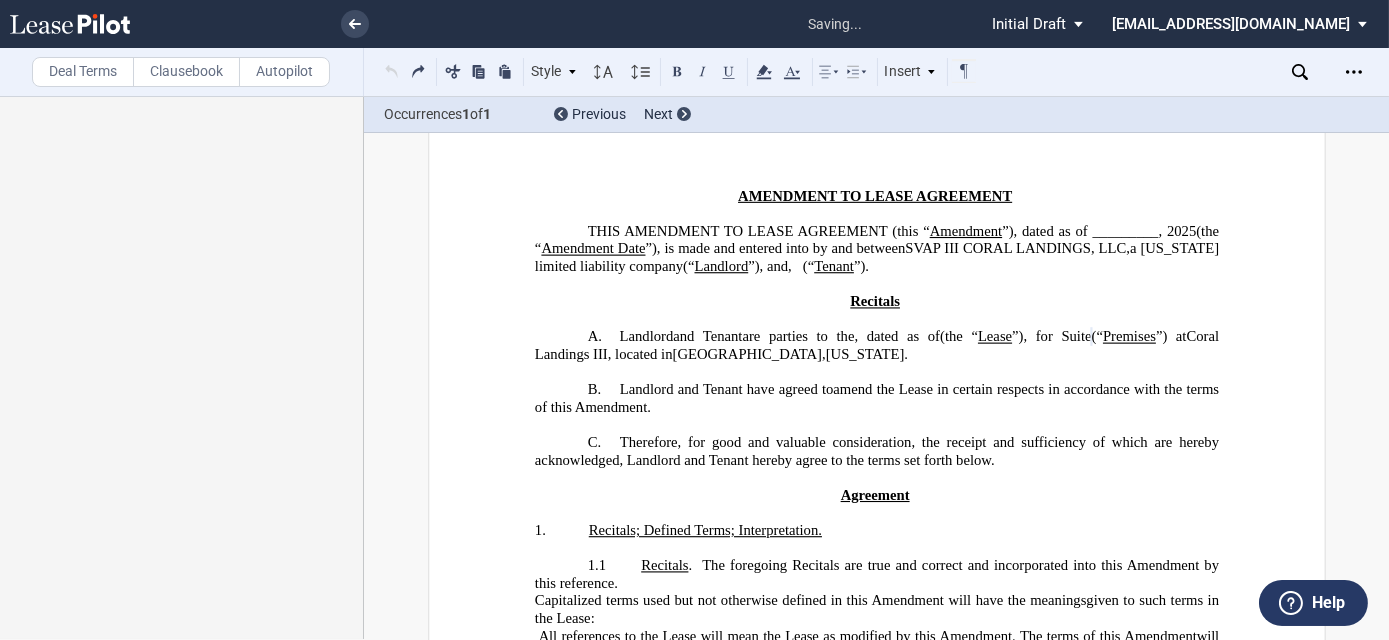 click on "Style
A. Recital
1. Section
1.1 Subsection
(a) Subsection
Normal
Normal
8pt
9pt
10pt
10.5pt
11pt
12pt
14pt
16pt
Normal
1
1.15
1.5
2
3
No Color
Automatic
Align Left
Center
Align Right
Justify
Paragraph
First Line
Insert
List
A. Recital
1. Section
1.1 Subsection
(a) Subsection
Normal
Select
list outline
you would like to define" at bounding box center [679, 72] 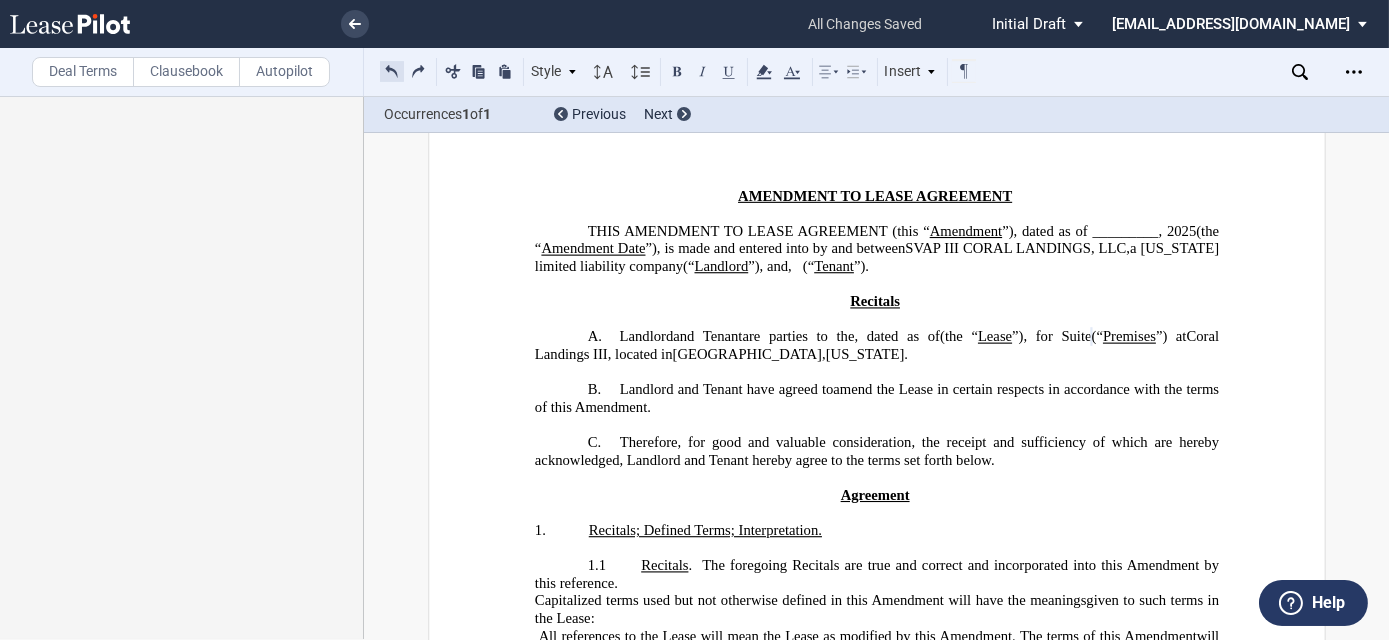 click at bounding box center [392, 71] 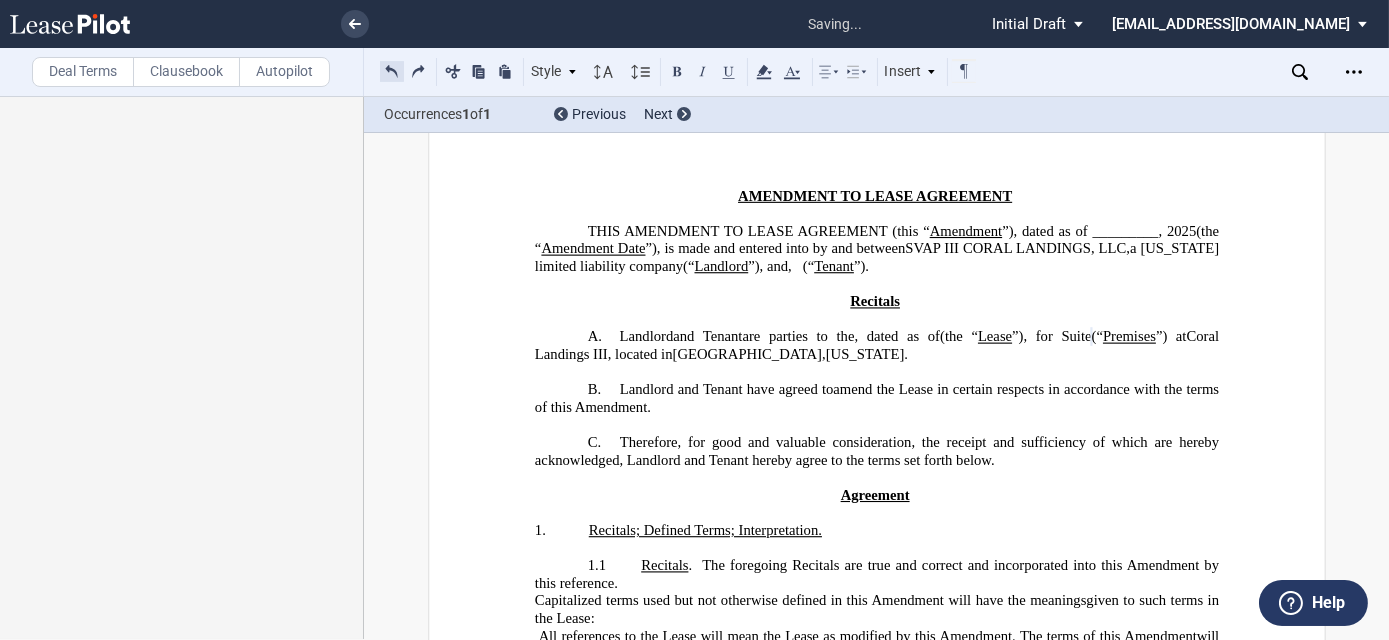 click at bounding box center (392, 71) 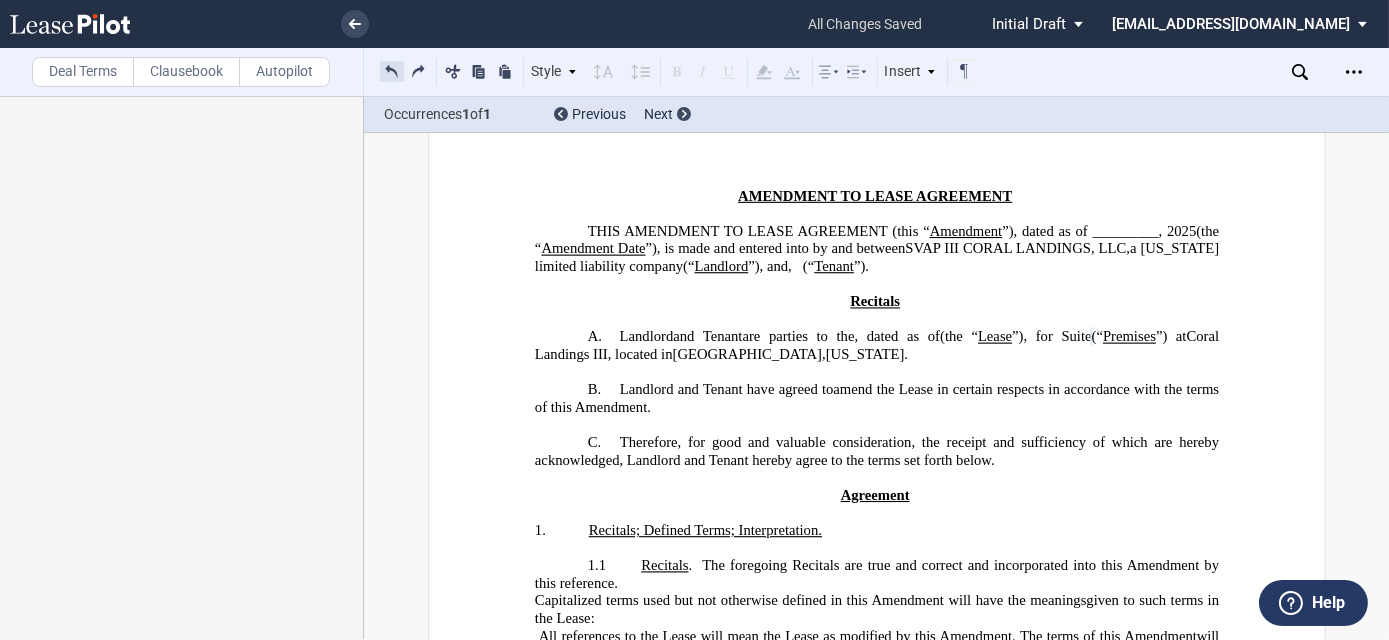 click at bounding box center [392, 71] 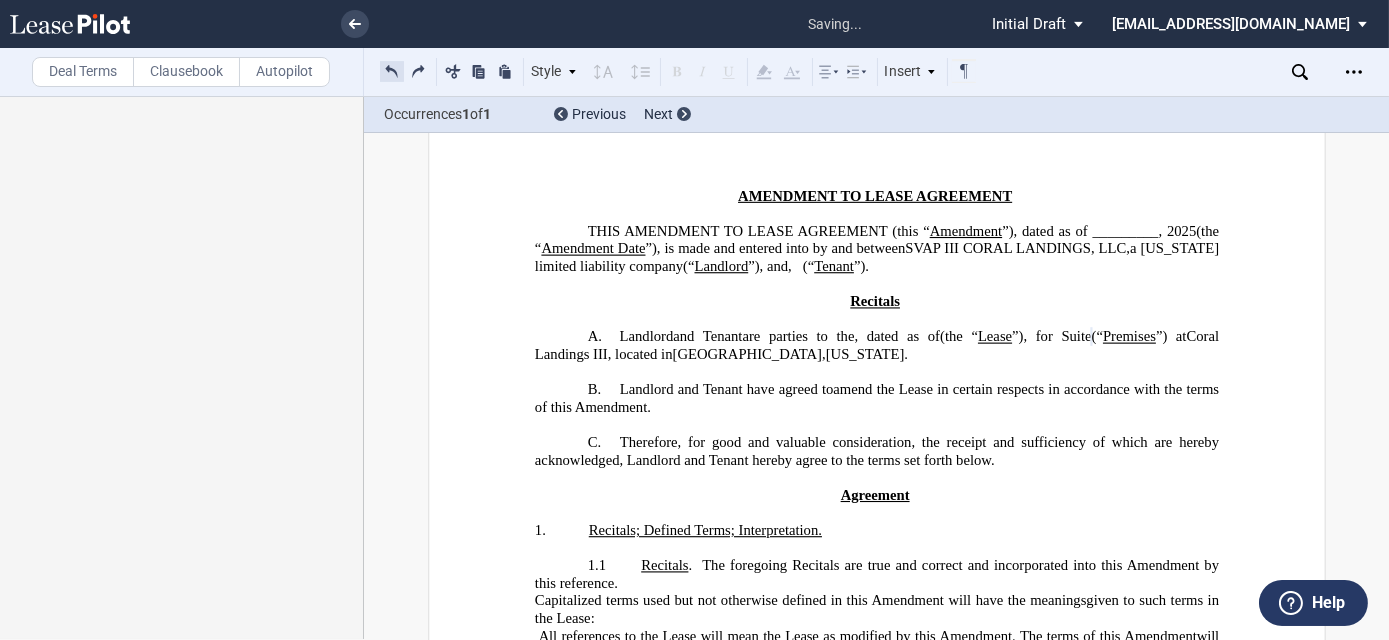 click at bounding box center [392, 71] 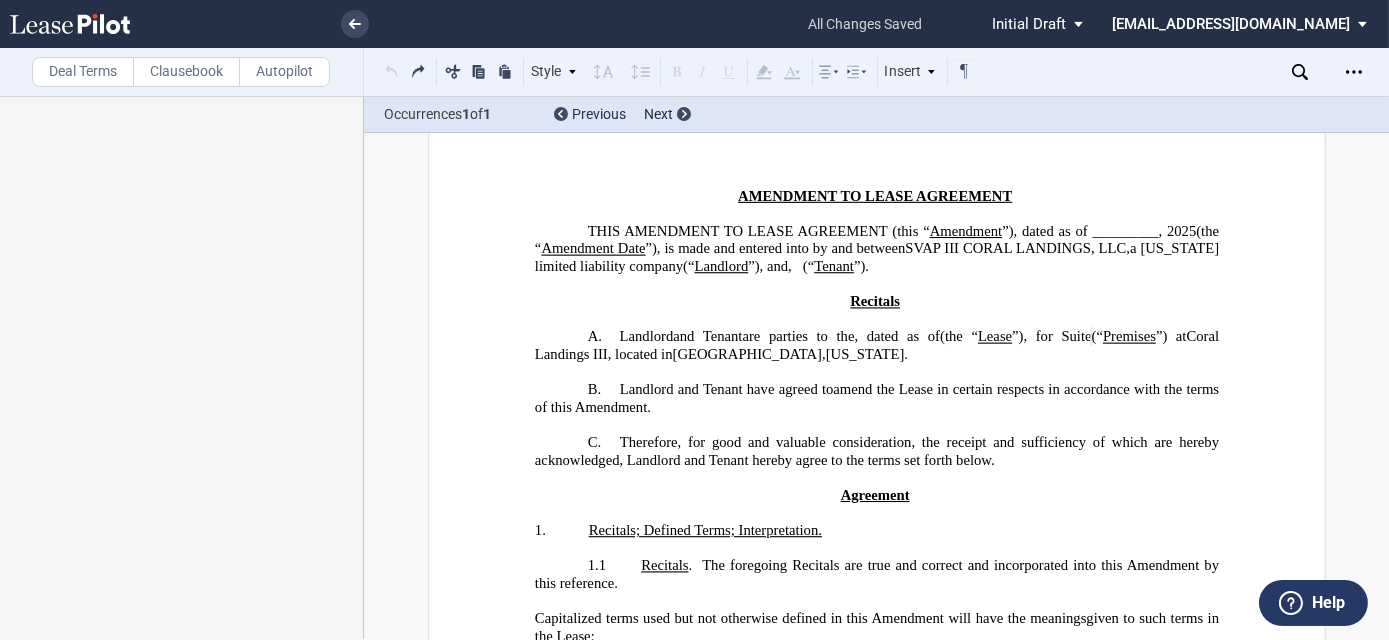 click on "Style
A. Recital
1. Section
1.1 Subsection
(a) Subsection
Normal
Normal
8pt
9pt
10pt
10.5pt
11pt
12pt
14pt
16pt
Normal
1
1.15
1.5
2
3
No Color
Automatic
Align Left
Center
Align Right
Justify
Paragraph
First Line
Insert
List
A. Recital
1. Section
1.1 Subsection
(a) Subsection
Normal
Select
list outline
you would like to define" at bounding box center (679, 72) 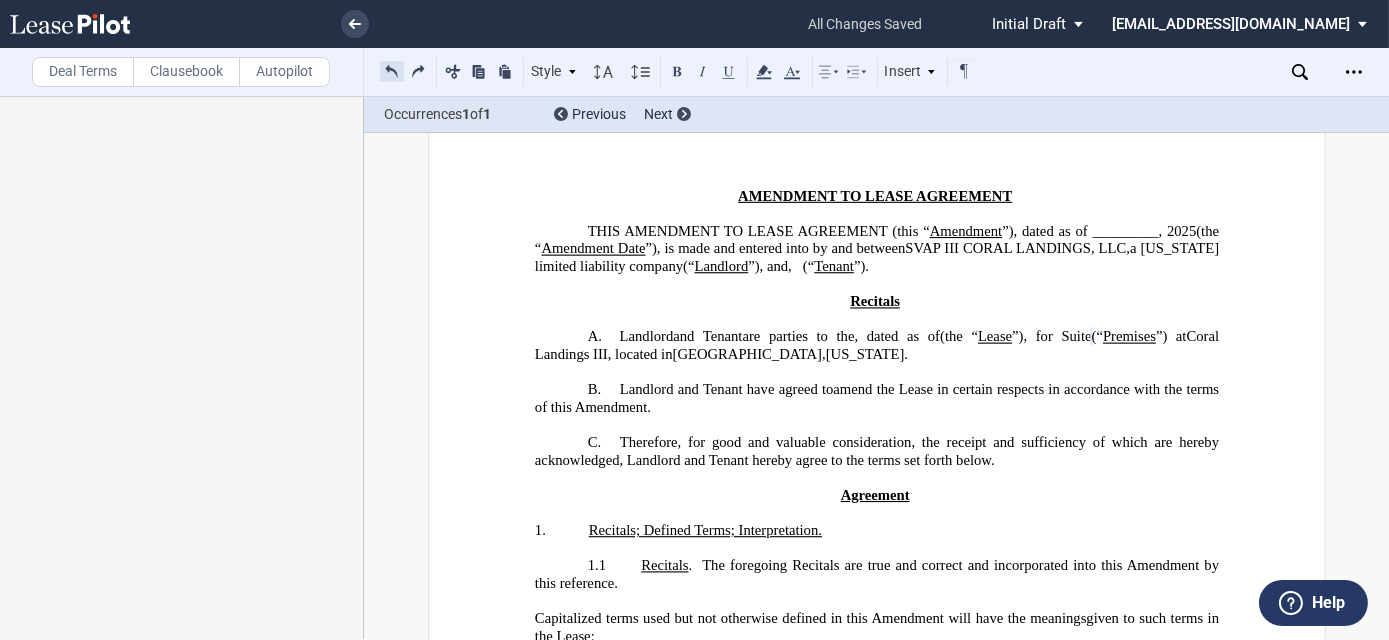 click at bounding box center (392, 71) 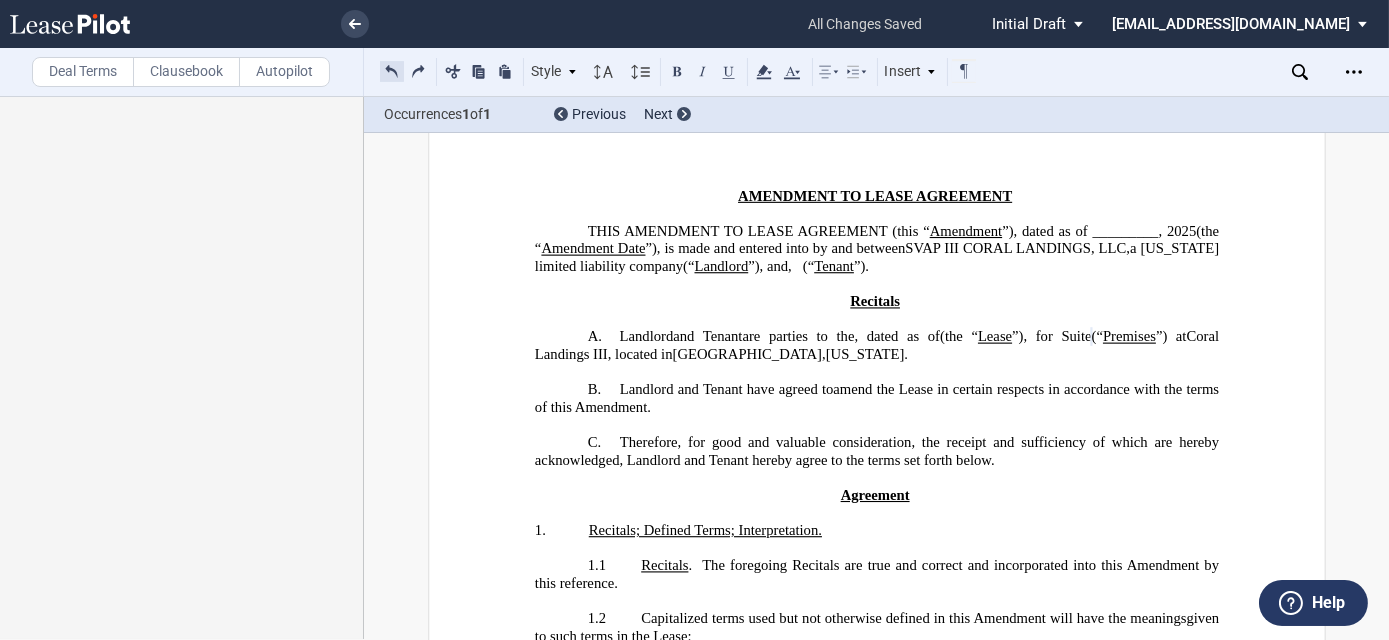 click at bounding box center [392, 71] 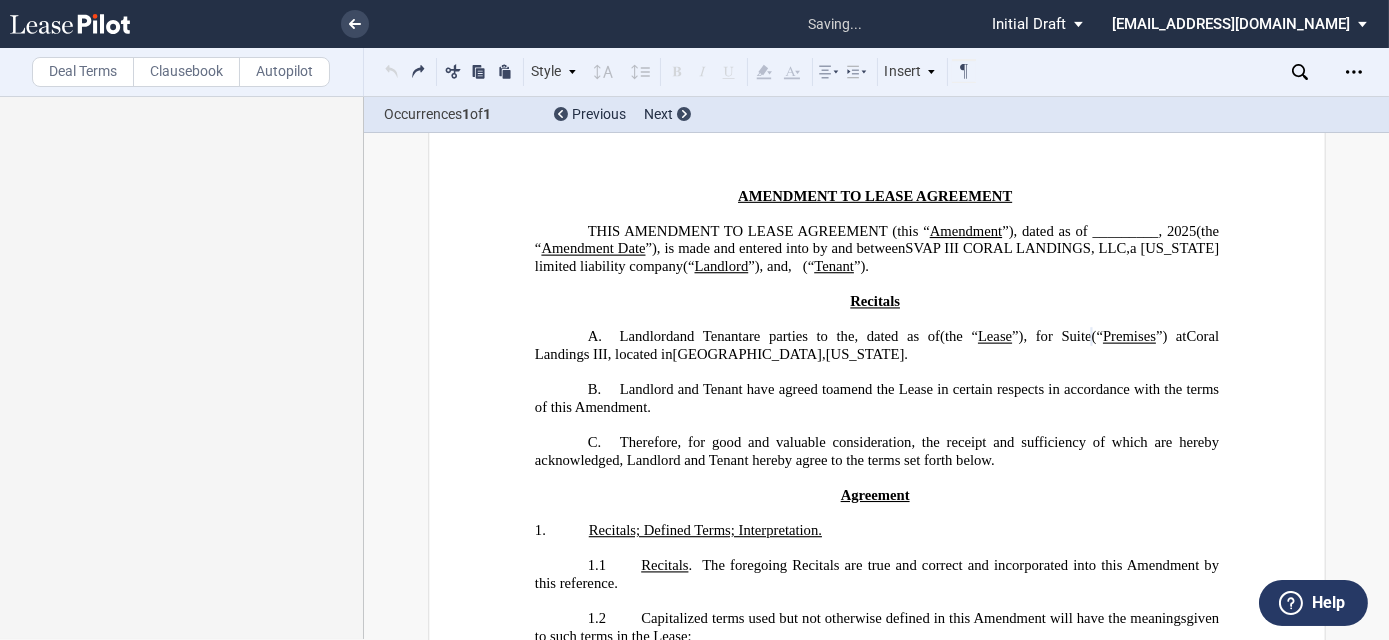 click on "Style
A. Recital
1. Section
1.1 Subsection
(a) Subsection
Normal
Normal
8pt
9pt
10pt
10.5pt
11pt
12pt
14pt
16pt
Normal
1
1.15
1.5
2
3
No Color
Automatic
Align Left
Center
Align Right
Justify
Paragraph
First Line
Insert
List
A. Recital
1. Section
1.1 Subsection
(a) Subsection
Normal
Select
list outline
you would like to define" at bounding box center (679, 72) 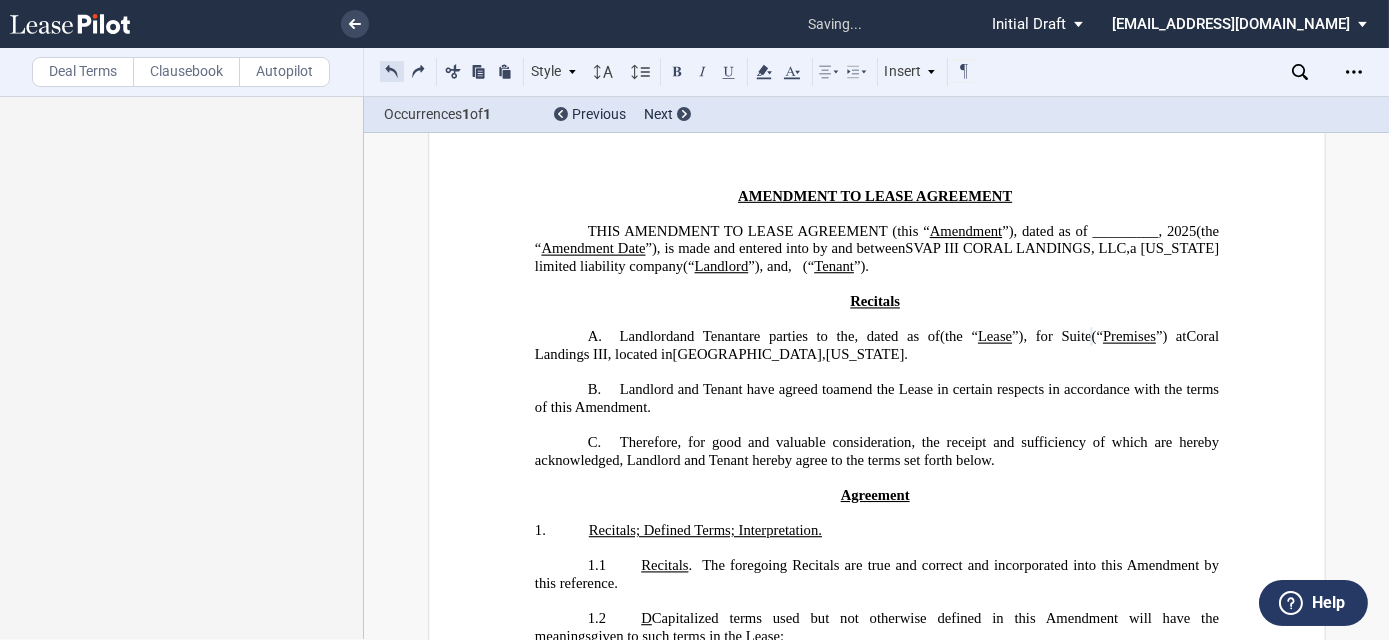 click at bounding box center [392, 71] 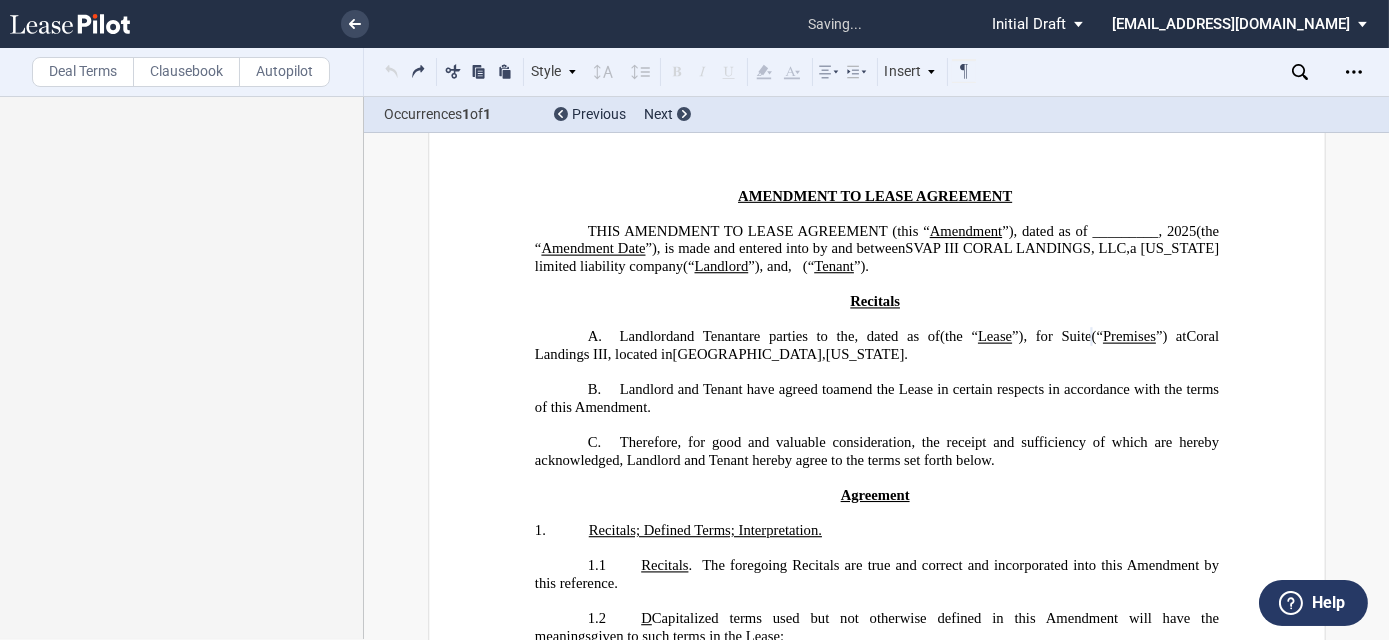 click on "Style
A. Recital
1. Section
1.1 Subsection
(a) Subsection
Normal
Normal
8pt
9pt
10pt
10.5pt
11pt
12pt
14pt
16pt
Normal
1
1.15
1.5
2
3
No Color
Automatic
Align Left
Center
Align Right
Justify
Paragraph
First Line
Insert
List
A. Recital
1. Section
1.1 Subsection
(a) Subsection
Normal
Select
list outline
you would like to define" at bounding box center (679, 72) 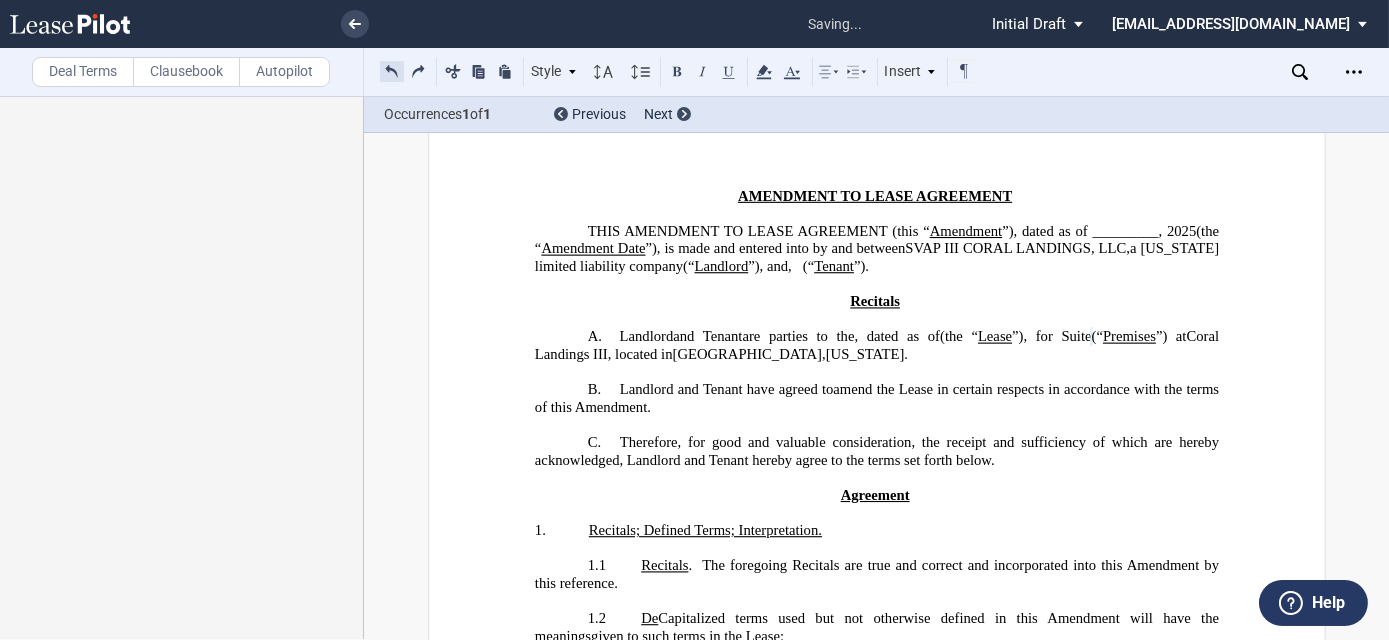 click at bounding box center (392, 71) 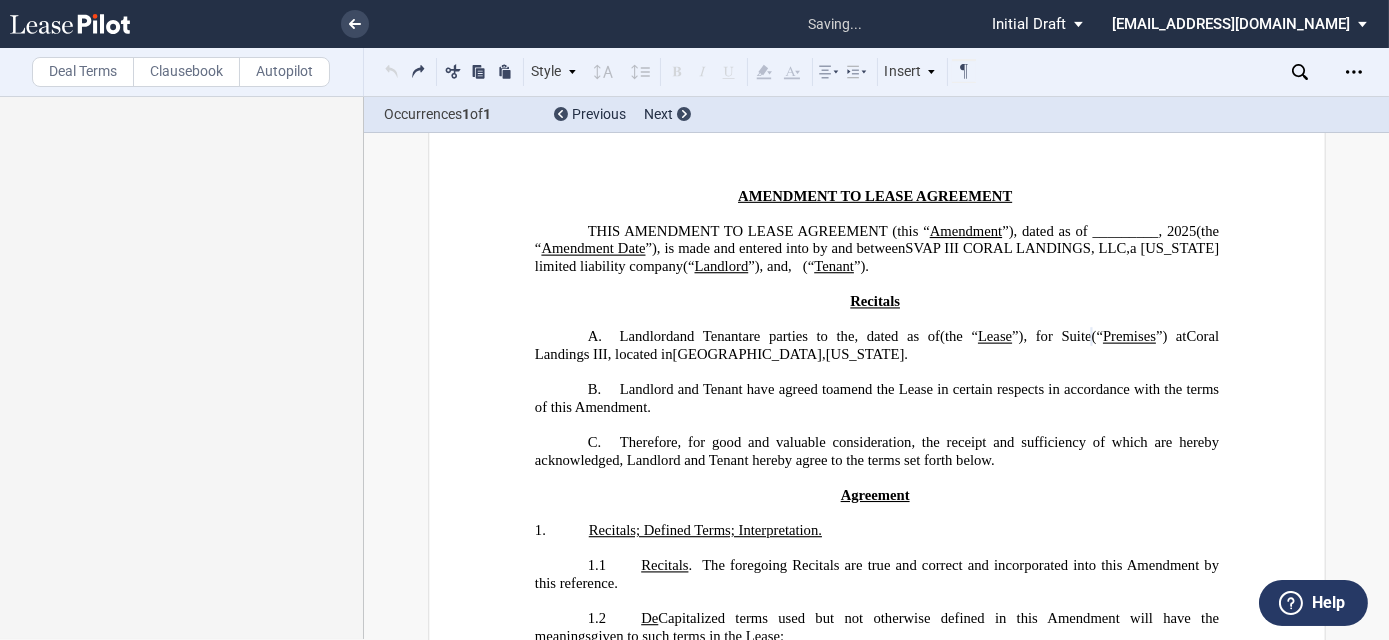 click on "Style
A. Recital
1. Section
1.1 Subsection
(a) Subsection
Normal
Normal
8pt
9pt
10pt
10.5pt
11pt
12pt
14pt
16pt
Normal
1
1.15
1.5
2
3
No Color
Automatic
Align Left
Center
Align Right
Justify
Paragraph
First Line
Insert
List
A. Recital
1. Section
1.1 Subsection
(a) Subsection
Normal
Select
list outline
you would like to define" at bounding box center [679, 72] 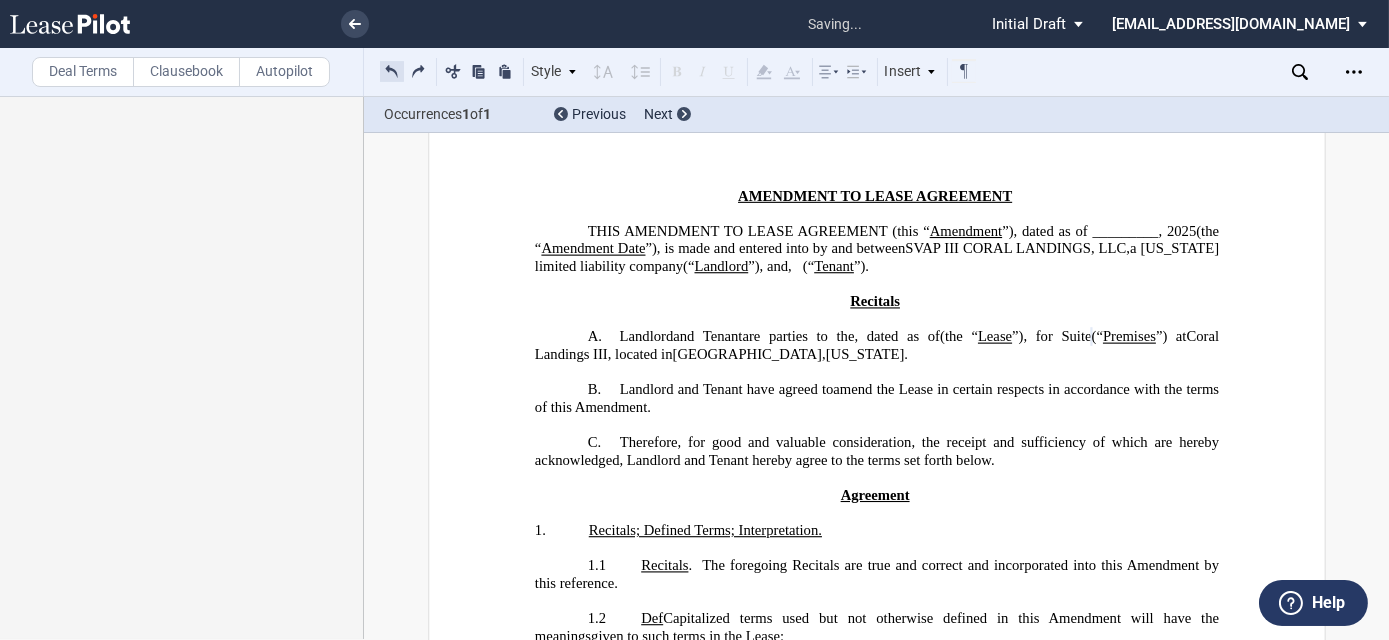 click on "Style
A. Recital
1. Section
1.1 Subsection
(a) Subsection
Normal
Normal
8pt
9pt
10pt
10.5pt
11pt
12pt
14pt
16pt
Normal
1
1.15
1.5
2
3
No Color
Automatic
Align Left
Center
Align Right
Justify
Paragraph
First Line
Insert
List
A. Recital
1. Section
1.1 Subsection
(a) Subsection
Normal
Select
list outline
you would like to define" at bounding box center [679, 72] 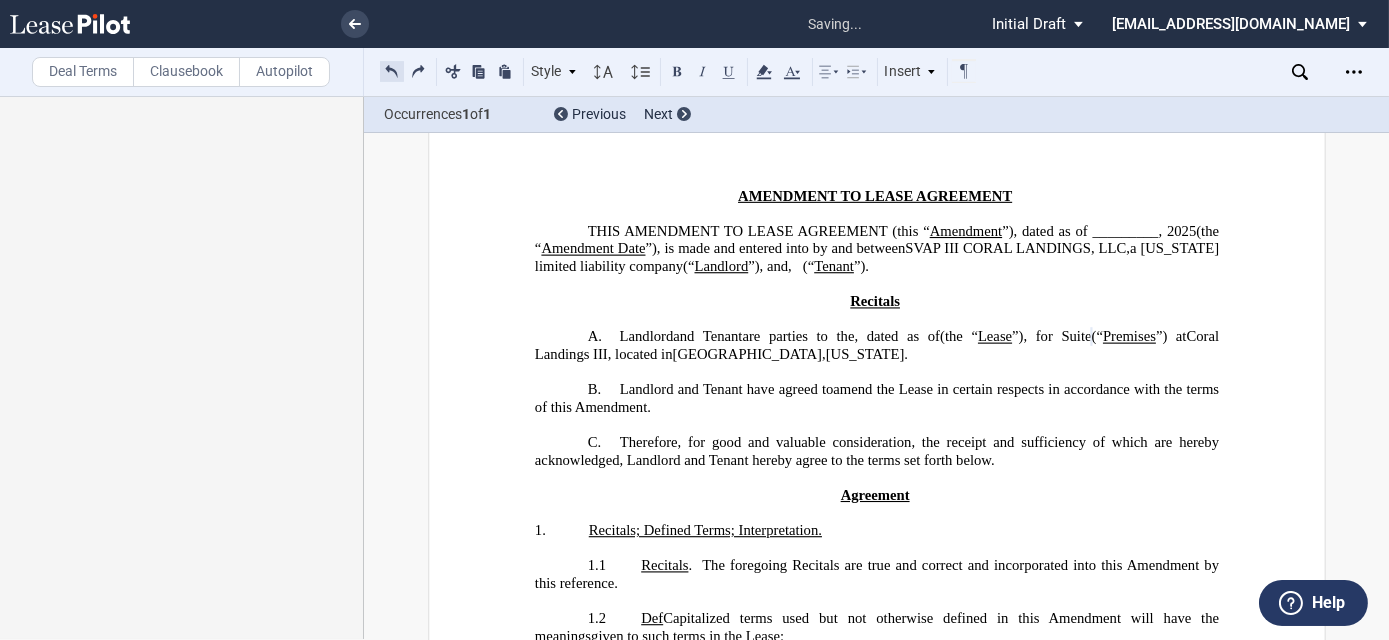 click at bounding box center [392, 71] 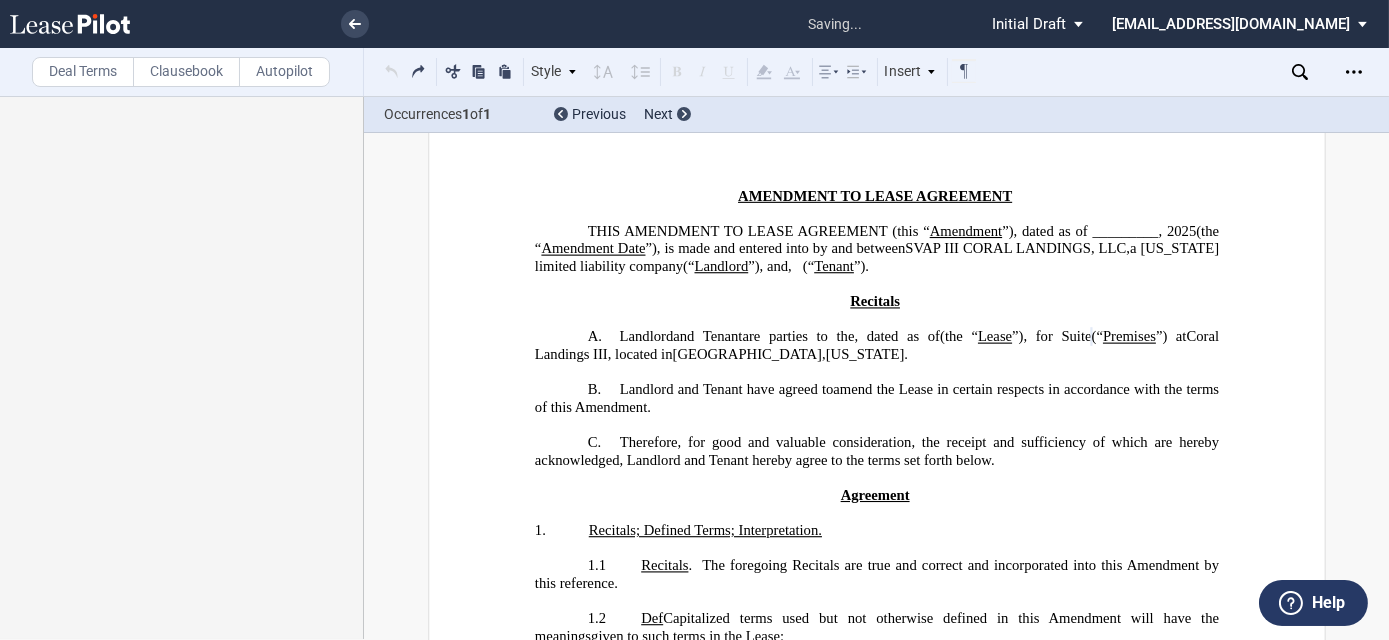 click on "Style
A. Recital
1. Section
1.1 Subsection
(a) Subsection
Normal
Normal
8pt
9pt
10pt
10.5pt
11pt
12pt
14pt
16pt
Normal
1
1.15
1.5
2
3
No Color
Automatic
Align Left
Center
Align Right
Justify
Paragraph
First Line
Insert
List
A. Recital
1. Section
1.1 Subsection
(a) Subsection
Normal
Select
list outline
you would like to define" at bounding box center [679, 72] 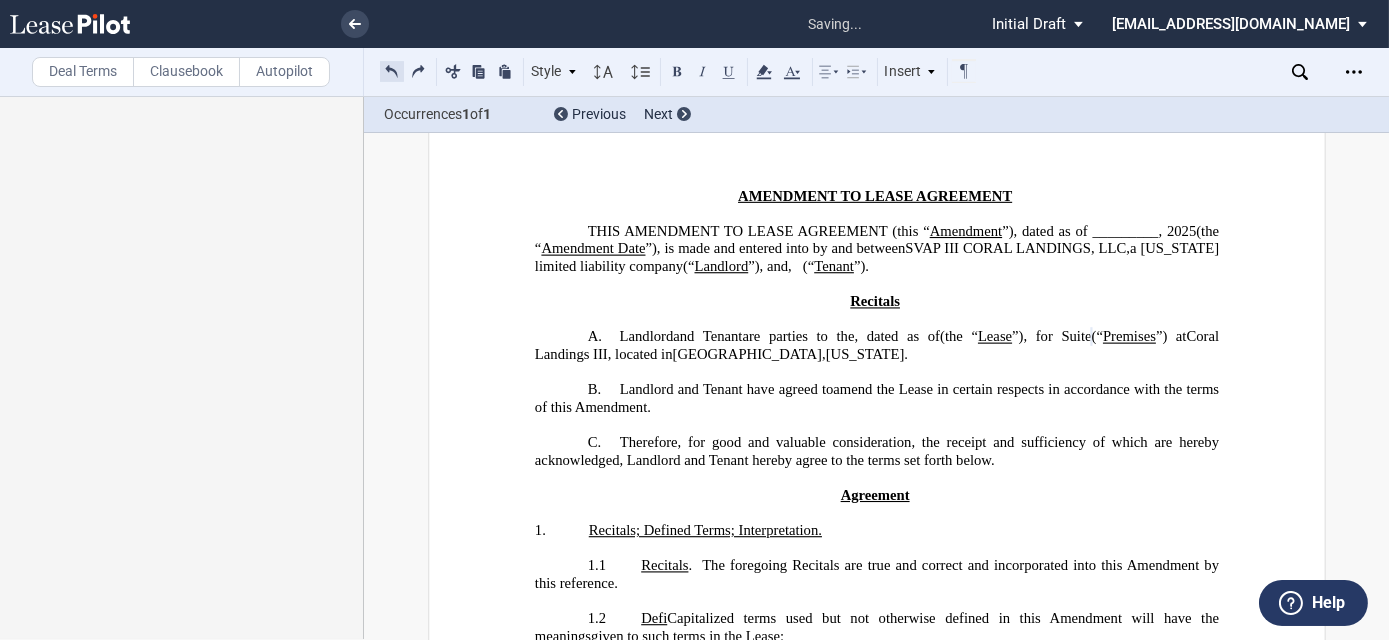 click at bounding box center [392, 71] 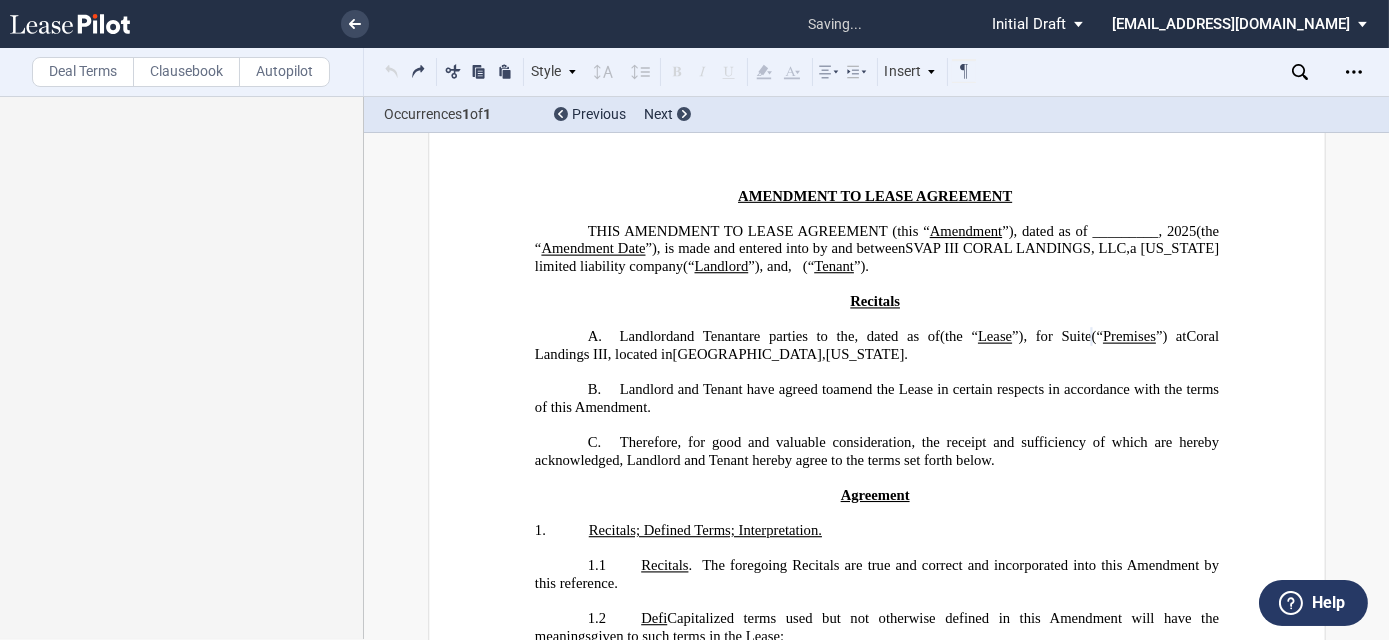 click on "Style
A. Recital
1. Section
1.1 Subsection
(a) Subsection
Normal
Normal
8pt
9pt
10pt
10.5pt
11pt
12pt
14pt
16pt
Normal
1
1.15
1.5
2
3
No Color
Automatic
Align Left
Center
Align Right
Justify
Paragraph
First Line
Insert
List
A. Recital
1. Section
1.1 Subsection
(a) Subsection
Normal
Select
list outline
you would like to define" at bounding box center [679, 72] 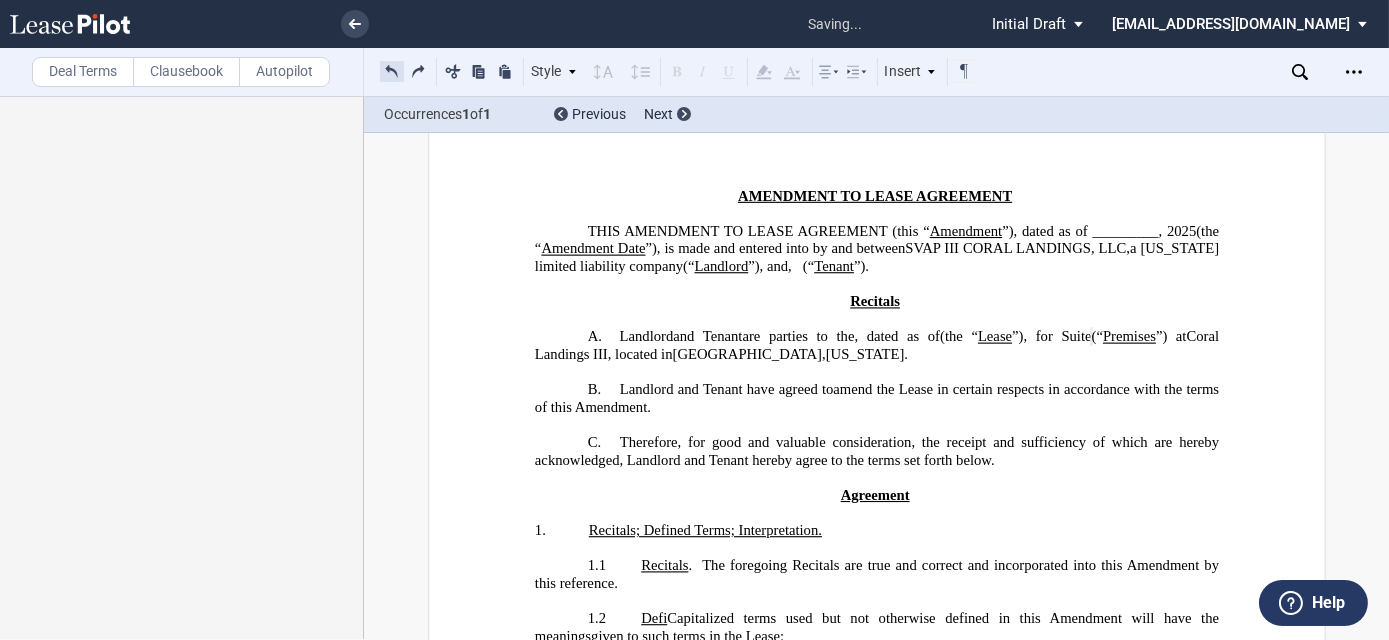 click at bounding box center [392, 71] 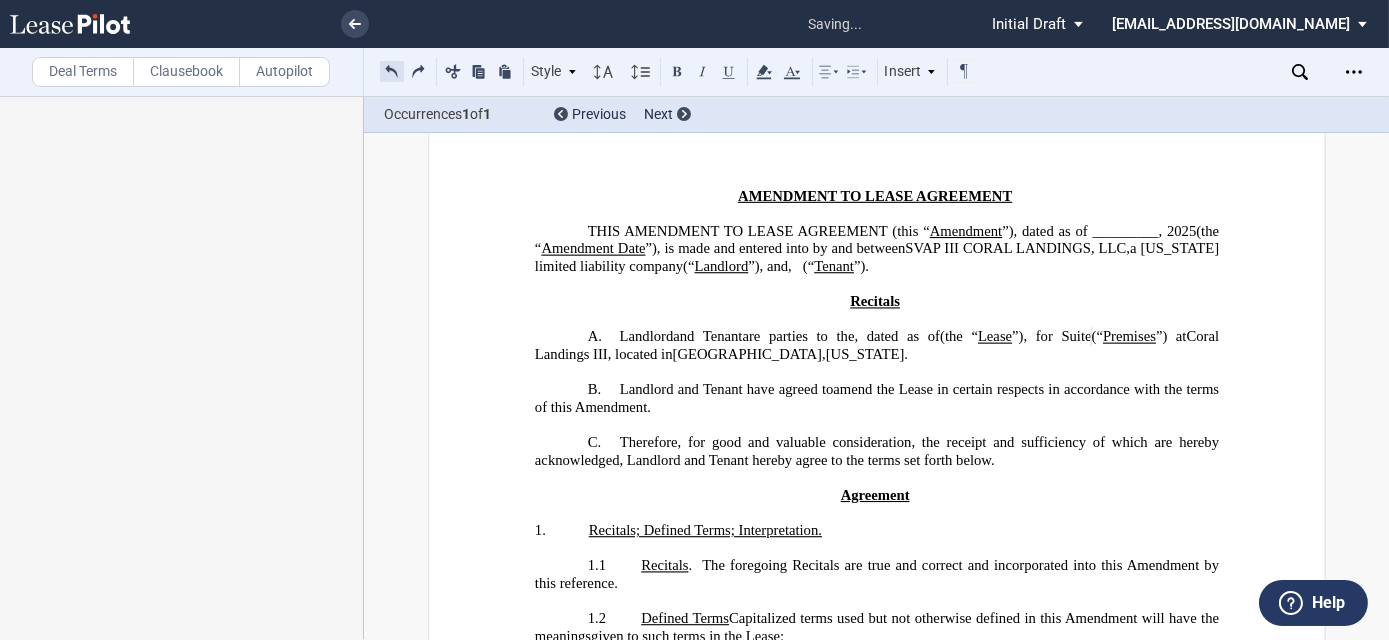click on "Style
A. Recital
1. Section
1.1 Subsection
(a) Subsection
Normal
Normal
8pt
9pt
10pt
10.5pt
11pt
12pt
14pt
16pt
Normal
1
1.15
1.5
2
3
No Color
Automatic
Align Left
Center
Align Right
Justify
Paragraph
First Line
Insert
List
A. Recital
1. Section
1.1 Subsection
(a) Subsection
Normal
Select
list outline
you would like to define" at bounding box center (679, 72) 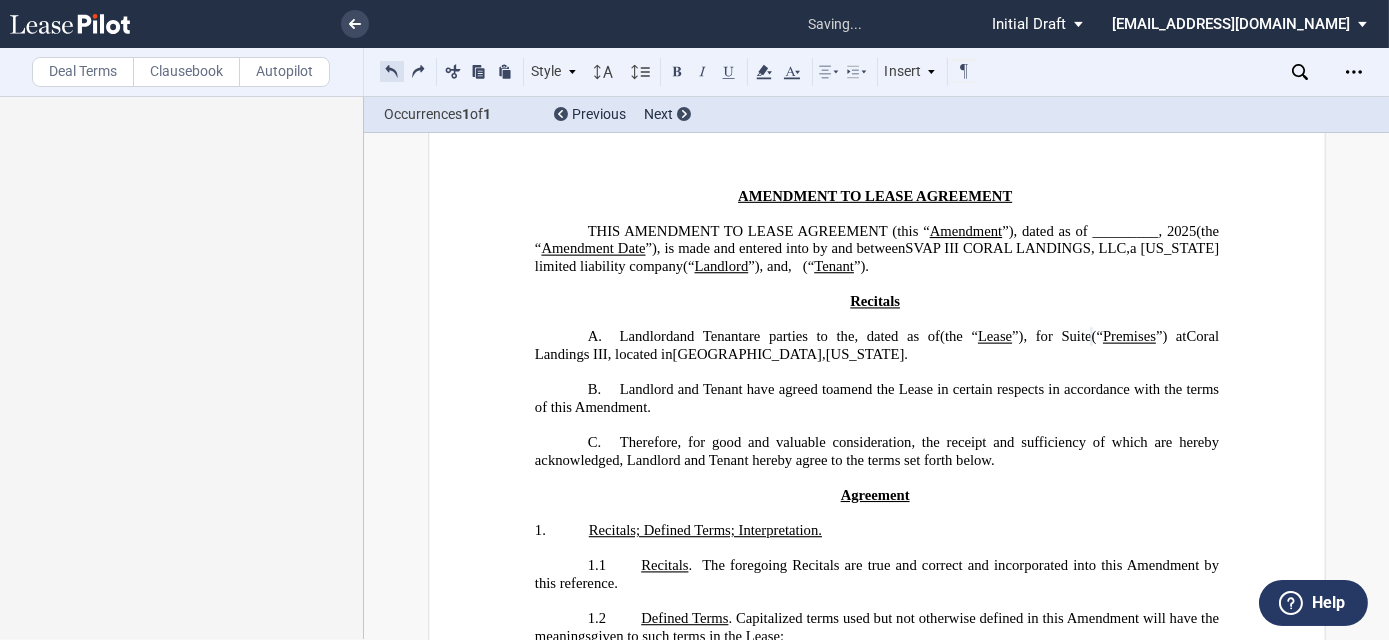 click at bounding box center (392, 71) 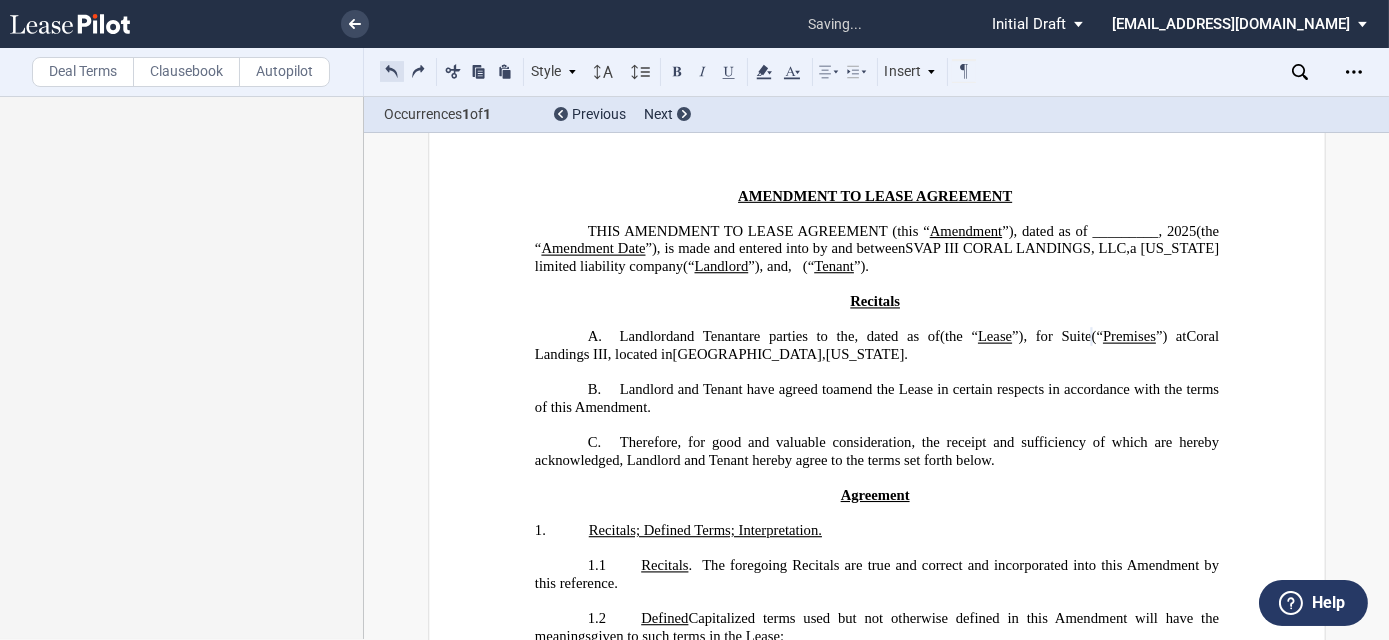 click at bounding box center [392, 71] 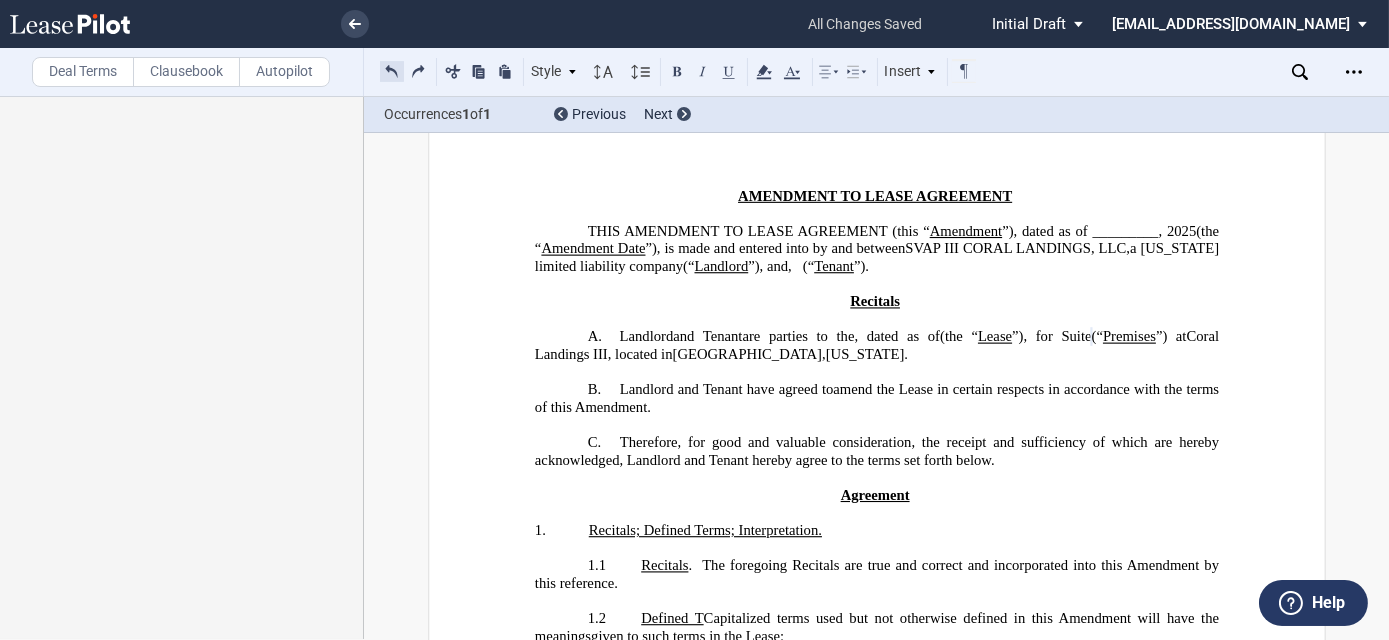 click at bounding box center (392, 71) 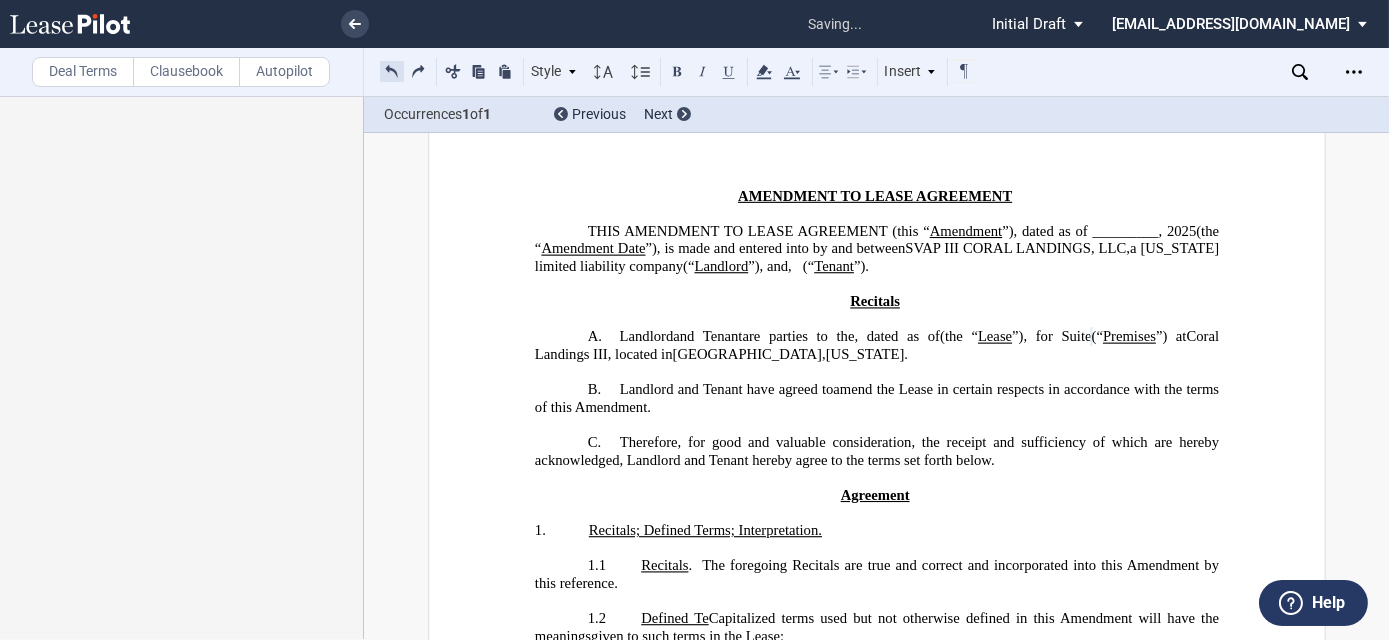 click at bounding box center [392, 71] 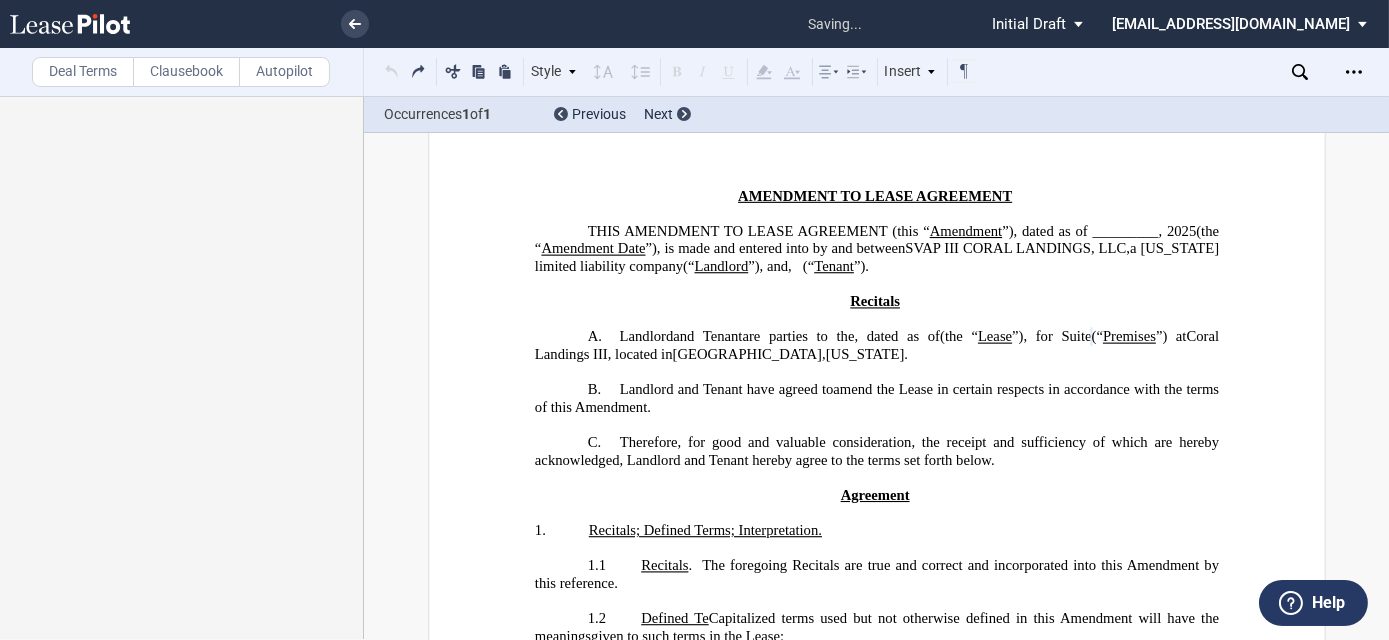 click on "Style
A. Recital
1. Section
1.1 Subsection
(a) Subsection
Normal
Normal
8pt
9pt
10pt
10.5pt
11pt
12pt
14pt
16pt
Normal
1
1.15
1.5
2
3
No Color
Automatic
Align Left
Center
Align Right
Justify
Paragraph
First Line
Insert
List
A. Recital
1. Section
1.1 Subsection
(a) Subsection
Normal
Select
list outline
you would like to define" at bounding box center (679, 72) 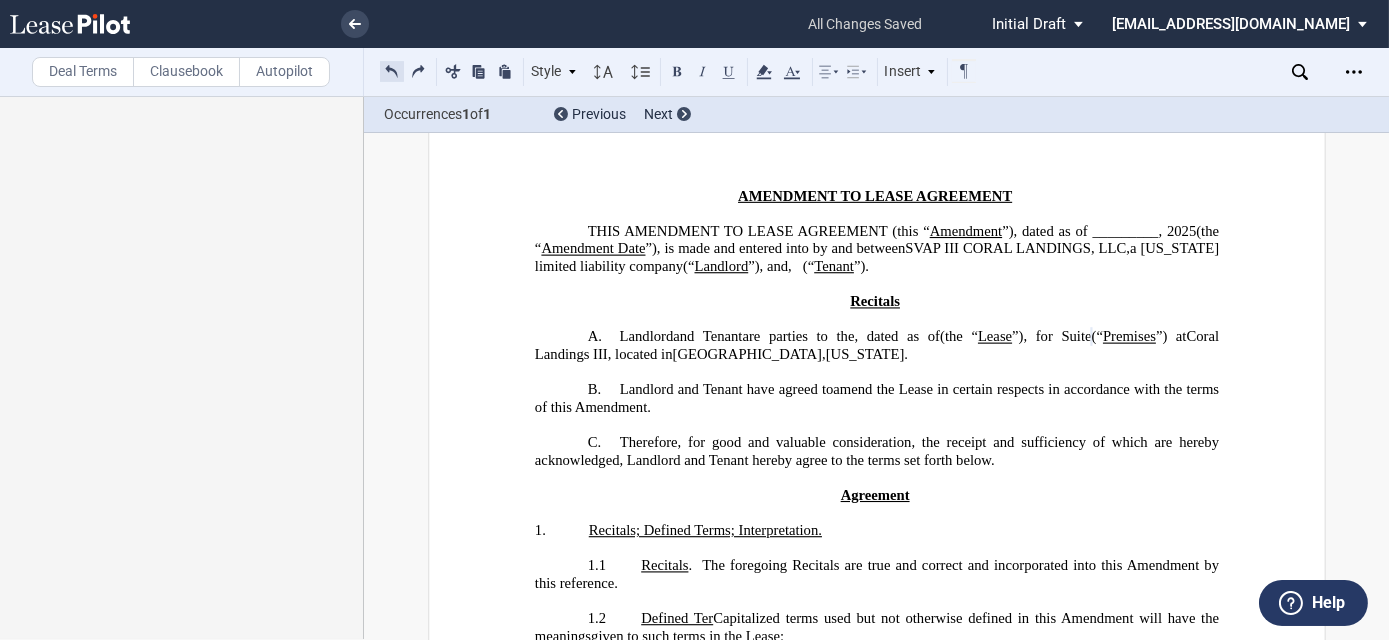 click at bounding box center [392, 71] 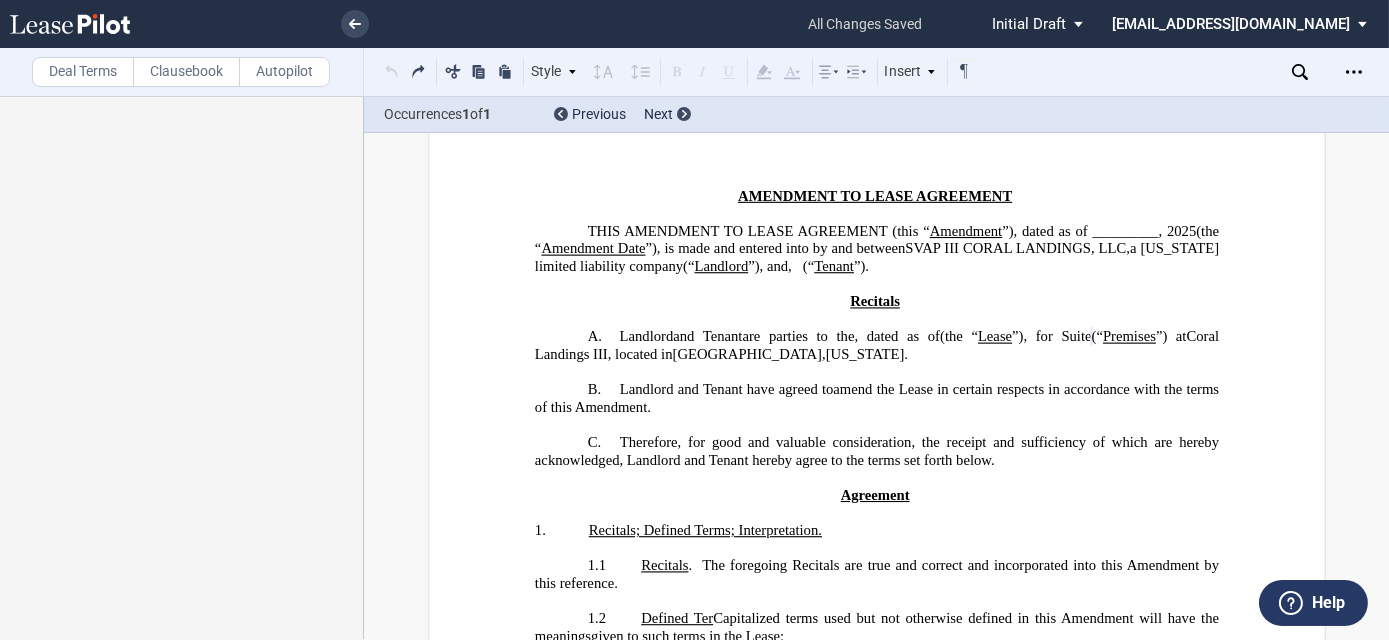 click on "Style
A. Recital
1. Section
1.1 Subsection
(a) Subsection
Normal
Normal
8pt
9pt
10pt
10.5pt
11pt
12pt
14pt
16pt
Normal
1
1.15
1.5
2
3
No Color
Automatic
Align Left
Center
Align Right
Justify
Paragraph
First Line
Insert
List
A. Recital
1. Section
1.1 Subsection
(a) Subsection
Normal
Select
list outline
you would like to define" at bounding box center [679, 72] 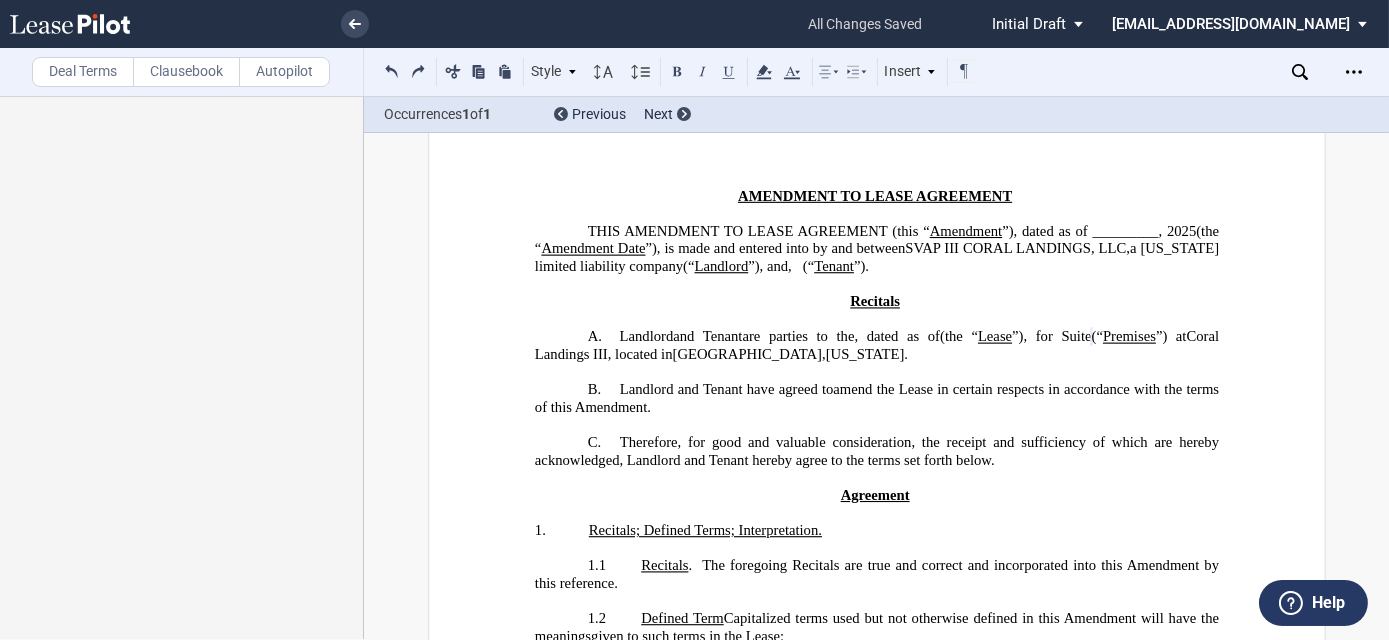 click at bounding box center [392, 71] 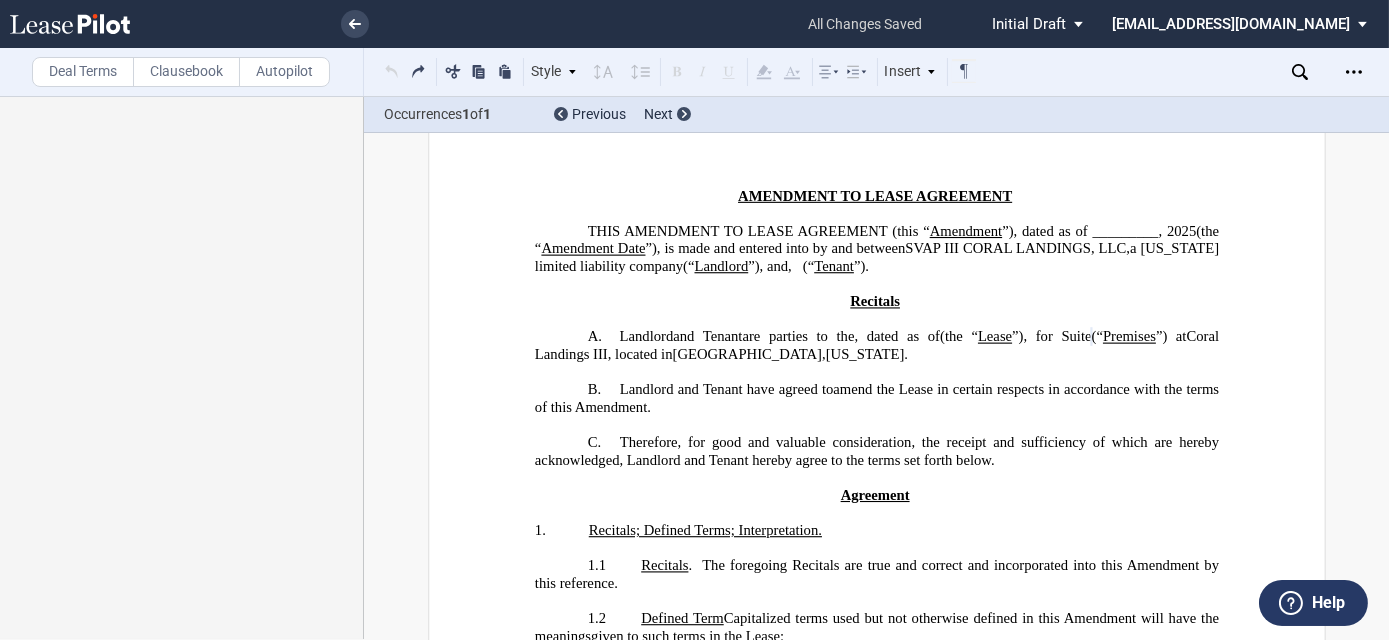click on "Style
A. Recital
1. Section
1.1 Subsection
(a) Subsection
Normal
Normal
8pt
9pt
10pt
10.5pt
11pt
12pt
14pt
16pt
Normal
1
1.15
1.5
2
3
No Color
Automatic
Align Left
Center
Align Right
Justify
Paragraph
First Line
Insert
List
A. Recital
1. Section
1.1 Subsection
(a) Subsection
Normal
Select
list outline
you would like to define" at bounding box center [679, 72] 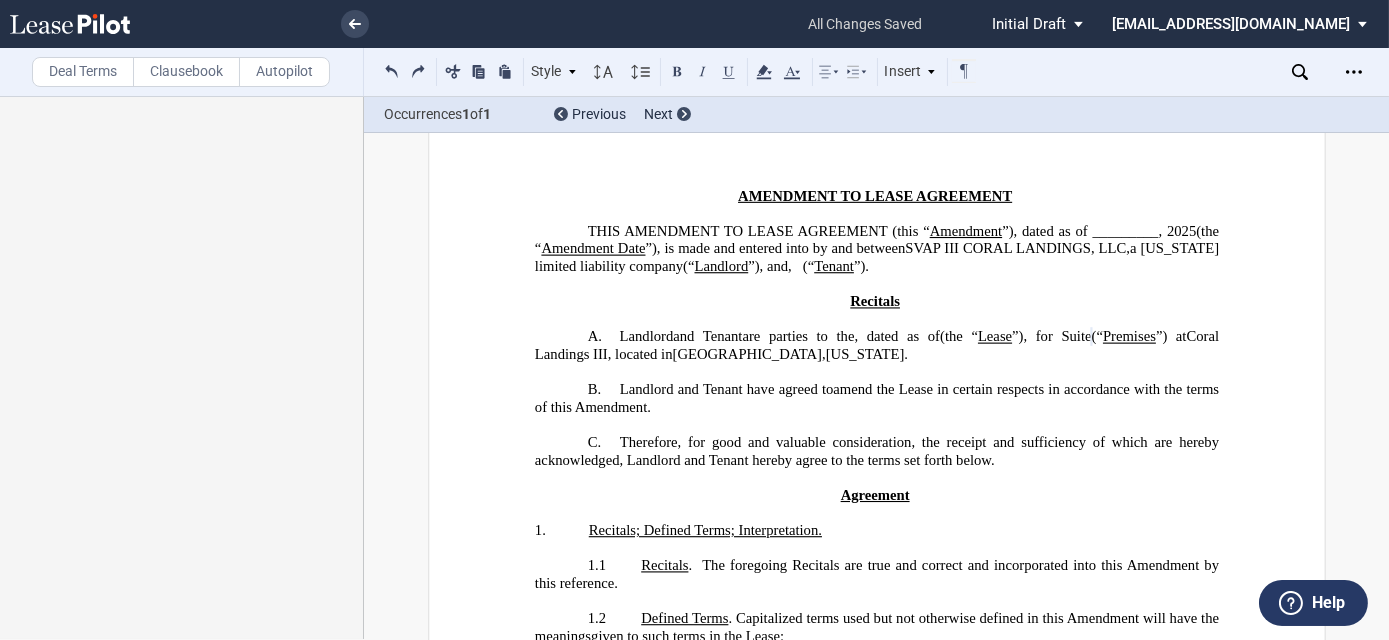 click at bounding box center (392, 71) 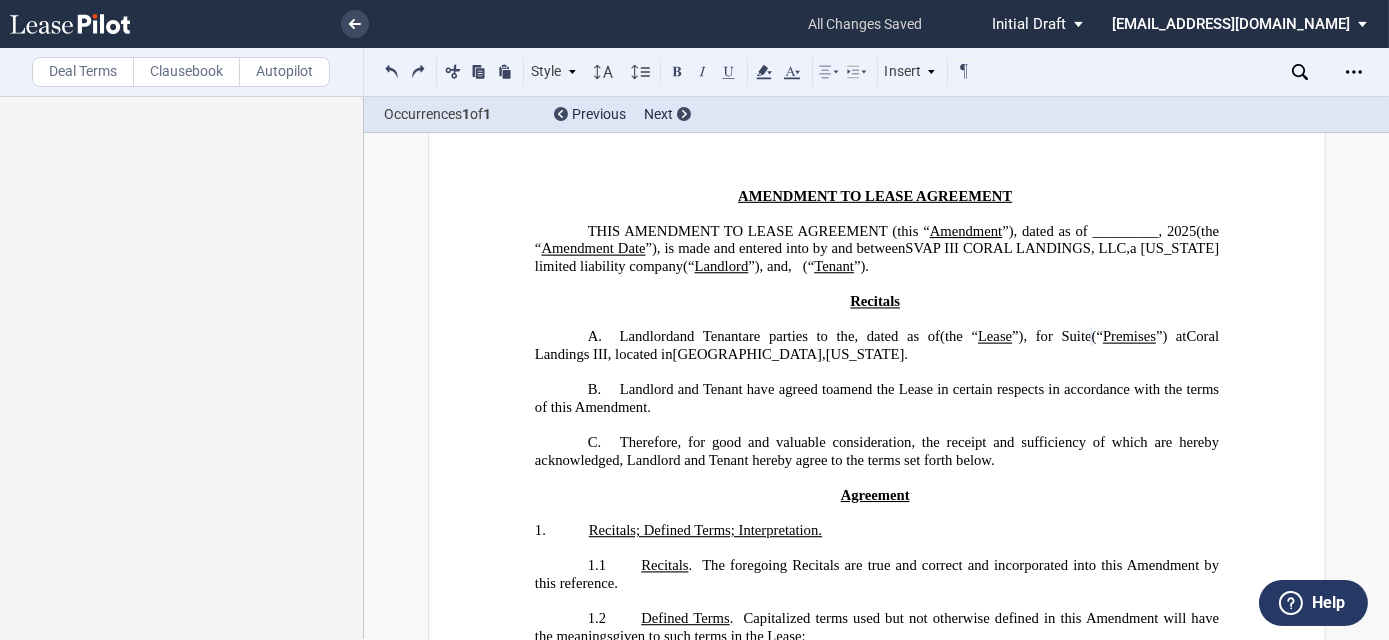 click at bounding box center (392, 71) 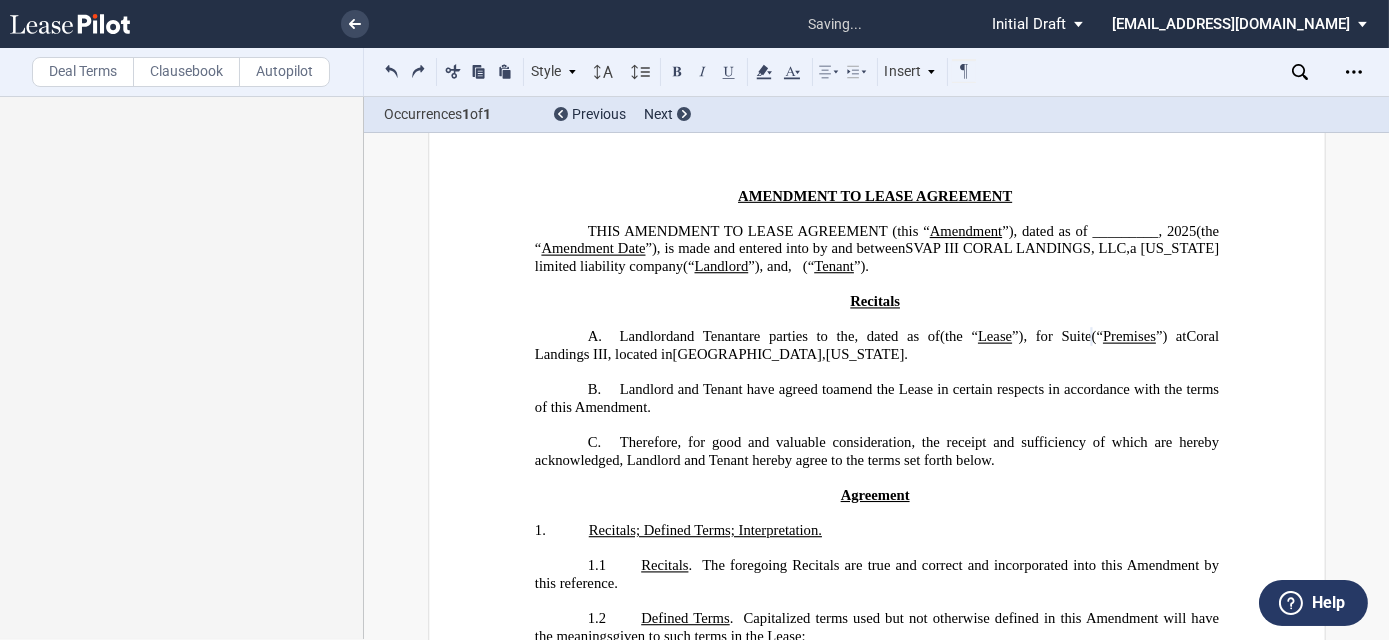 click at bounding box center [392, 71] 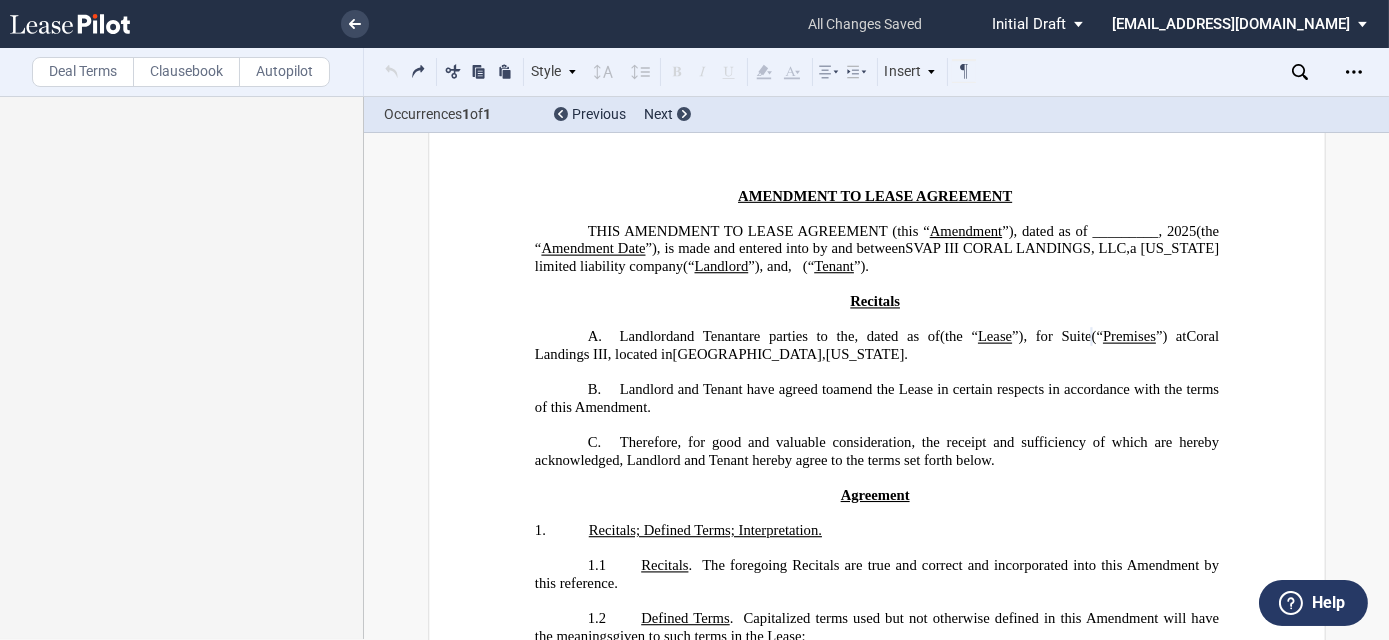 click on "Style
A. Recital
1. Section
1.1 Subsection
(a) Subsection
Normal
Normal
8pt
9pt
10pt
10.5pt
11pt
12pt
14pt
16pt
Normal
1
1.15
1.5
2
3
No Color
Automatic
Align Left
Center
Align Right
Justify
Paragraph
First Line
Insert
List
A. Recital
1. Section
1.1 Subsection
(a) Subsection
Normal
Select
list outline
you would like to define" at bounding box center [679, 72] 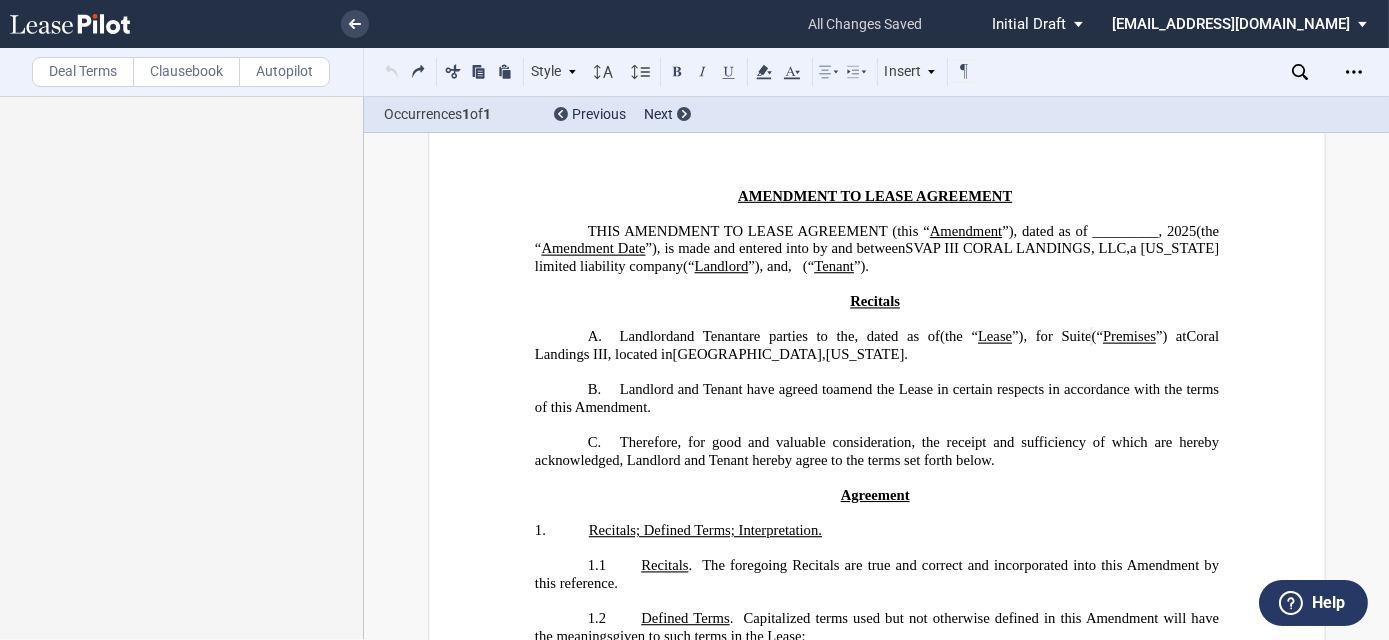 click on "Style
A. Recital
1. Section
1.1 Subsection
(a) Subsection
Normal
Normal
8pt
9pt
10pt
10.5pt
11pt
12pt
14pt
16pt
Normal
1
1.15
1.5
2
3
No Color
Automatic
Align Left
Center
Align Right
Justify
Paragraph
First Line
Insert
List
A. Recital
1. Section
1.1 Subsection
(a) Subsection
Normal
Select
list outline
you would like to define" at bounding box center [679, 72] 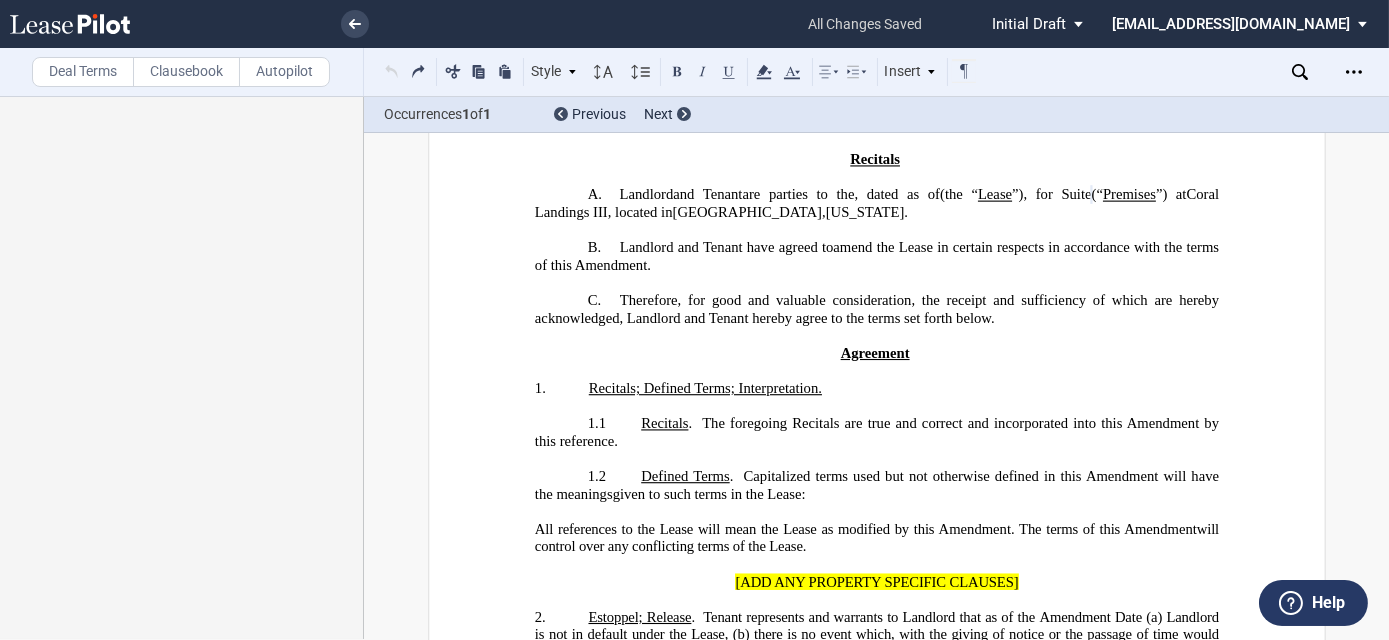 scroll, scrollTop: 317, scrollLeft: 0, axis: vertical 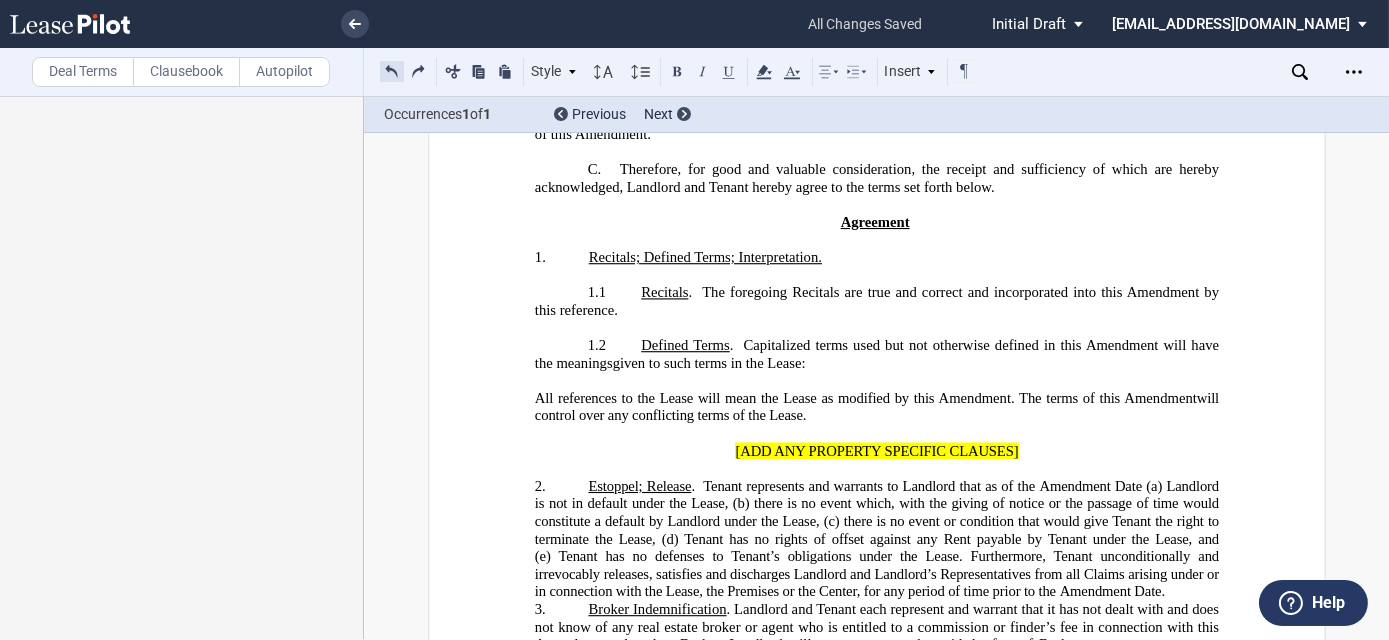 click at bounding box center (392, 71) 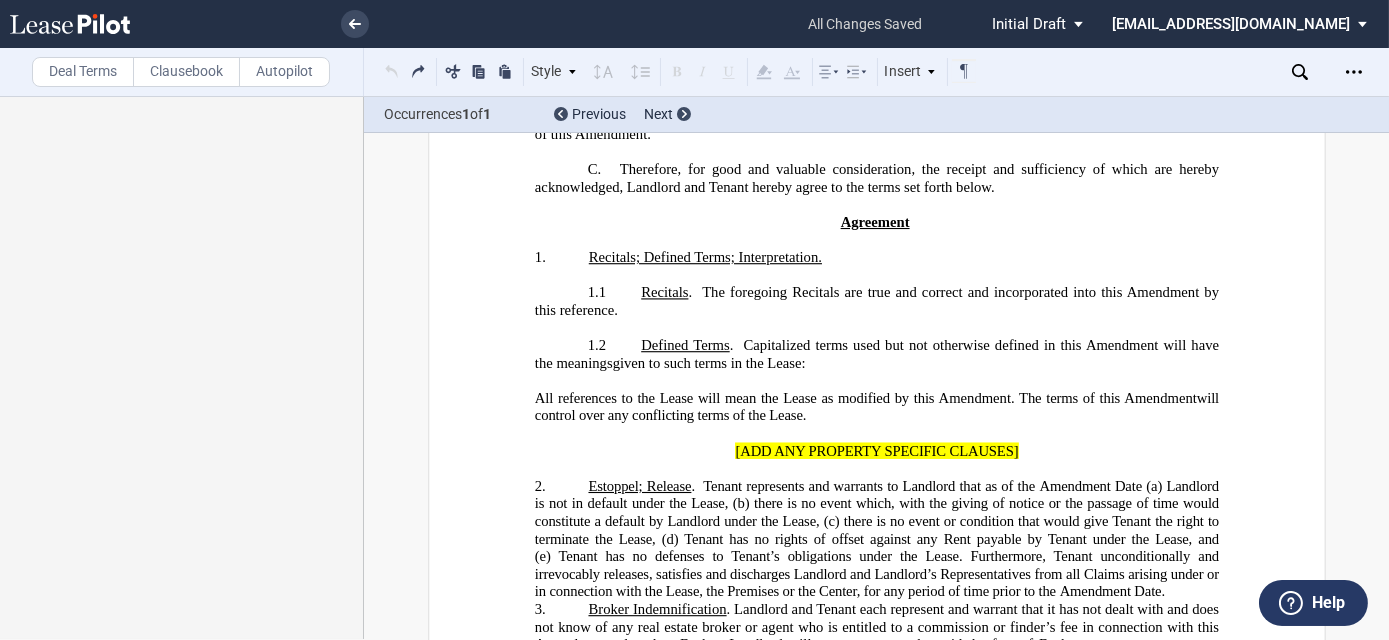 click on "Style
A. Recital
1. Section
1.1 Subsection
(a) Subsection
Normal
Normal
8pt
9pt
10pt
10.5pt
11pt
12pt
14pt
16pt
Normal
1
1.15
1.5
2
3
No Color
Automatic
Align Left
Center
Align Right
Justify
Paragraph
First Line
Insert
List
A. Recital
1. Section
1.1 Subsection
(a) Subsection
Normal
Select
list outline
you would like to define" at bounding box center [679, 72] 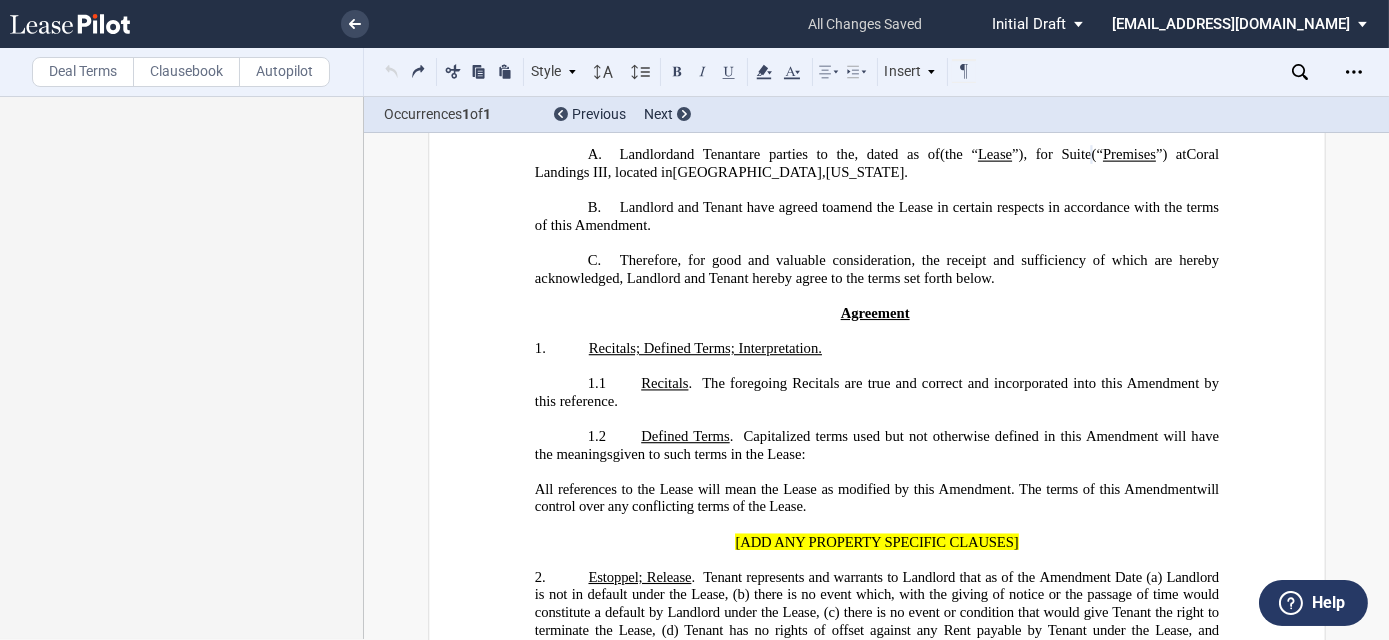 scroll, scrollTop: 0, scrollLeft: 0, axis: both 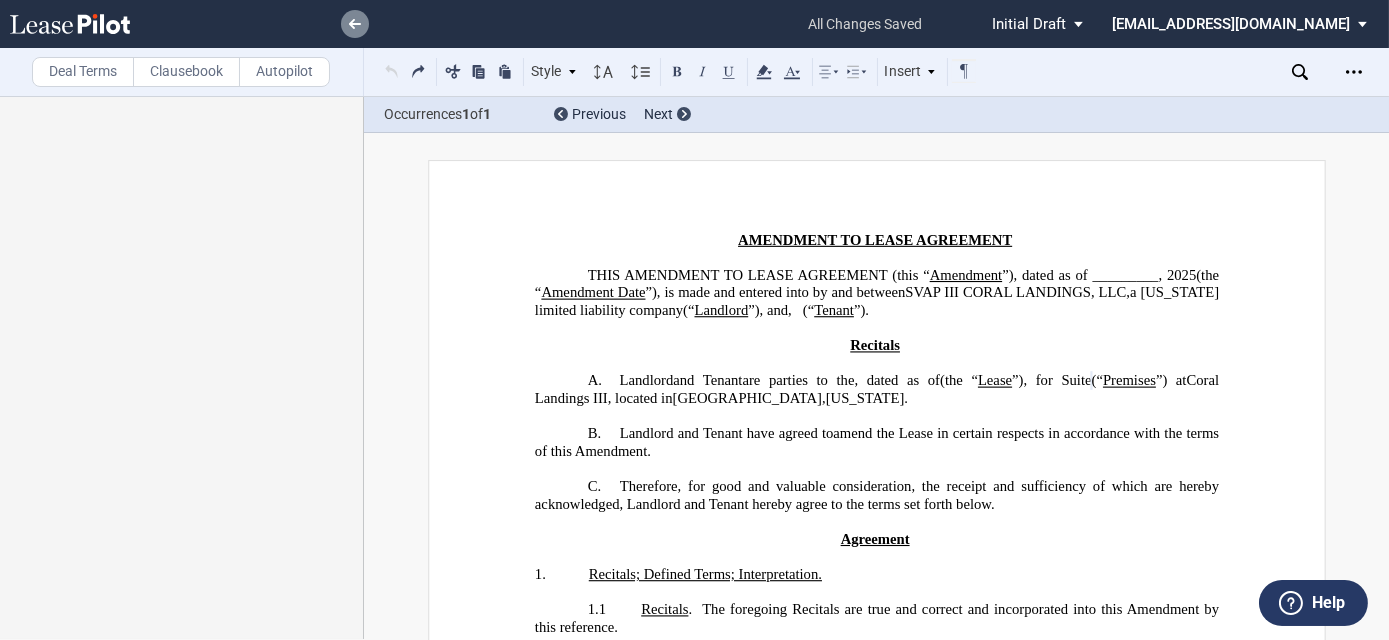 click at bounding box center (355, 24) 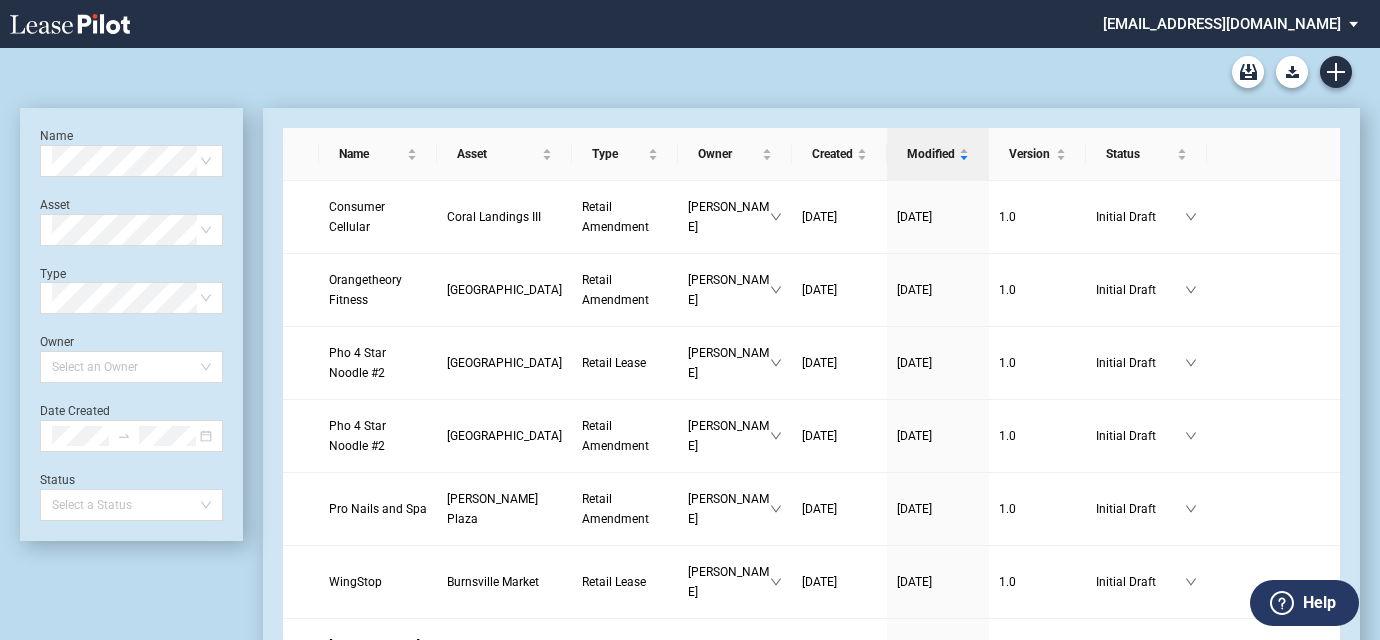 scroll, scrollTop: 0, scrollLeft: 0, axis: both 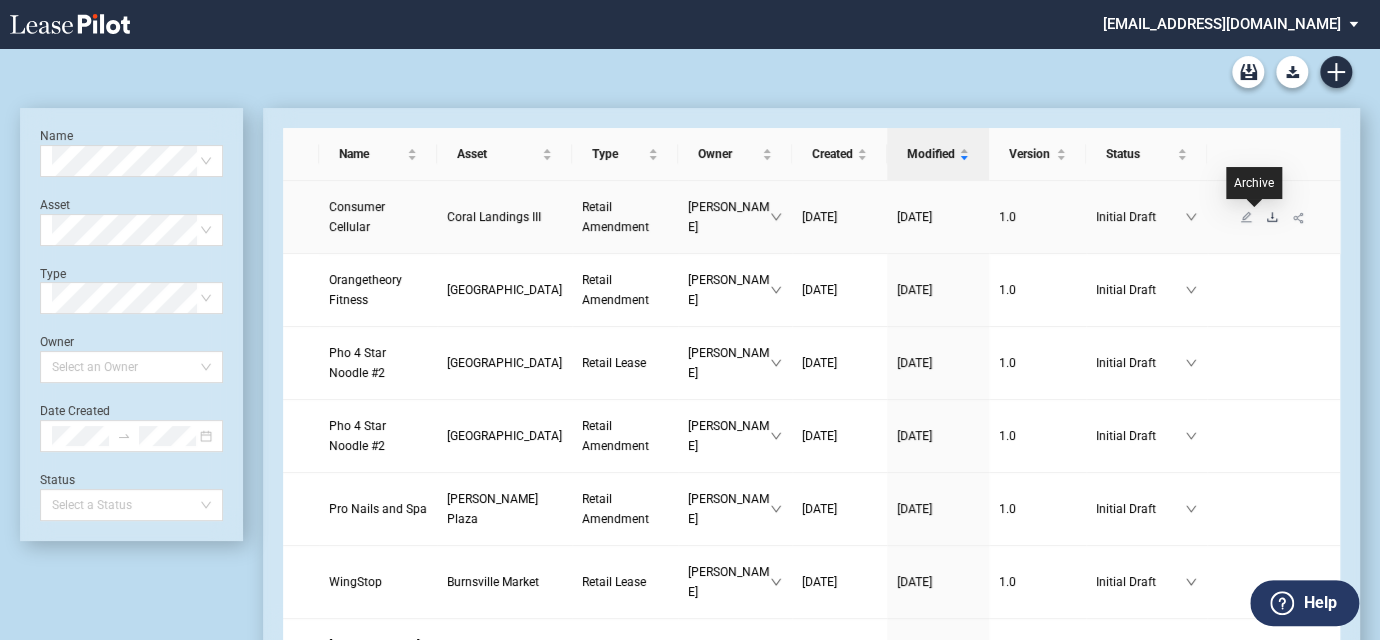 click 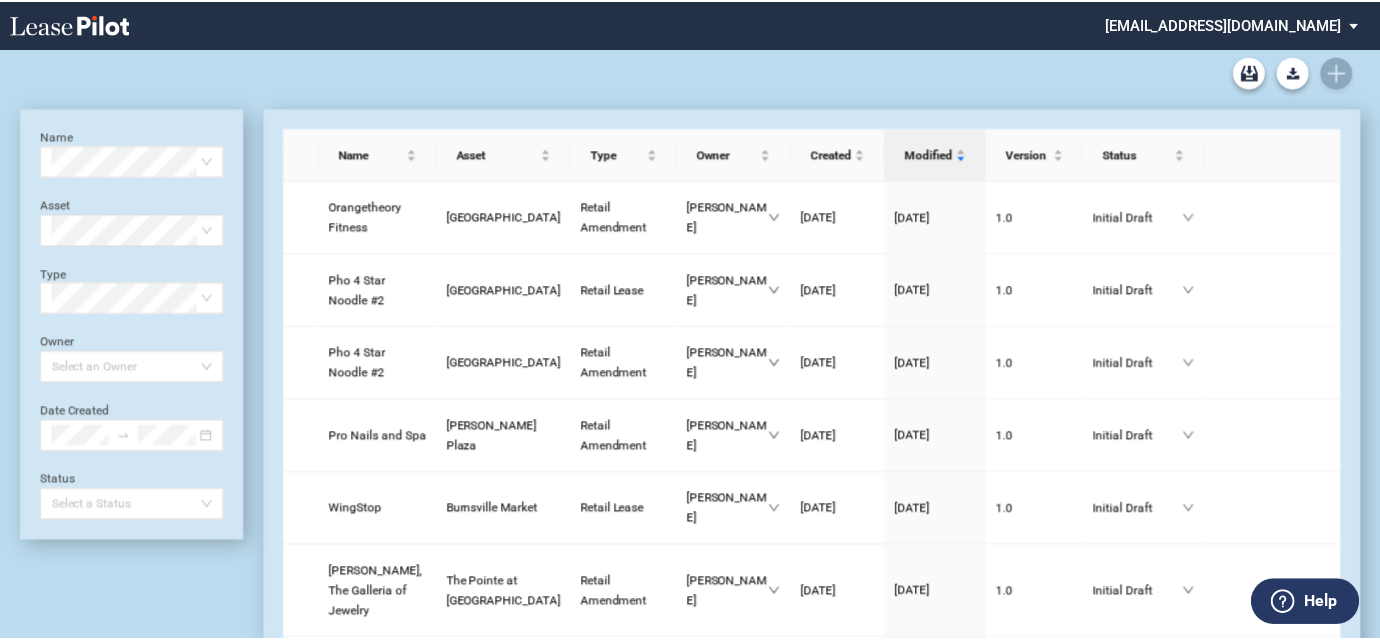 scroll, scrollTop: 0, scrollLeft: 0, axis: both 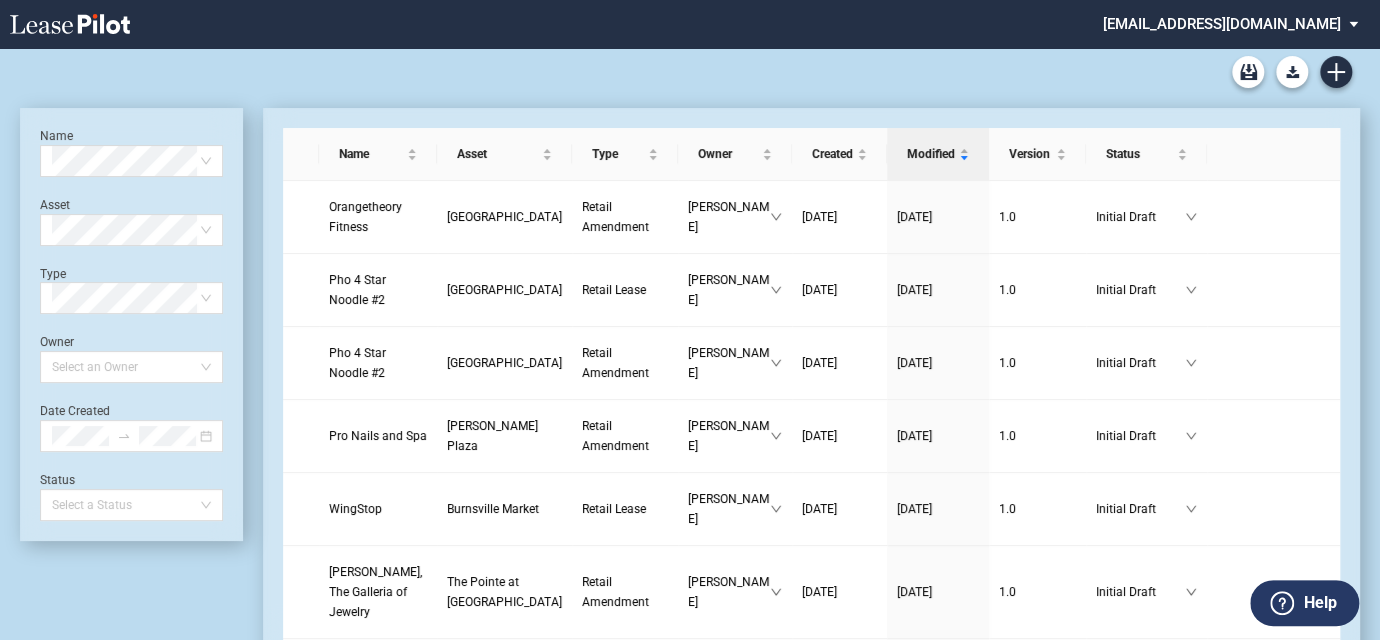 click 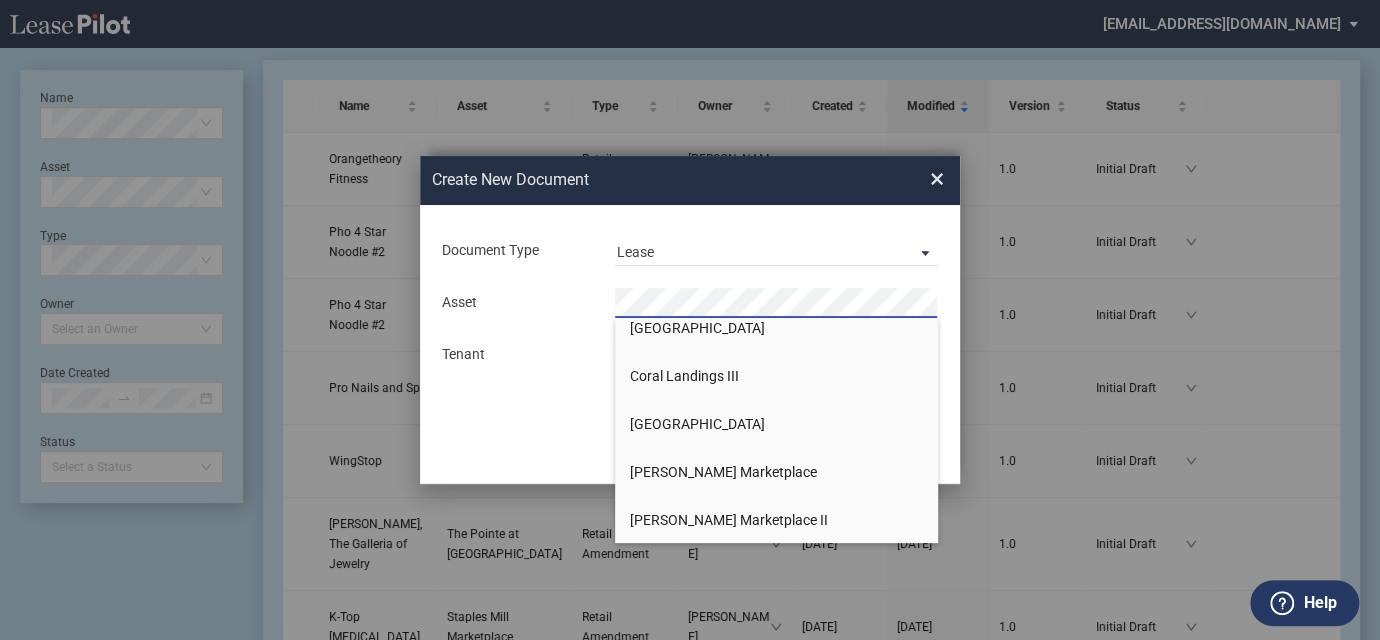 scroll, scrollTop: 181, scrollLeft: 0, axis: vertical 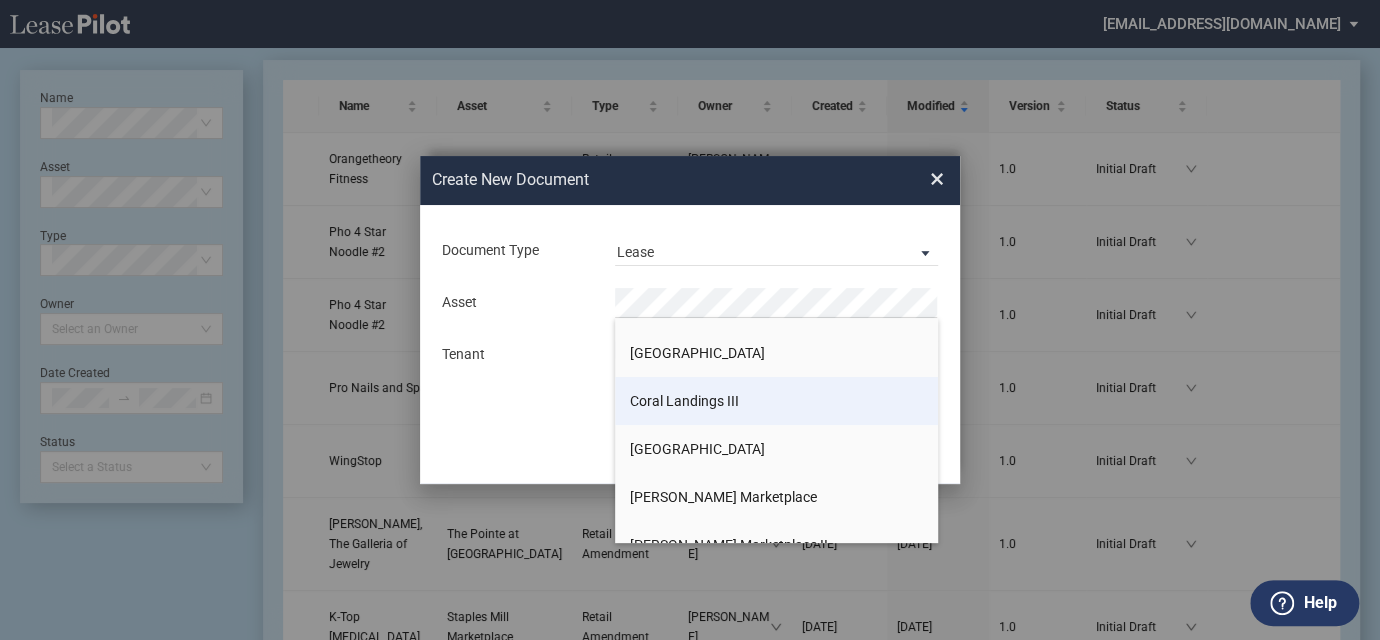 click on "Coral Landings III" at bounding box center (684, 401) 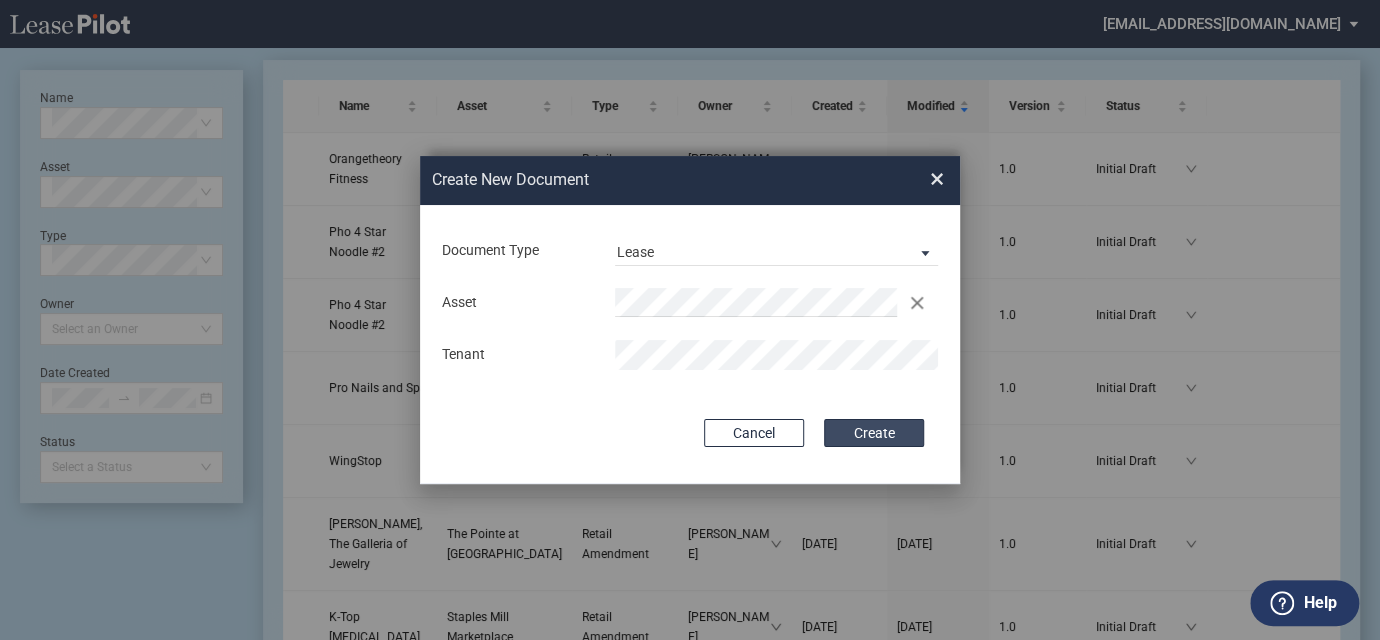 click on "Create" at bounding box center (874, 433) 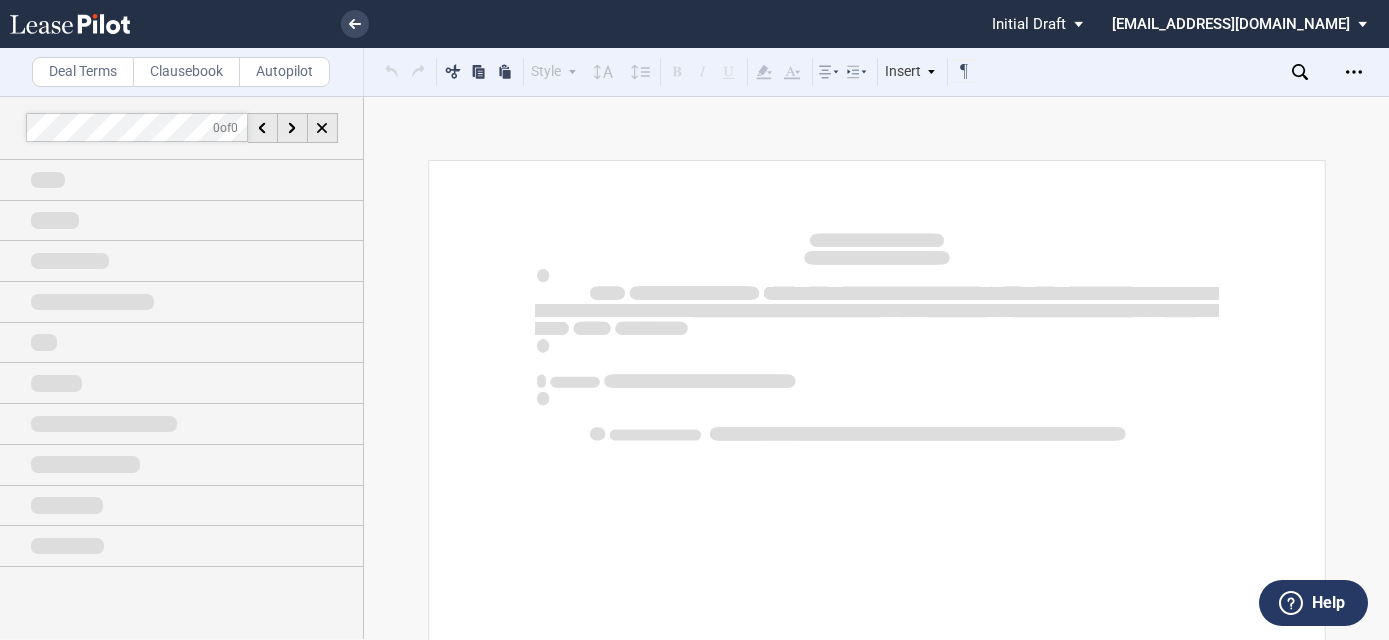 scroll, scrollTop: 0, scrollLeft: 0, axis: both 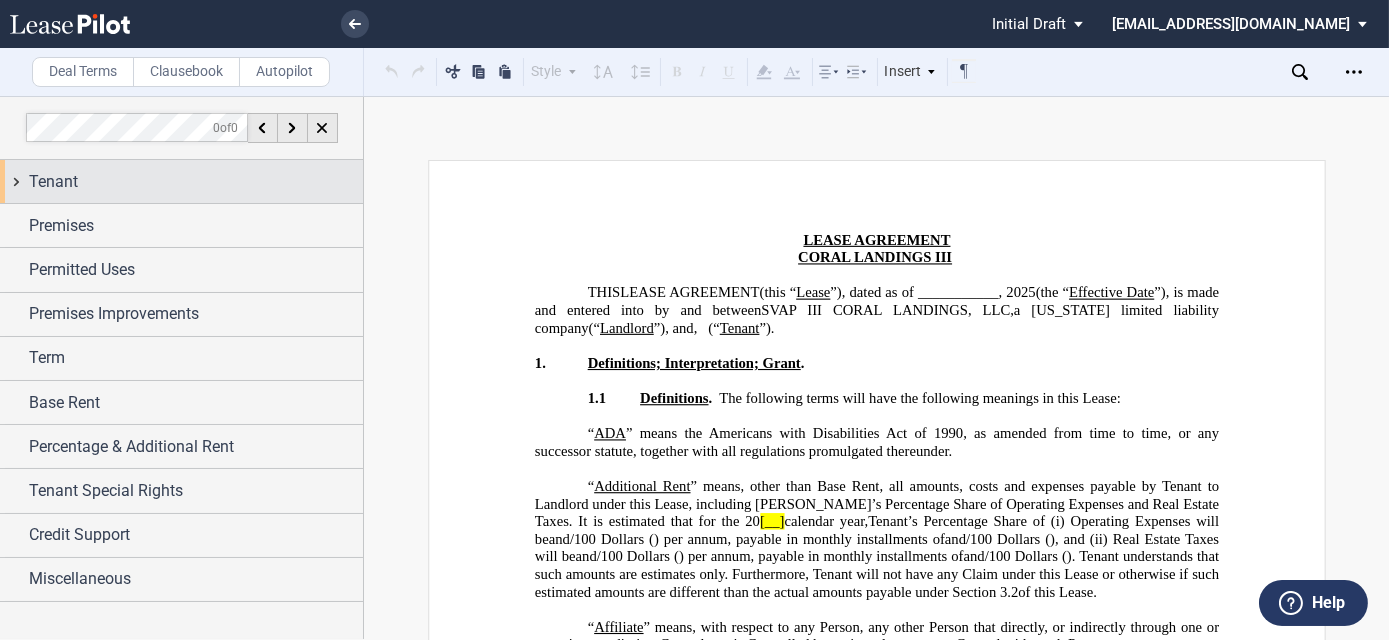 drag, startPoint x: 143, startPoint y: 174, endPoint x: 134, endPoint y: 182, distance: 12.0415945 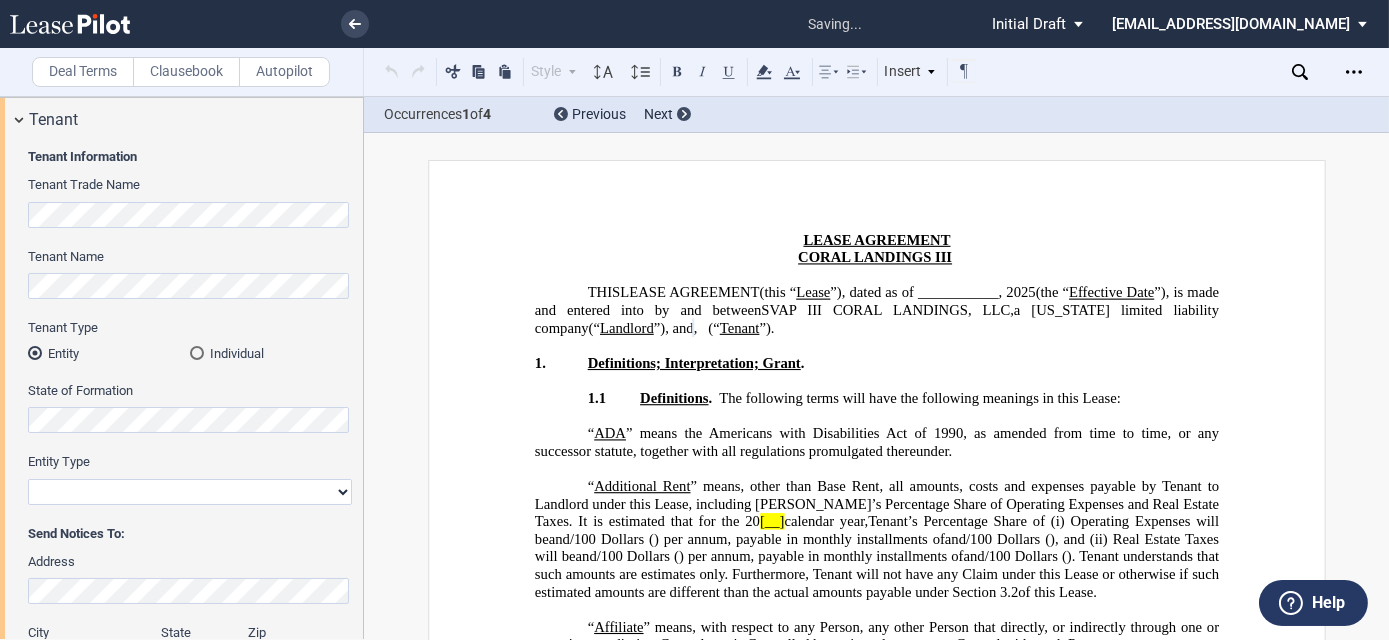 scroll, scrollTop: 90, scrollLeft: 0, axis: vertical 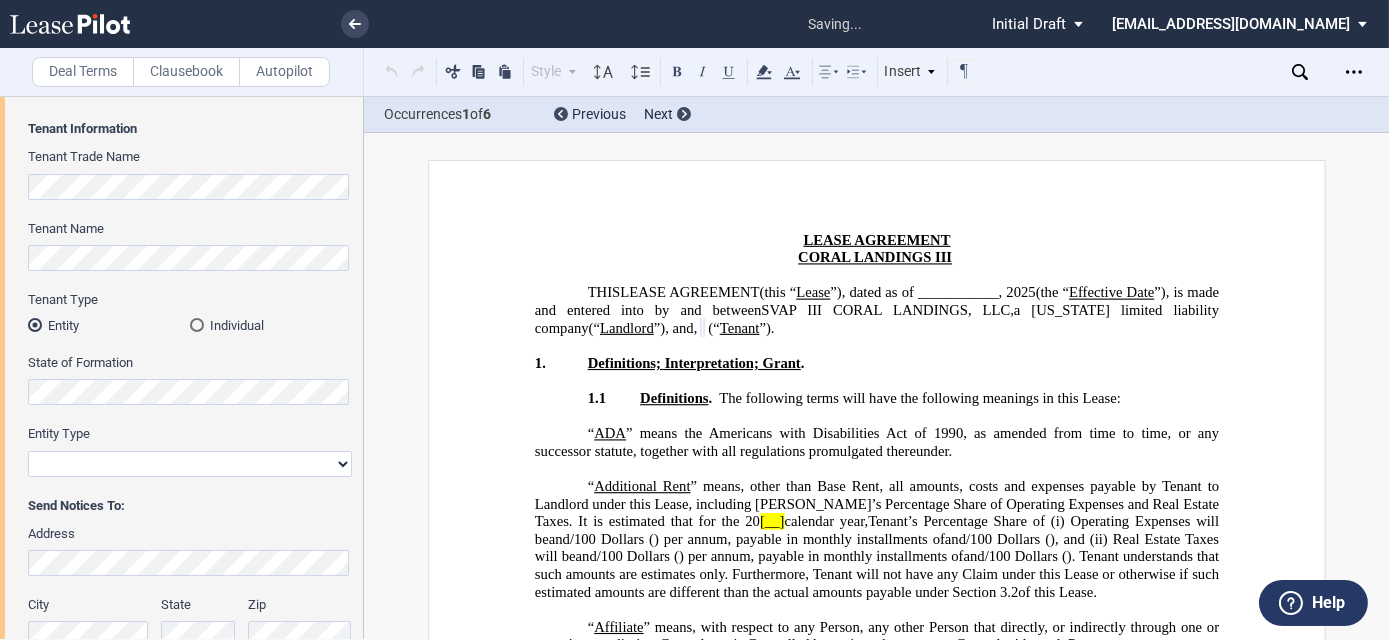 click on "Corporation
Limited Liability Company
General Partnership
Limited Partnership
Other" at bounding box center (190, 464) 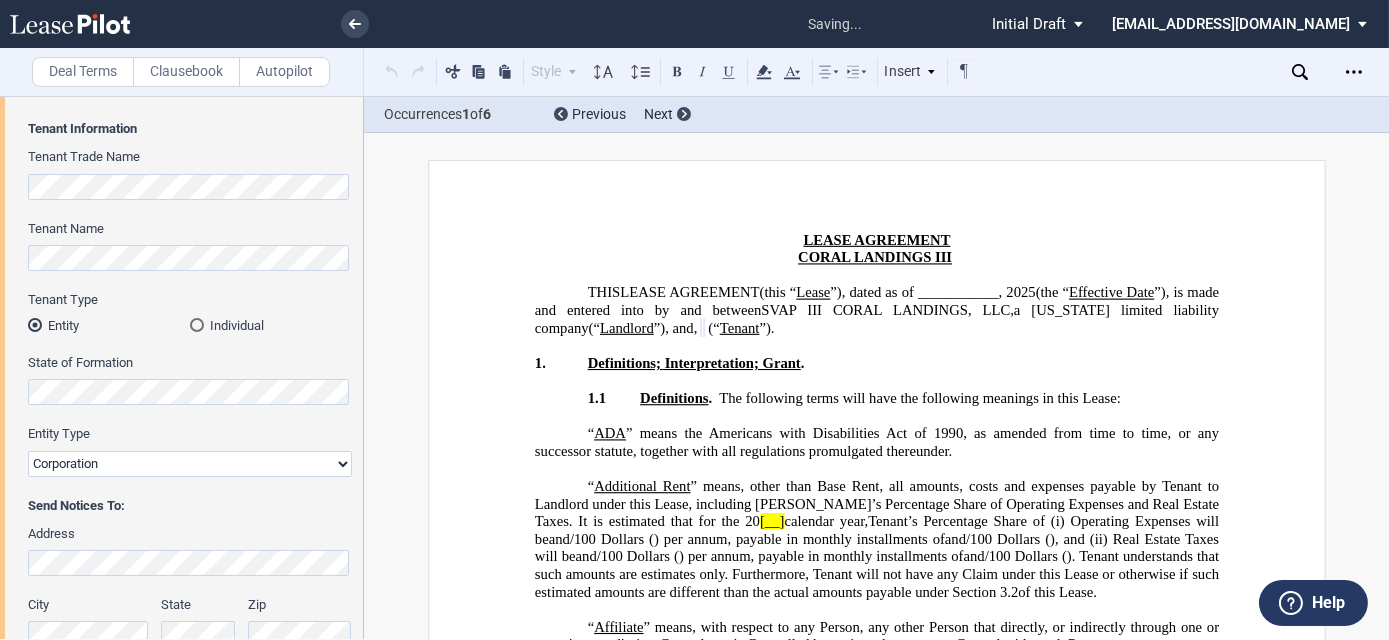 click on "Corporation
Limited Liability Company
General Partnership
Limited Partnership
Other" at bounding box center (190, 464) 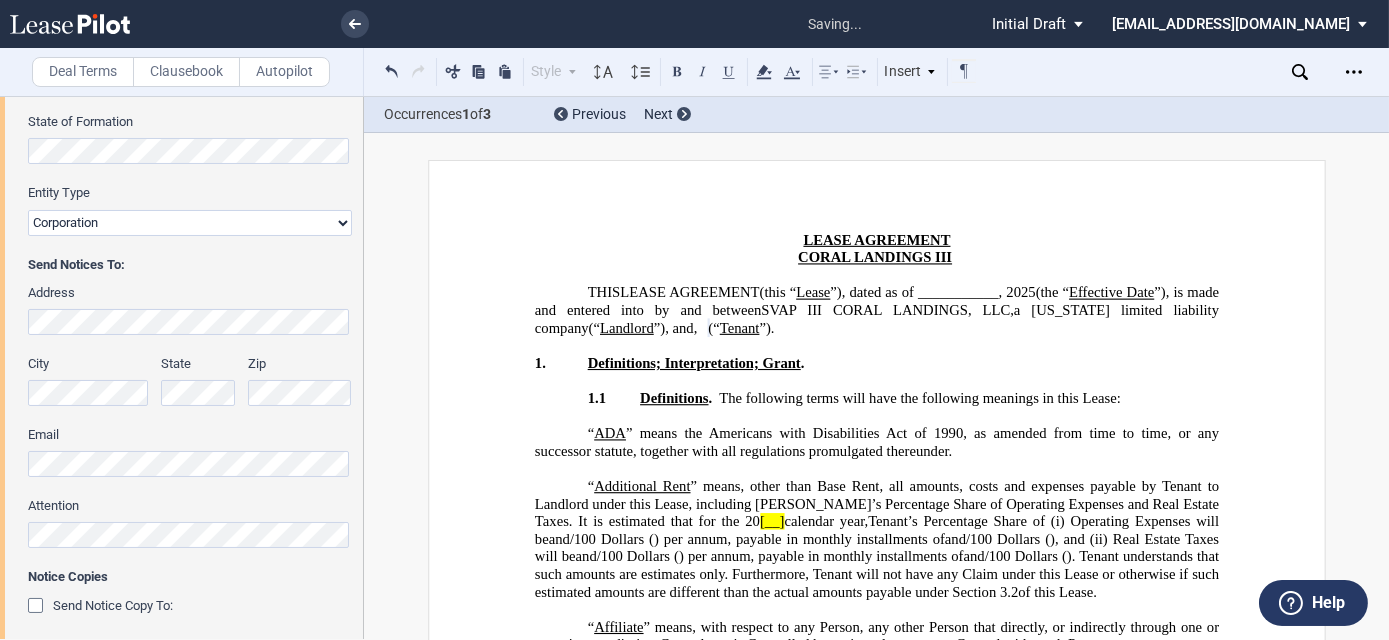 scroll, scrollTop: 363, scrollLeft: 0, axis: vertical 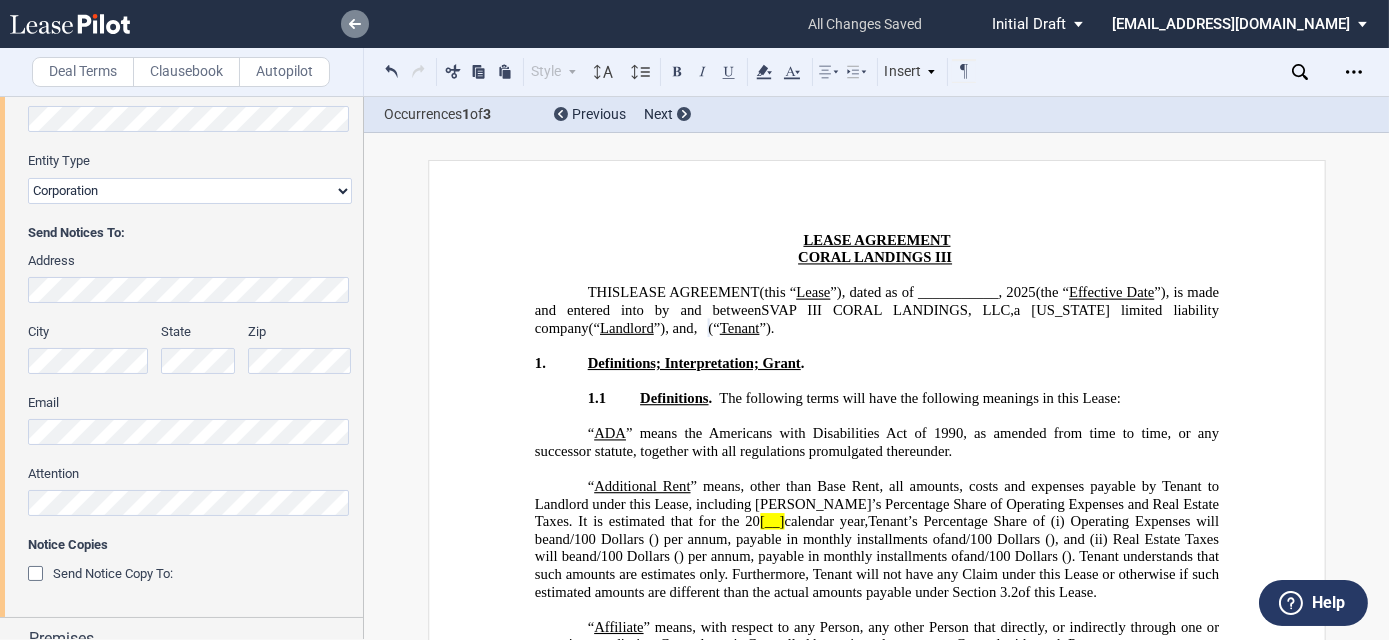 click at bounding box center [355, 24] 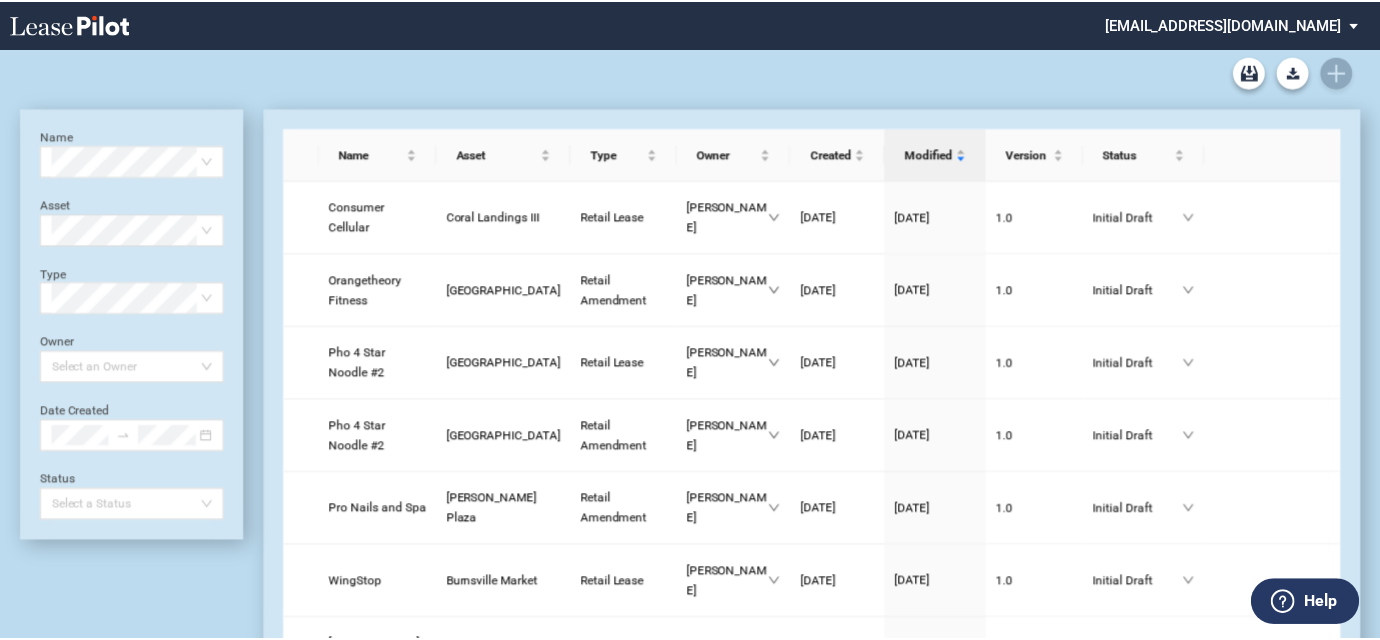 scroll, scrollTop: 0, scrollLeft: 0, axis: both 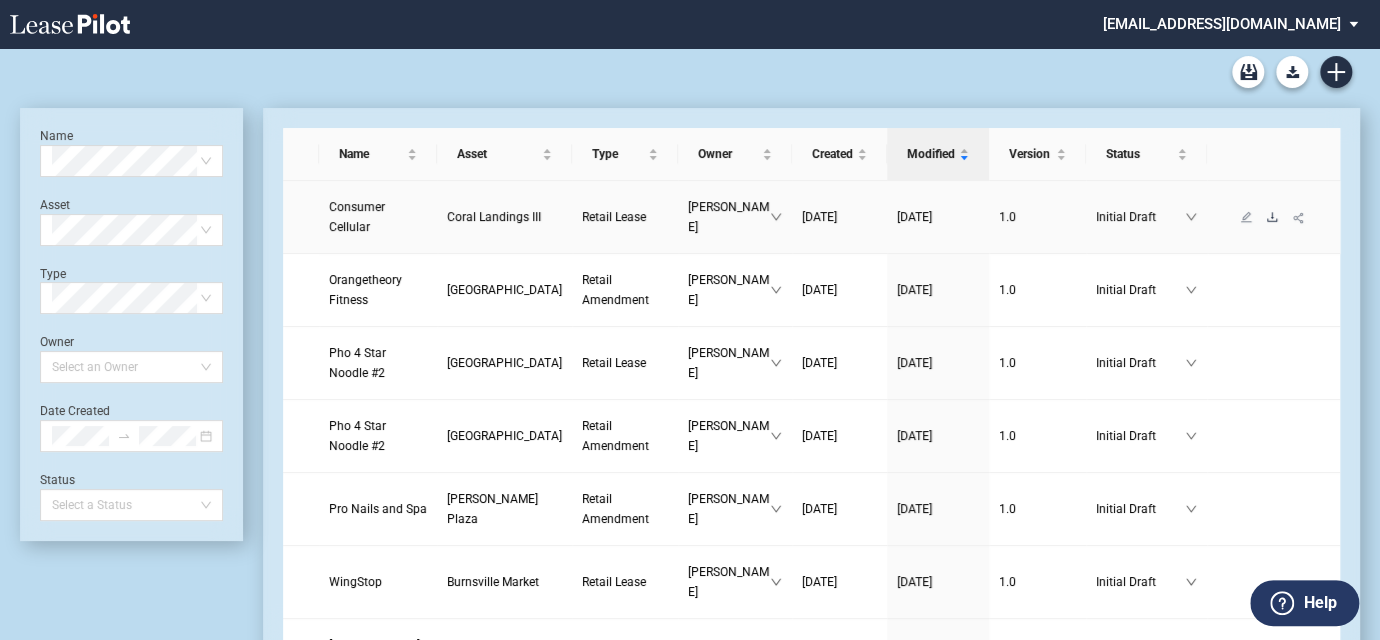 click 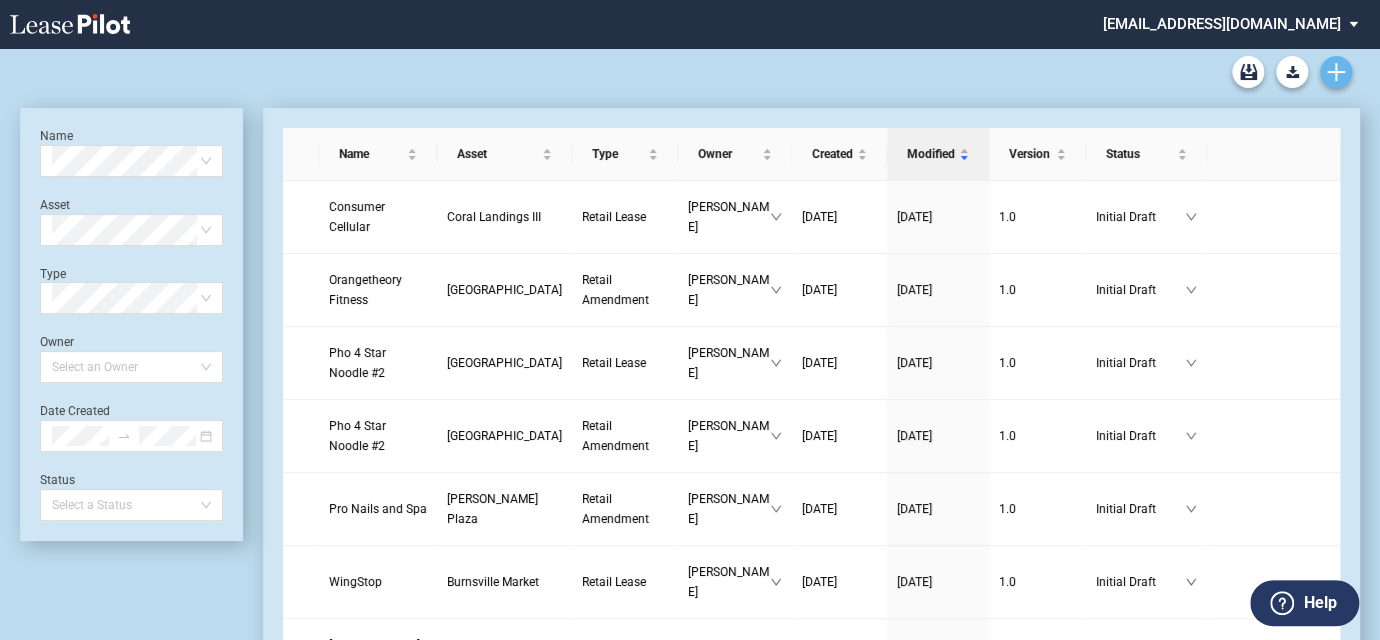 click 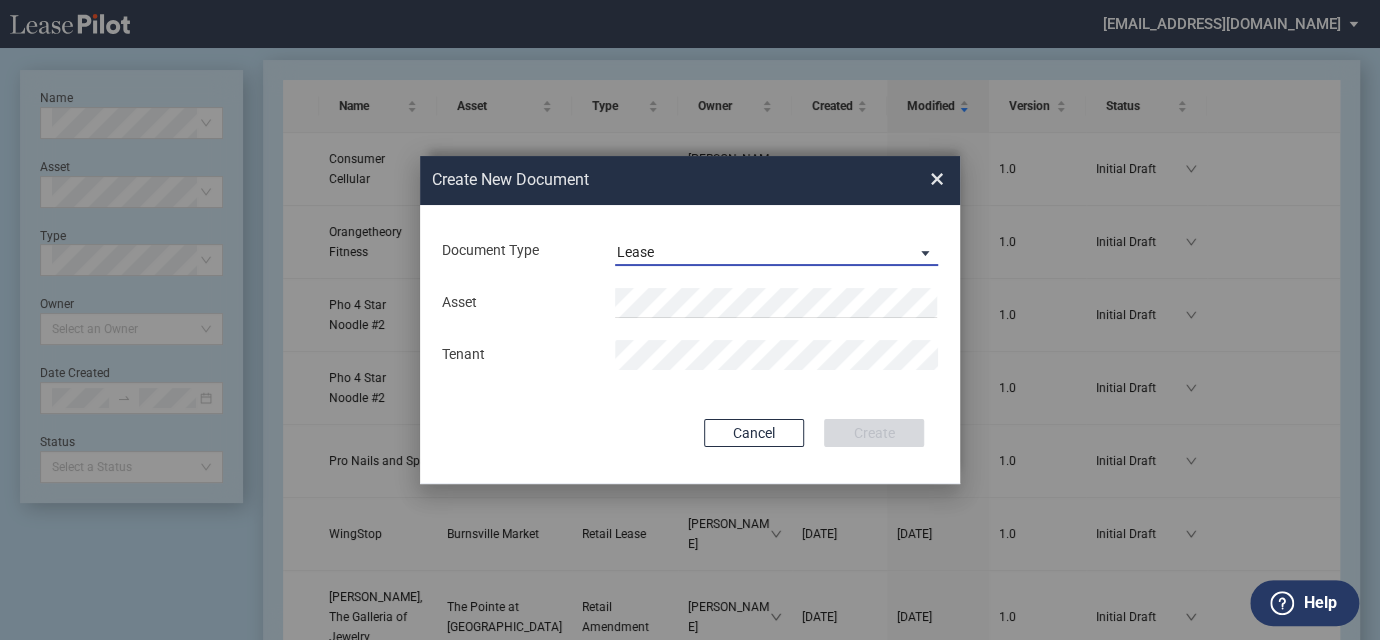 click on "Lease" at bounding box center [760, 253] 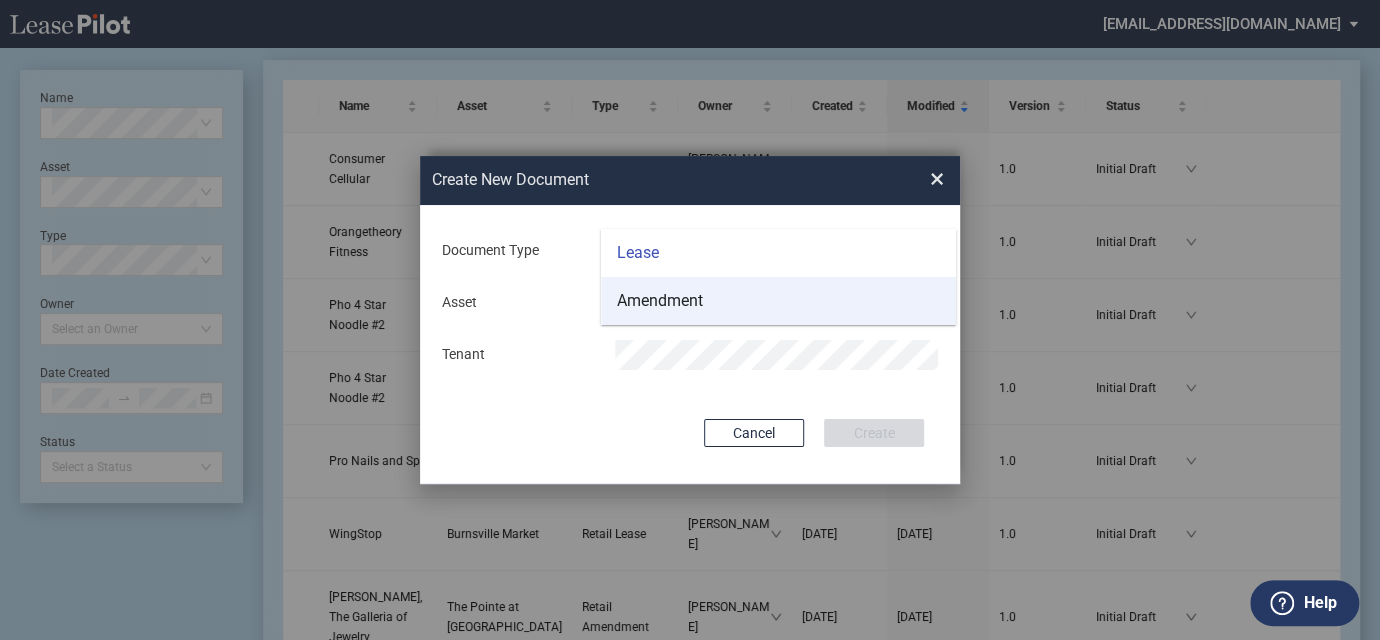 click on "Amendment" at bounding box center (660, 301) 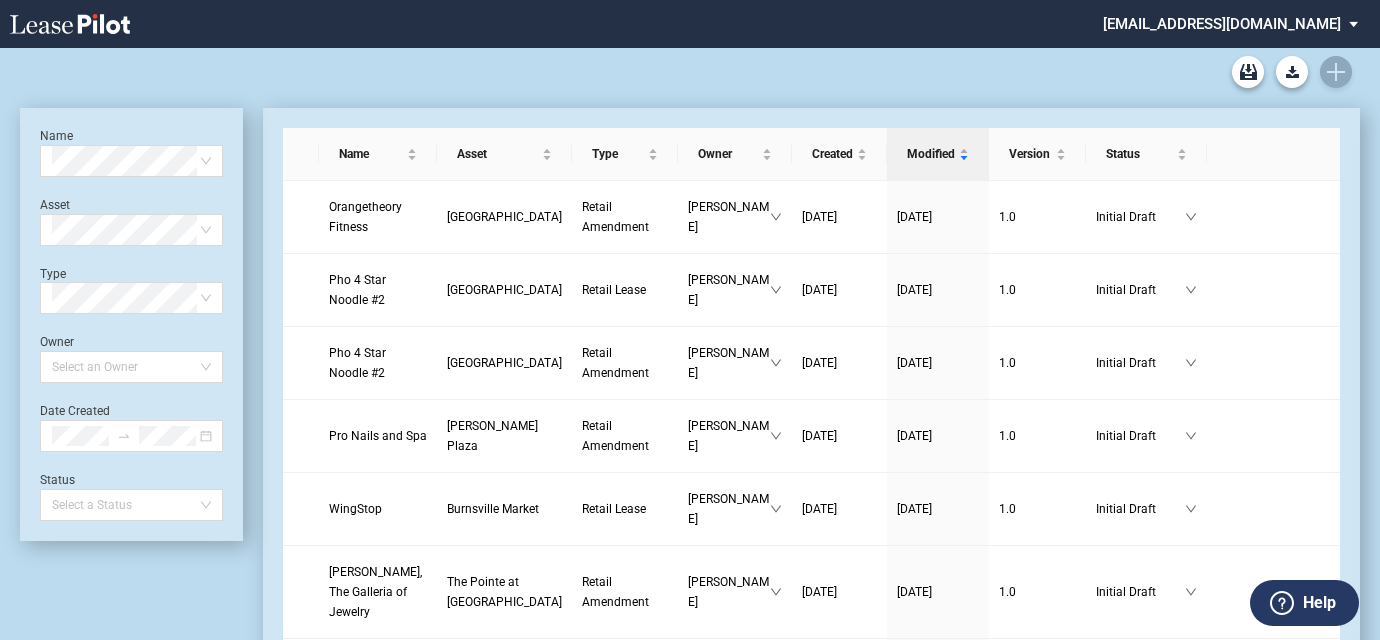 scroll, scrollTop: 0, scrollLeft: 0, axis: both 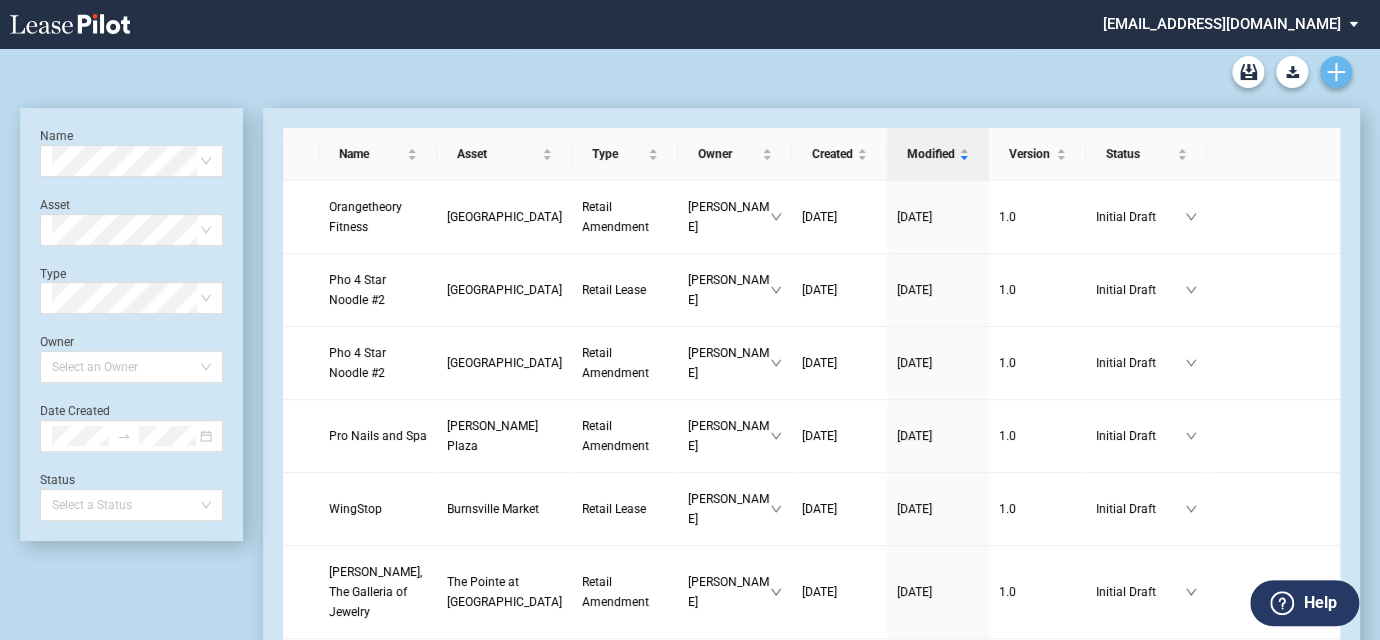 click 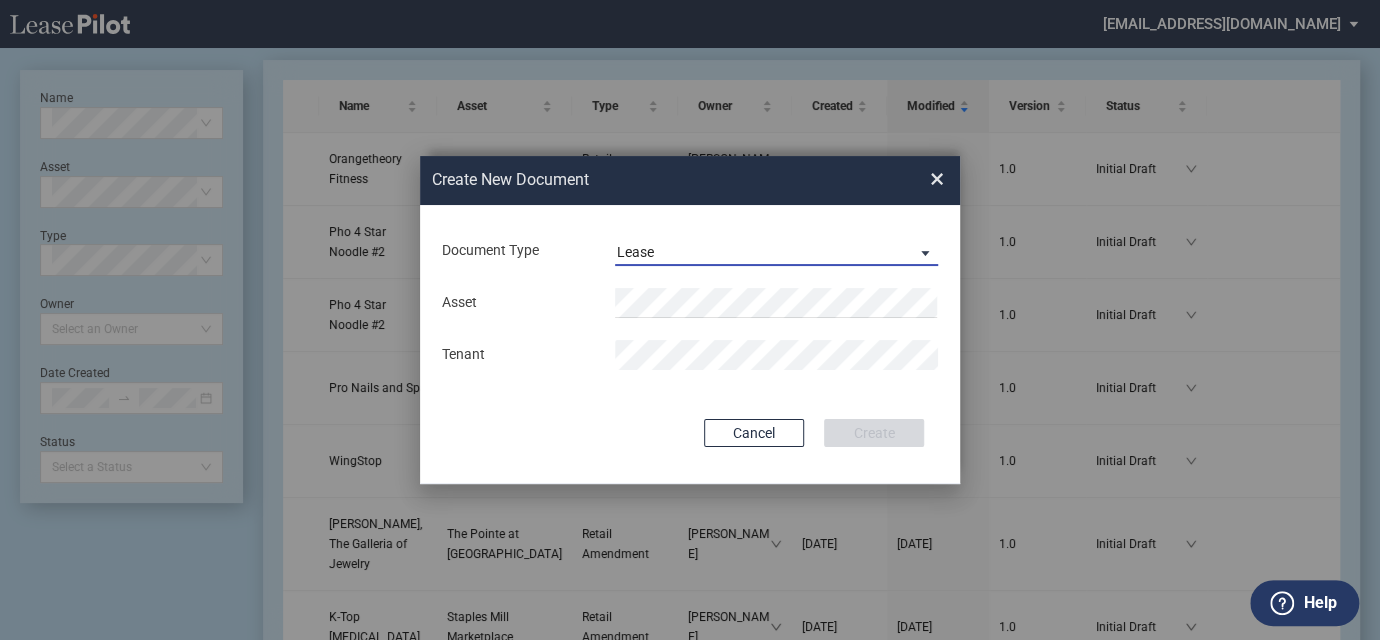 click on "Lease" at bounding box center [635, 252] 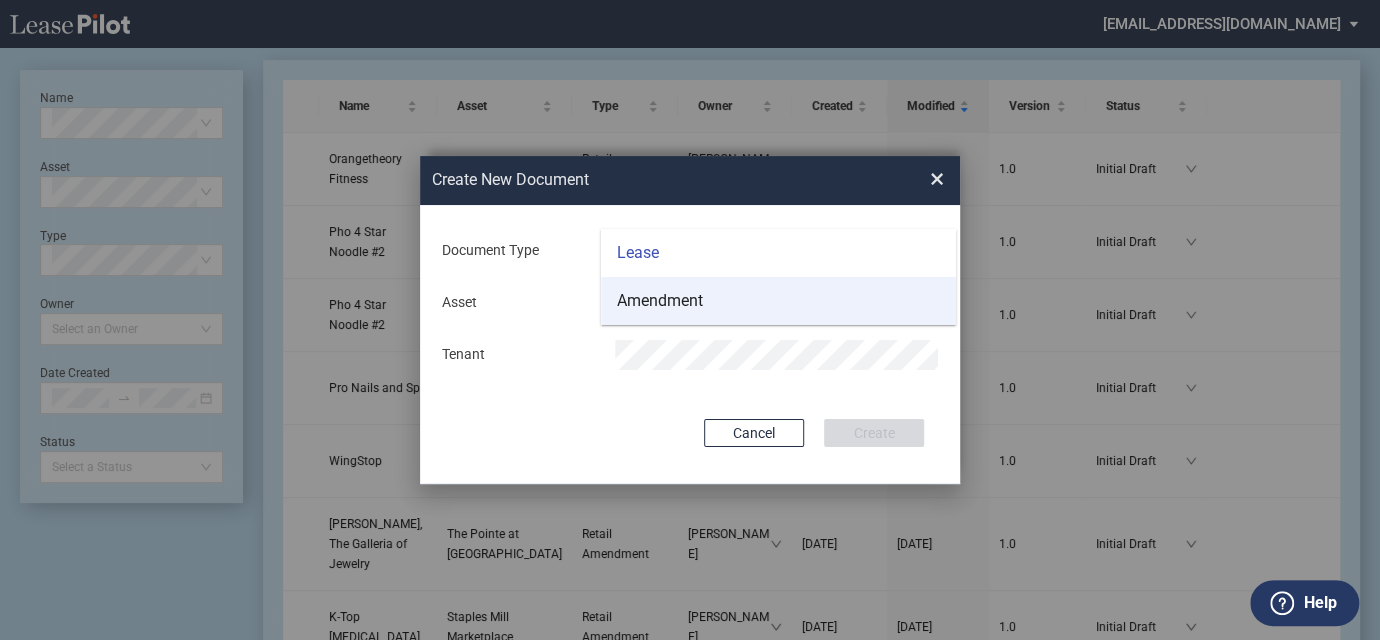 click on "Amendment" at bounding box center (660, 301) 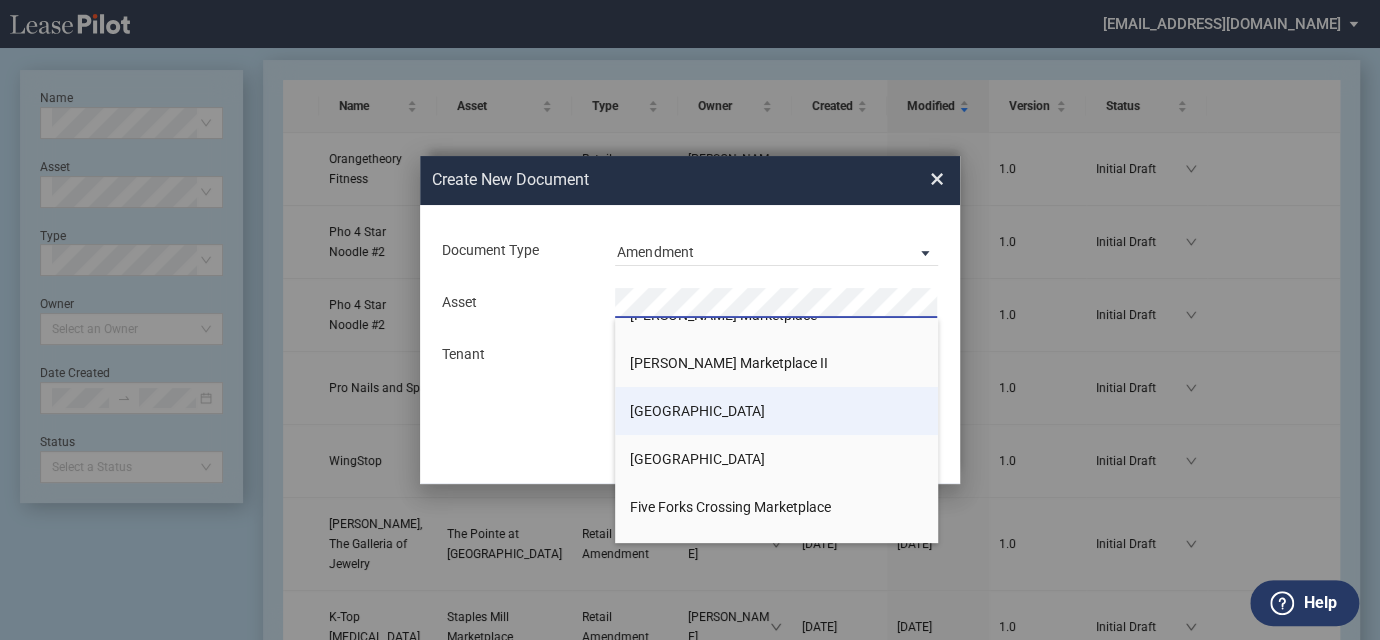 scroll, scrollTop: 181, scrollLeft: 0, axis: vertical 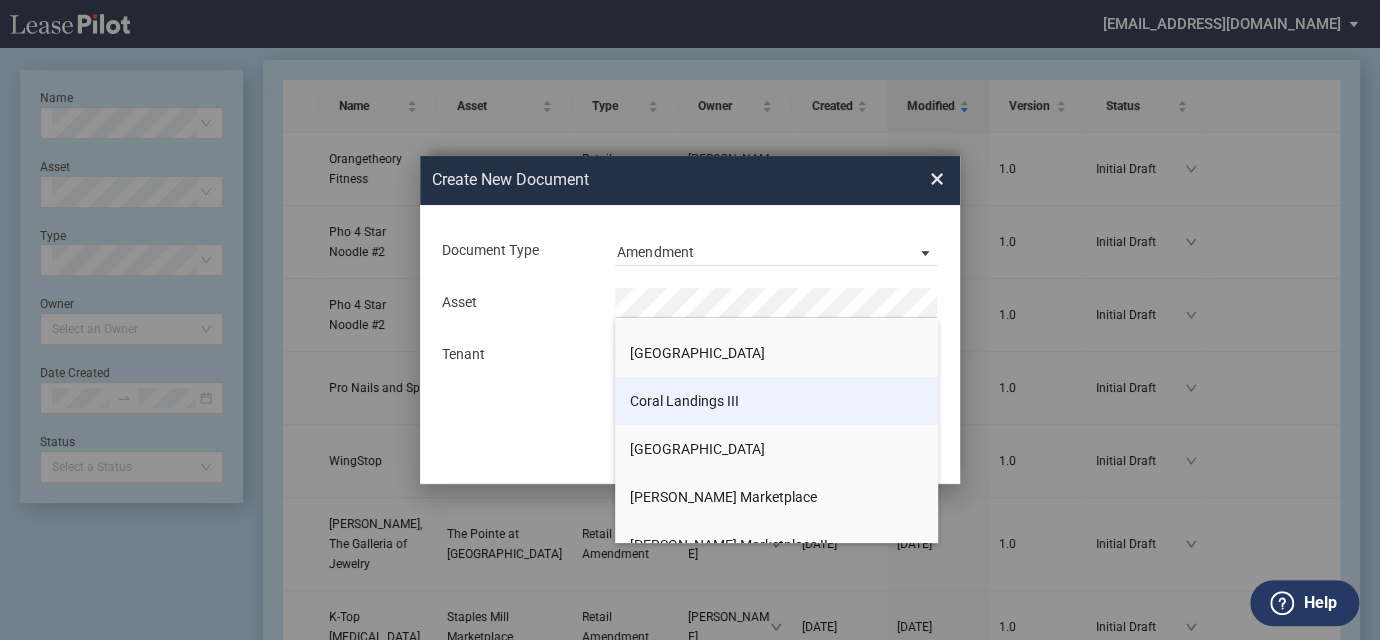 click on "Coral Landings III" at bounding box center [776, 401] 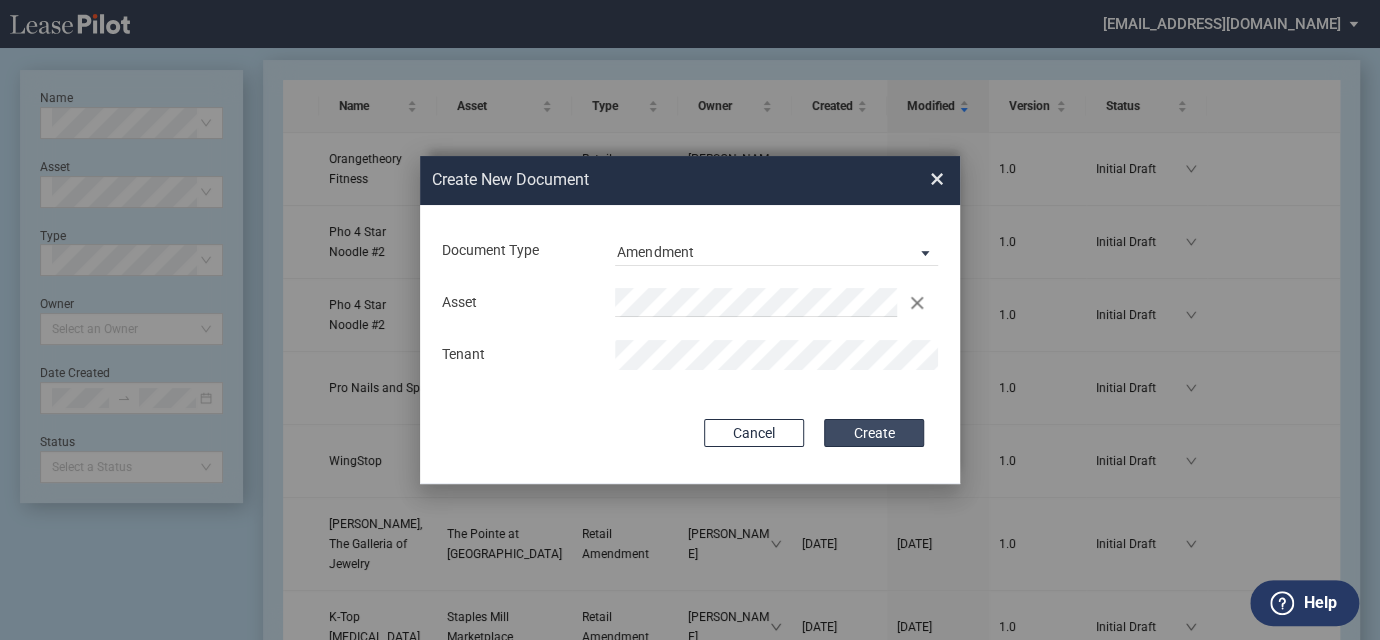 click on "Create" at bounding box center (874, 433) 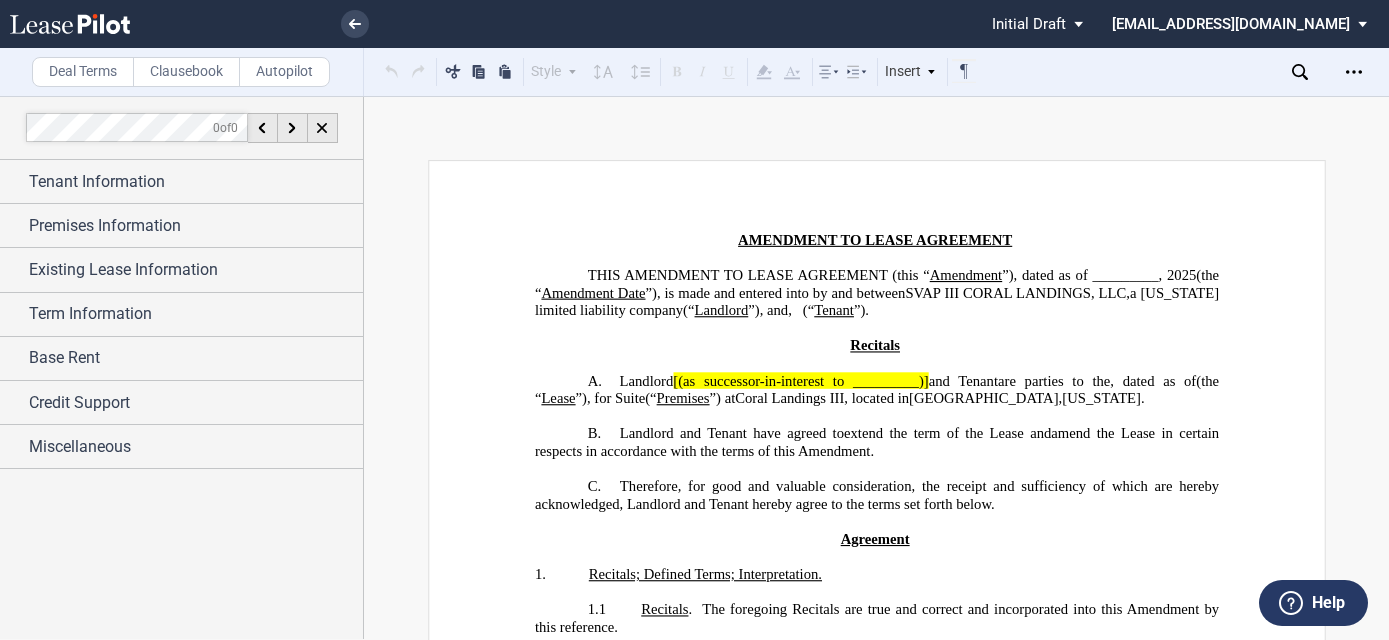 scroll, scrollTop: 0, scrollLeft: 0, axis: both 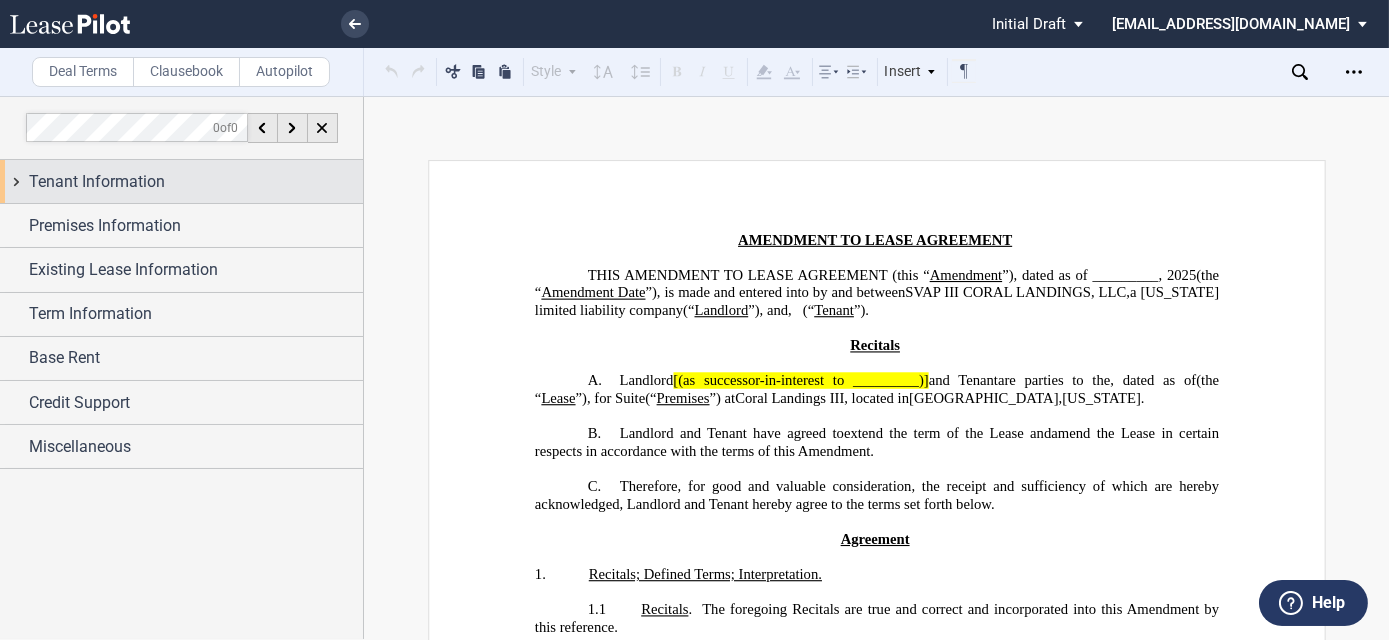 click on "Tenant Information" at bounding box center [97, 182] 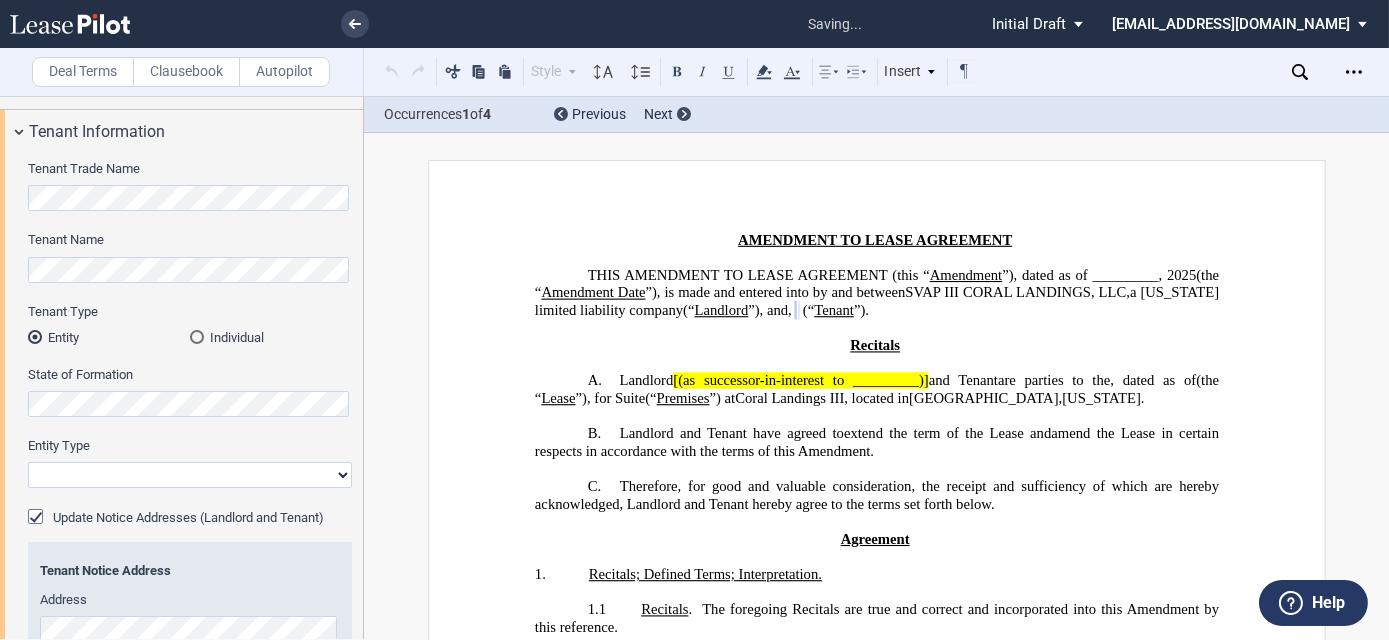 scroll, scrollTop: 90, scrollLeft: 0, axis: vertical 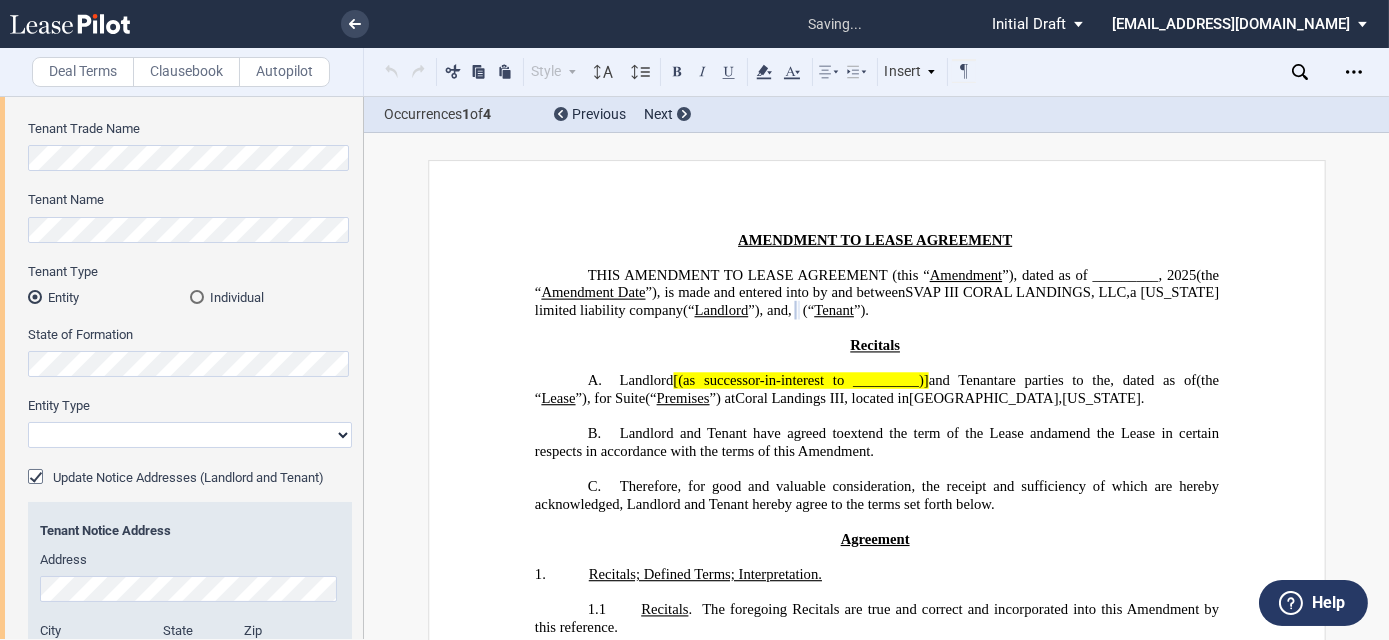 click on "Corporation
Limited Liability Company
General Partnership
Limited Partnership
Other" at bounding box center [190, 435] 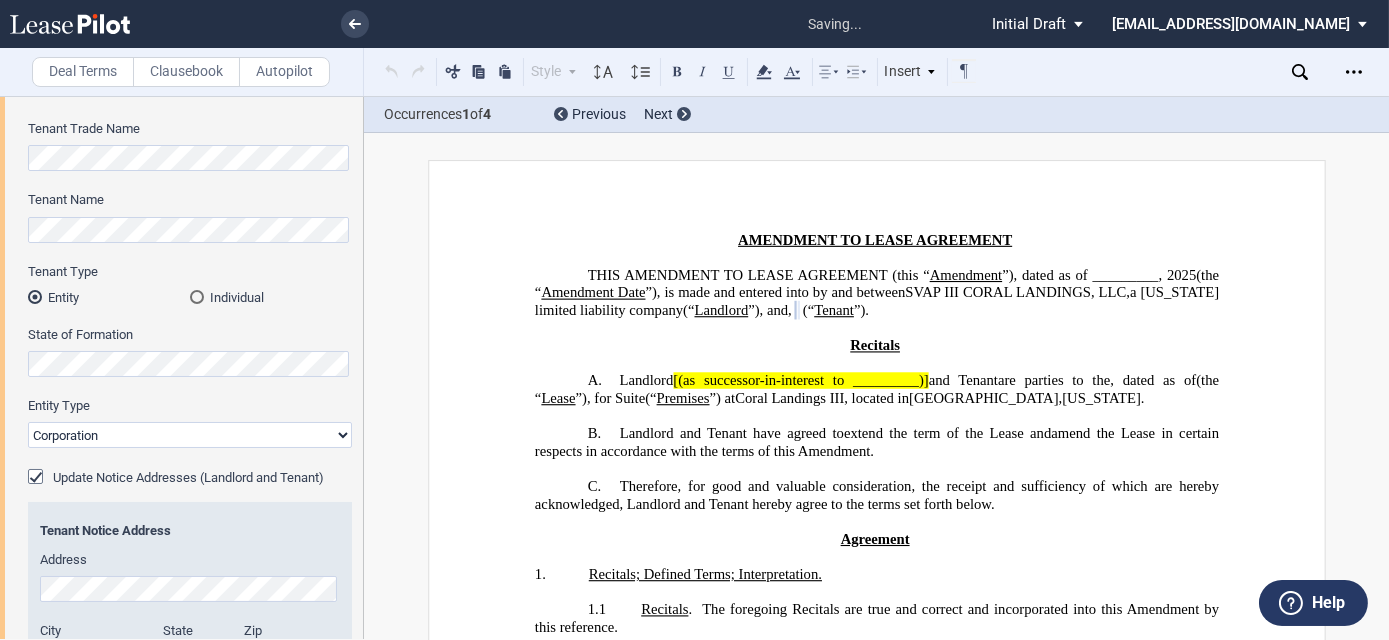 click on "Corporation
Limited Liability Company
General Partnership
Limited Partnership
Other" at bounding box center (190, 435) 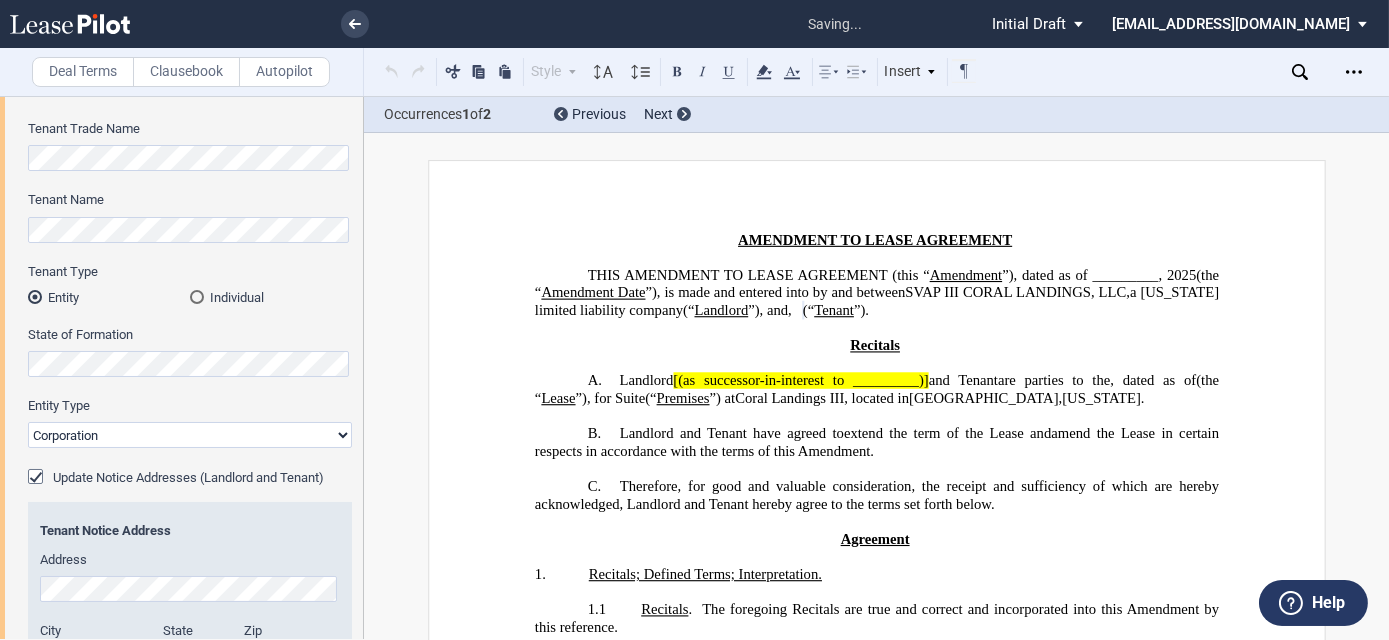 click at bounding box center (38, 479) 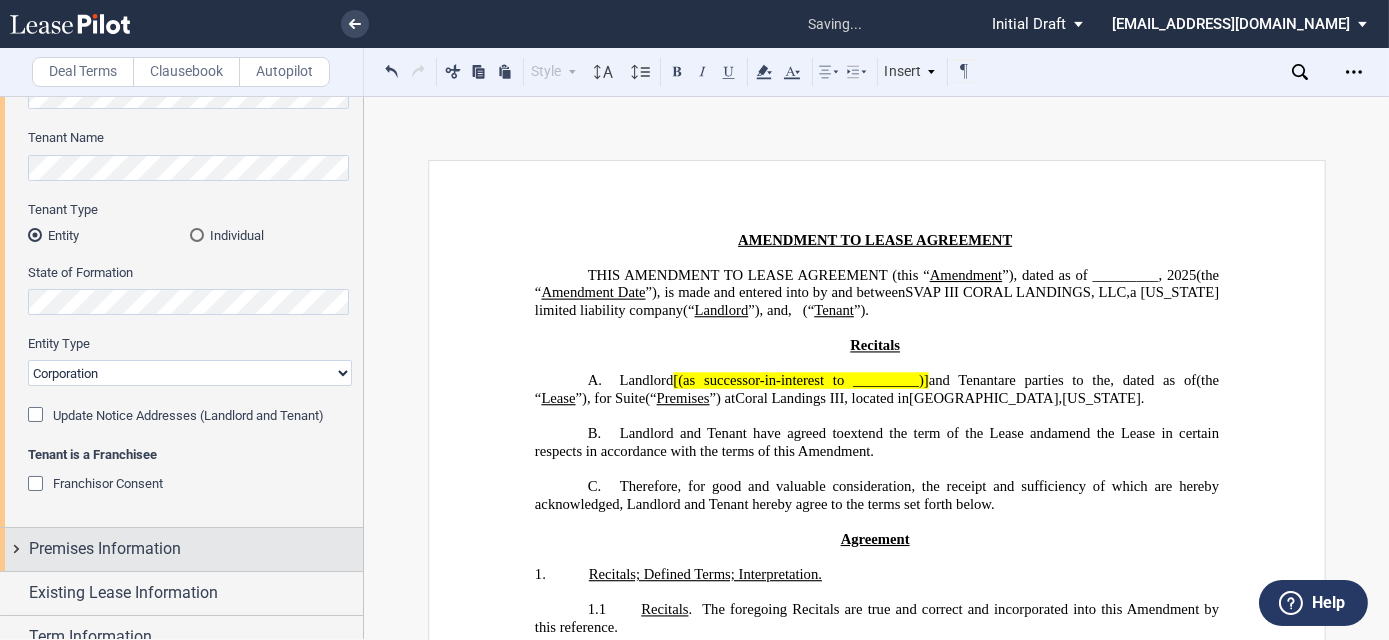 scroll, scrollTop: 272, scrollLeft: 0, axis: vertical 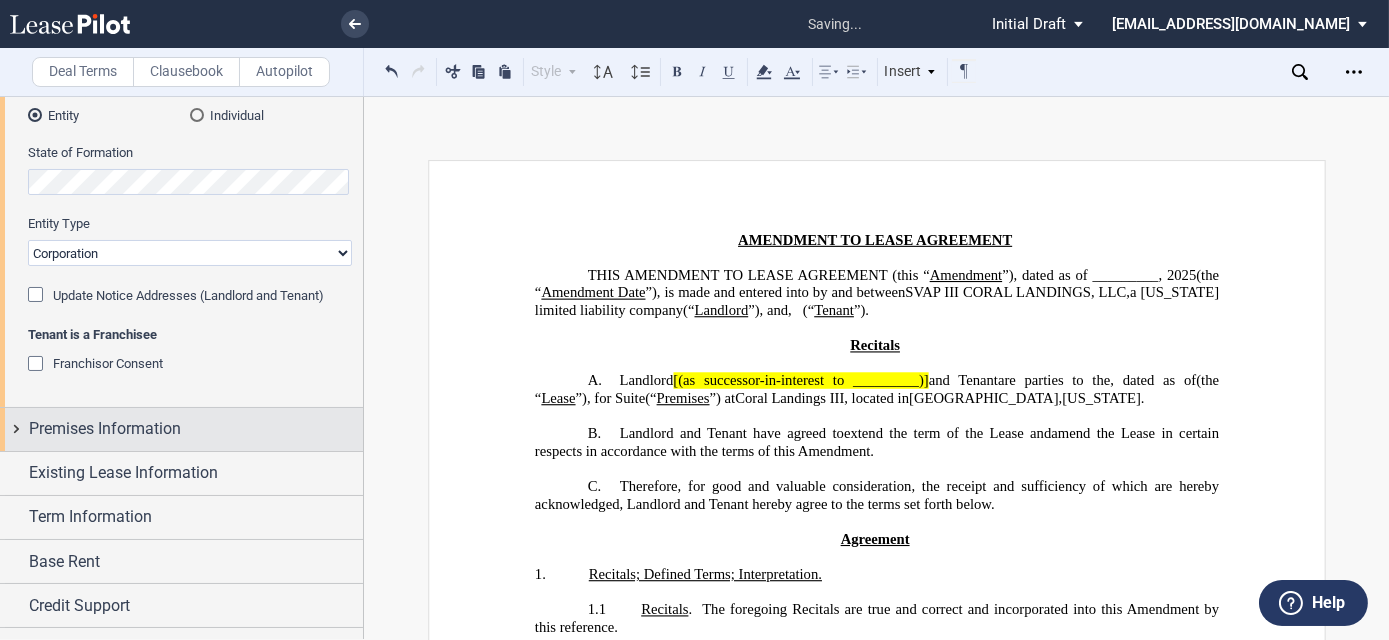 click on "Premises Information" at bounding box center [105, 429] 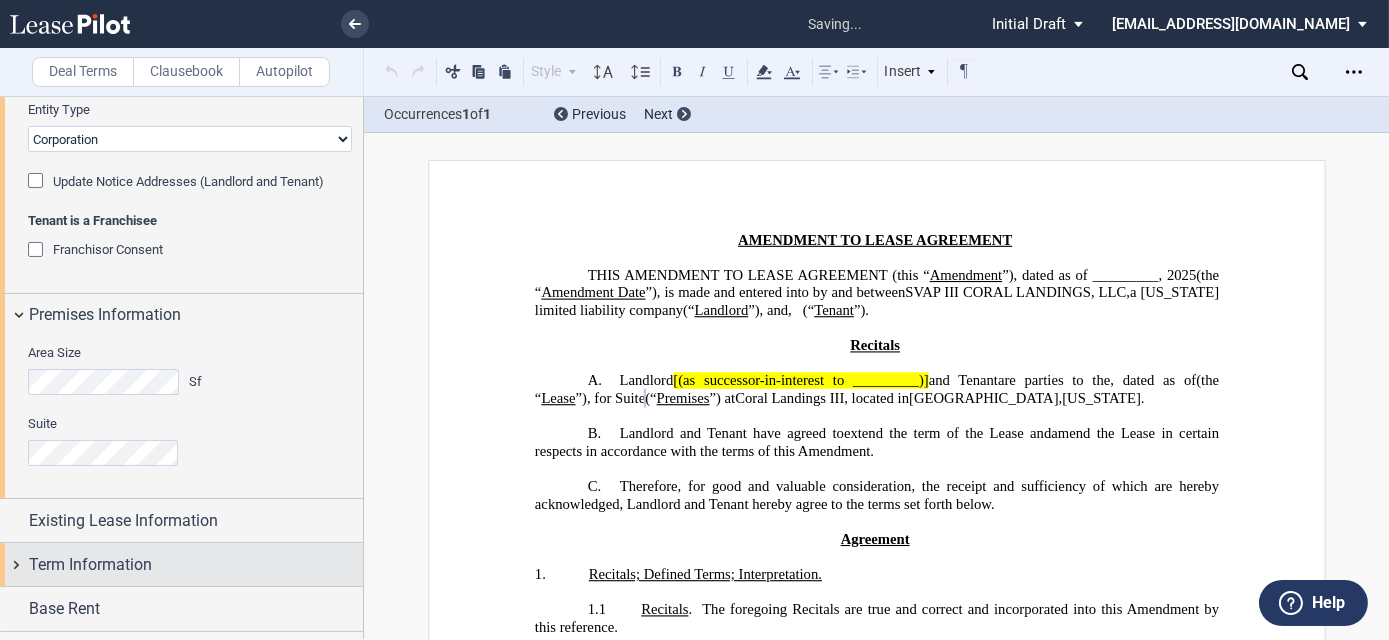 scroll, scrollTop: 454, scrollLeft: 0, axis: vertical 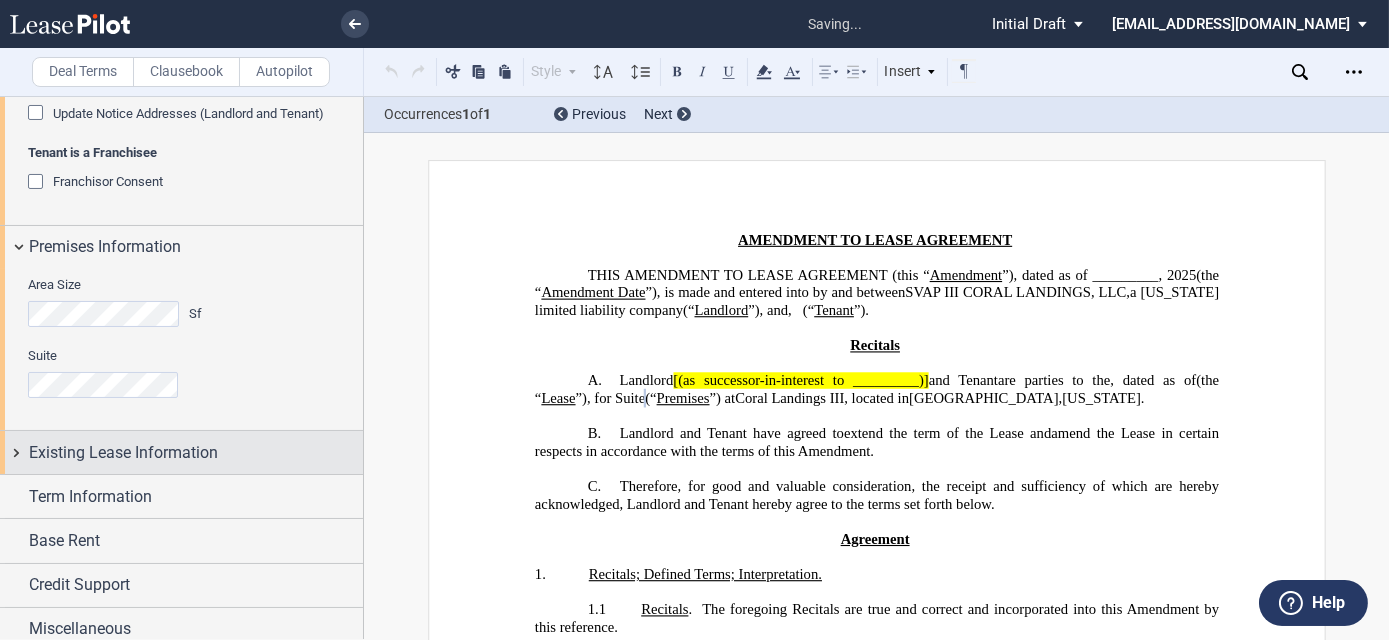 click on "Existing Lease Information" at bounding box center (181, 452) 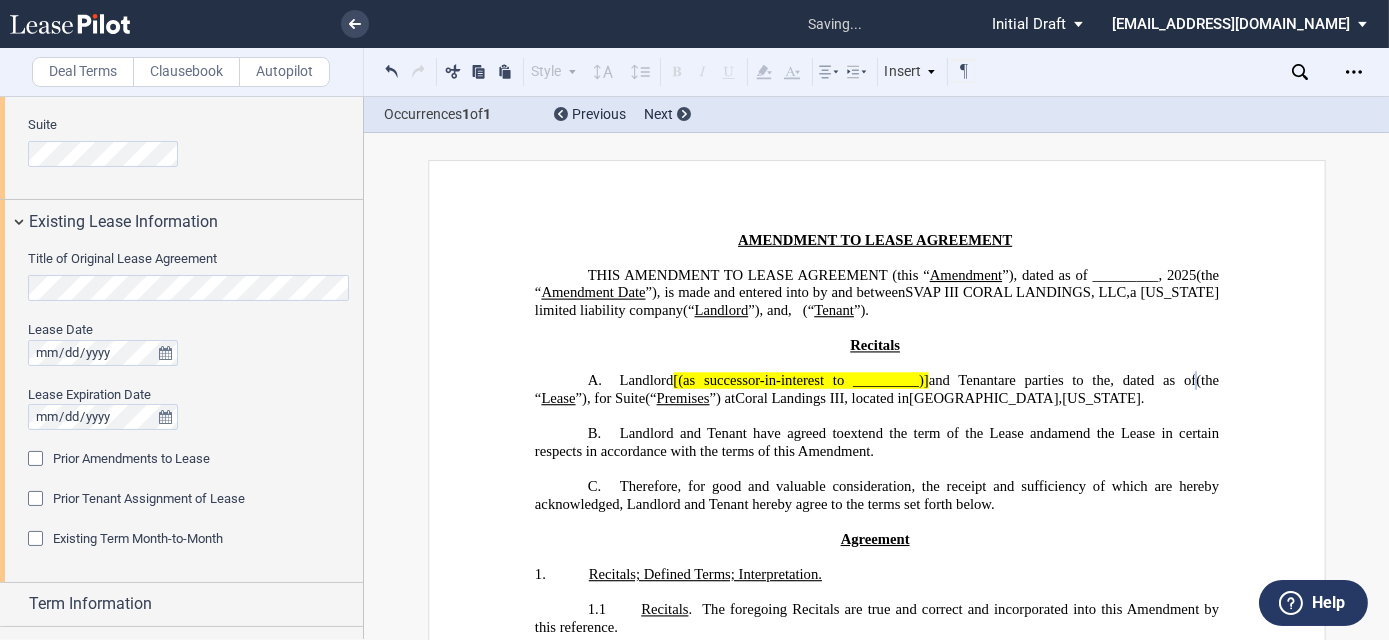 scroll, scrollTop: 803, scrollLeft: 0, axis: vertical 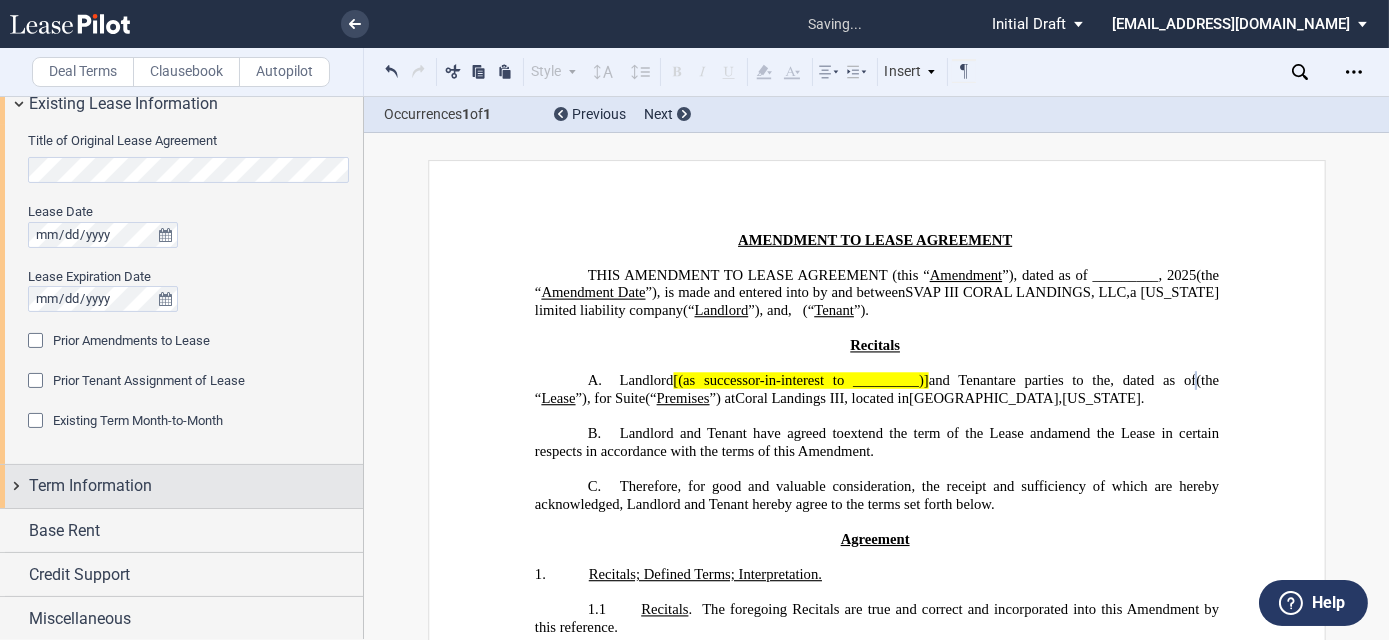 click on "Term Information" at bounding box center (90, 486) 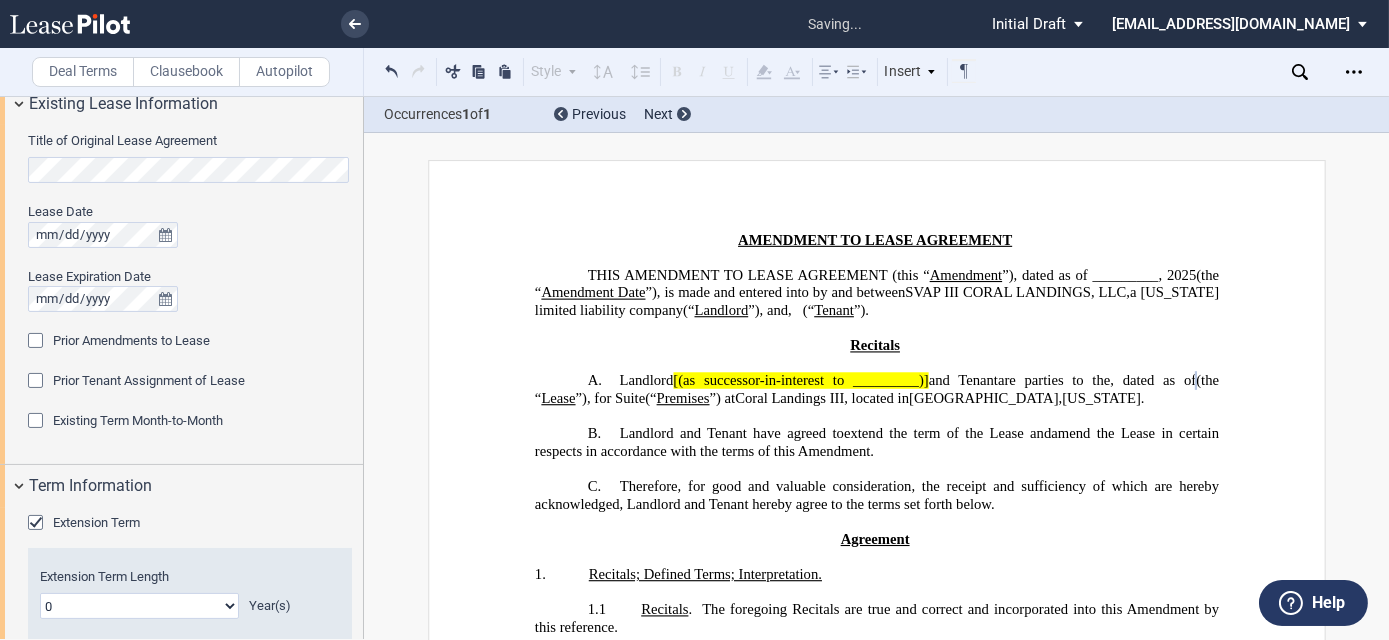 click 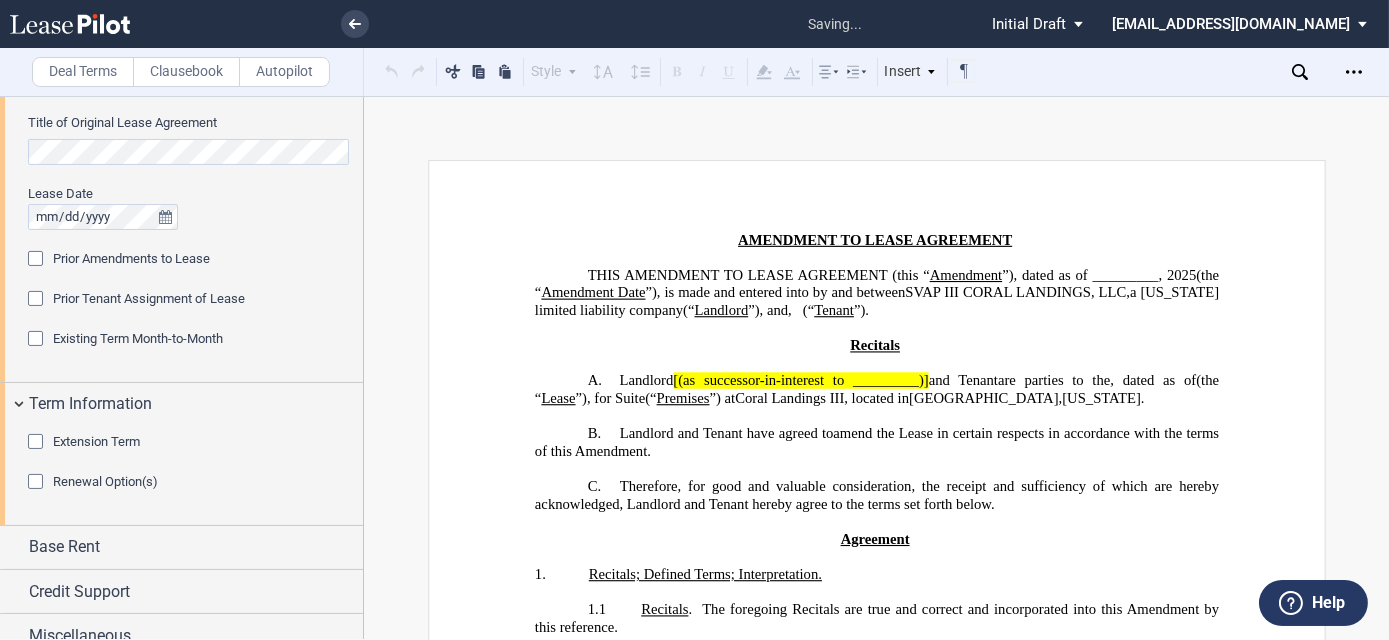 scroll, scrollTop: 838, scrollLeft: 0, axis: vertical 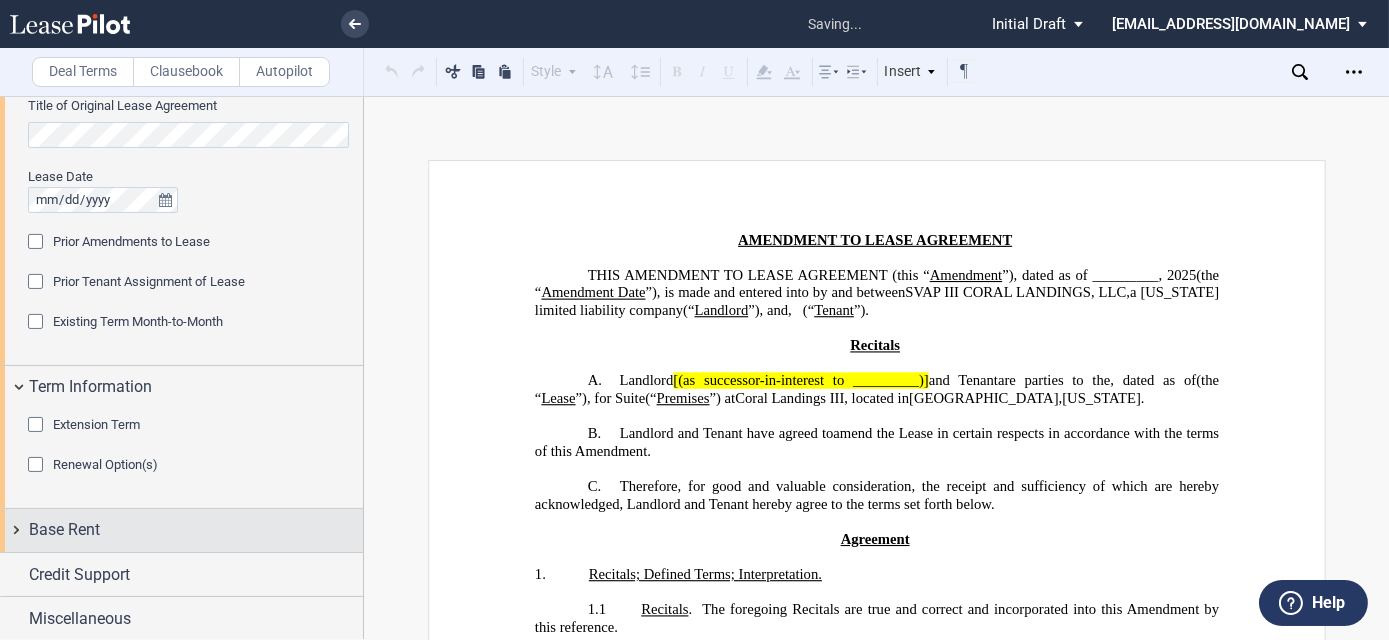 click on "Base Rent" at bounding box center (64, 530) 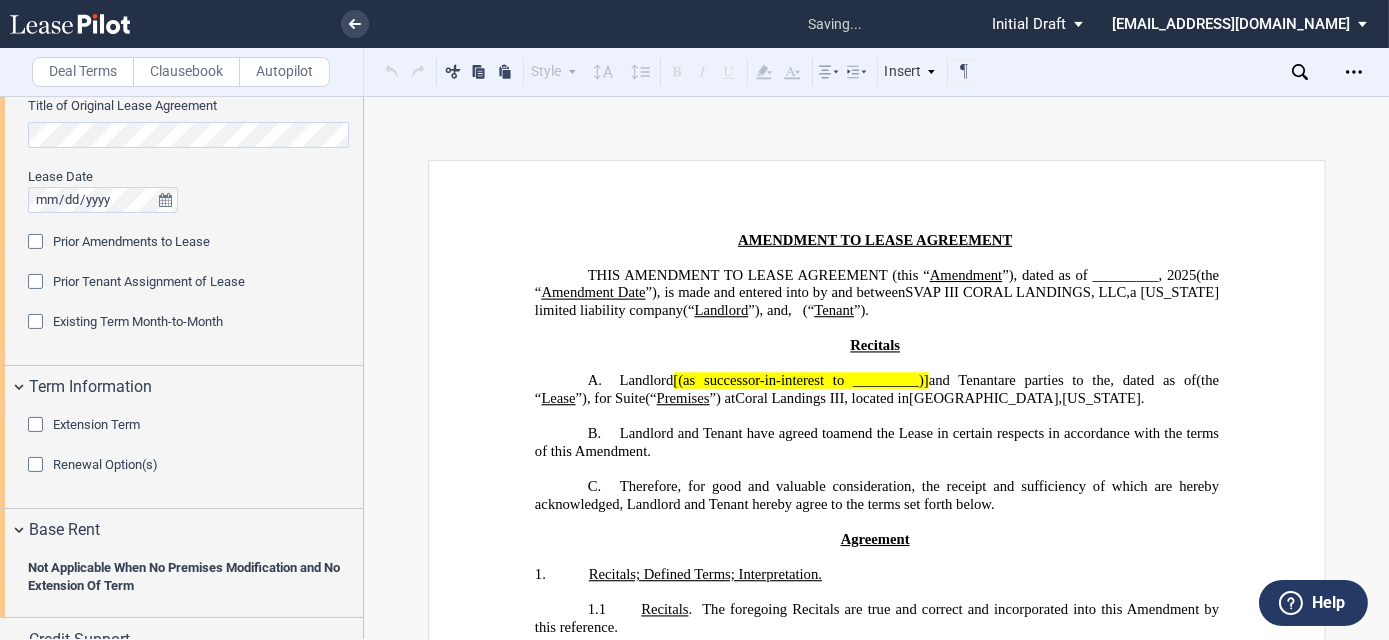 scroll, scrollTop: 903, scrollLeft: 0, axis: vertical 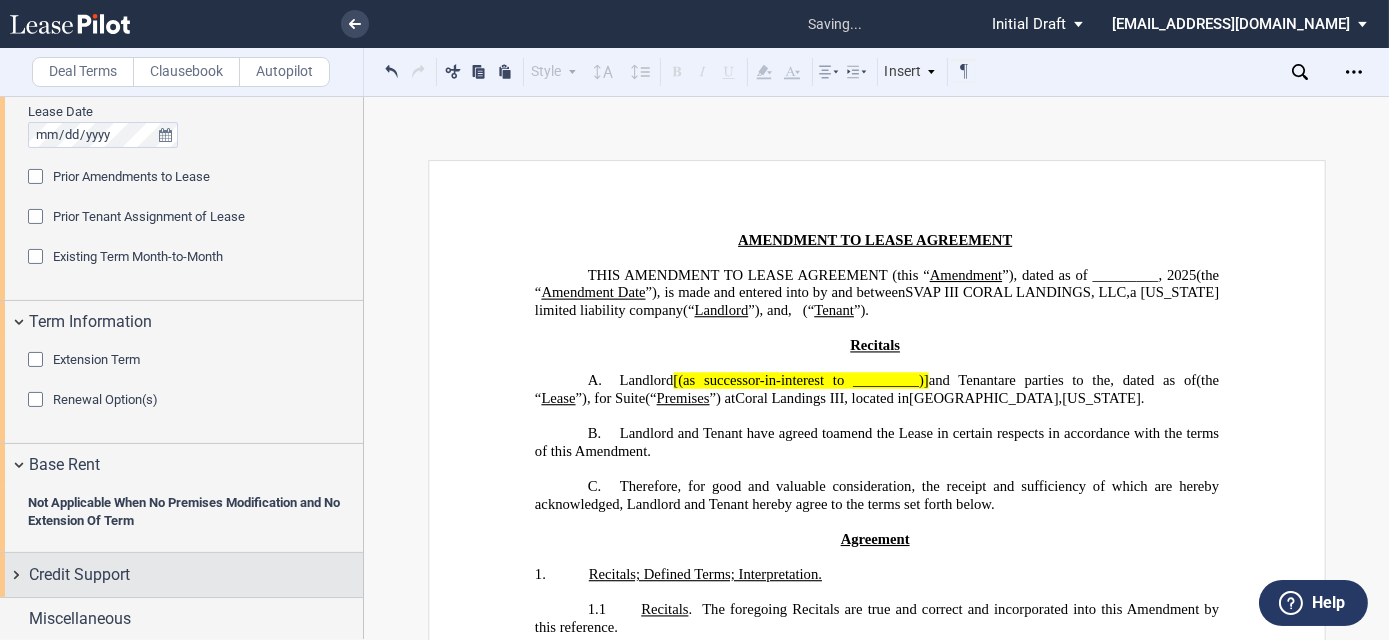 click on "Credit Support" at bounding box center (79, 575) 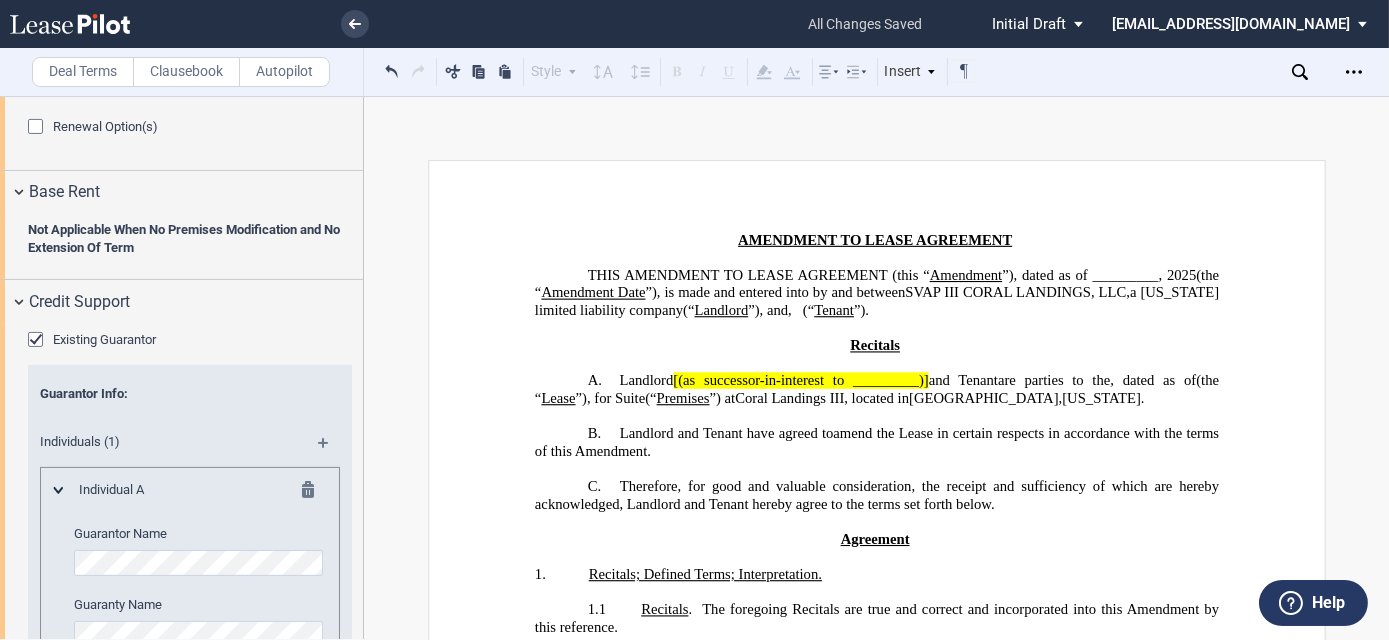 click 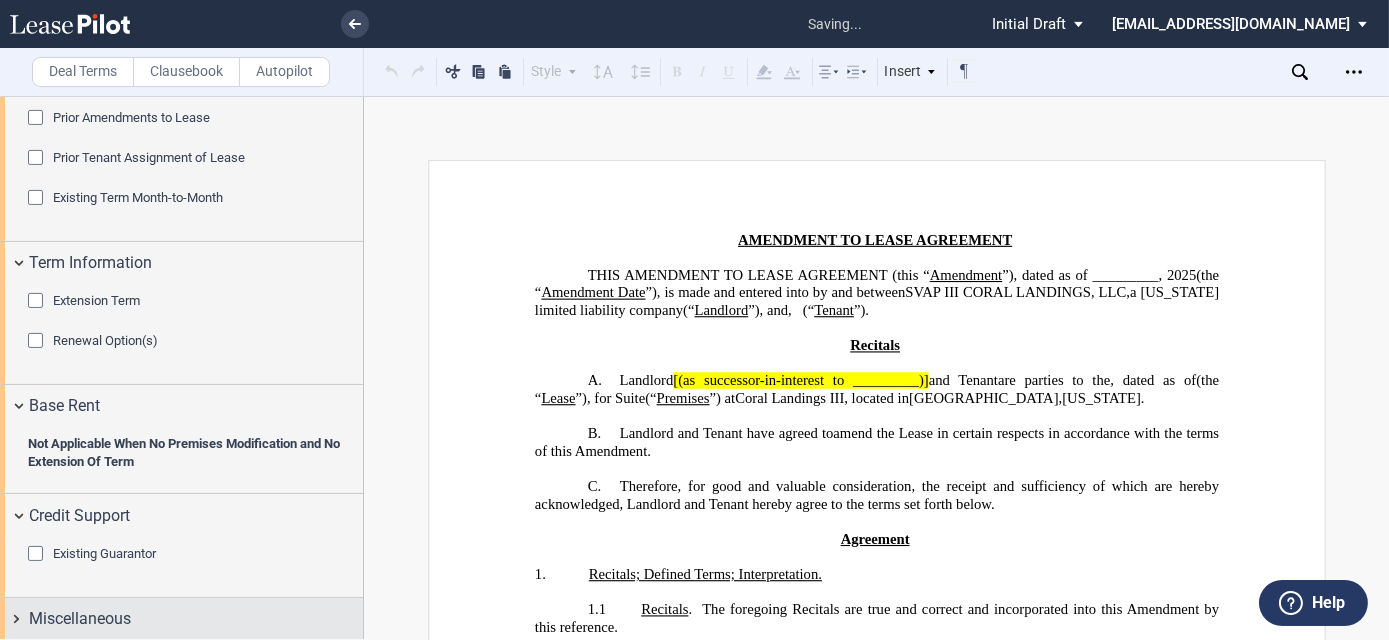 click on "Miscellaneous" at bounding box center (181, 619) 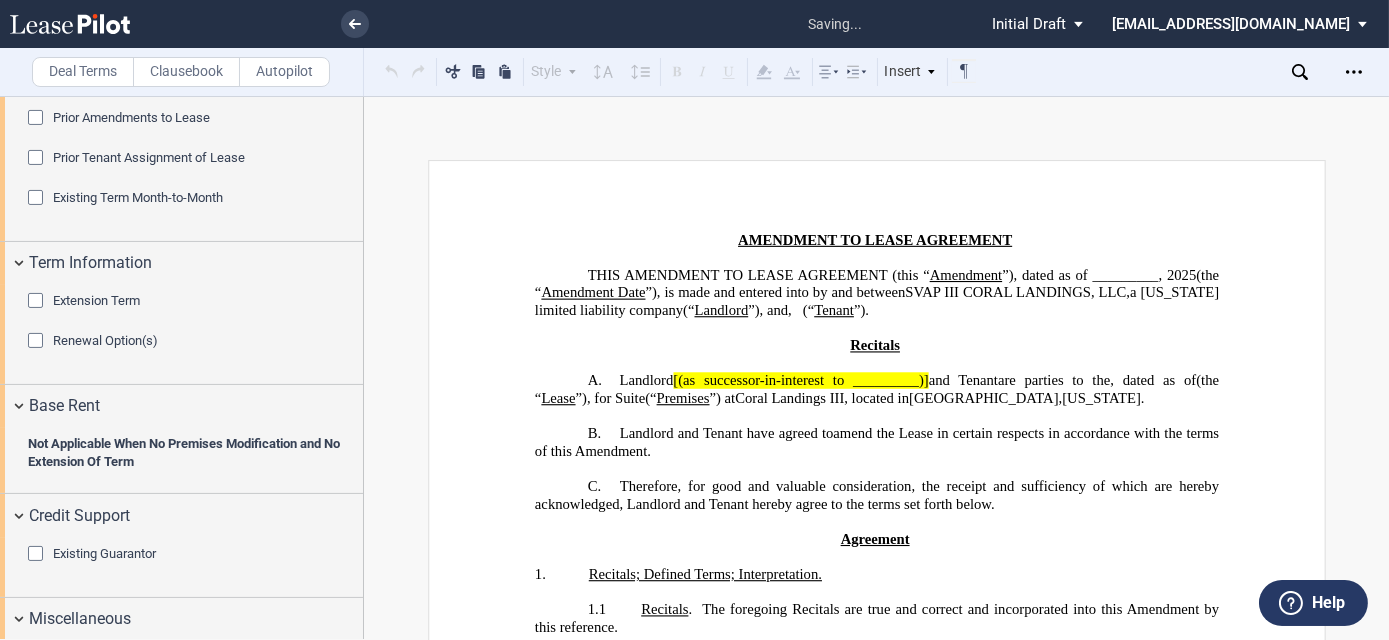 scroll, scrollTop: 1417, scrollLeft: 0, axis: vertical 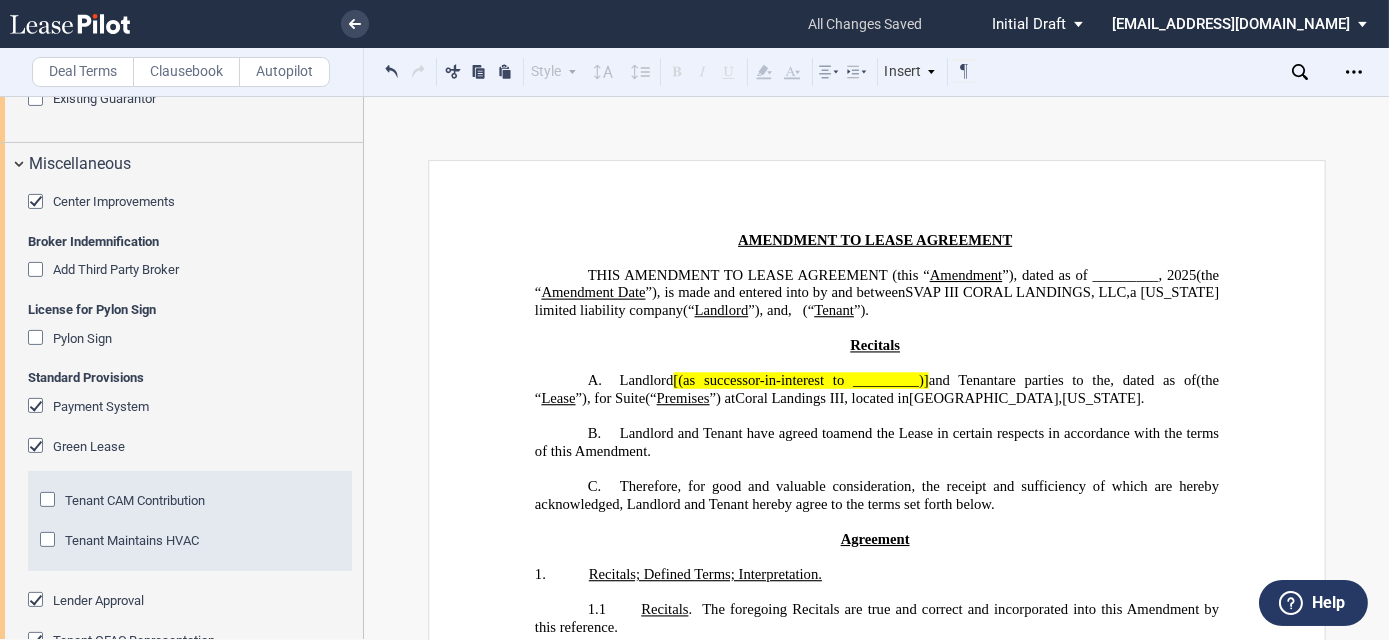 click 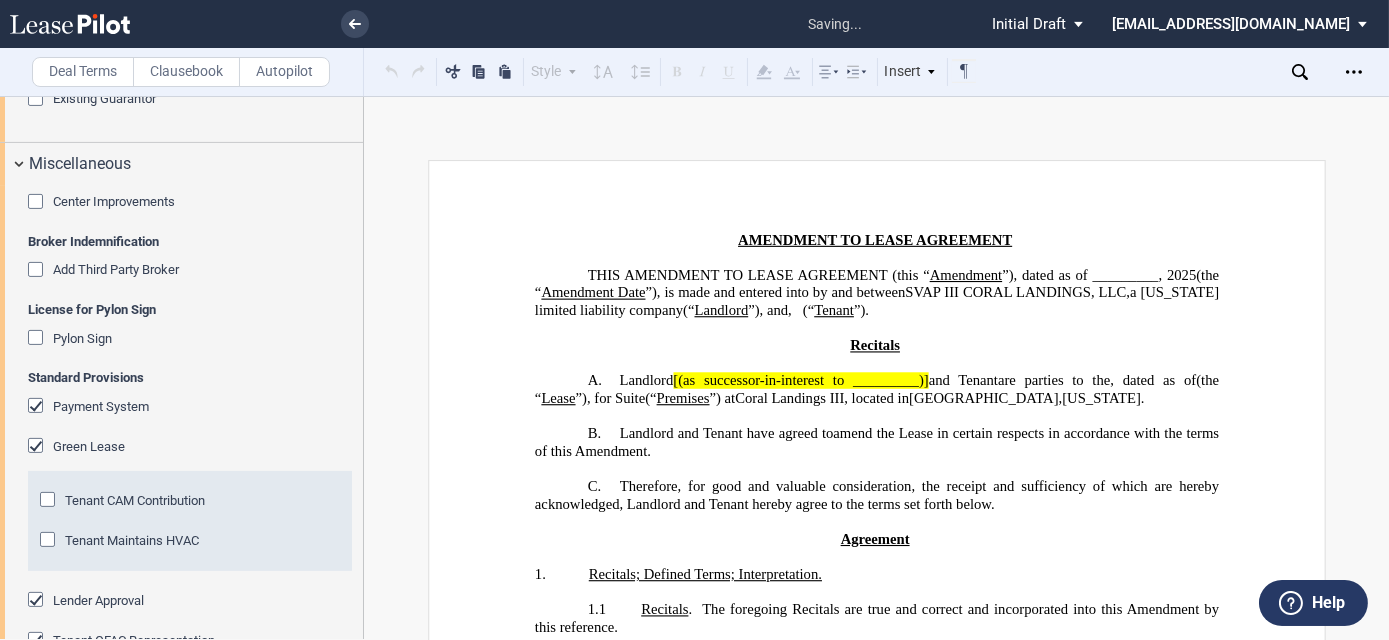 click 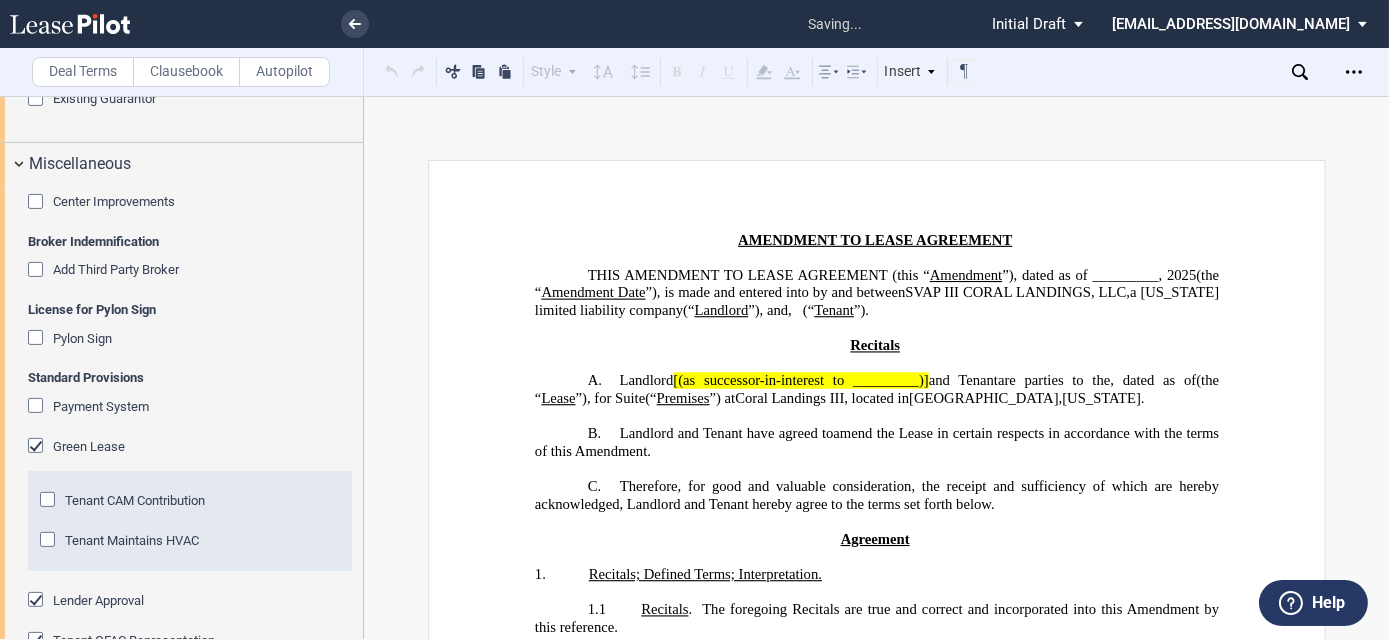 click 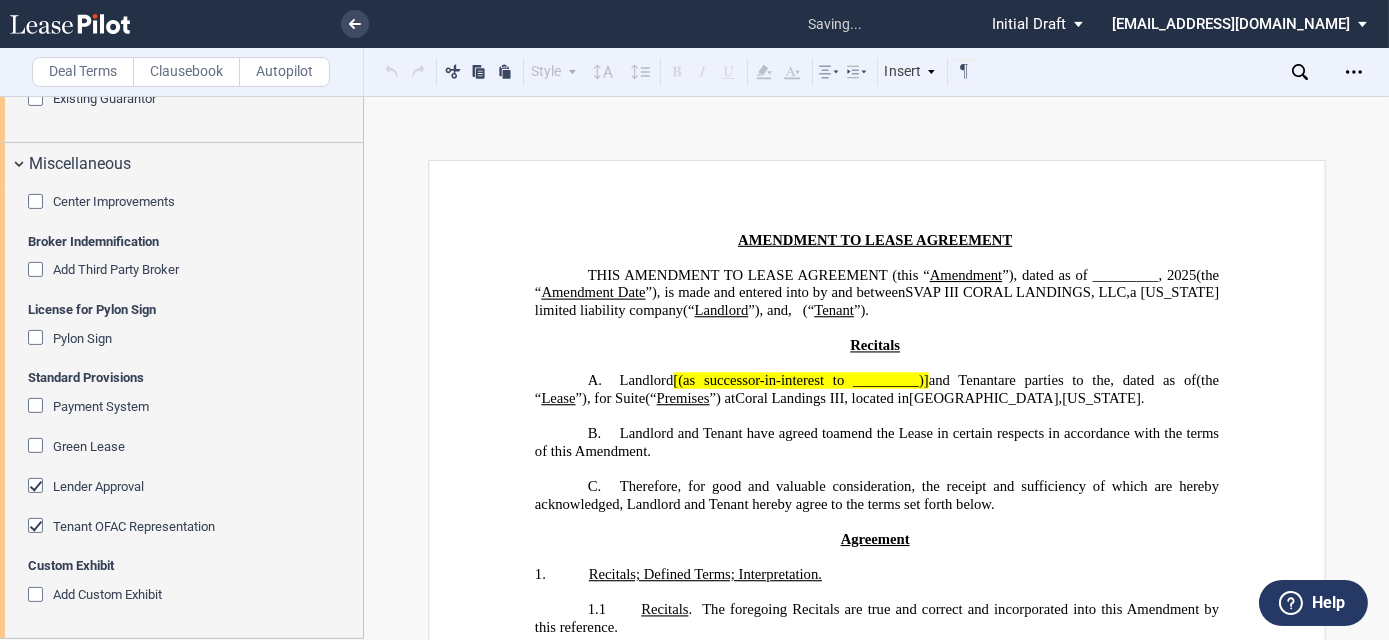 scroll, scrollTop: 1414, scrollLeft: 0, axis: vertical 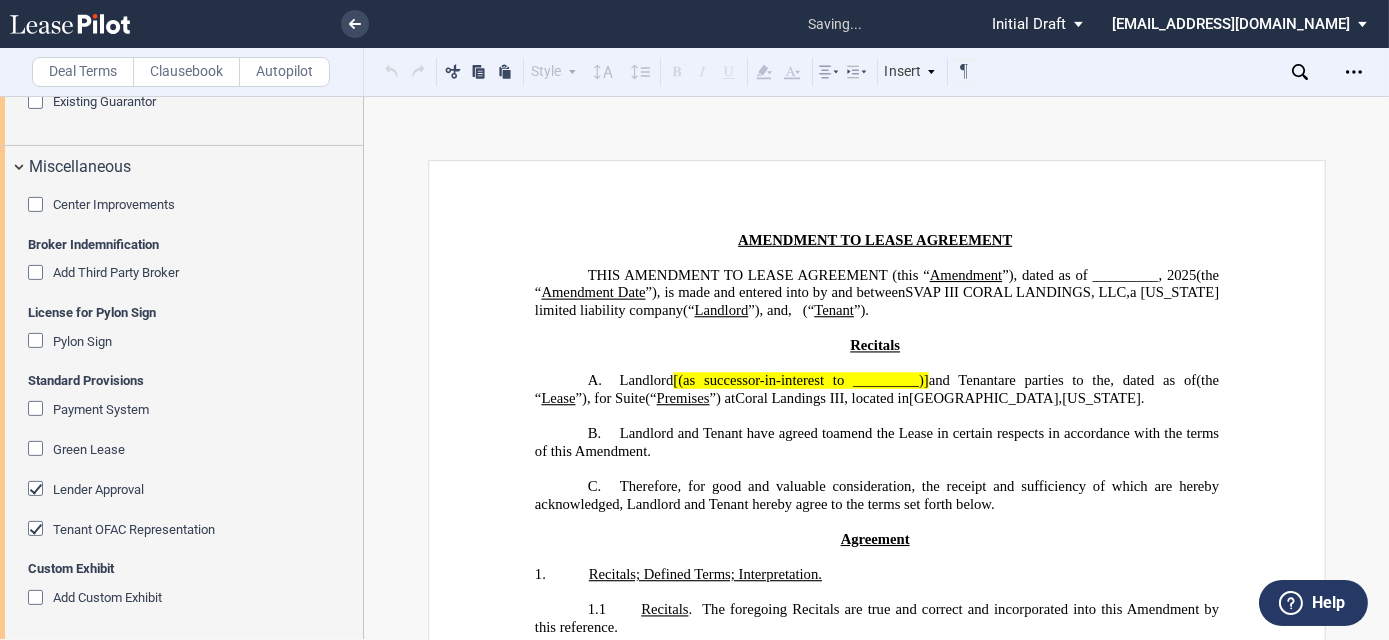 click 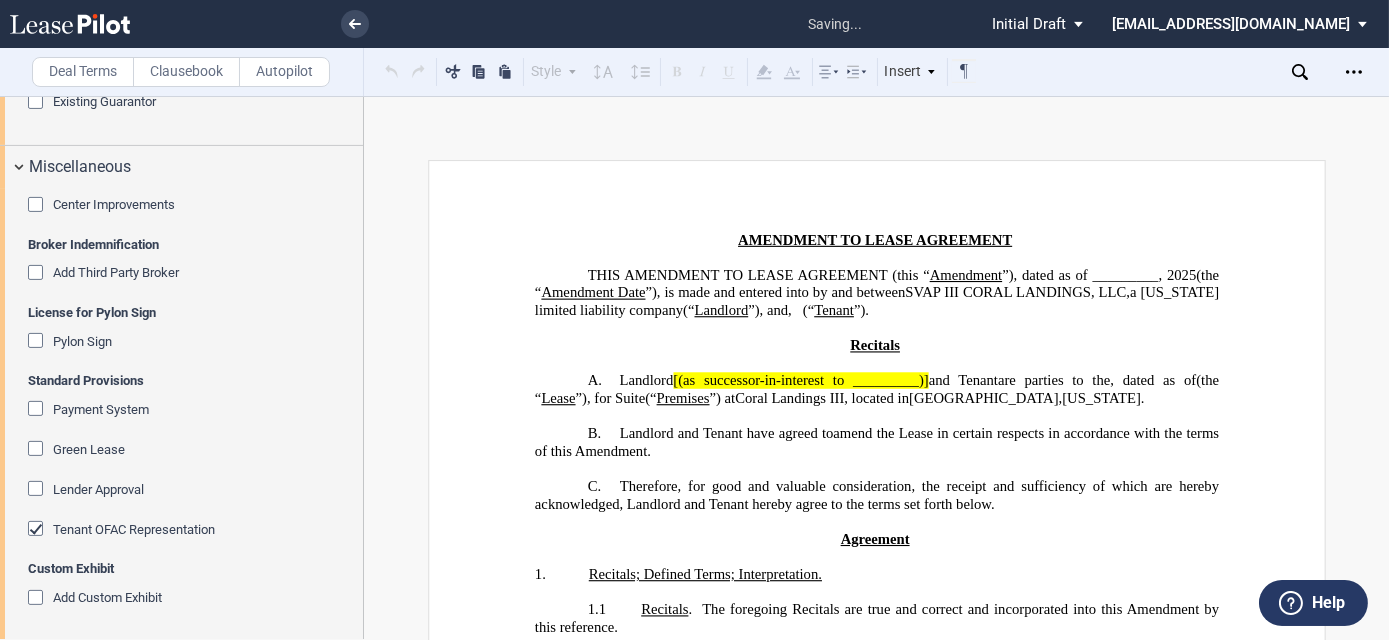 click 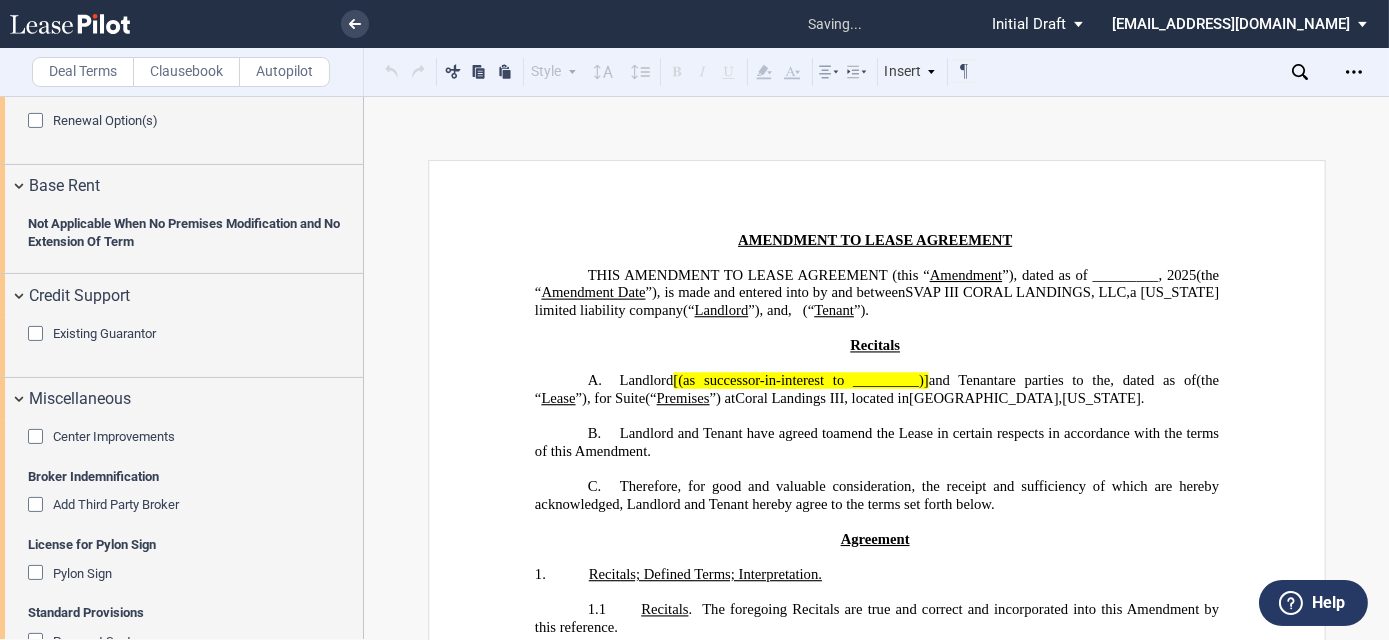 scroll, scrollTop: 1050, scrollLeft: 0, axis: vertical 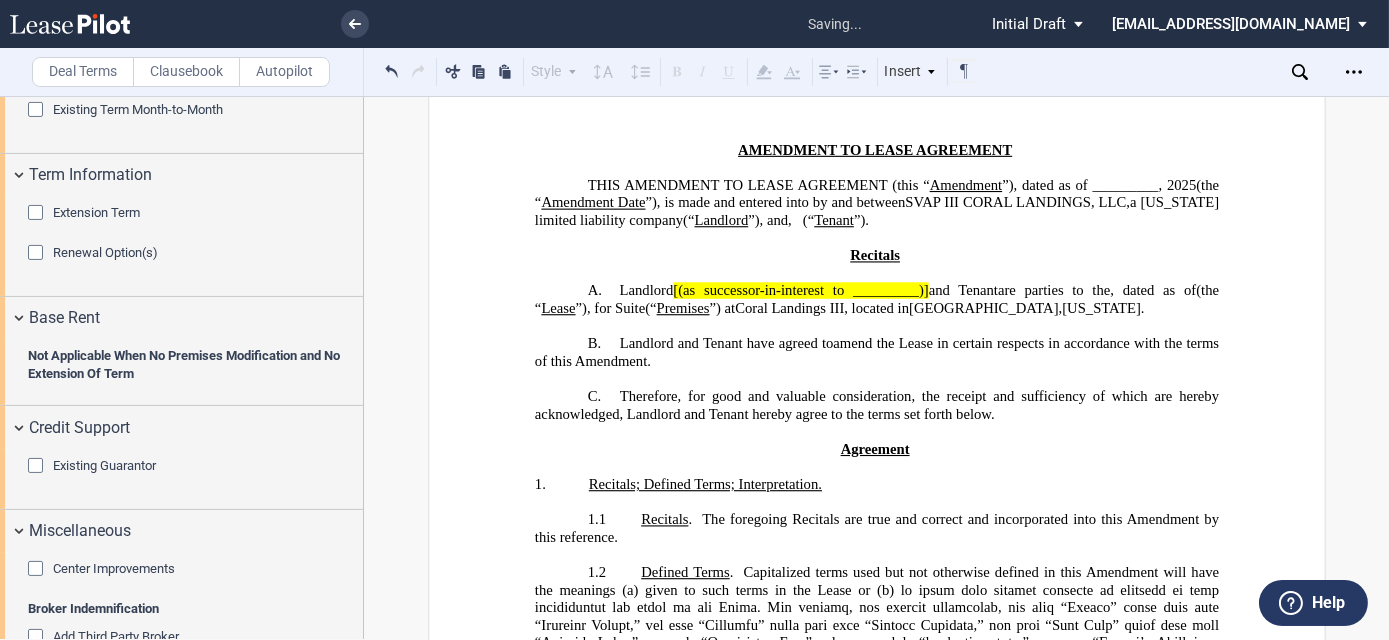 click on "[(as successor-in-interest to _________)]" 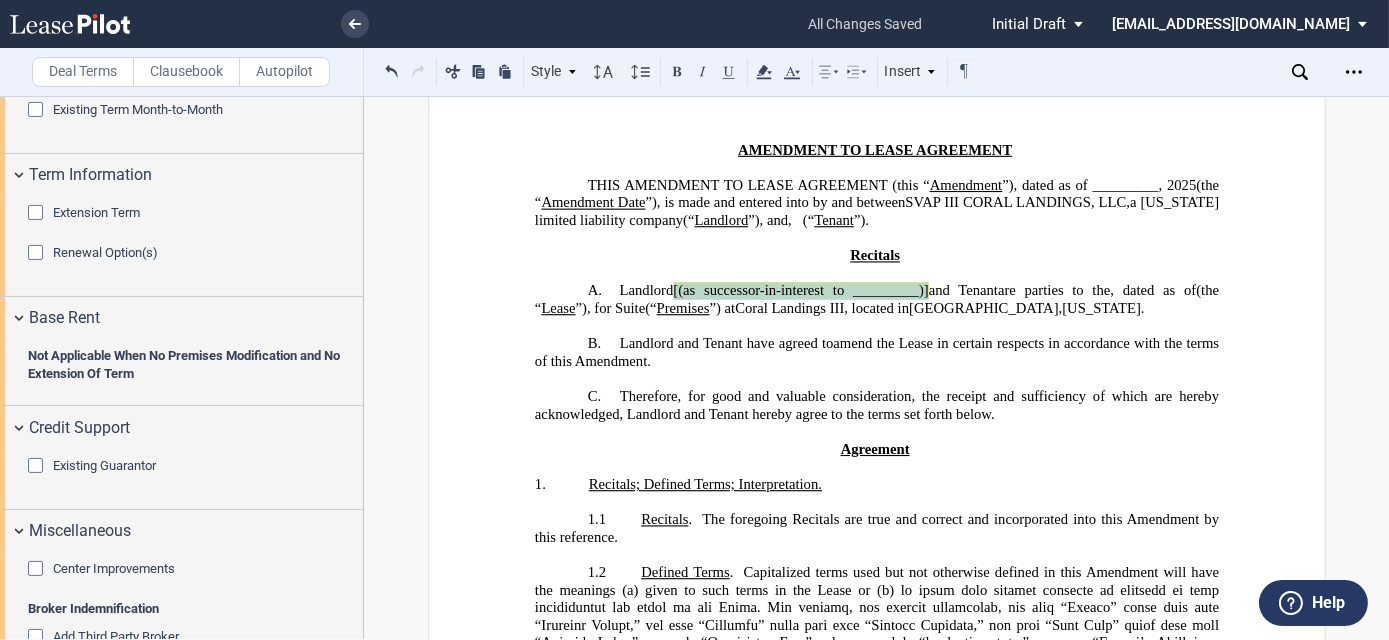 drag, startPoint x: 674, startPoint y: 294, endPoint x: 918, endPoint y: 298, distance: 244.03279 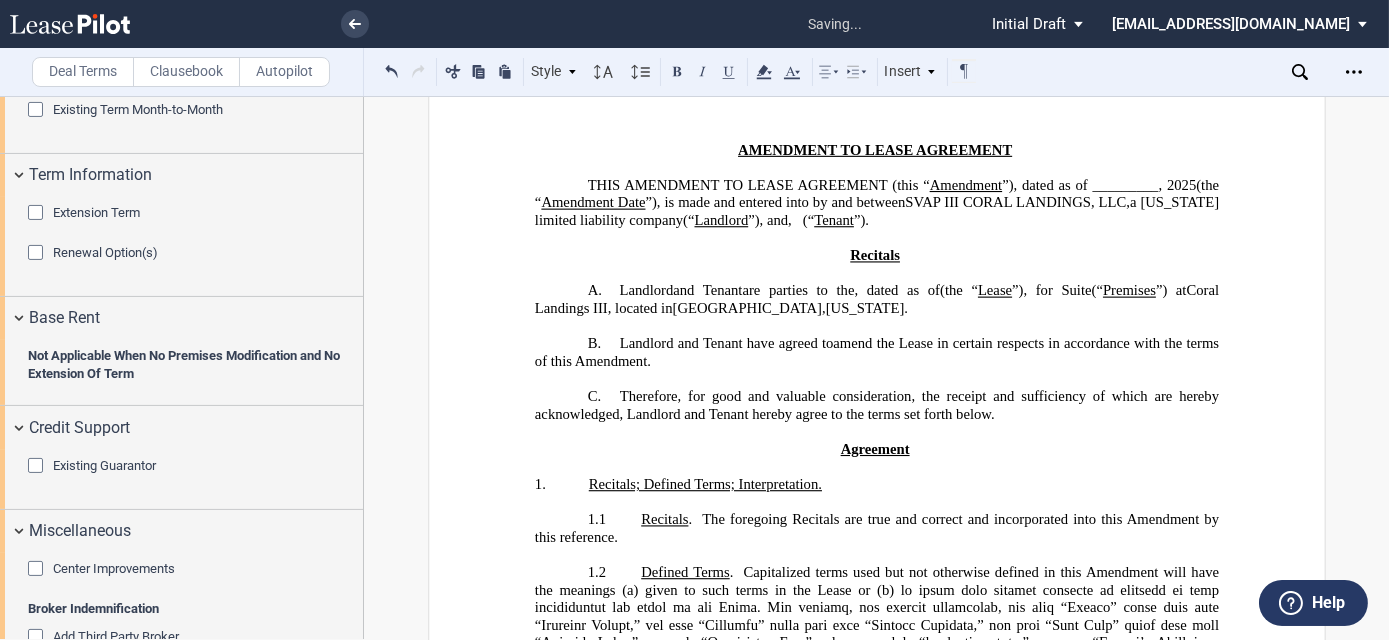 click on "Landlord" 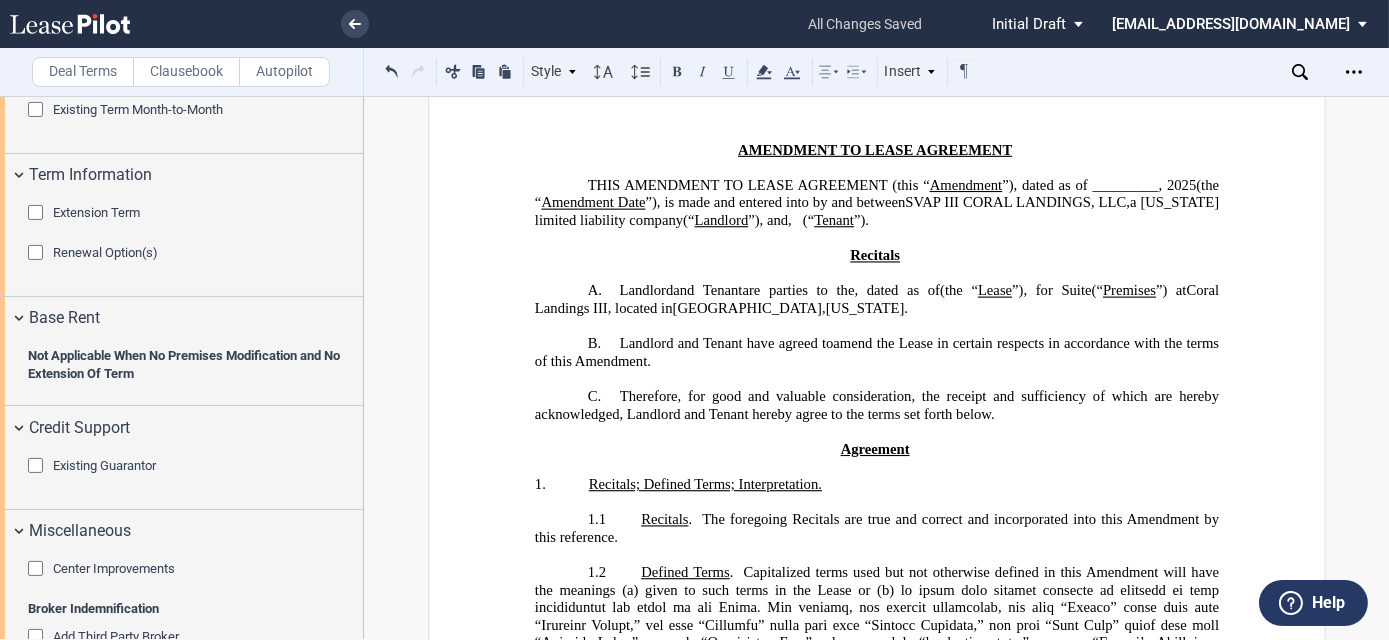 type 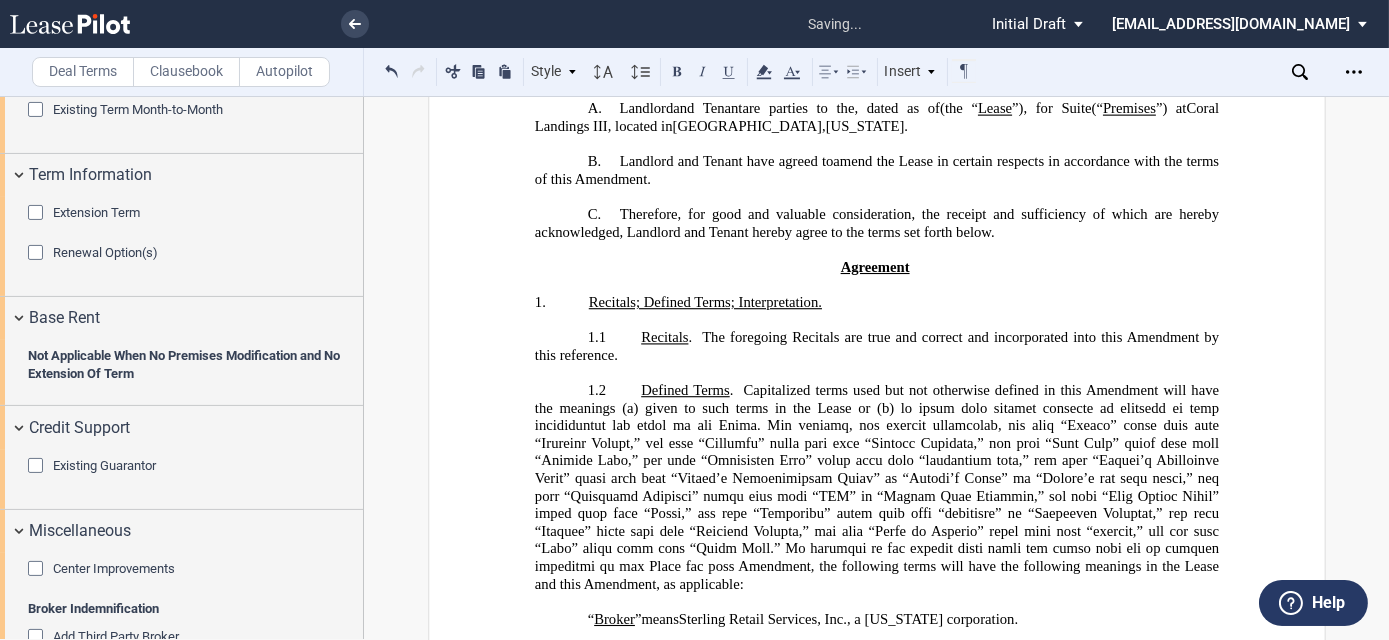 scroll, scrollTop: 454, scrollLeft: 0, axis: vertical 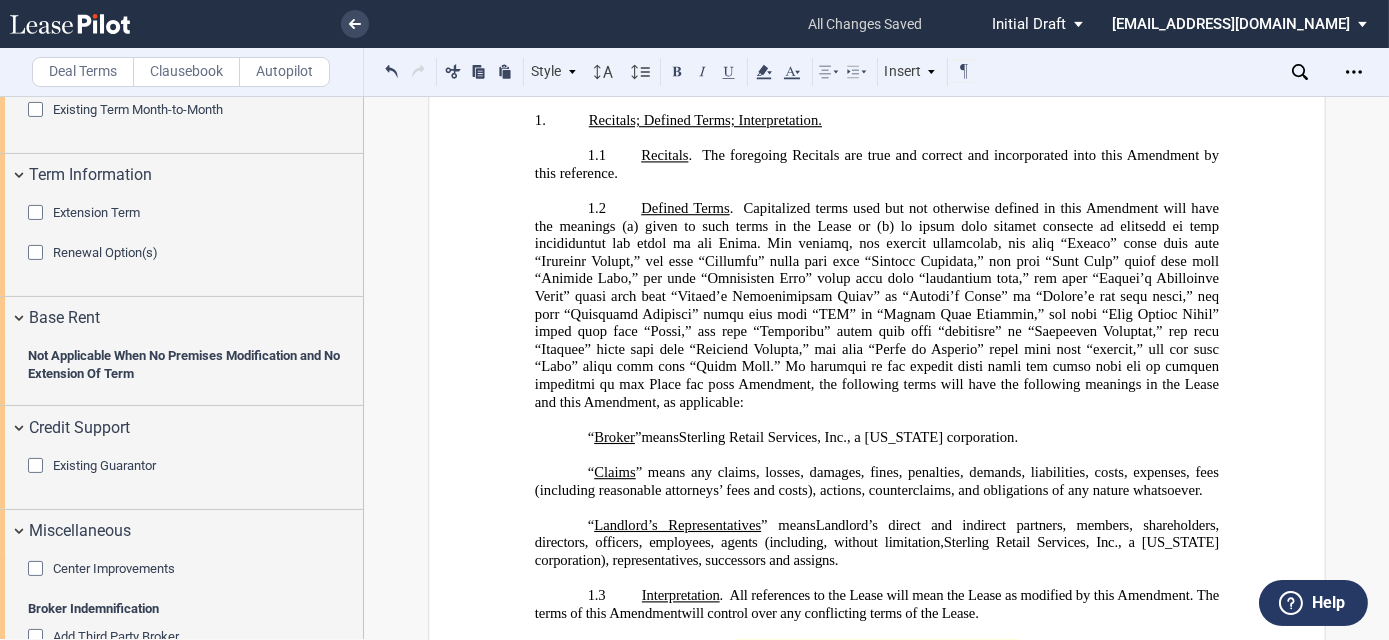 drag, startPoint x: 646, startPoint y: 221, endPoint x: 782, endPoint y: 236, distance: 136.8247 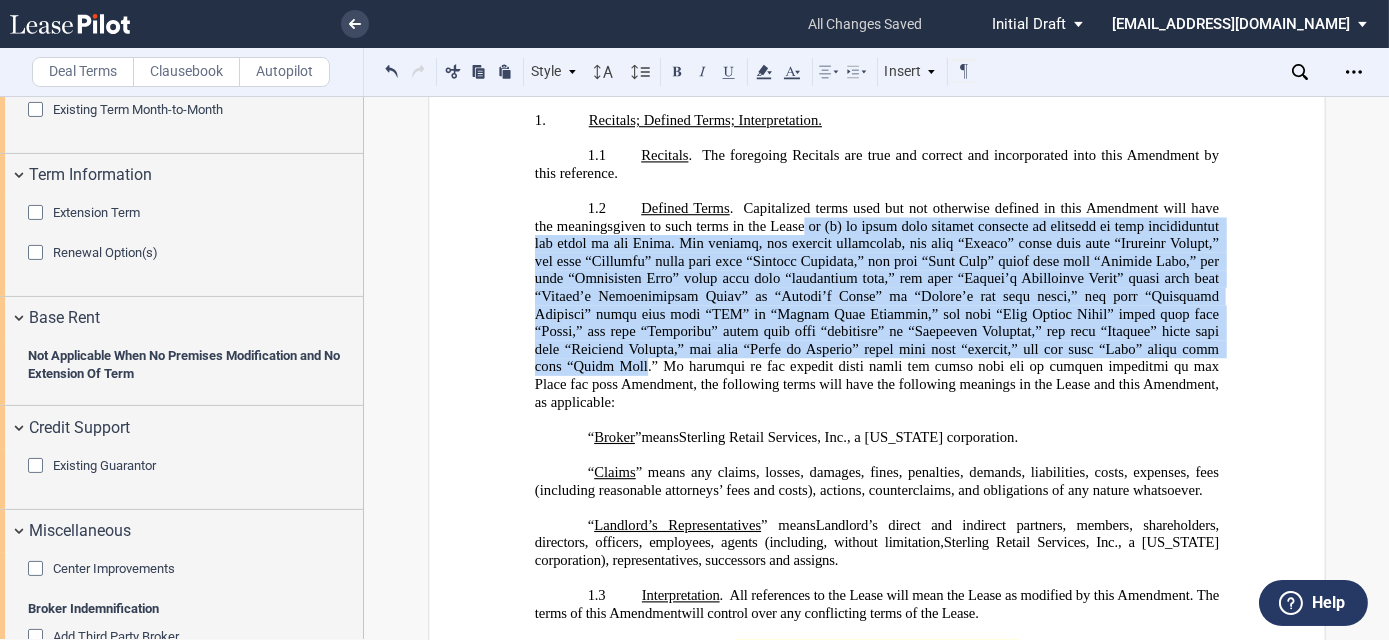 drag, startPoint x: 847, startPoint y: 224, endPoint x: 702, endPoint y: 362, distance: 200.17242 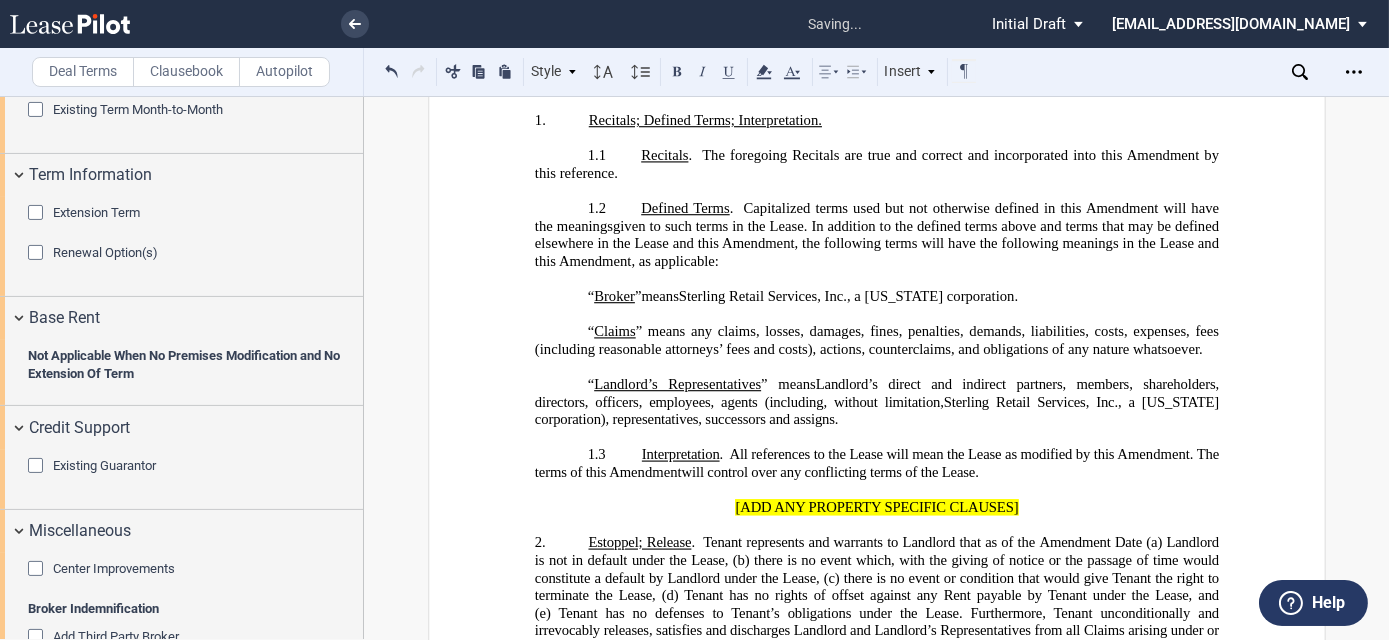 click on "Sterling Retail Services, Inc., a [US_STATE] corporation" 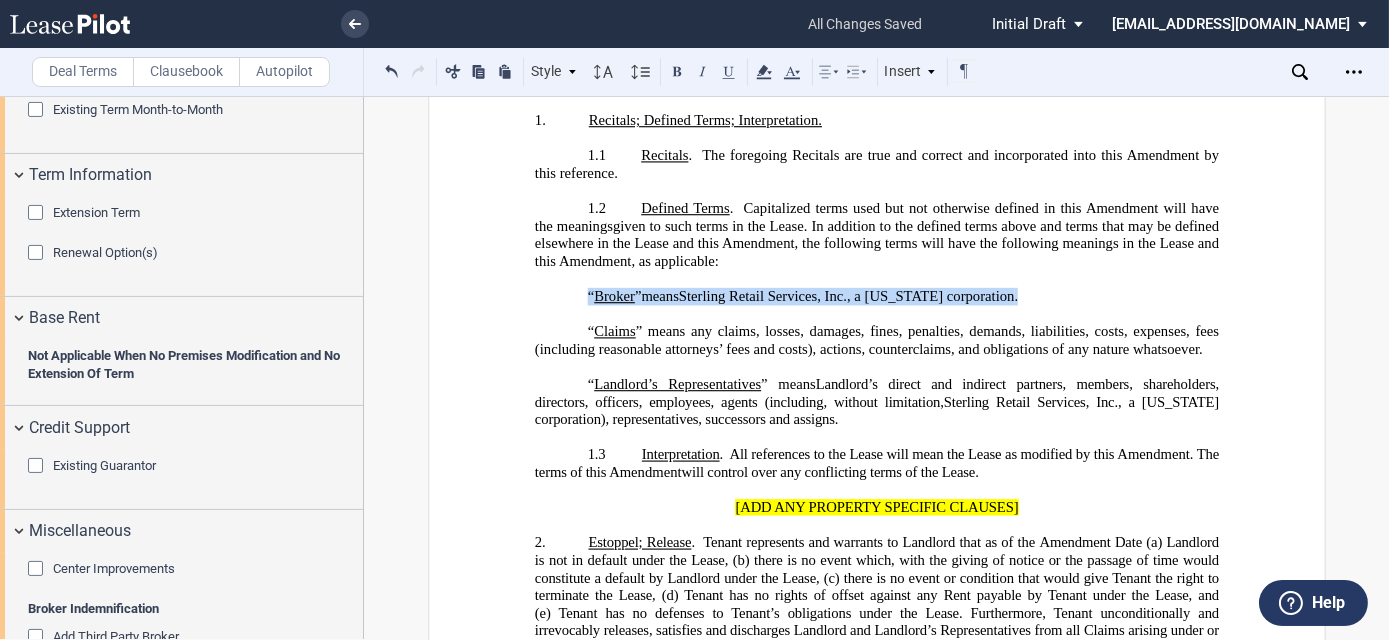 drag, startPoint x: 568, startPoint y: 282, endPoint x: 1195, endPoint y: 282, distance: 627 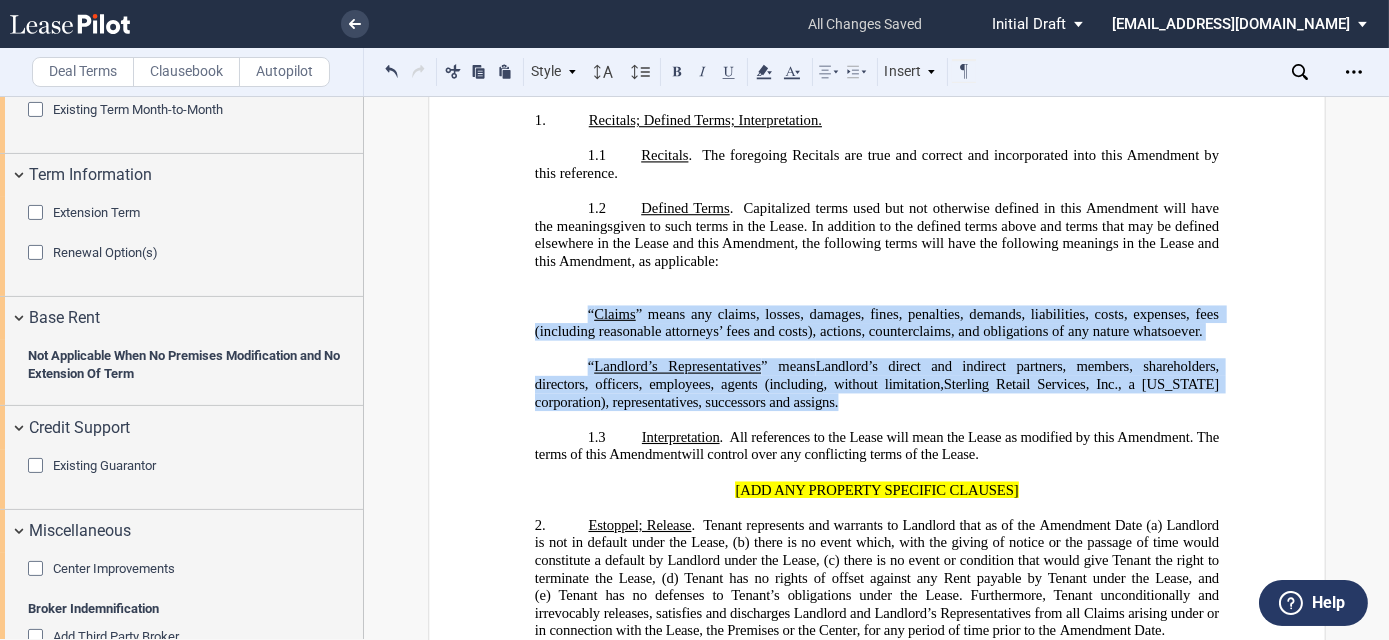 drag, startPoint x: 561, startPoint y: 298, endPoint x: 851, endPoint y: 384, distance: 302.48306 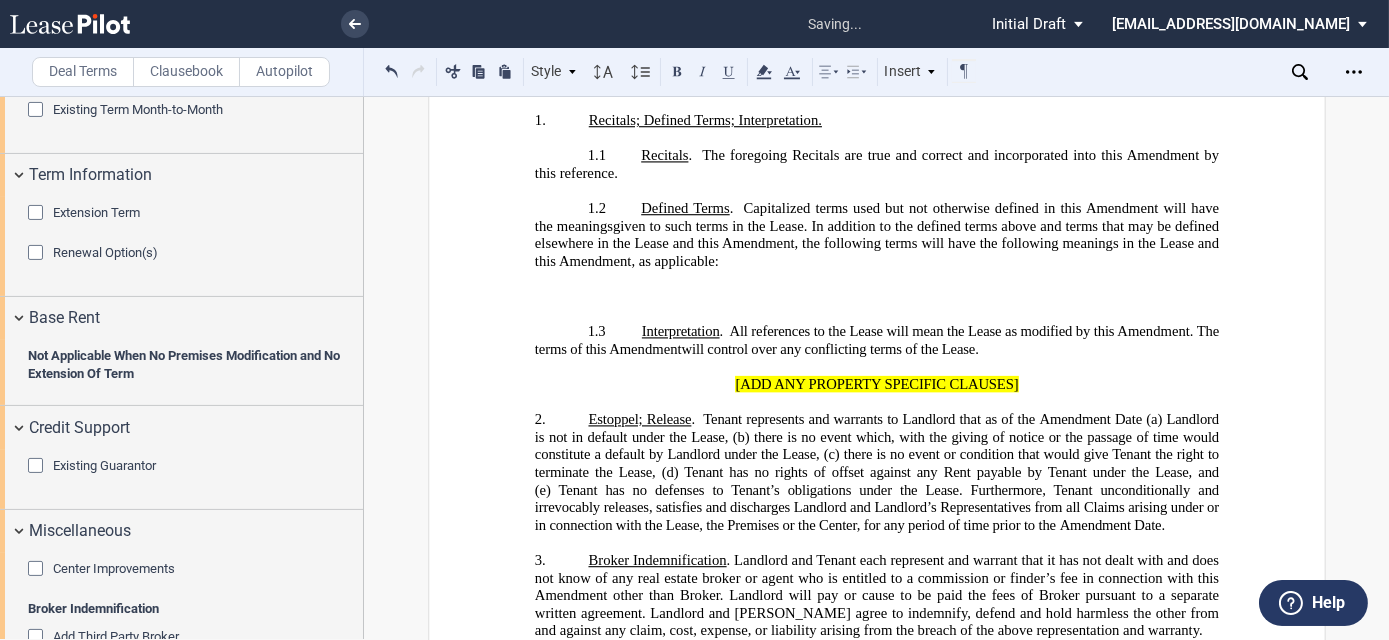 click on "Clausebook" at bounding box center (186, 72) 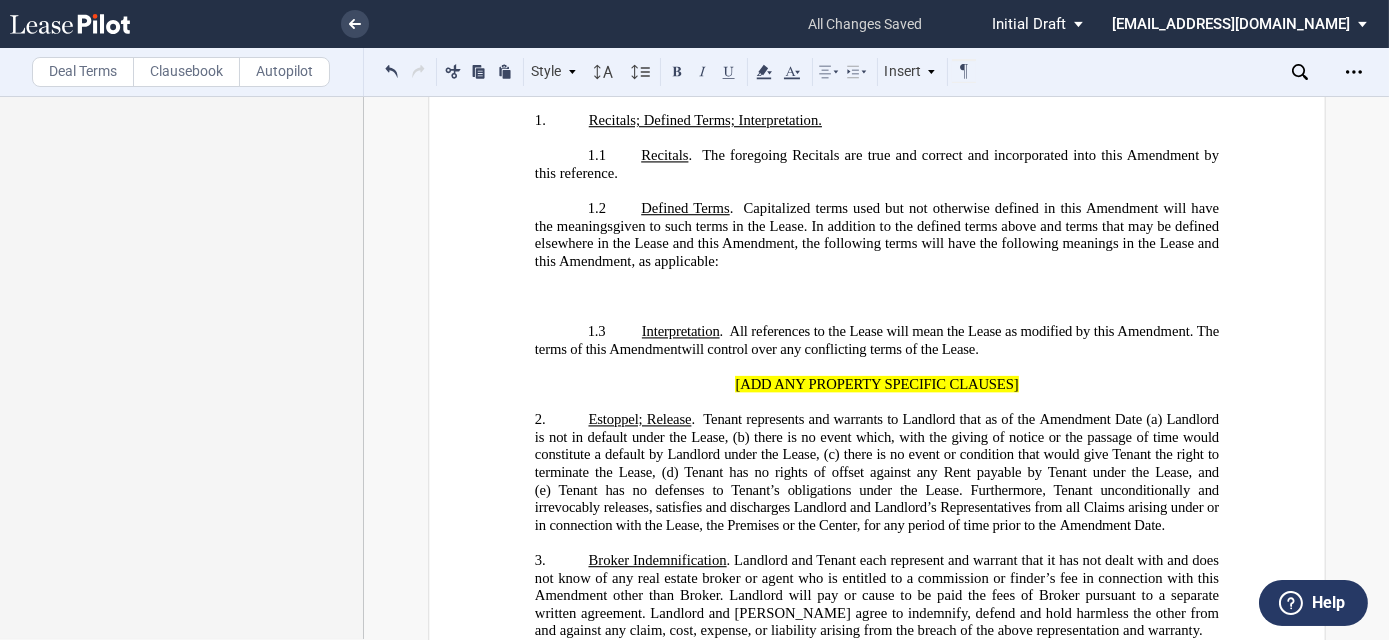 click on "﻿" at bounding box center [876, 297] 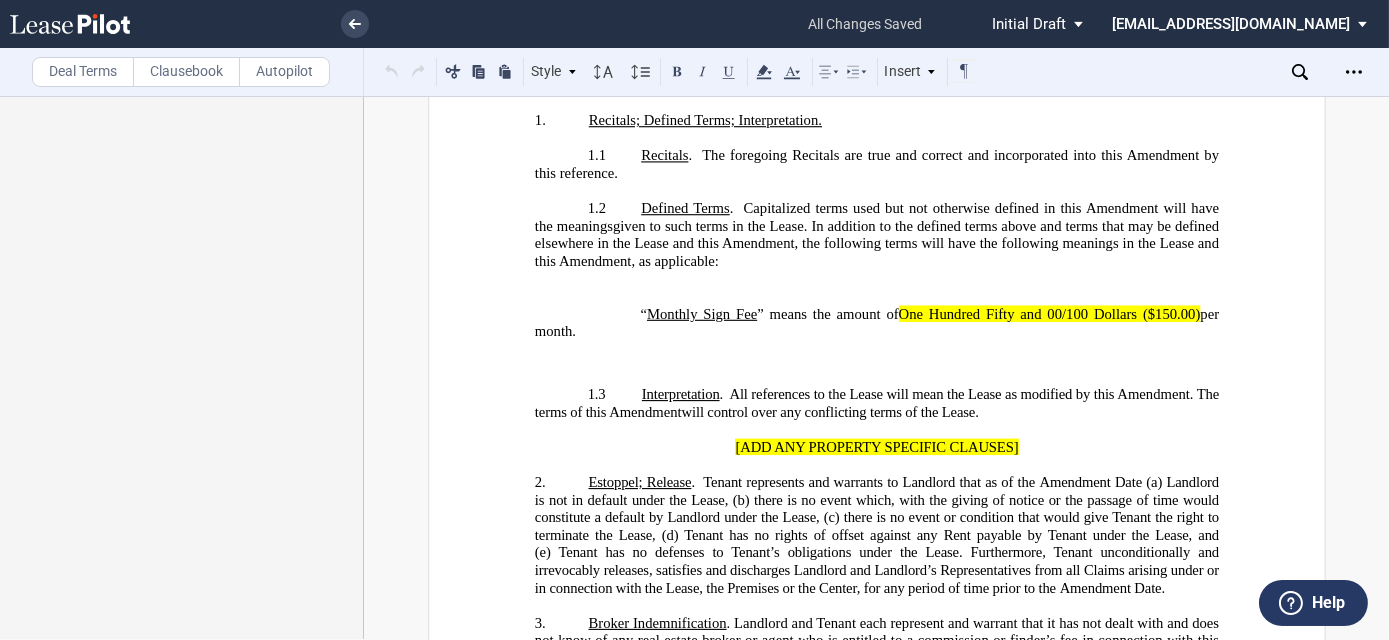 click on "﻿" at bounding box center [876, 377] 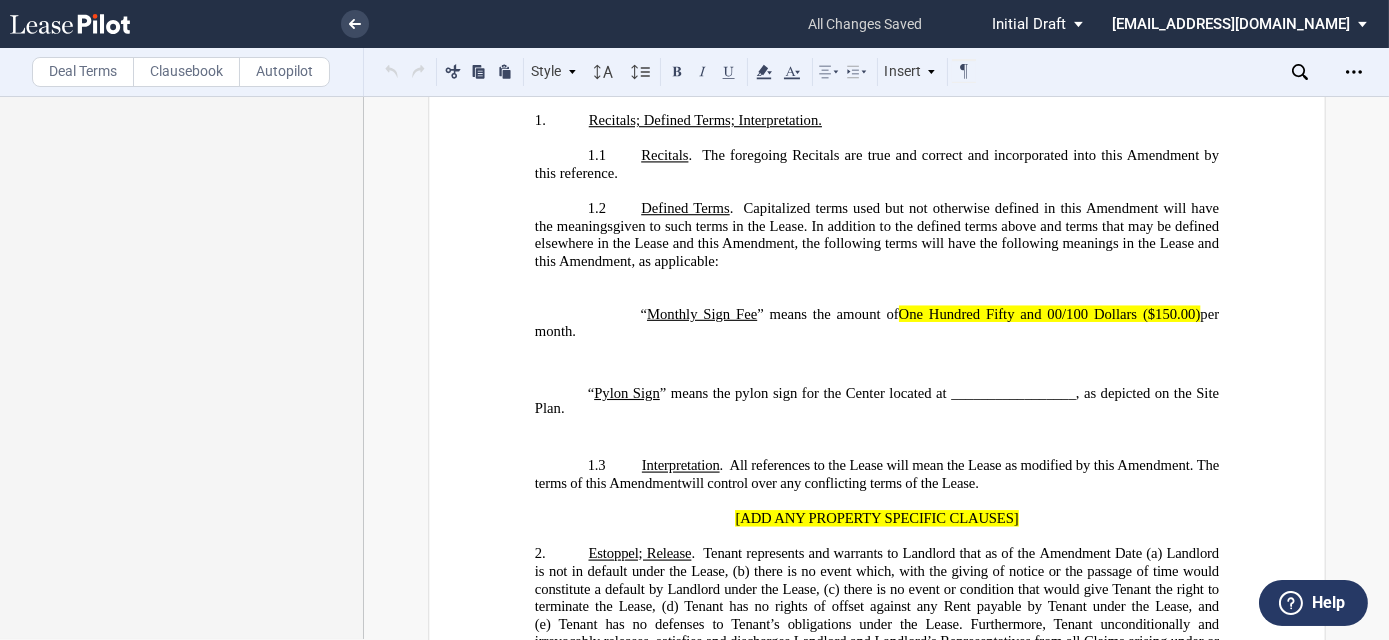 click on "﻿" at bounding box center [876, 377] 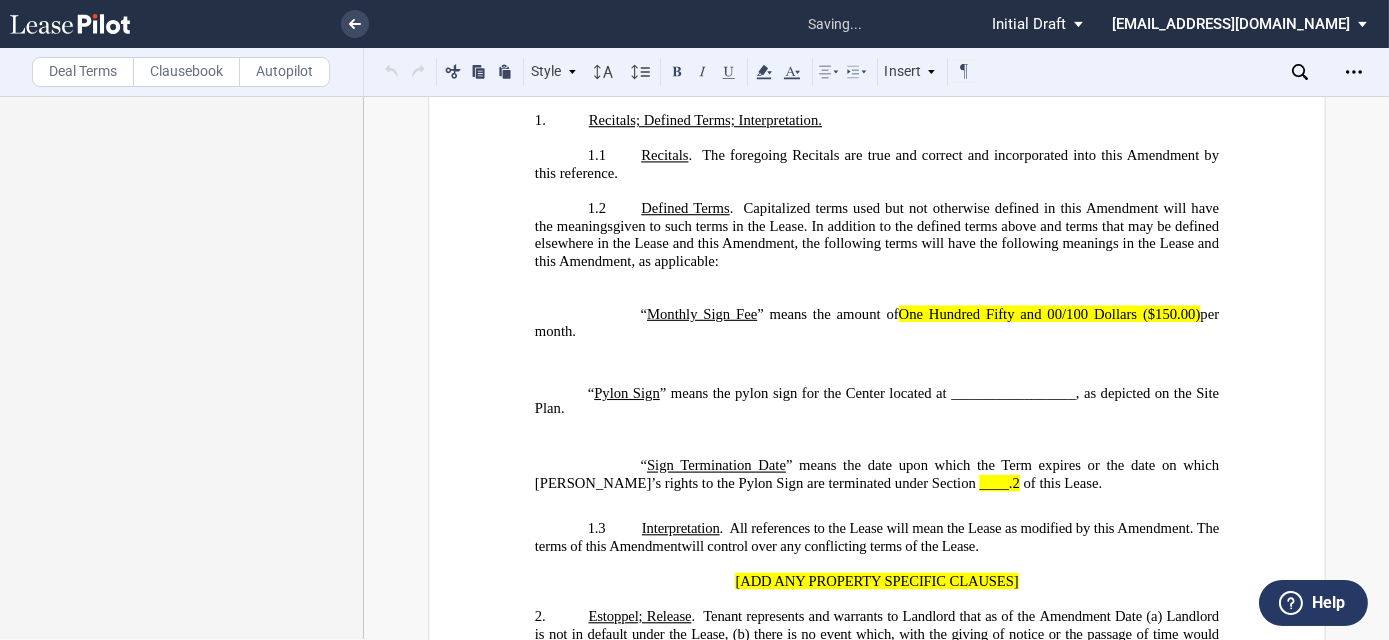 click on "﻿ ﻿ ﻿ ﻿  AMENDMENT TO LEASE AGREEMENT
﻿
THIS   ﻿ ﻿   ﻿ ﻿  AMENDMENT TO LEASE AGREEMENT (this “ ﻿ ﻿ ﻿ ﻿  Amendment ”), dated as of _________,   2025  (the “ ﻿ ﻿ ﻿ ﻿  Amendment Date ”), is made and entered into by and between  SVAP III CORAL LANDINGS, LLC ,  a   [US_STATE]   limited liability company  (“ Landlord ”), and  ﻿ ﻿ ,   ﻿ ﻿   ﻿ ﻿   ﻿ ﻿  an individual  (“ Tenant ”).
﻿
Recitals
﻿
!!SET_LEVEL_0!! !!Recitals Level 1!!
A.                    Landlord  and [PERSON_NAME]  (as successor-in-interest to  ﻿ ﻿ )  are parties to the  ﻿ ﻿ , dated as of  ﻿ ﻿  (the “ Original Lease ”), as amended by   ( collectively,  the “ Lease ”), for Suite  ﻿ ﻿  (“ Premises ”) at  [GEOGRAPHIC_DATA] , located in  [GEOGRAPHIC_DATA] ,  [US_STATE] .
!!SET_LEVEL_0!!" at bounding box center (876, 929) 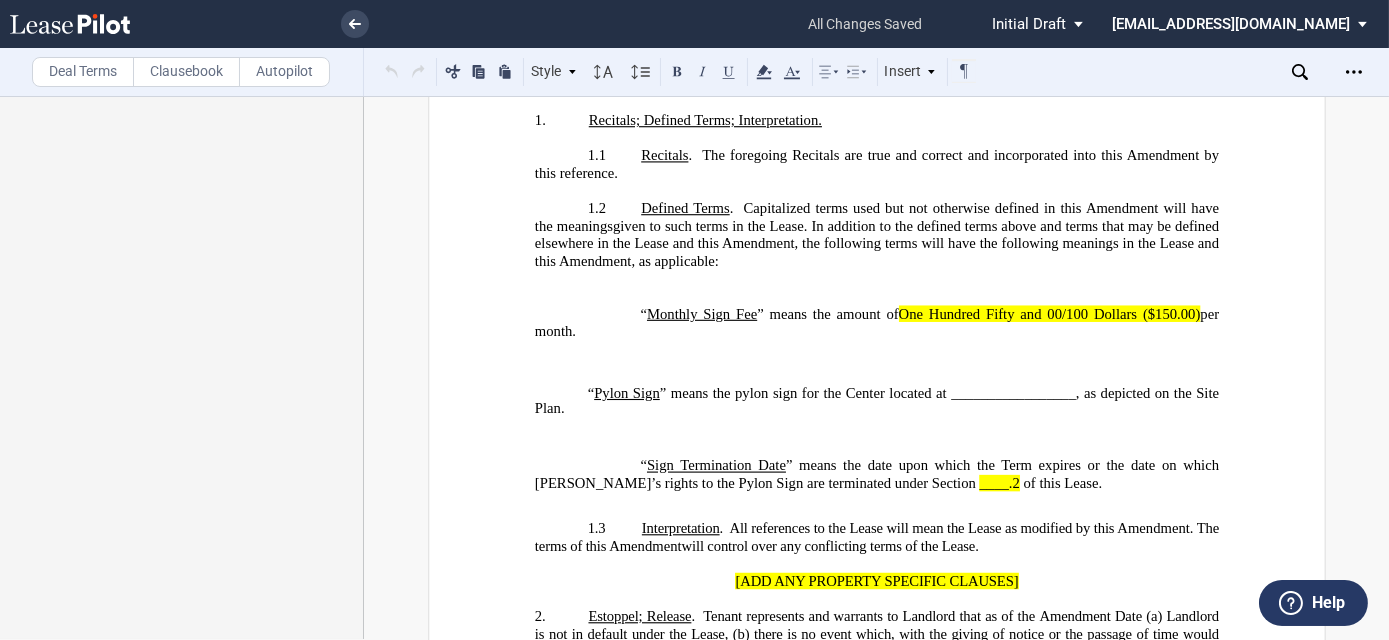 click on "﻿" at bounding box center (876, 500) 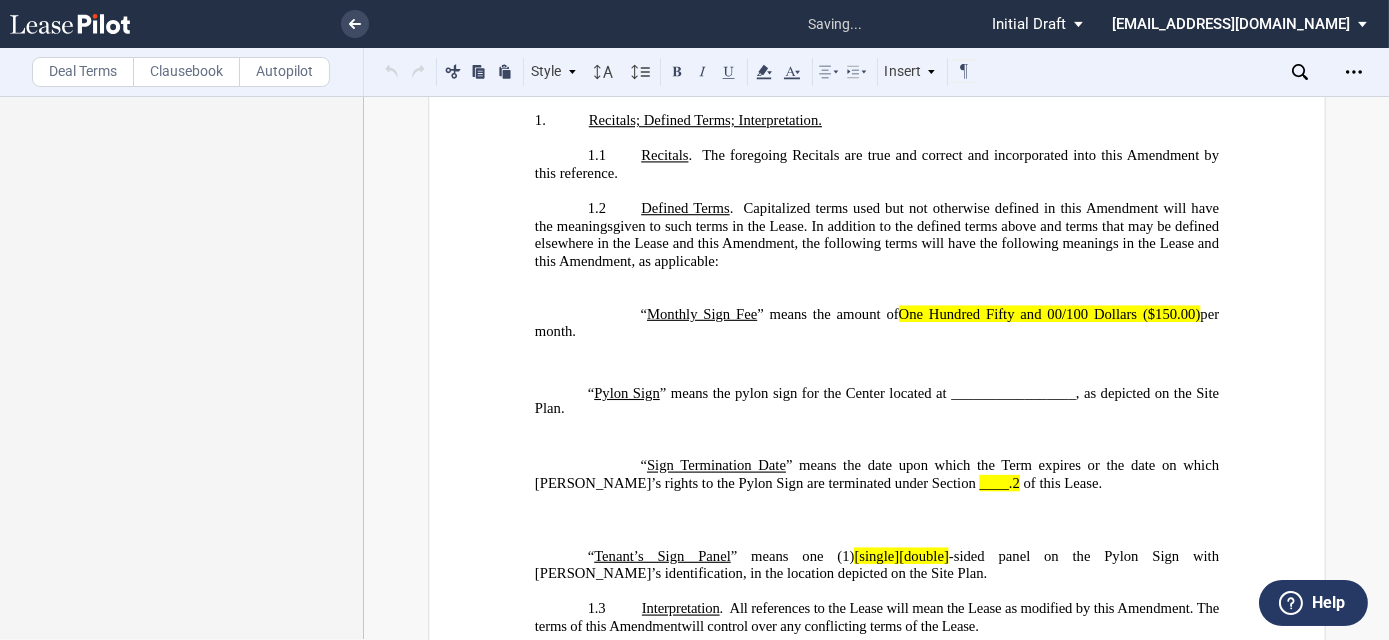 click on "﻿" at bounding box center (876, 279) 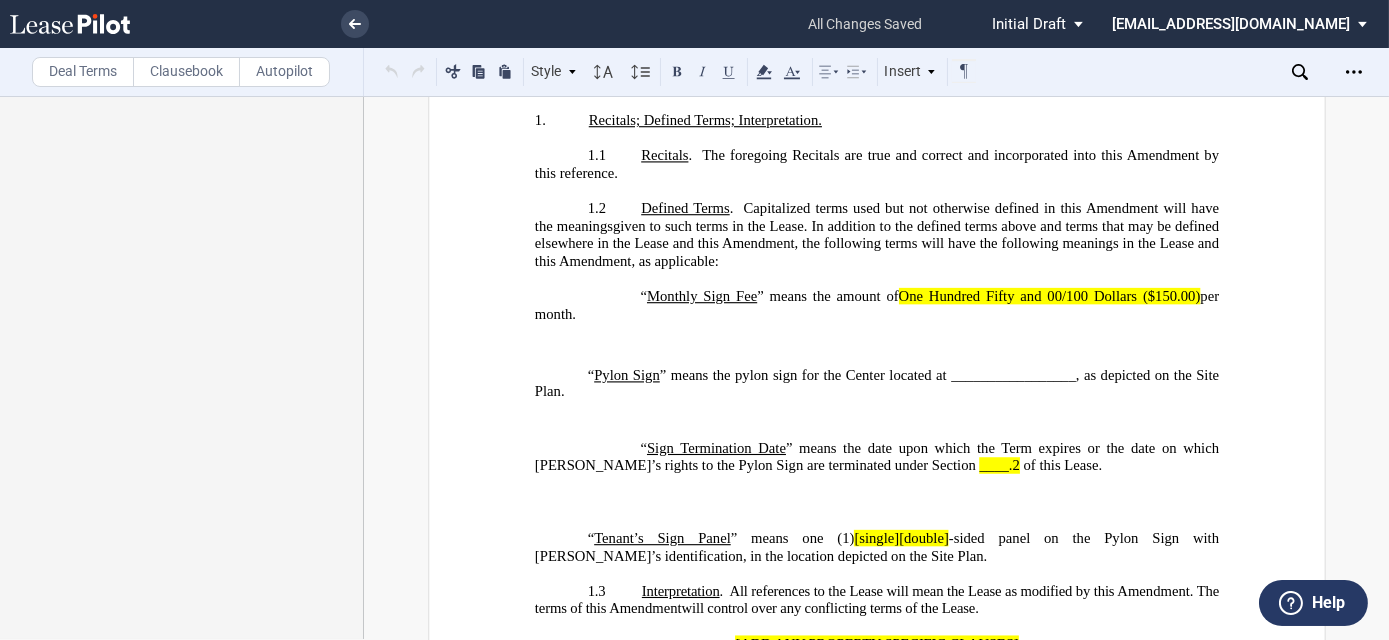 click on "“ Monthly Sign Fee ” means the amount of  One Hundred Fifty and 00/100 Dollars ($150.00)  per month." at bounding box center [876, 305] 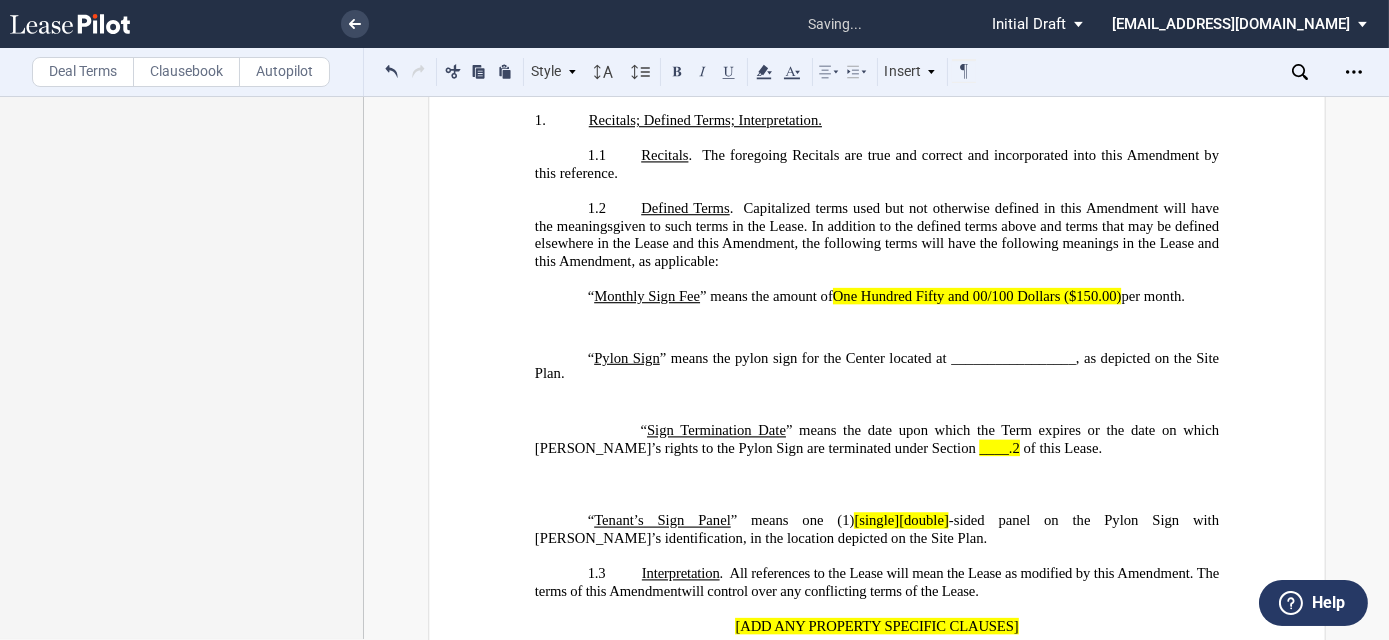 click on "﻿" at bounding box center [876, 314] 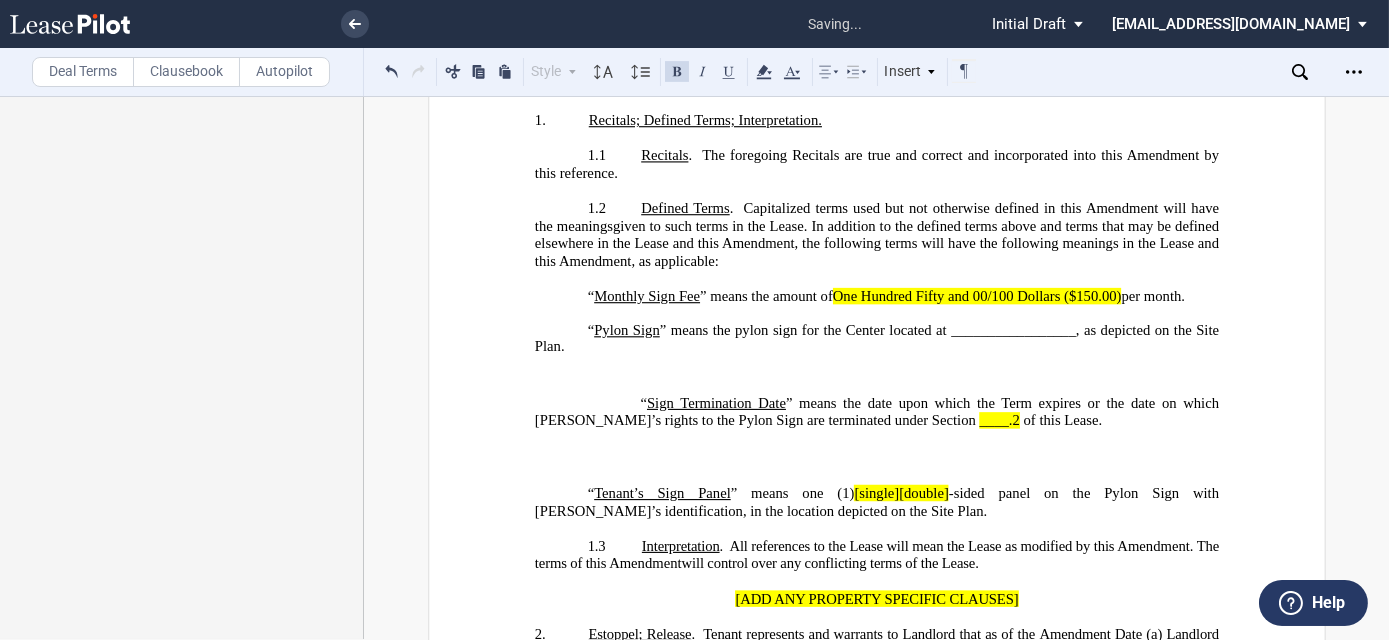 click on "﻿" at bounding box center (876, 375) 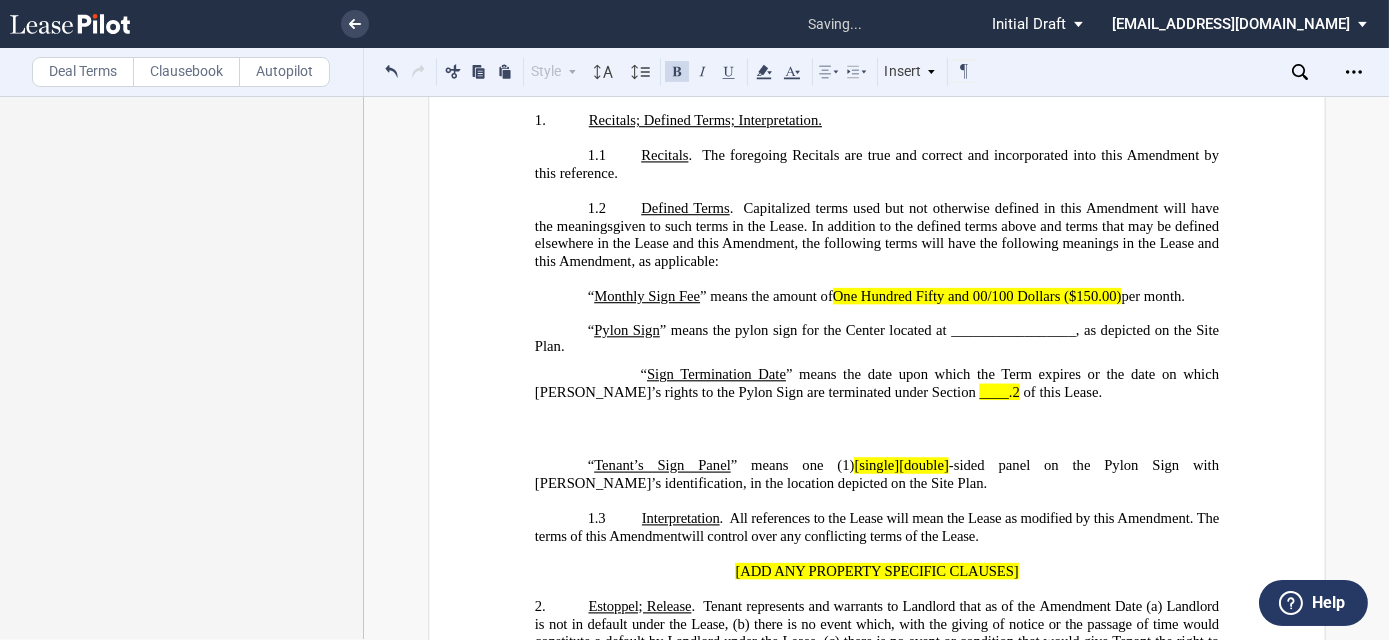 click on "“" 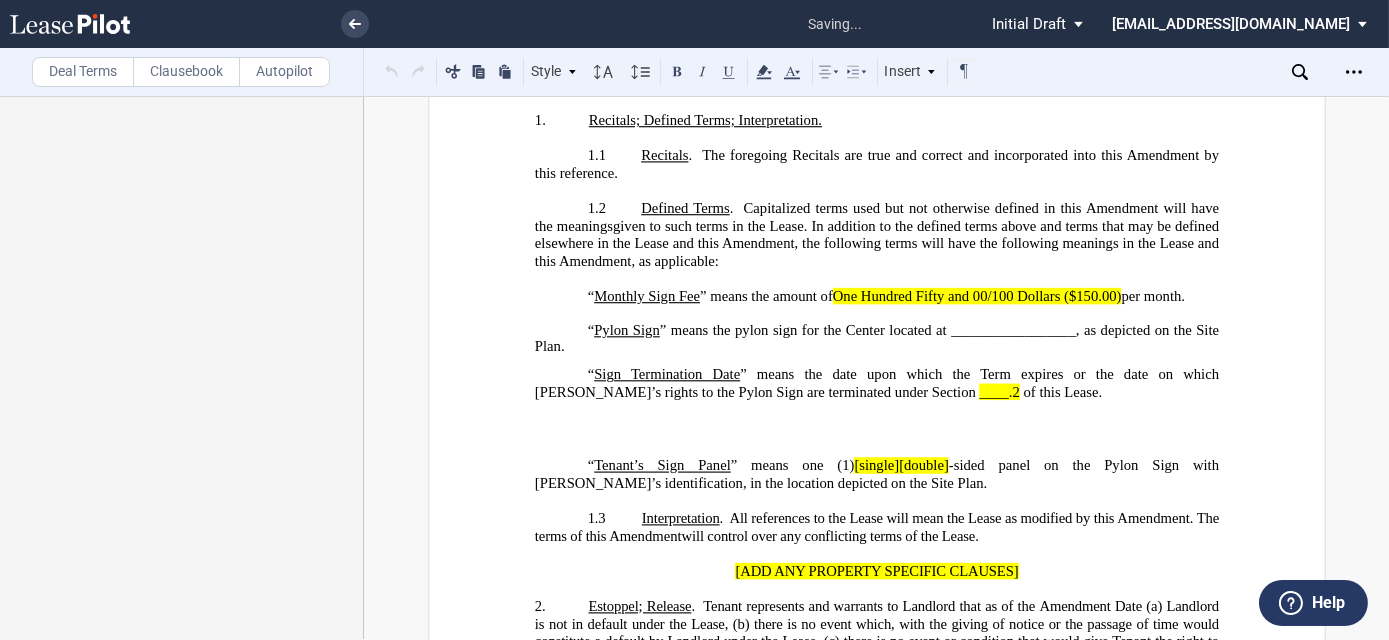 click on "“ Pylon Sign ” means the pylon sign for the Center located at _________________, as depicted on the Site Plan. “ Sign Termination Date ” means the date upon which the Term expires or the date on which [PERSON_NAME]’s rights to the Pylon Sign are terminated under Section   ____.2   of this Lease. ﻿ ﻿ “ Tenant’s Sign Panel ” means one (1)  [single][double] -sided panel on the Pylon Sign with Tenant’s identification, in the location depicted on the Site Plan. ﻿" at bounding box center [876, 416] 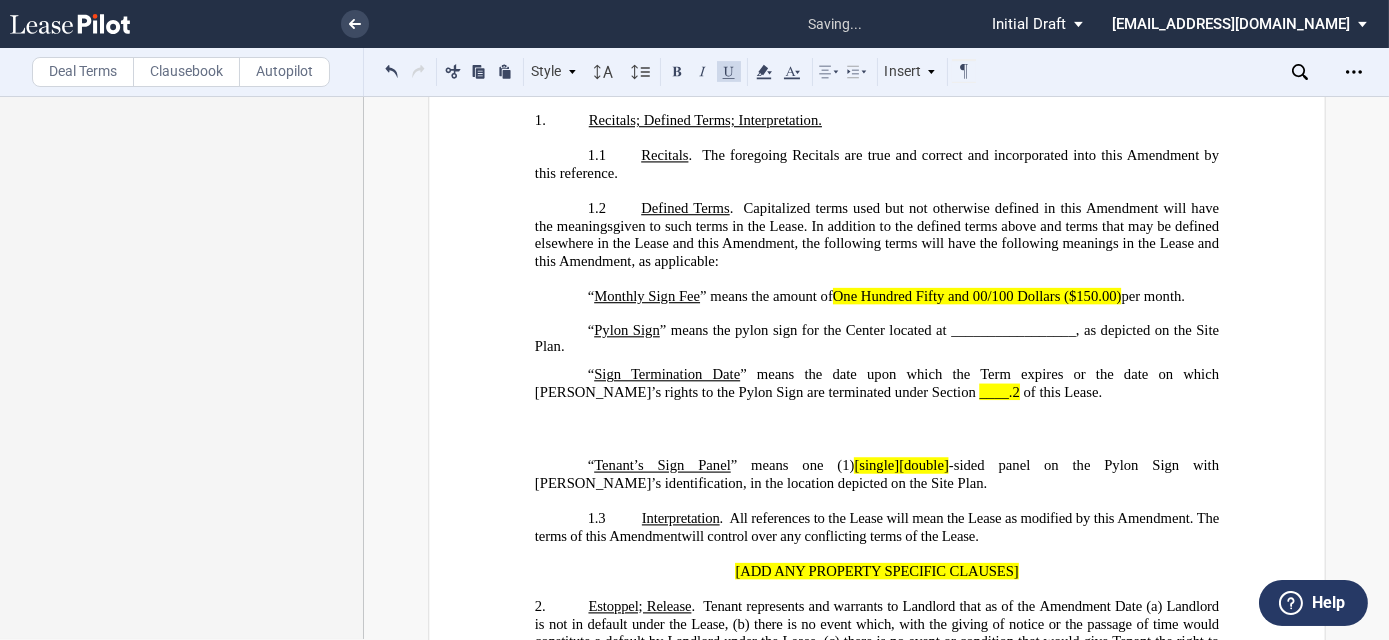 click on "“ Pylon Sign ” means the pylon sign for the Center located at _________________, as depicted on the Site Plan." at bounding box center (876, 339) 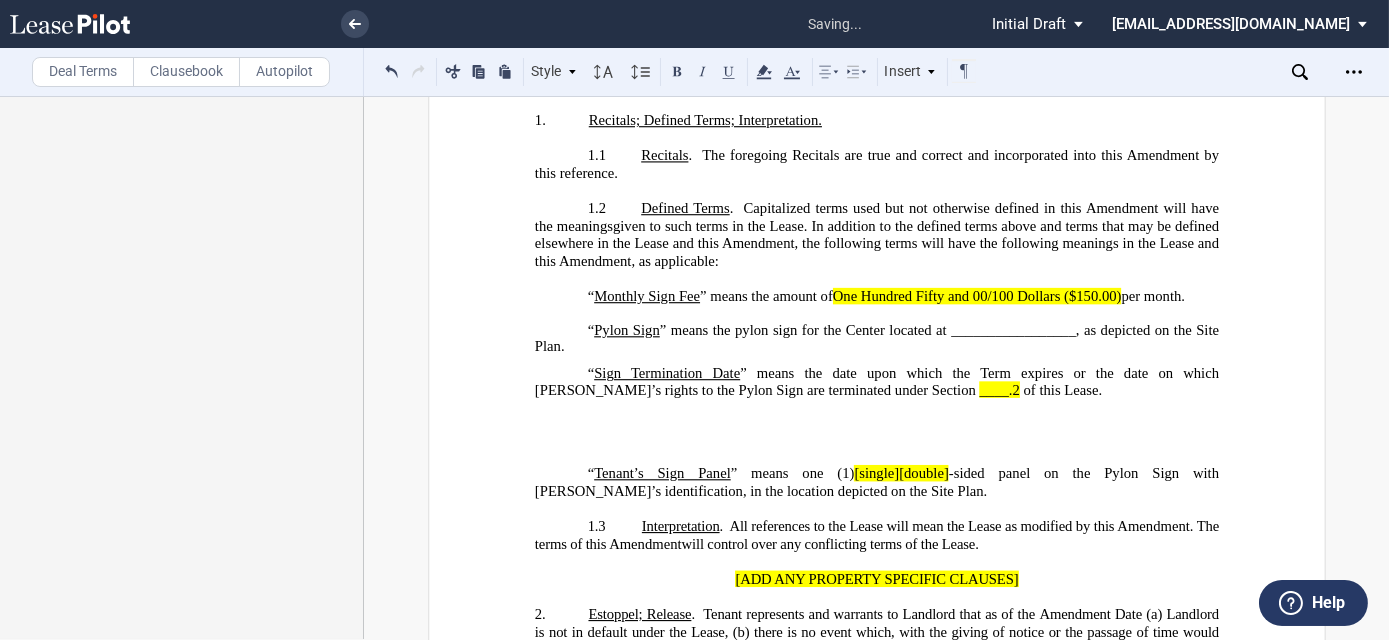 click on "﻿" at bounding box center (876, 315) 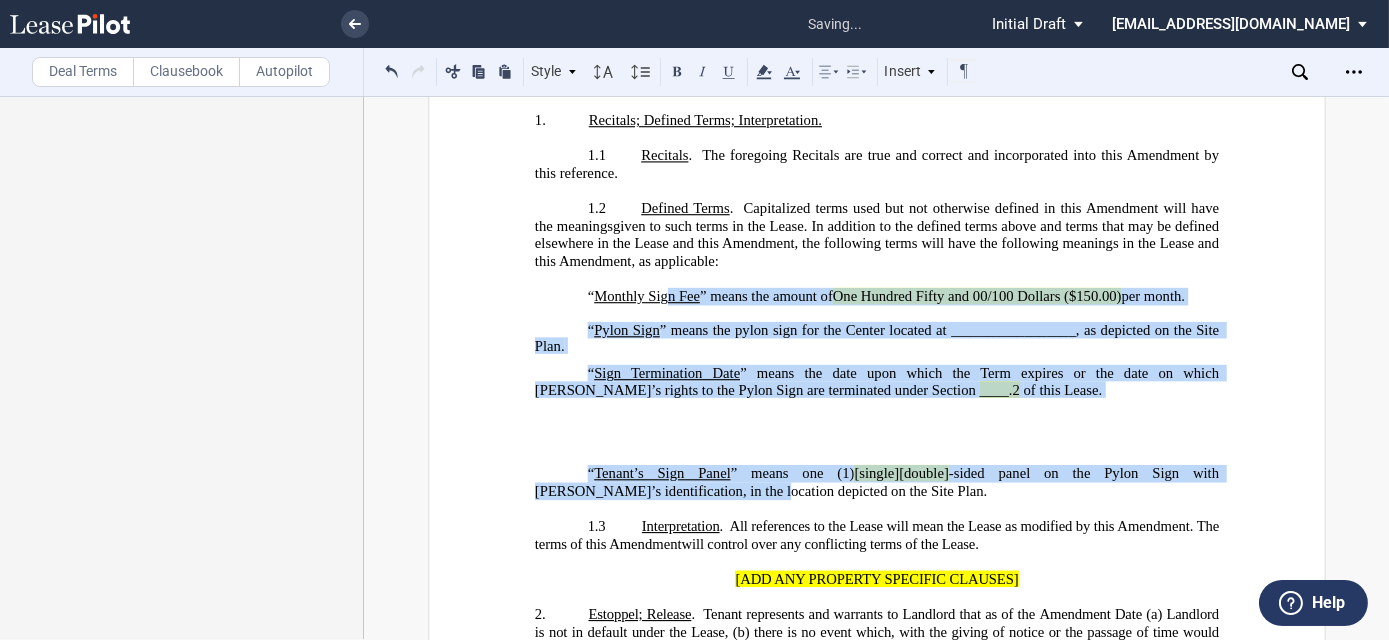 drag, startPoint x: 659, startPoint y: 282, endPoint x: 688, endPoint y: 380, distance: 102.20078 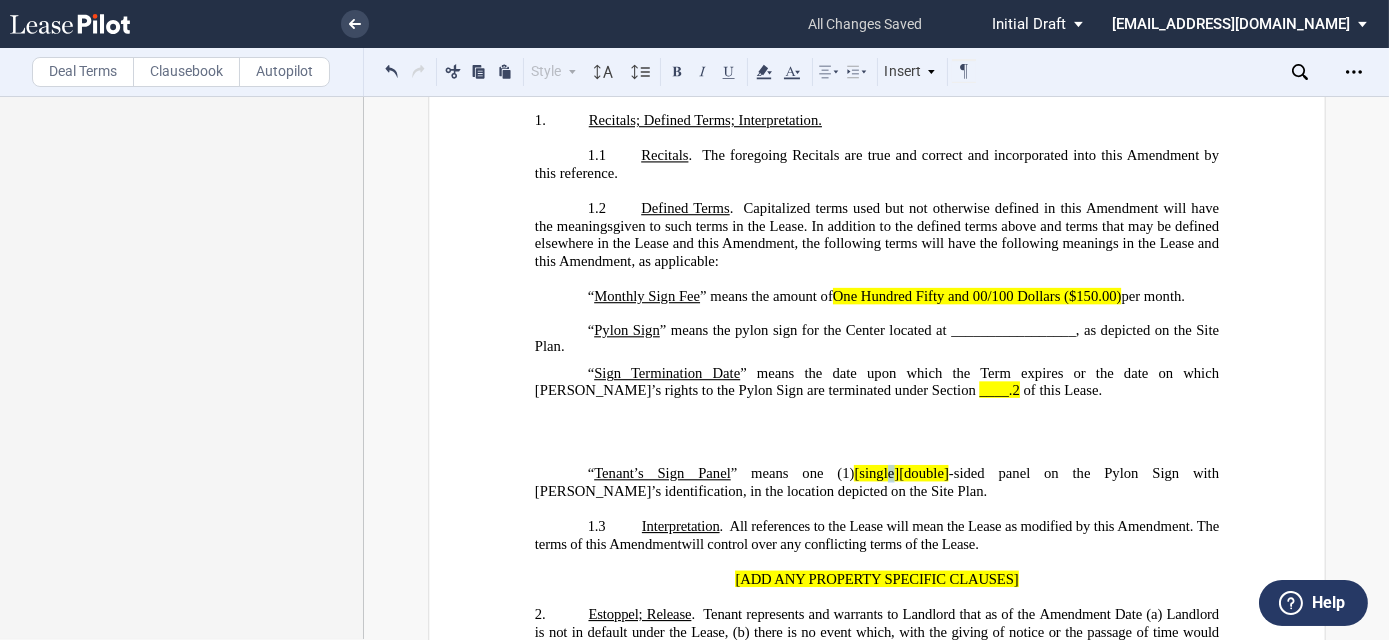 drag, startPoint x: 864, startPoint y: 472, endPoint x: 847, endPoint y: 402, distance: 72.03471 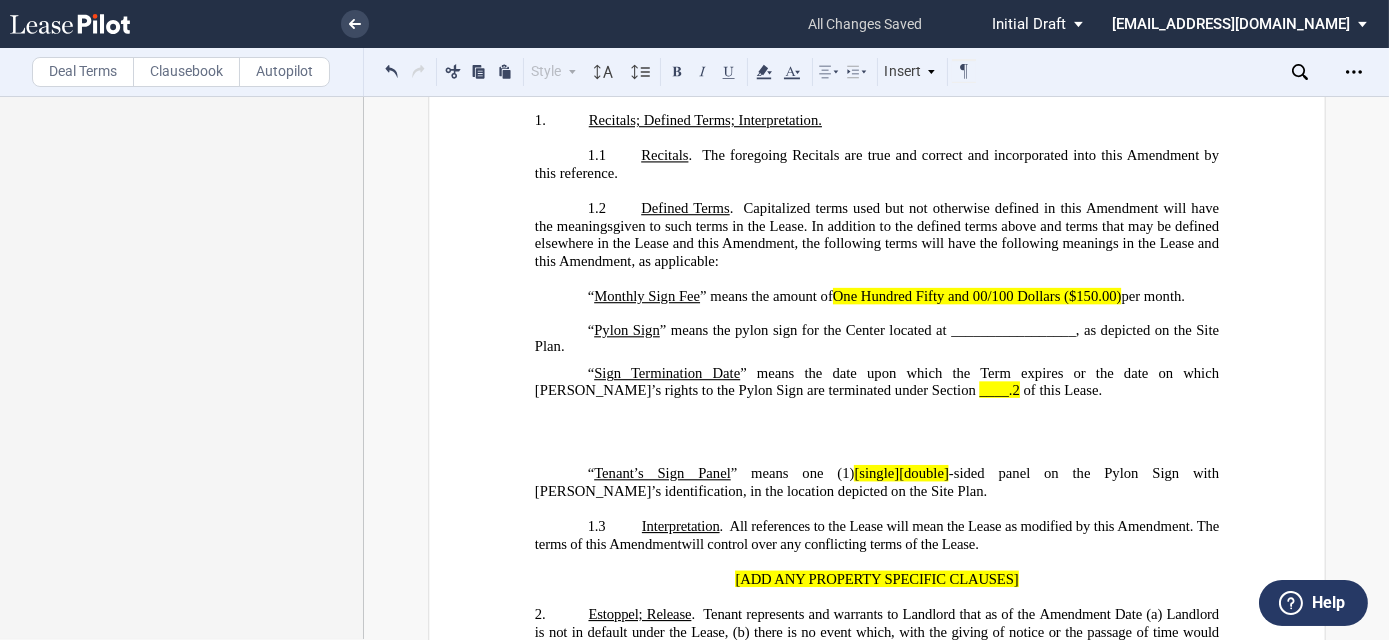 click on "“ Pylon Sign ” means the pylon sign for the Center located at _________________, as depicted on the Site Plan. “ Pylon Sign ” means the pylon sign for the Center located at _________________, as depicted on the Site Plan. “ Sign Termination Date ” means the date upon which the Term expires or the date on which [PERSON_NAME]’s rights to the Pylon Sign are terminated under Section   ____.2   of this Lease. “ Pylon Sign ” means the pylon sign for the Center located at _________________, as depicted on the Site Plan. ﻿ “ Sign Termination Date ” means the date upon which the Term expires or the date on which Tenant’s rights to the Pylon Sign are terminated under Section   ____.2   of this Lease. “ Sign Termination Date ” means the date upon which the Term expires or the date on which [PERSON_NAME]’s rights to the Pylon Sign are terminated under Section   ____.2   of this Lease. ﻿ ﻿ “ Tenant’s Sign Panel ” means one (1)  [single][double] ﻿" at bounding box center (876, 420) 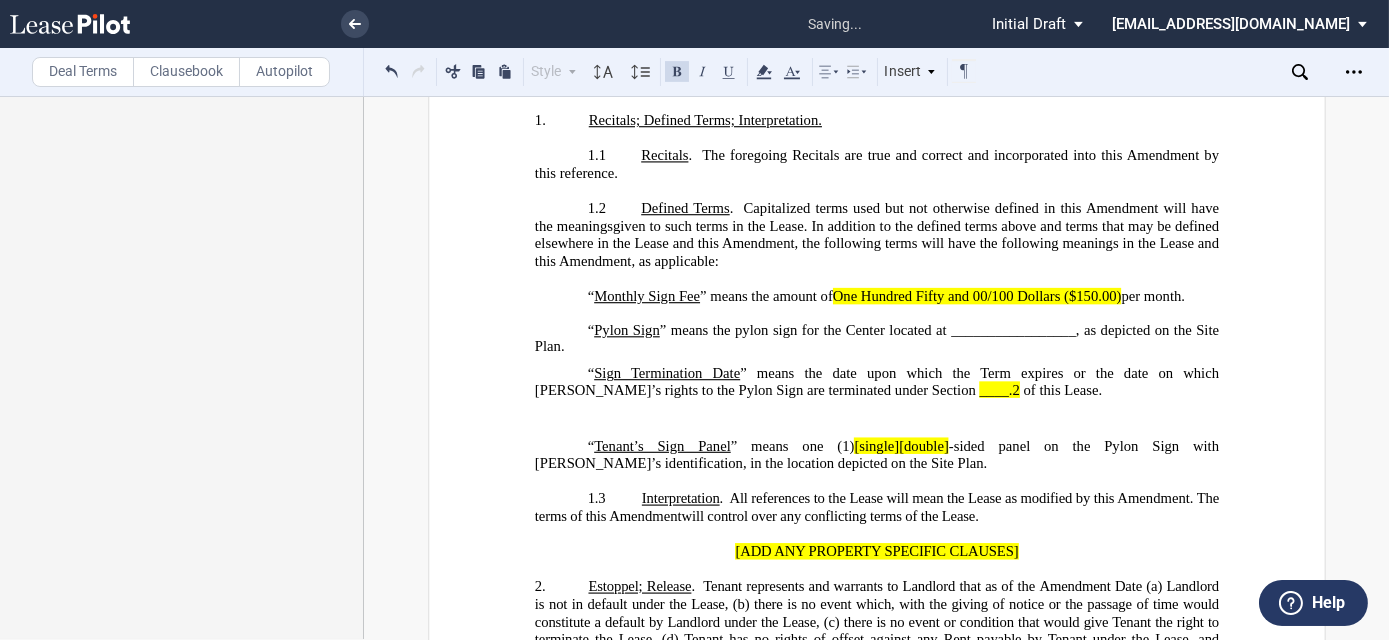 type 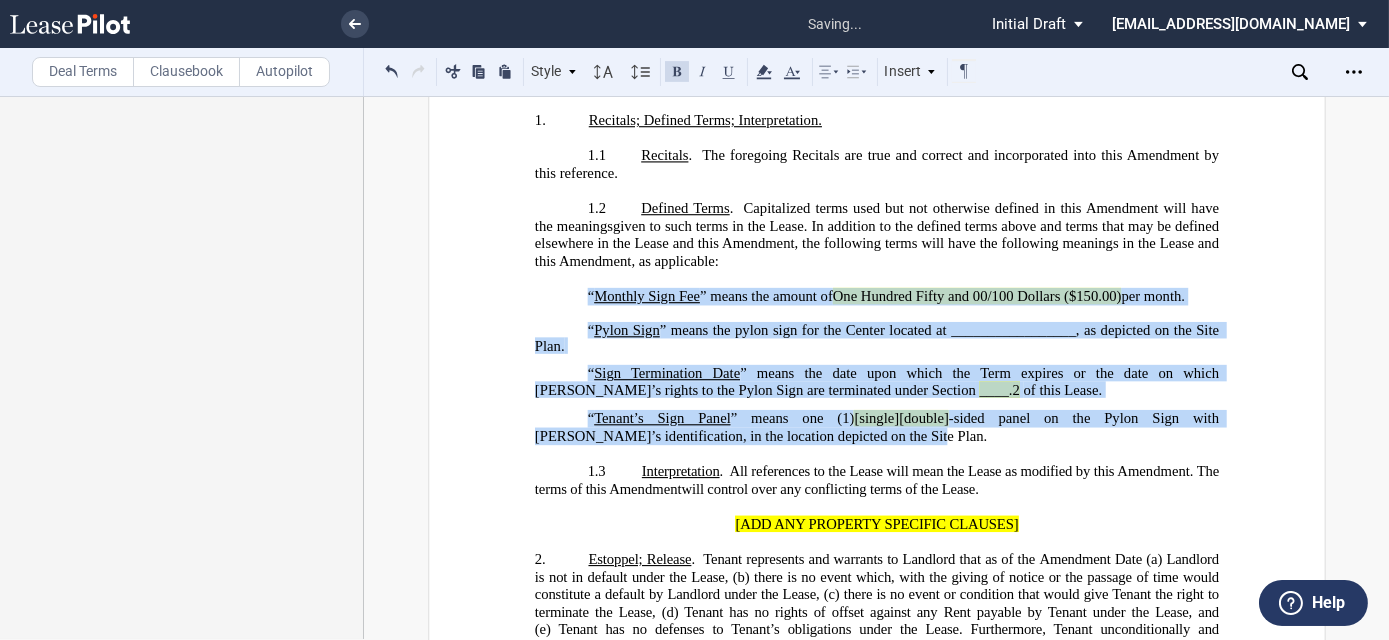 drag, startPoint x: 866, startPoint y: 430, endPoint x: 541, endPoint y: 128, distance: 443.65414 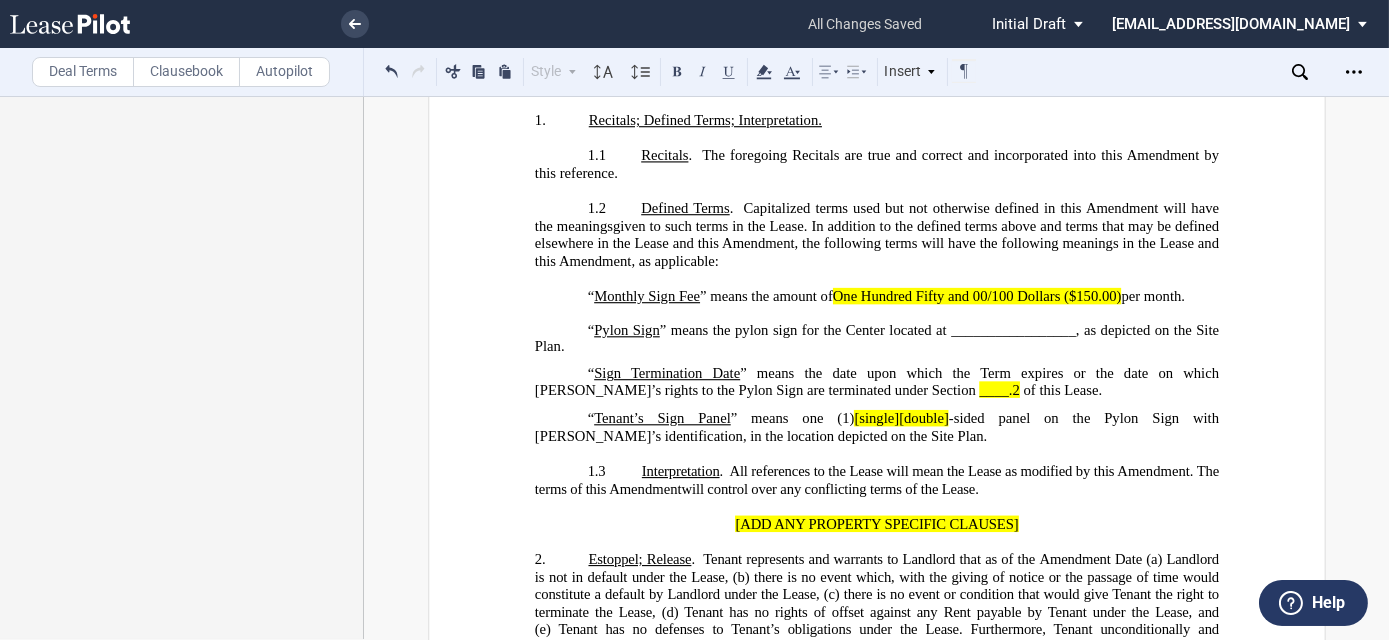 click on "Monthly Sign Fee" 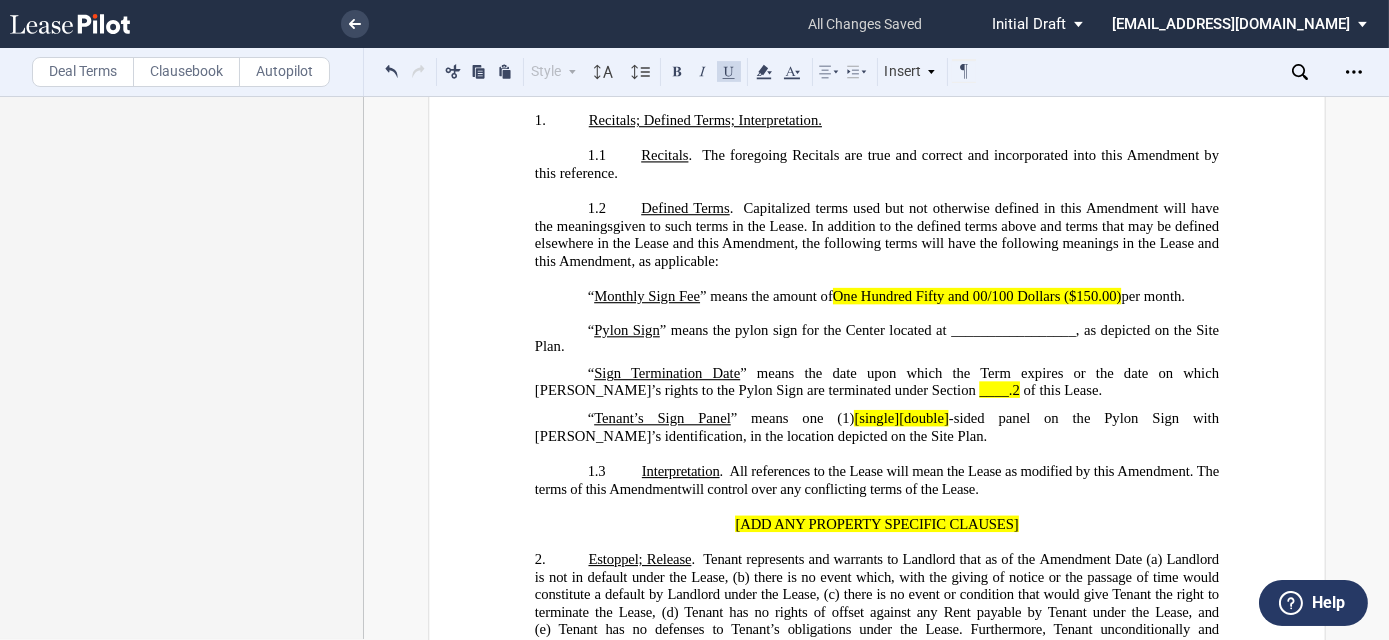 click on "﻿" at bounding box center [876, 315] 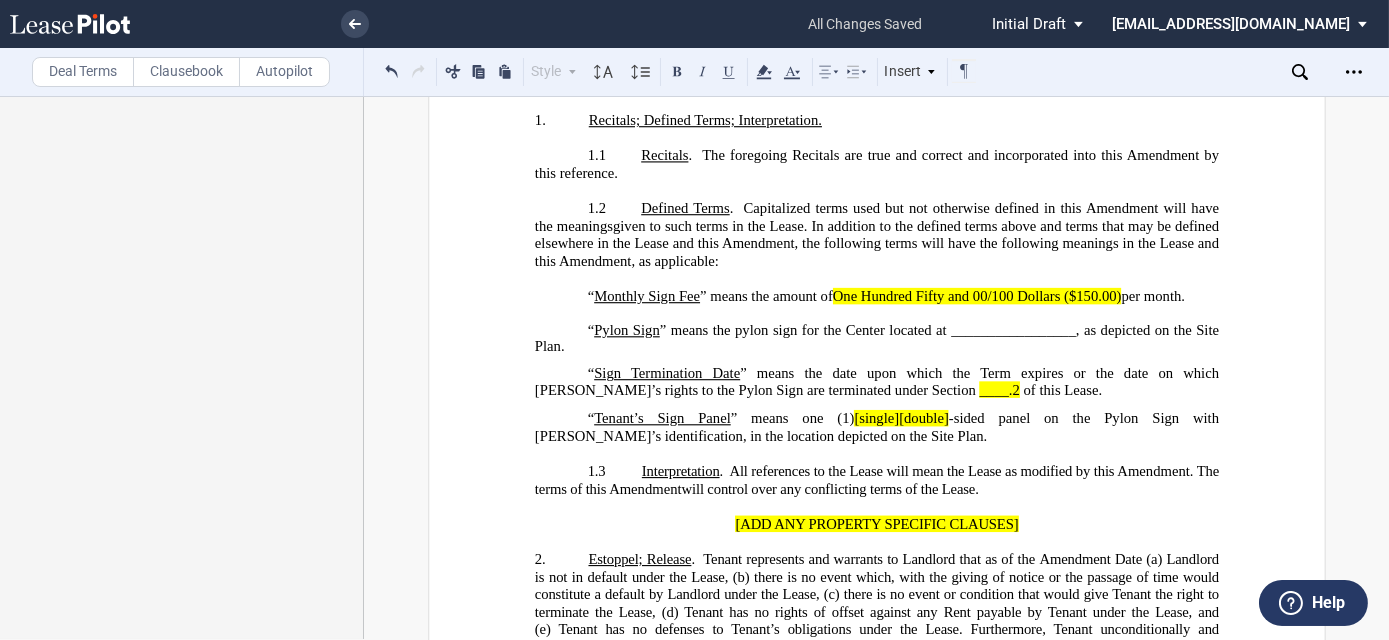 type 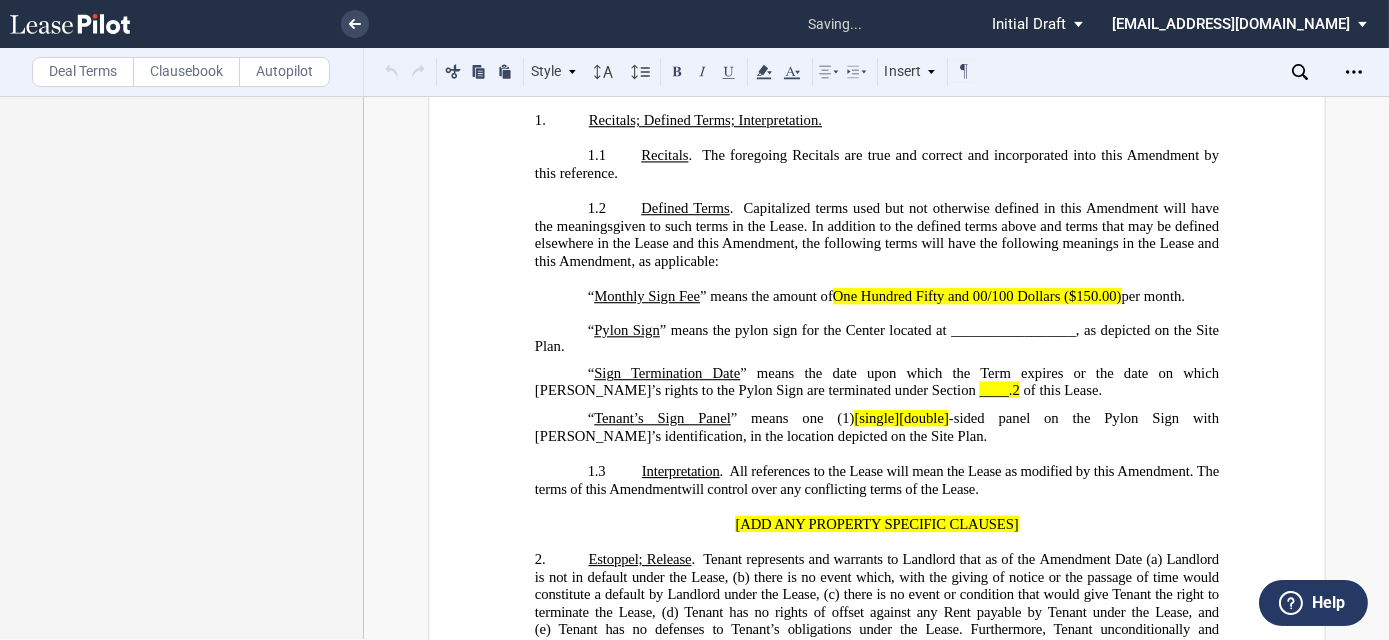 click on "Monthly Sign Fee" 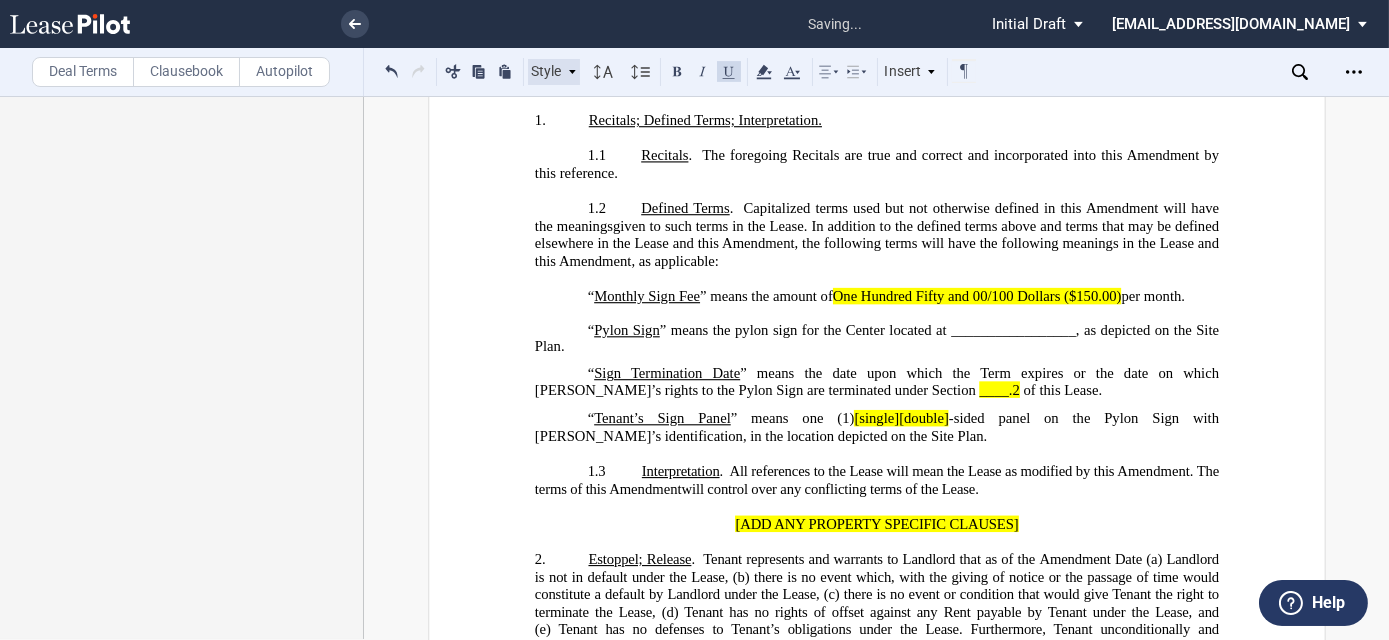 click on "Style" at bounding box center [554, 72] 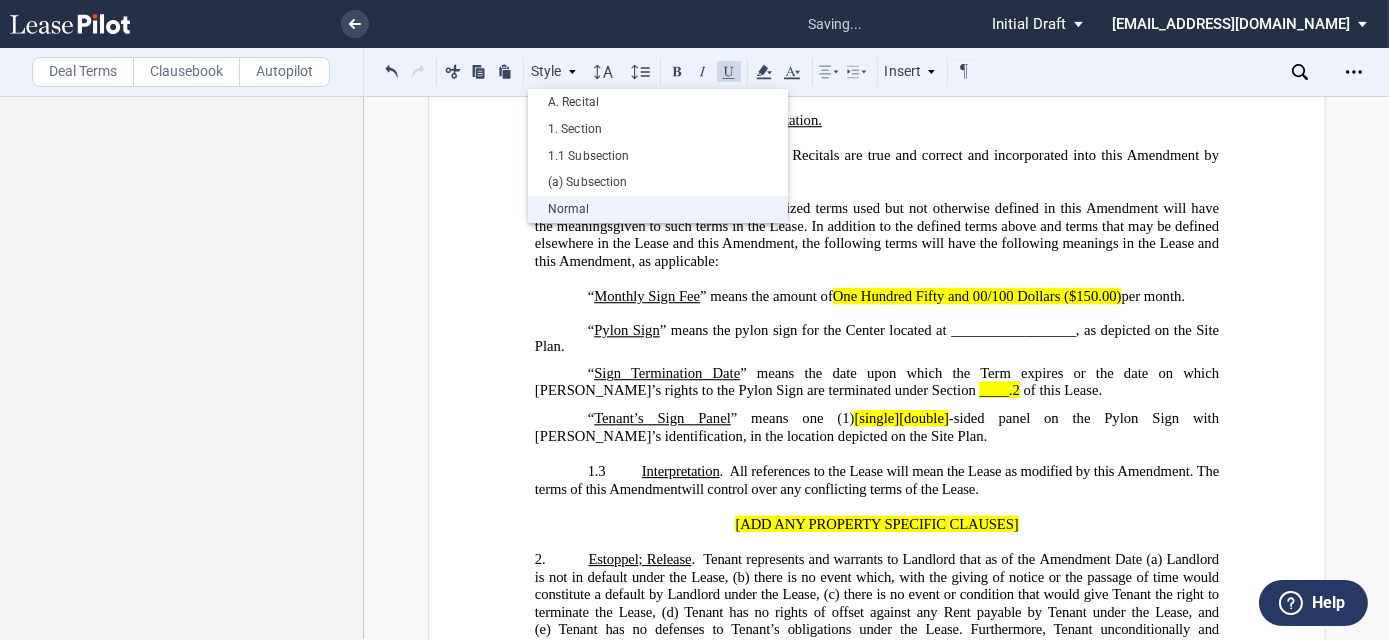 click on "Normal" at bounding box center [658, 209] 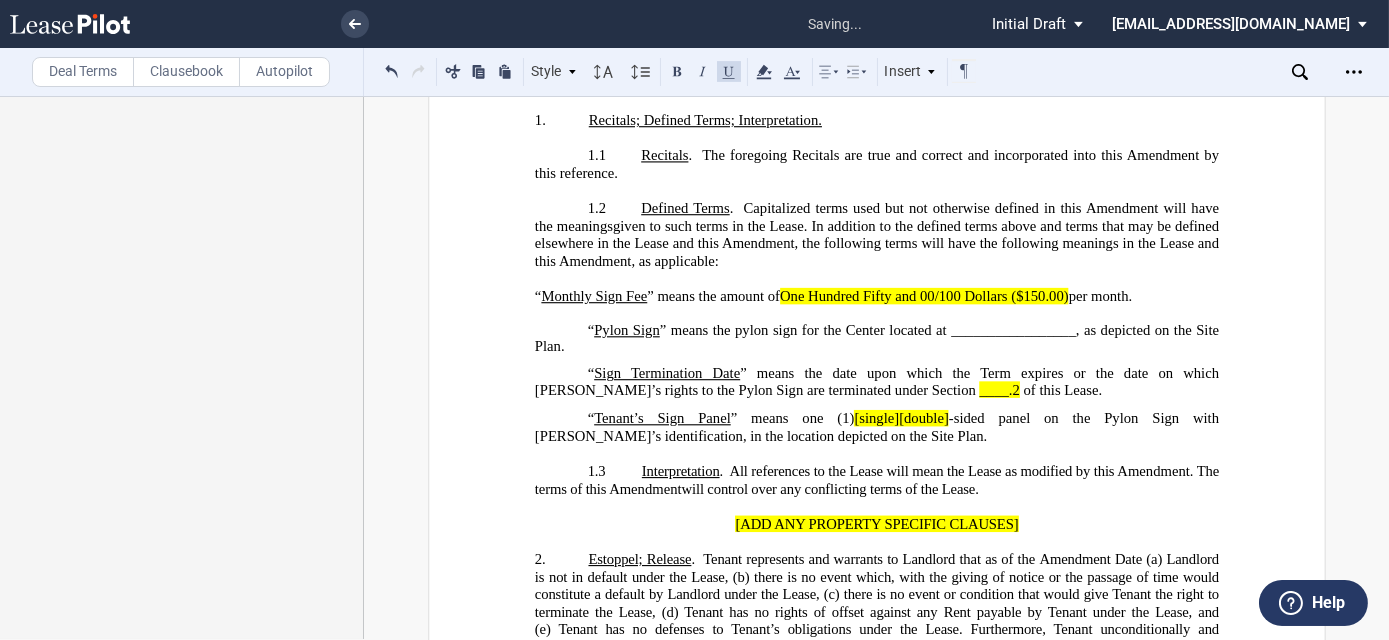 click on "﻿" at bounding box center (876, 315) 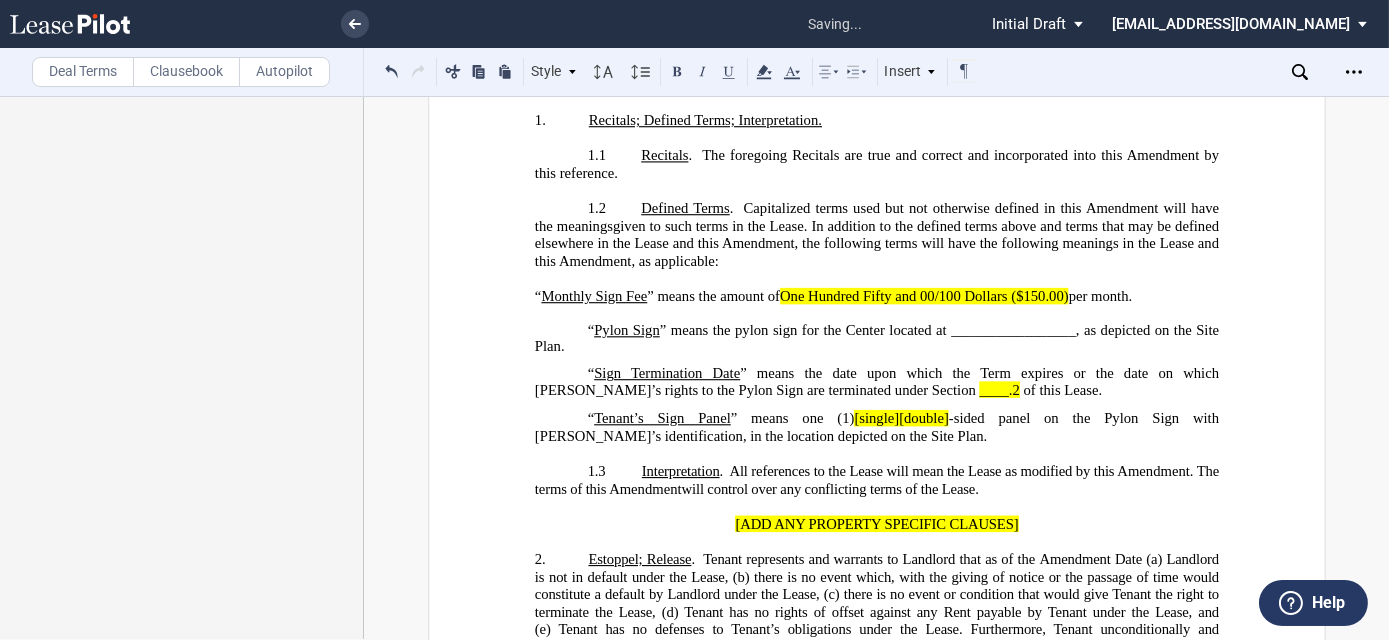 click on "Style
A. Recital
1. Section
1.1 Subsection
(a) Subsection
Normal
Normal
8pt
9pt
10pt
10.5pt
11pt
12pt
14pt
16pt
Normal
1
1.15
1.5
2
3
No Color
Automatic
Align Left
Center
Align Right
Justify
Paragraph
First Line
Insert
List
A. Recital
1. Section
1.1 Subsection
(a) Subsection
Normal
Select
list outline
you would like to define" at bounding box center (699, 72) 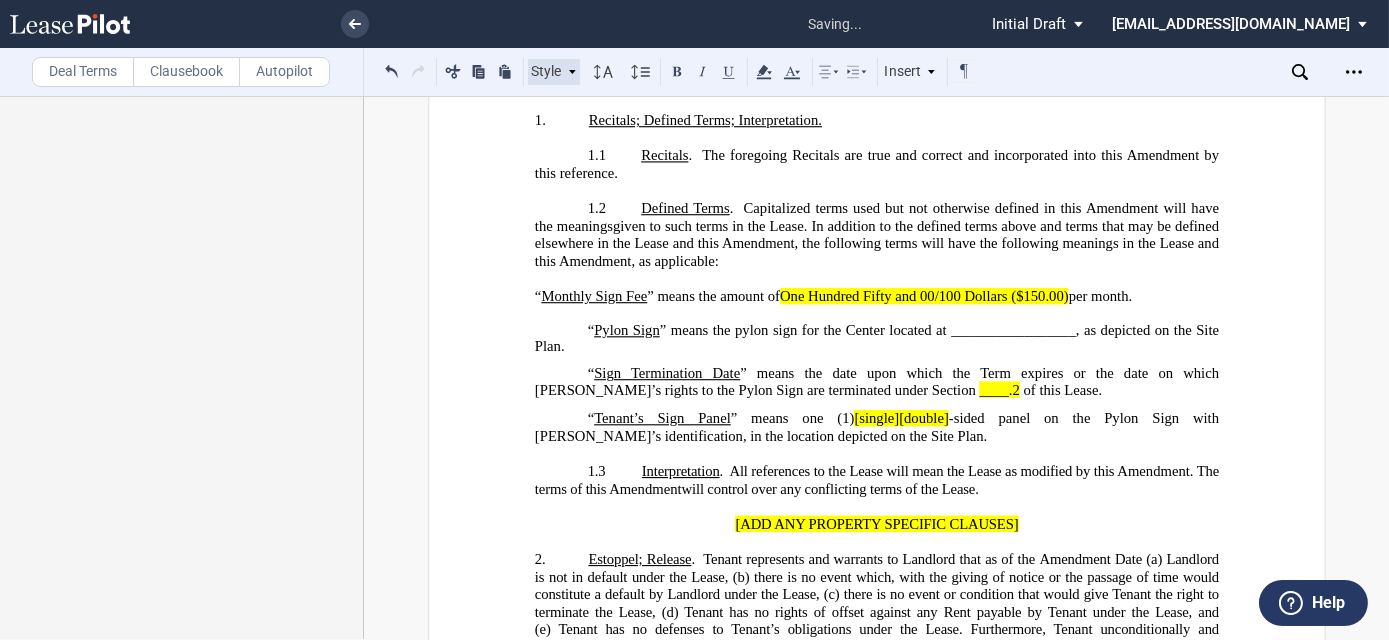 drag, startPoint x: 556, startPoint y: 58, endPoint x: 555, endPoint y: 72, distance: 14.035668 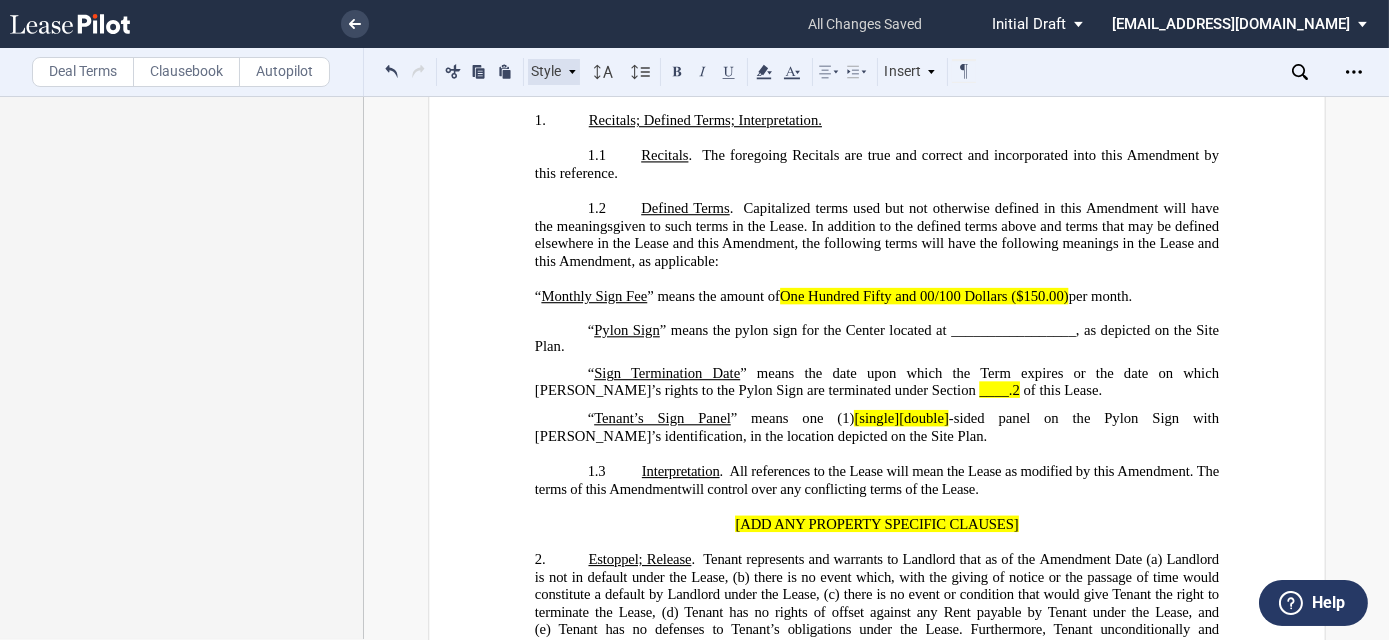click on "Style" at bounding box center (554, 72) 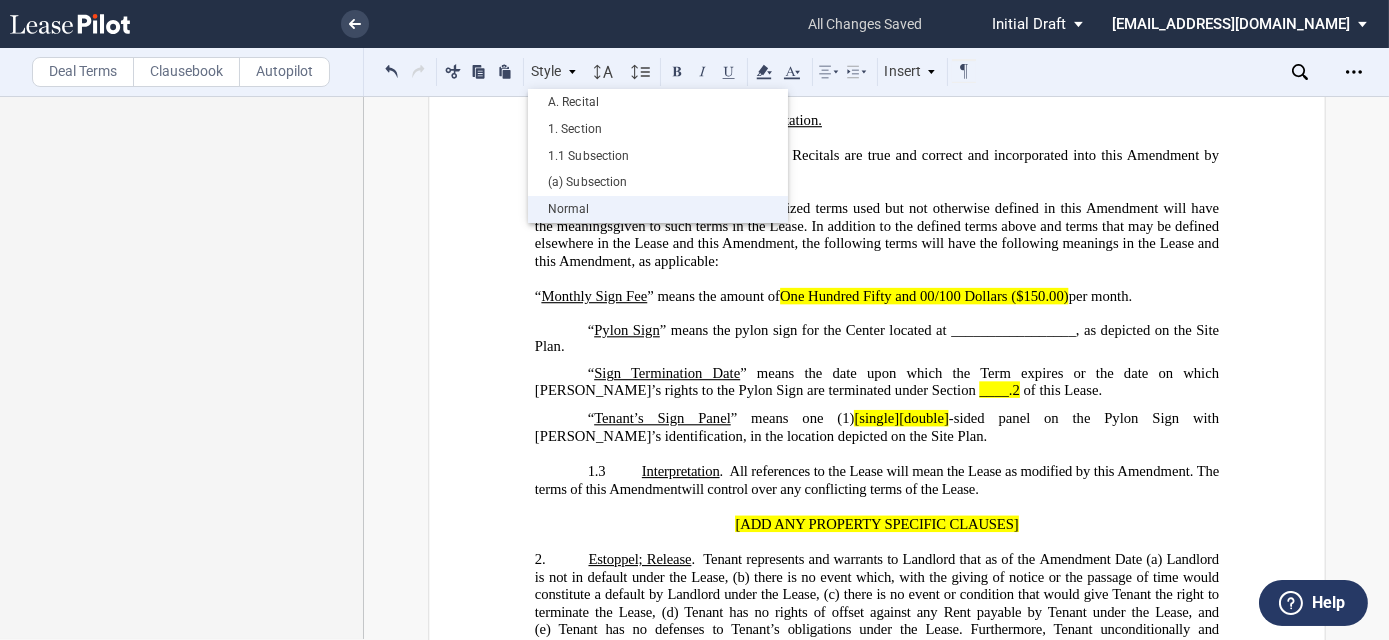 click on "Normal" at bounding box center (658, 209) 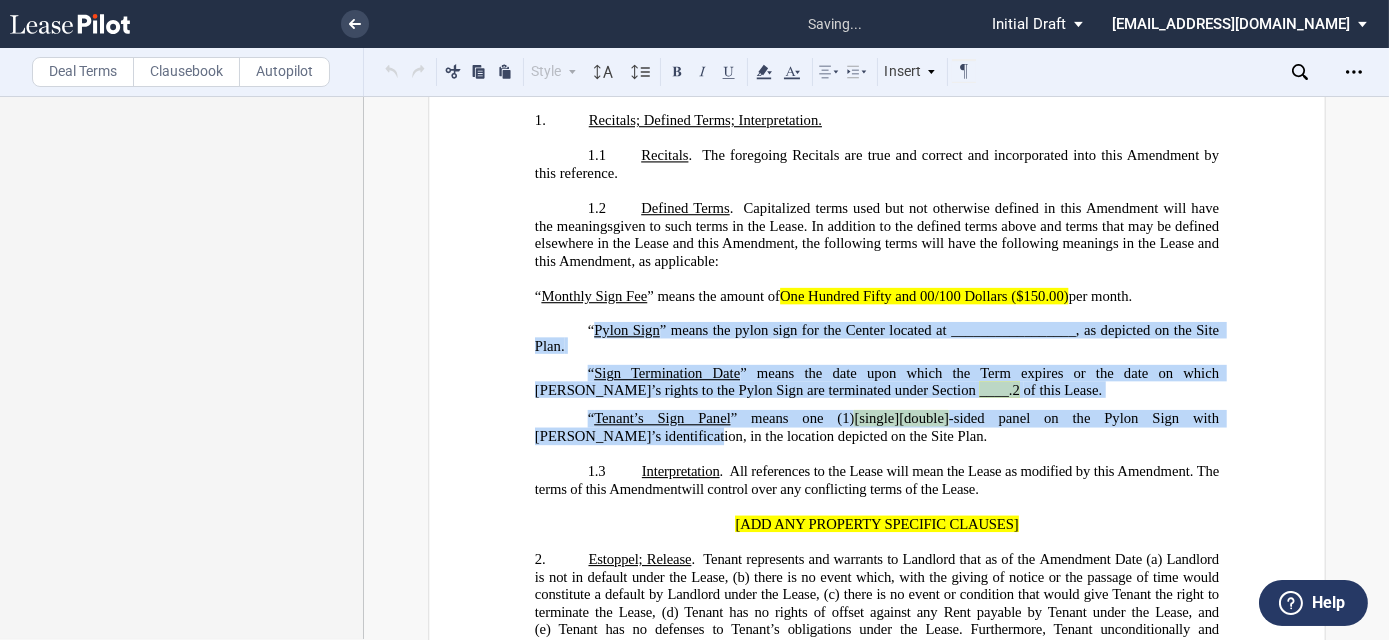 drag, startPoint x: 589, startPoint y: 315, endPoint x: 625, endPoint y: 431, distance: 121.45781 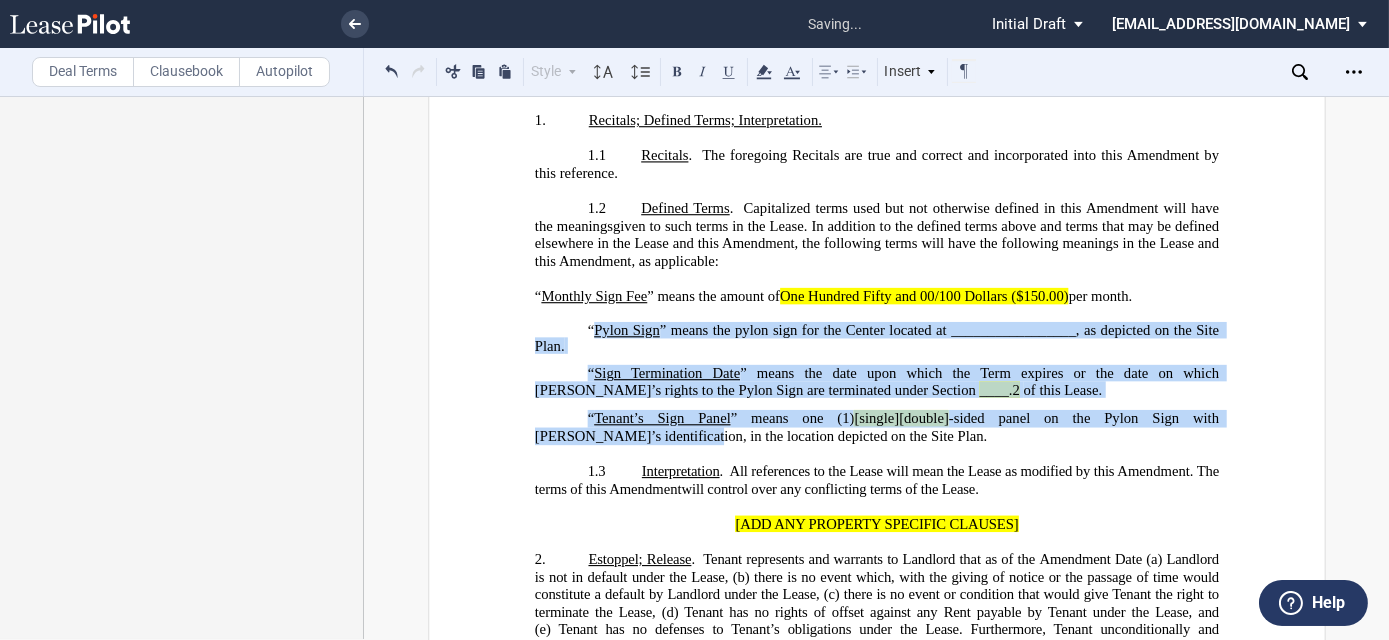 click on "-sided panel on the Pylon Sign with [PERSON_NAME]’s identification, in the location depicted on the Site Plan." 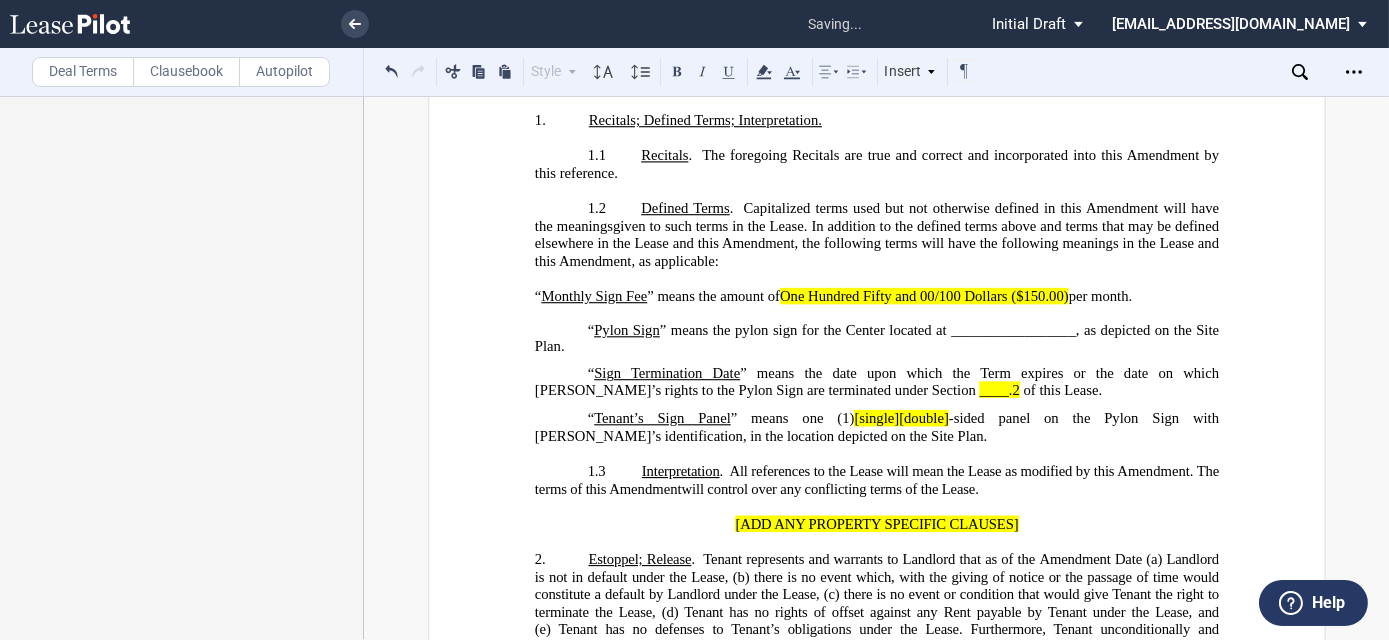 click on "Tenant’s Sign Panel" 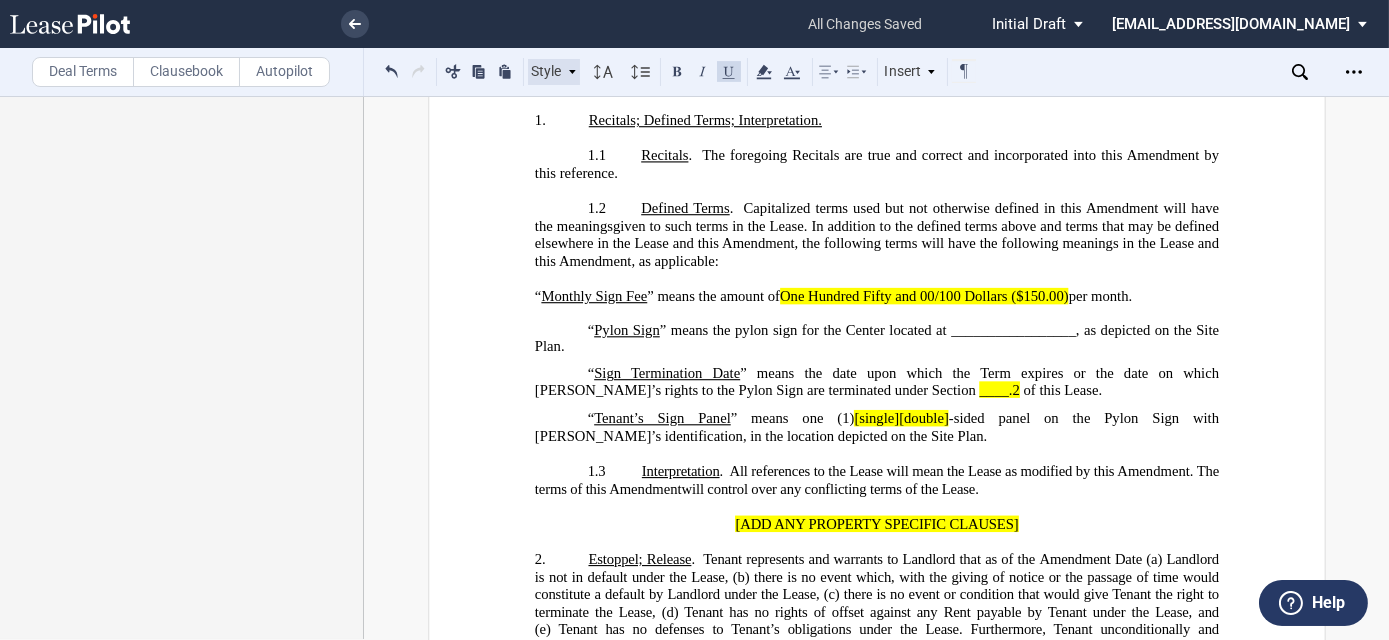 drag, startPoint x: 558, startPoint y: 61, endPoint x: 576, endPoint y: 188, distance: 128.26924 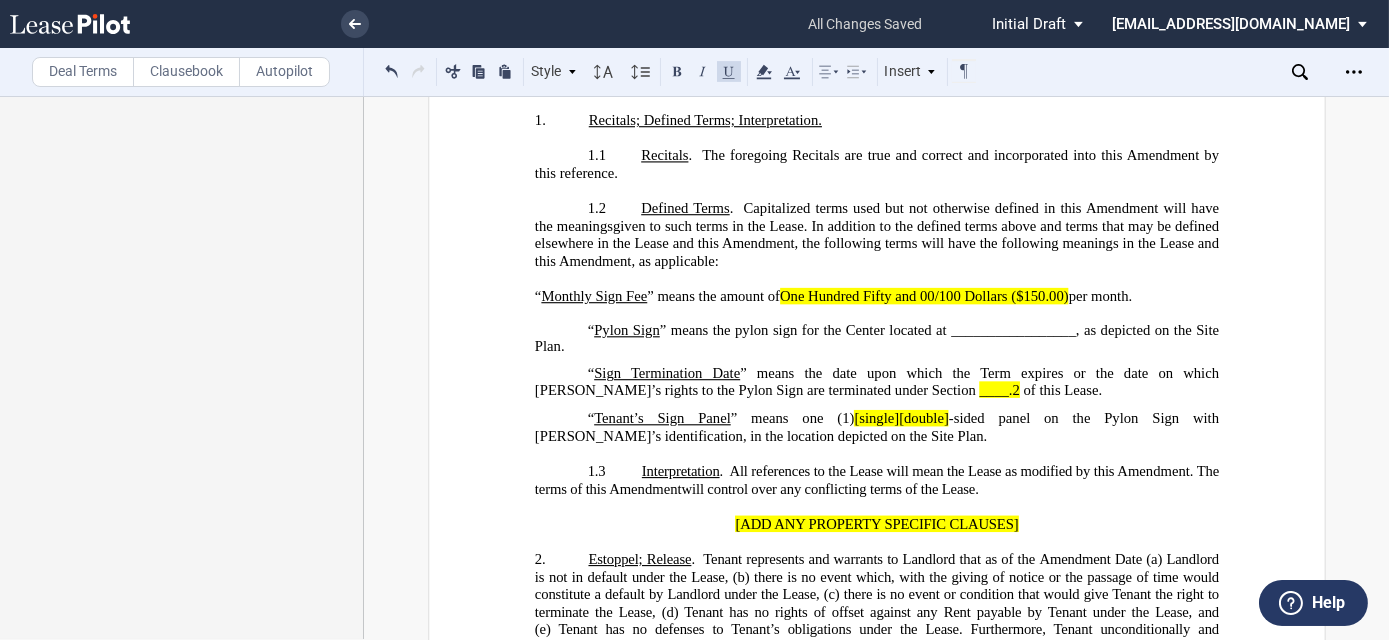 click on "Style" at bounding box center [554, 72] 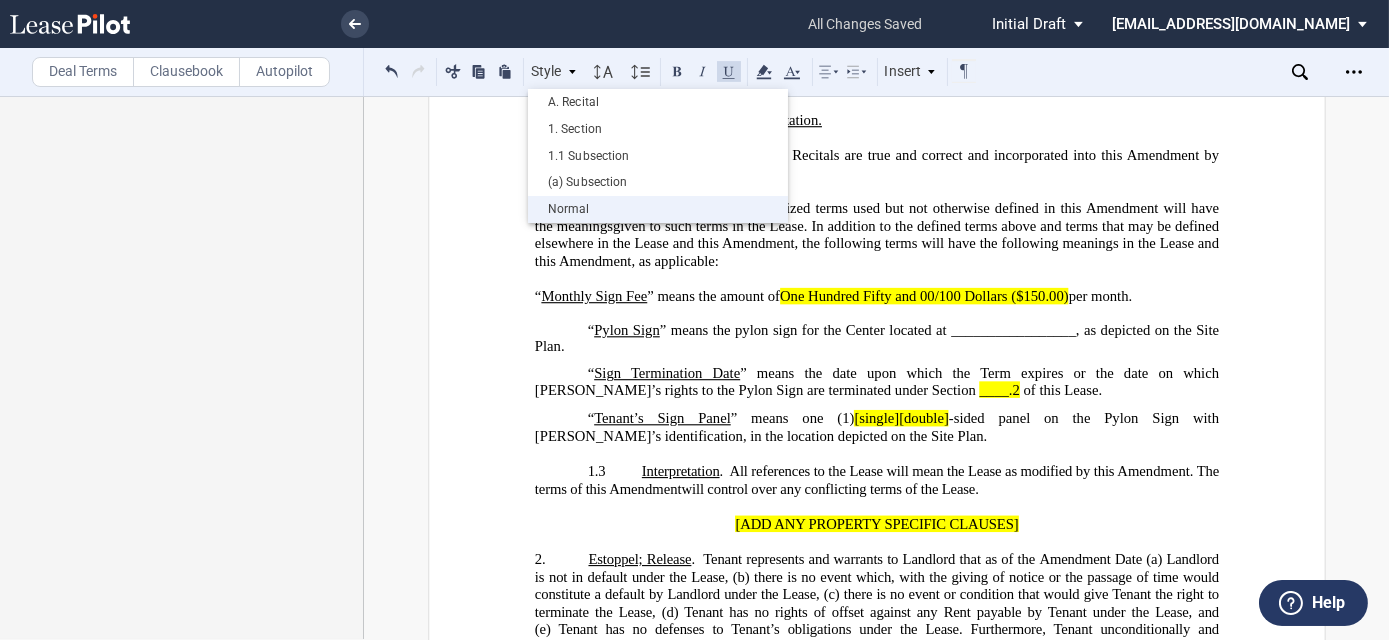 click on "Normal" at bounding box center [658, 209] 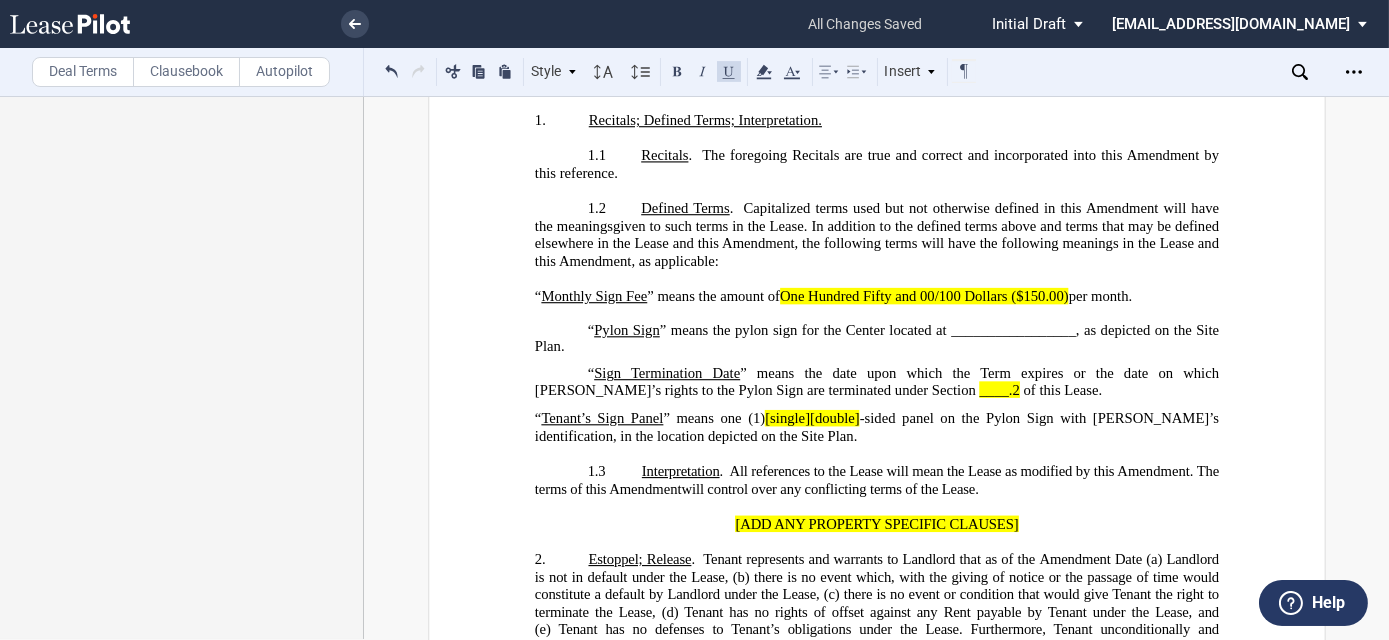 click on "“ Pylon Sign ” means the pylon sign for the Center located at _________________, as depicted on the Site Plan. “ Pylon Sign ” means the pylon sign for the Center located at _________________, as depicted on the Site Plan. “ Sign Termination Date ” means the date upon which the Term expires or the date on which [PERSON_NAME]’s rights to the Pylon Sign are terminated under Section   ____.2   of this Lease. “ Pylon Sign ” means the pylon sign for the Center located at _________________, as depicted on the Site Plan. ﻿ “ Sign Termination Date ” means the date upon which the Term expires or the date on which Tenant’s rights to the Pylon Sign are terminated under Section   ____.2   of this Lease. “ Sign Termination Date ” means the date upon which the Term expires or the date on which [PERSON_NAME]’s rights to the Pylon Sign are terminated under Section   ____.2   of this Lease. “ Tenant’s Sign Panel ” means one (1)  [single][double] ﻿" at bounding box center [876, 393] 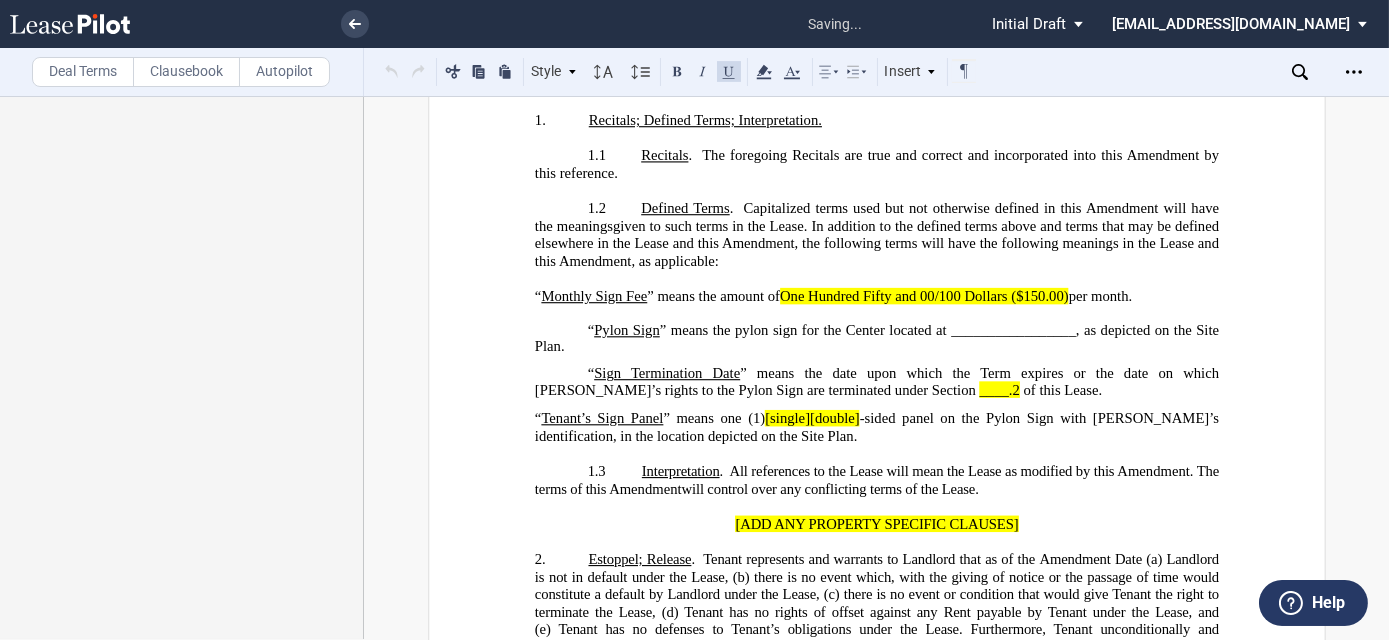 click on "” means the date upon which the Term expires or the date on which [PERSON_NAME]’s rights to the Pylon Sign are terminated under Section" 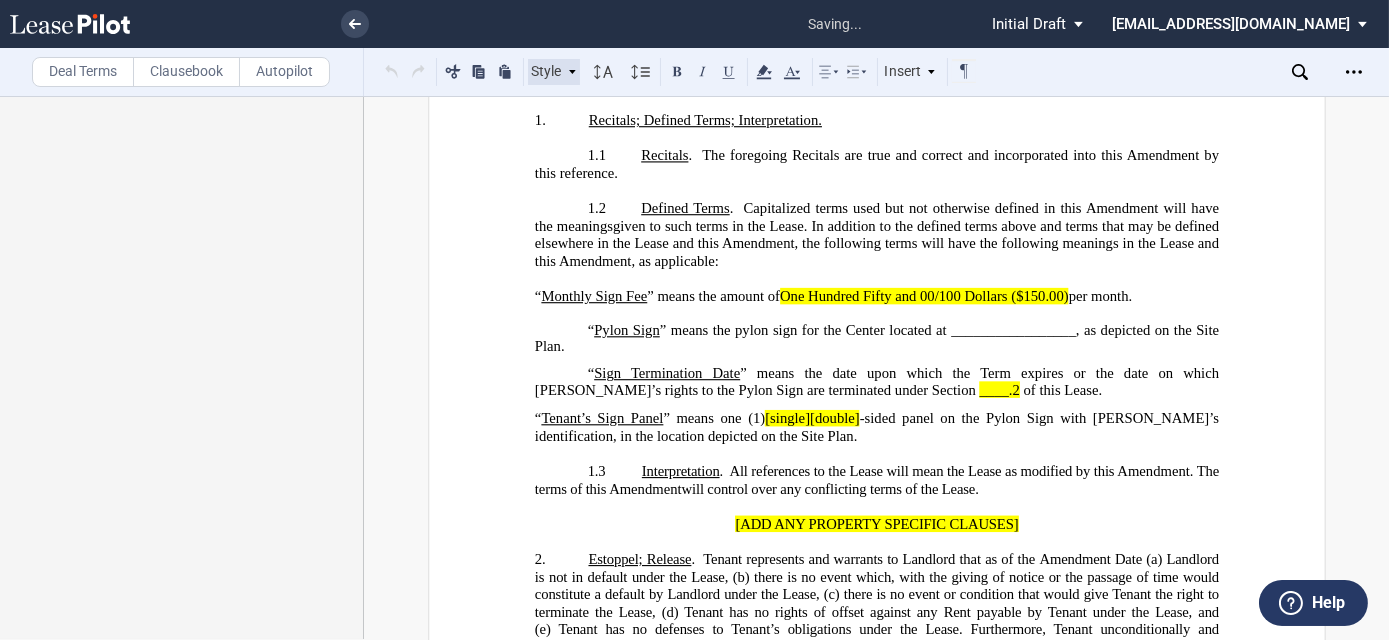 click on "Style" at bounding box center [554, 72] 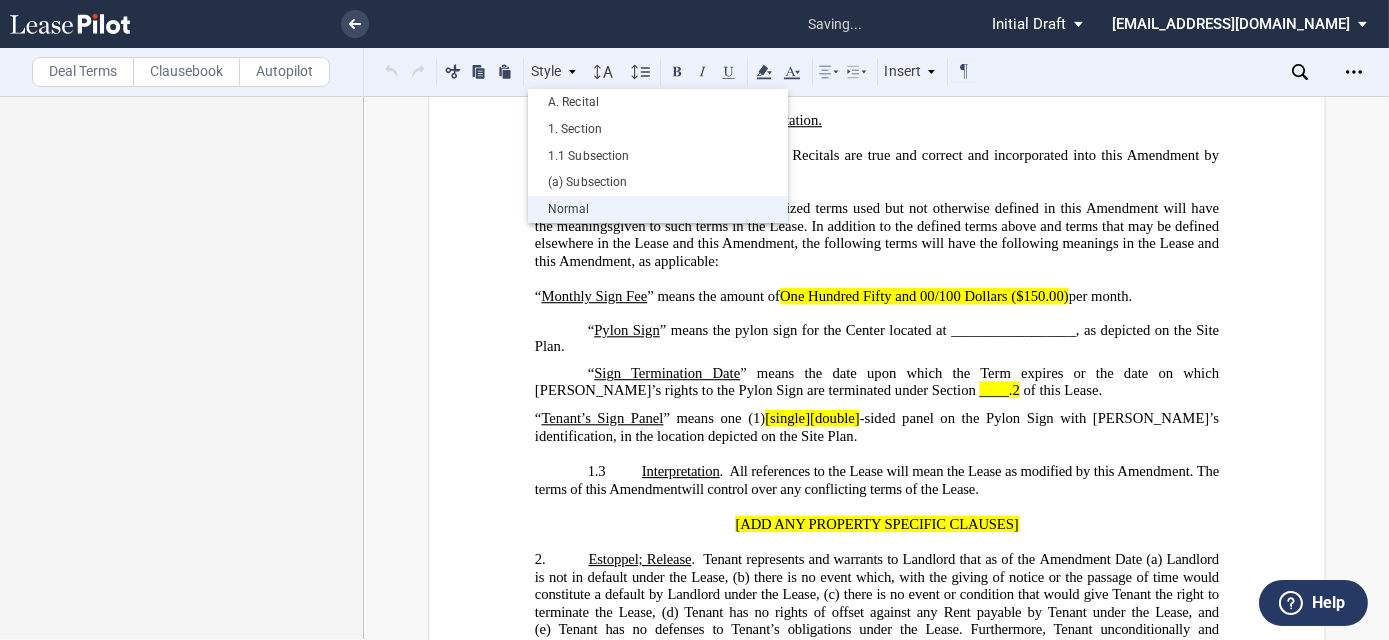 click on "Normal" at bounding box center [658, 209] 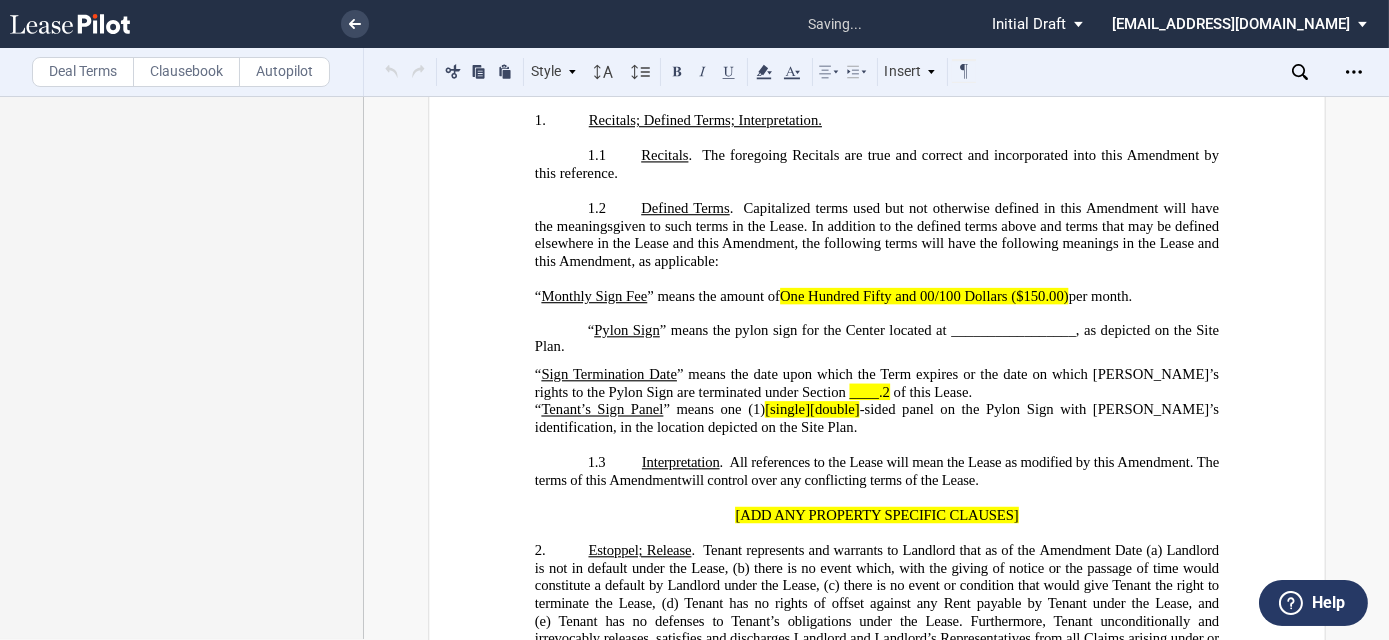 drag, startPoint x: 589, startPoint y: 343, endPoint x: 586, endPoint y: 331, distance: 12.369317 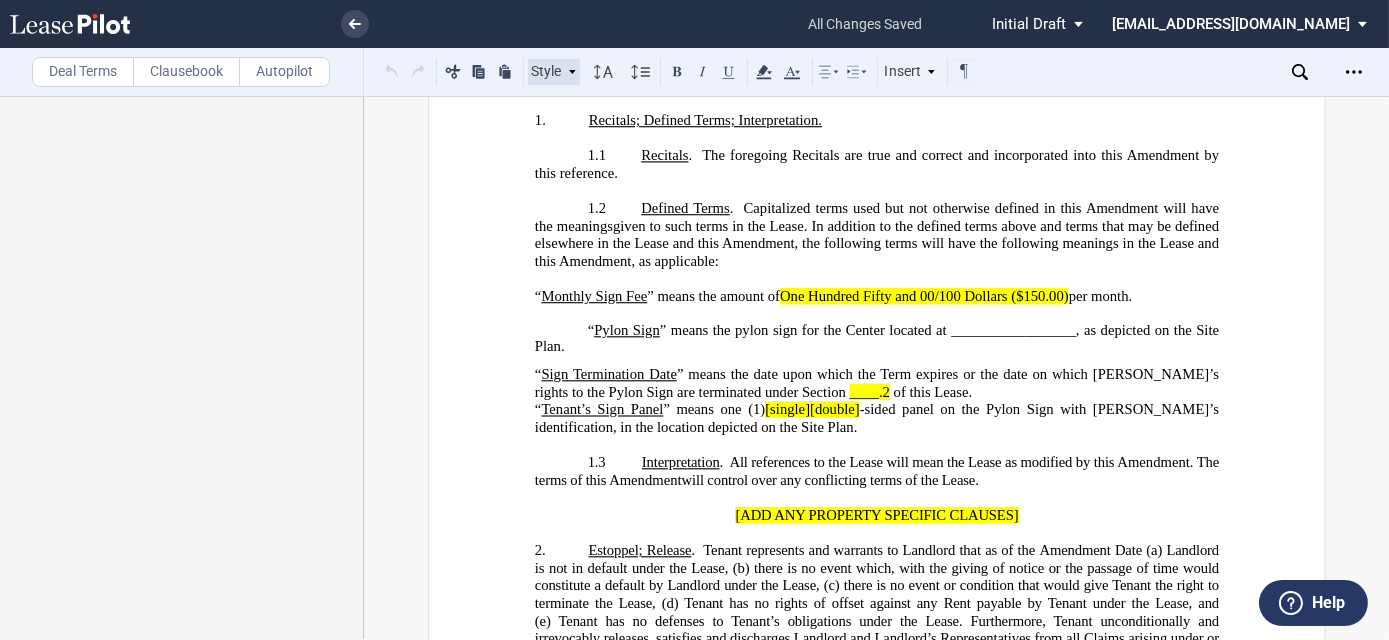 click on "Style" at bounding box center [554, 72] 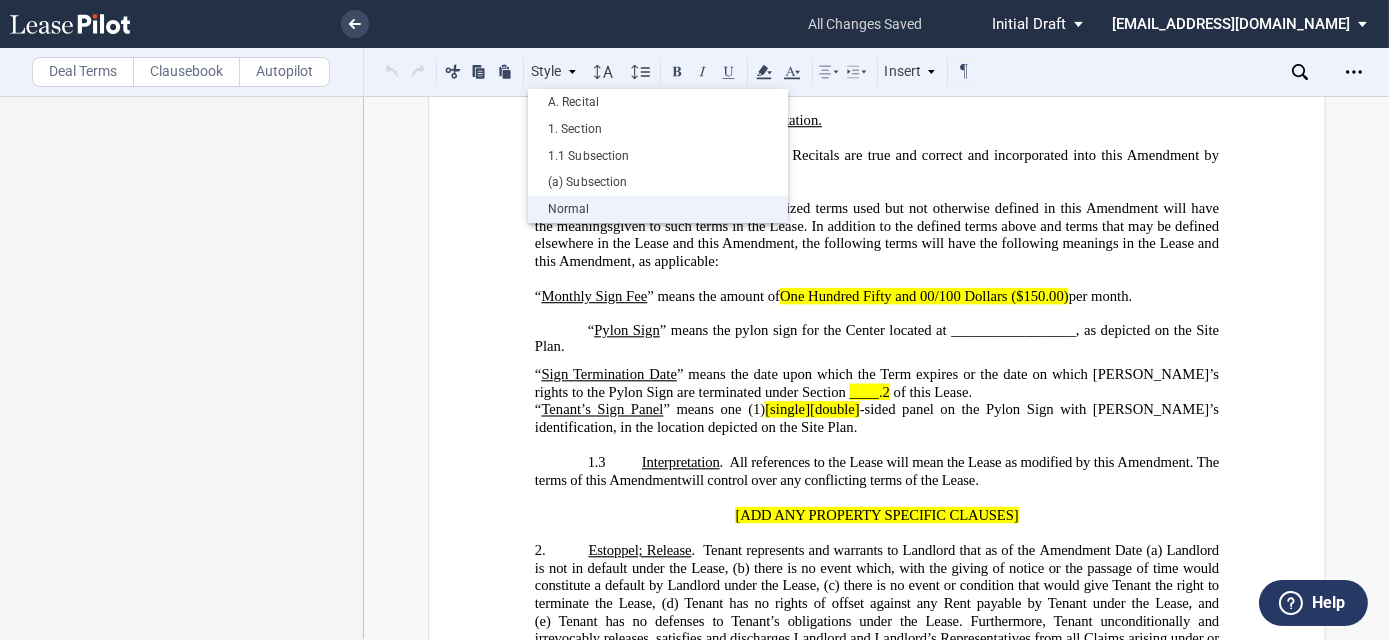 click on "Normal" at bounding box center (658, 209) 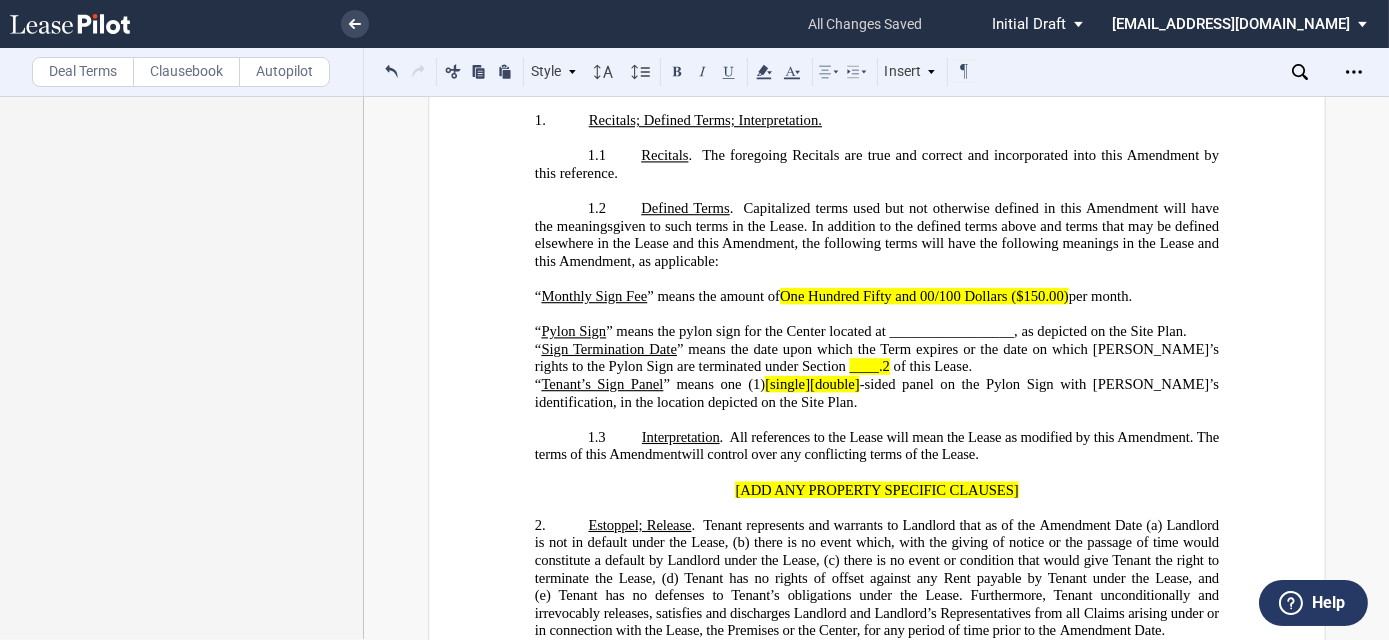 click on "“ Sign Termination Date ” means the date upon which the Term expires or the date on which [PERSON_NAME]’s rights to the Pylon Sign are terminated under Section   ____.2   of this Lease." at bounding box center (876, 358) 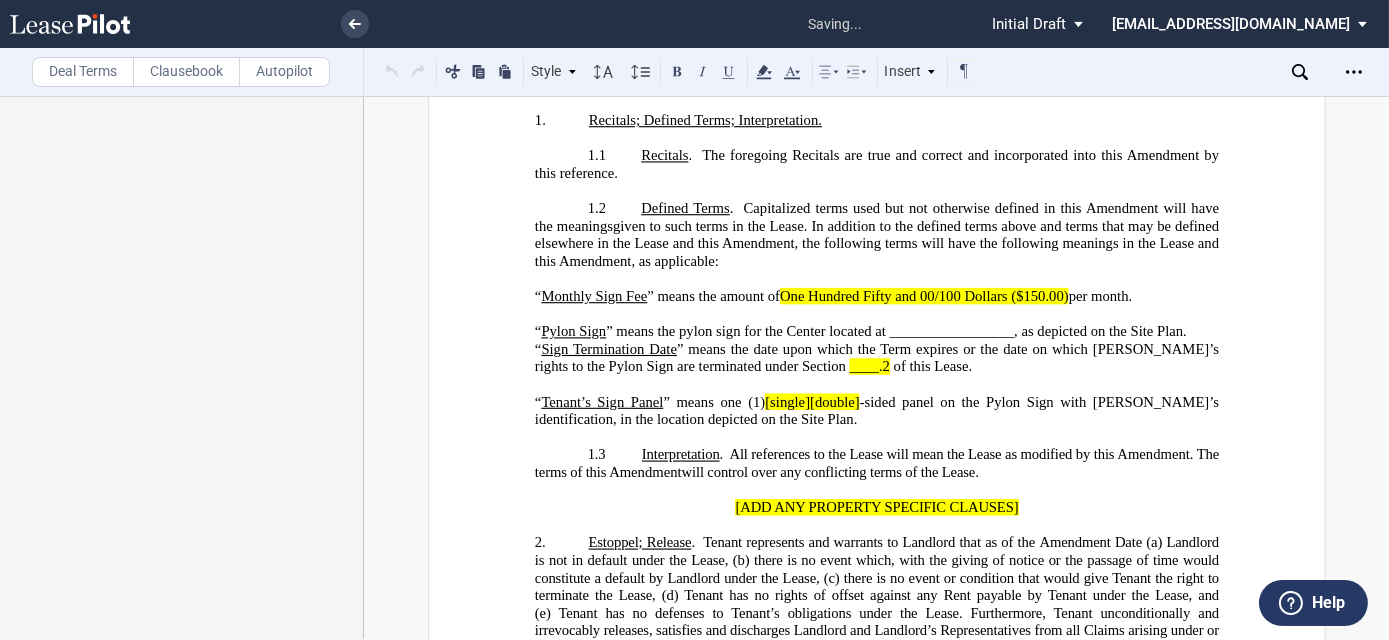 click on "“ Pylon Sign ” means the pylon sign for the Center located at _________________, as depicted on the Site Plan. ﻿" at bounding box center (876, 332) 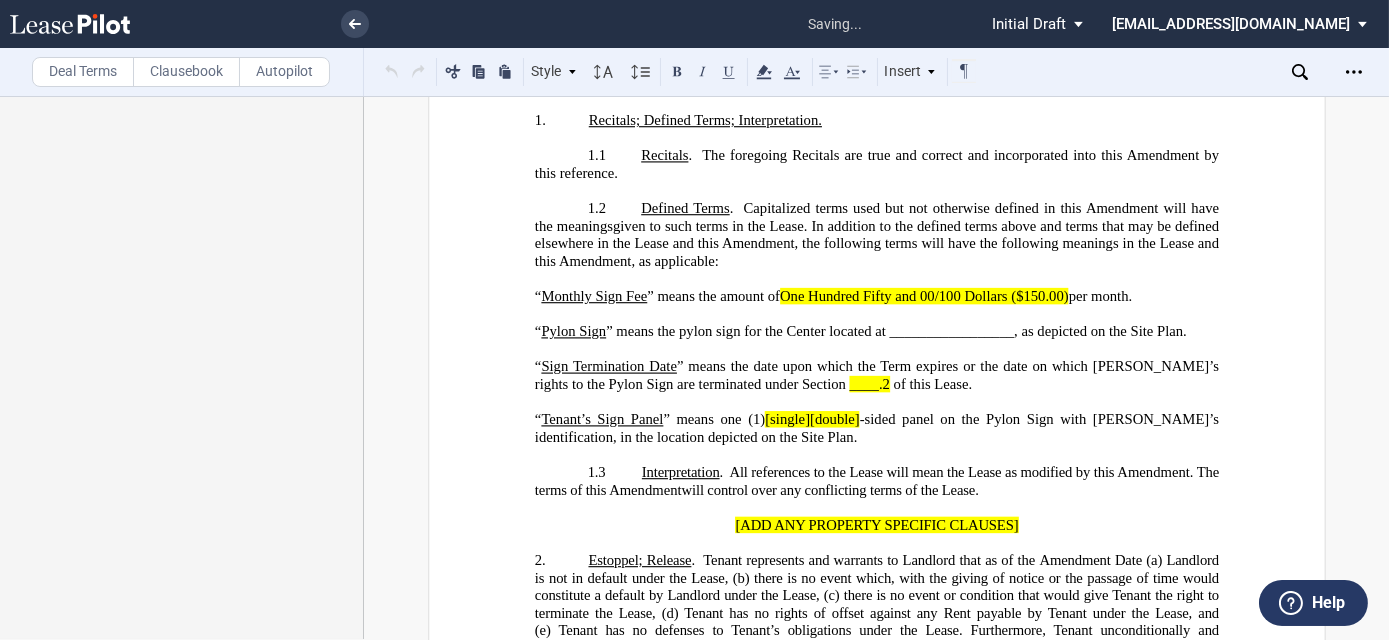 click on "“" 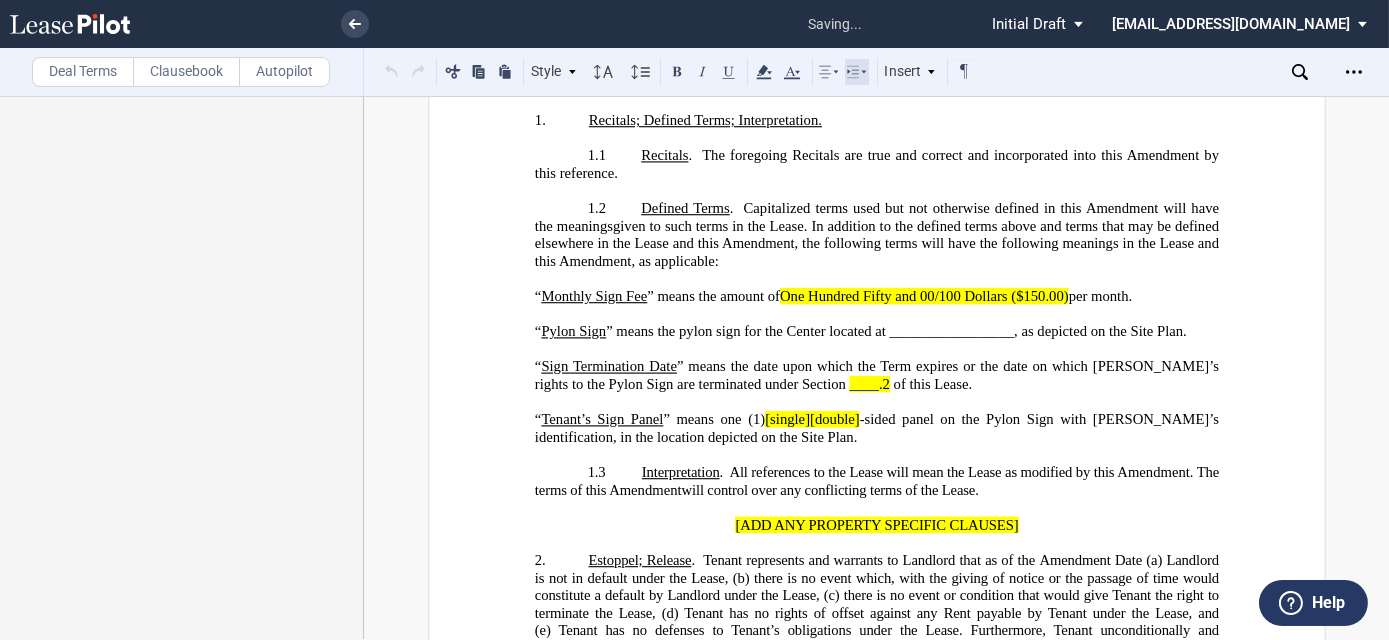 click 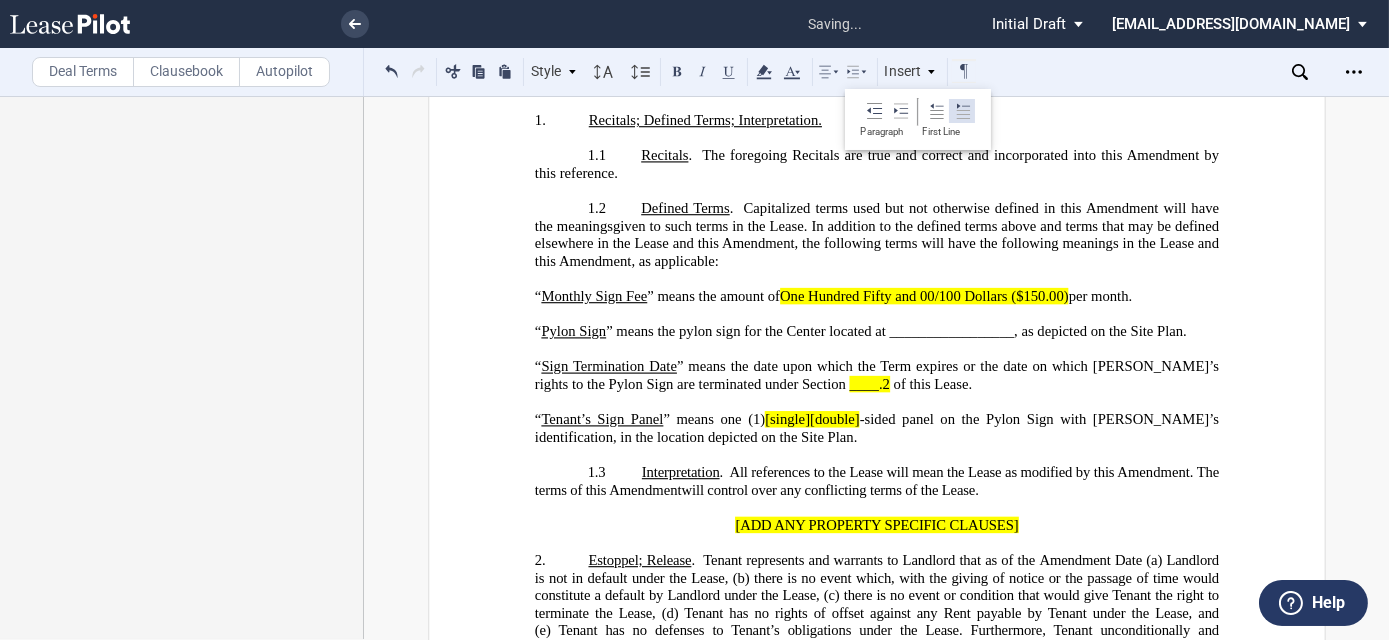 click 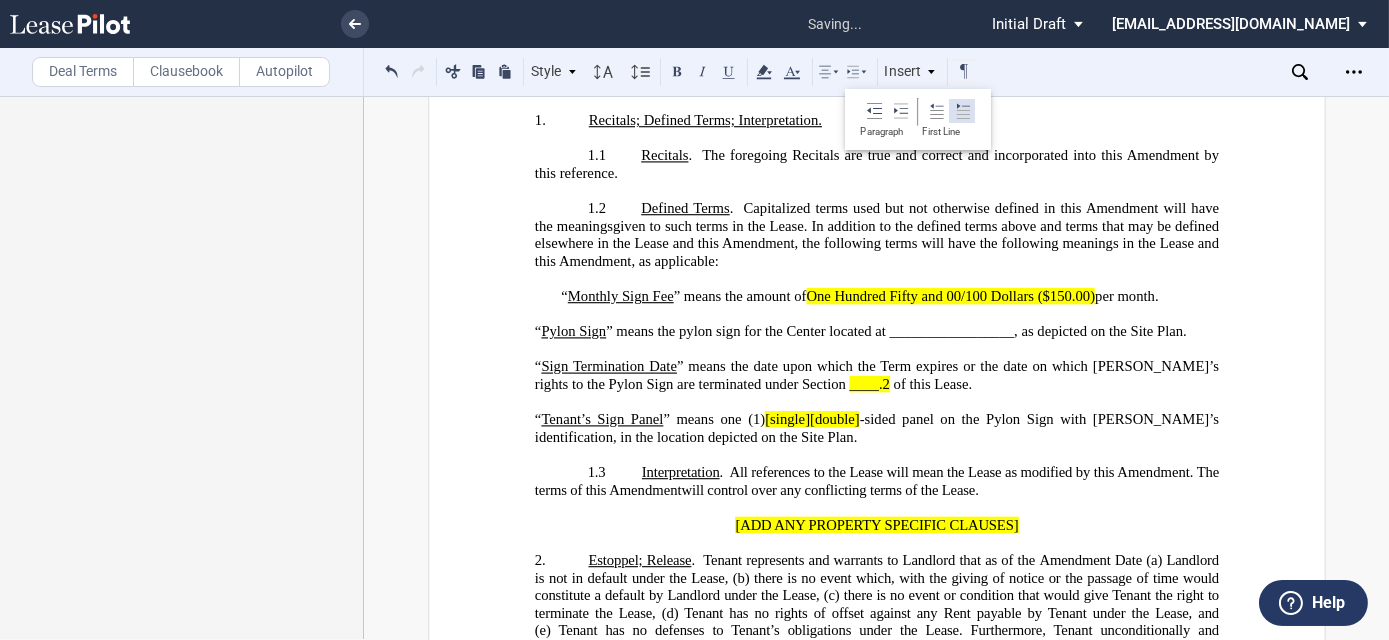 click 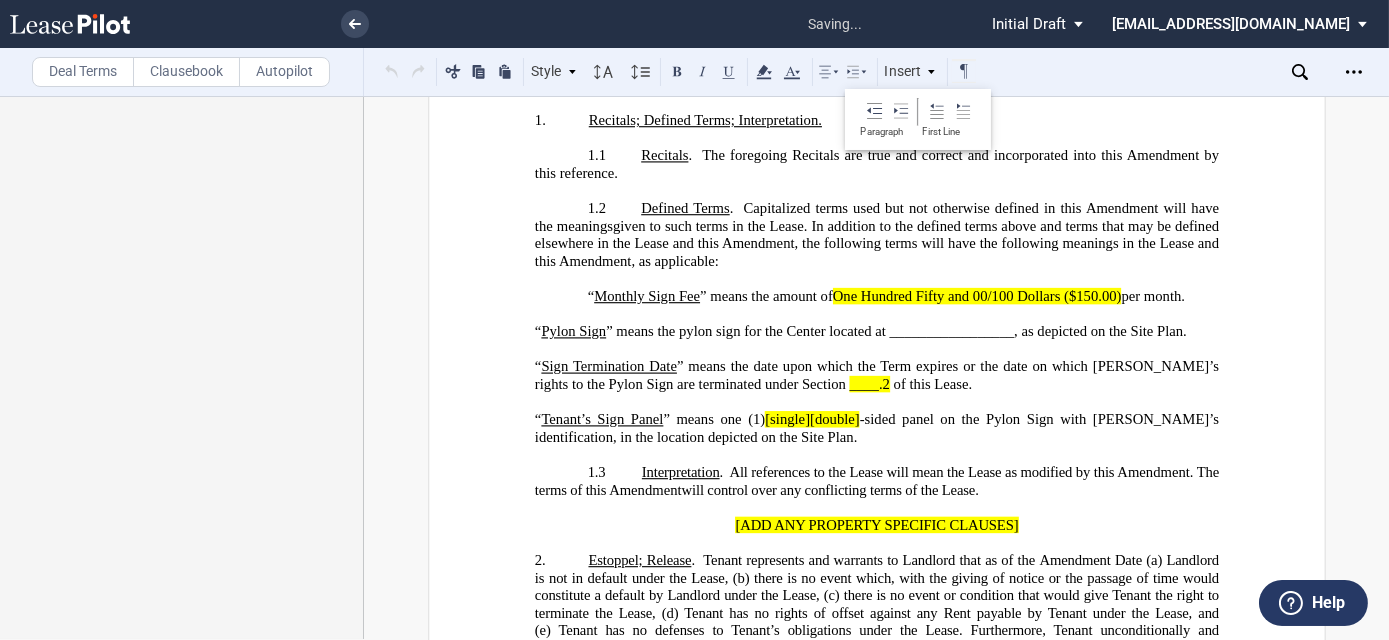 click on "“" 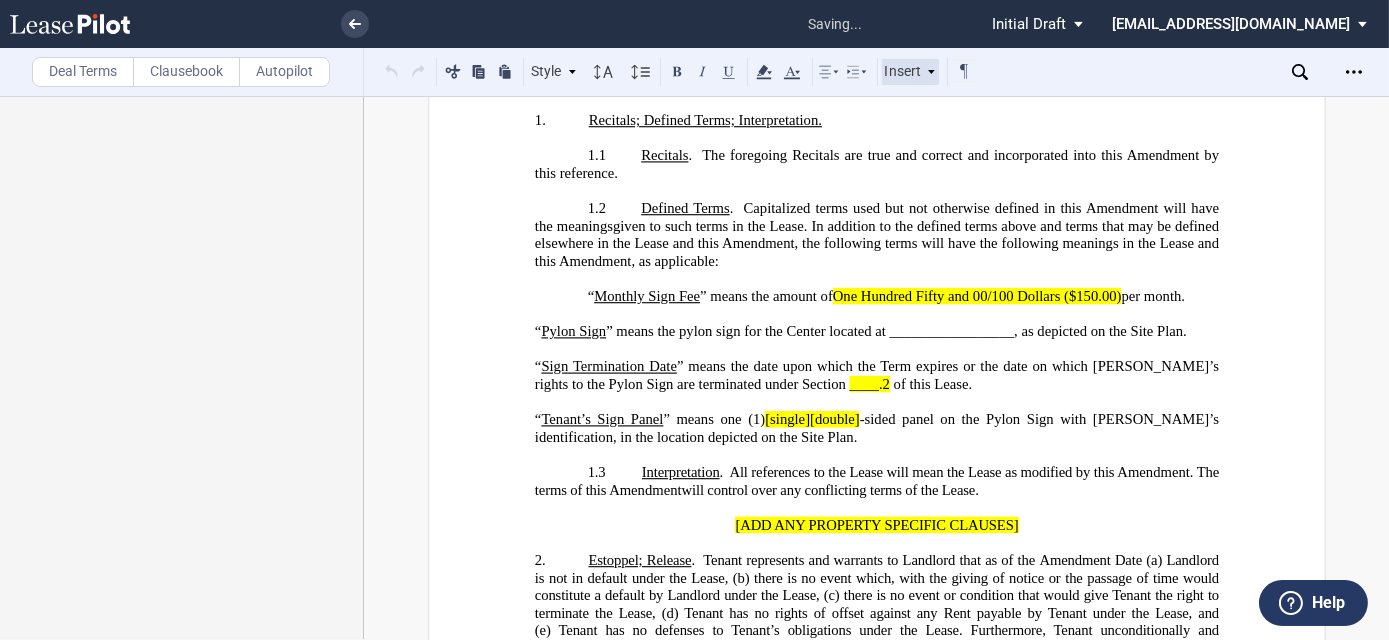 click on "Insert" at bounding box center (911, 72) 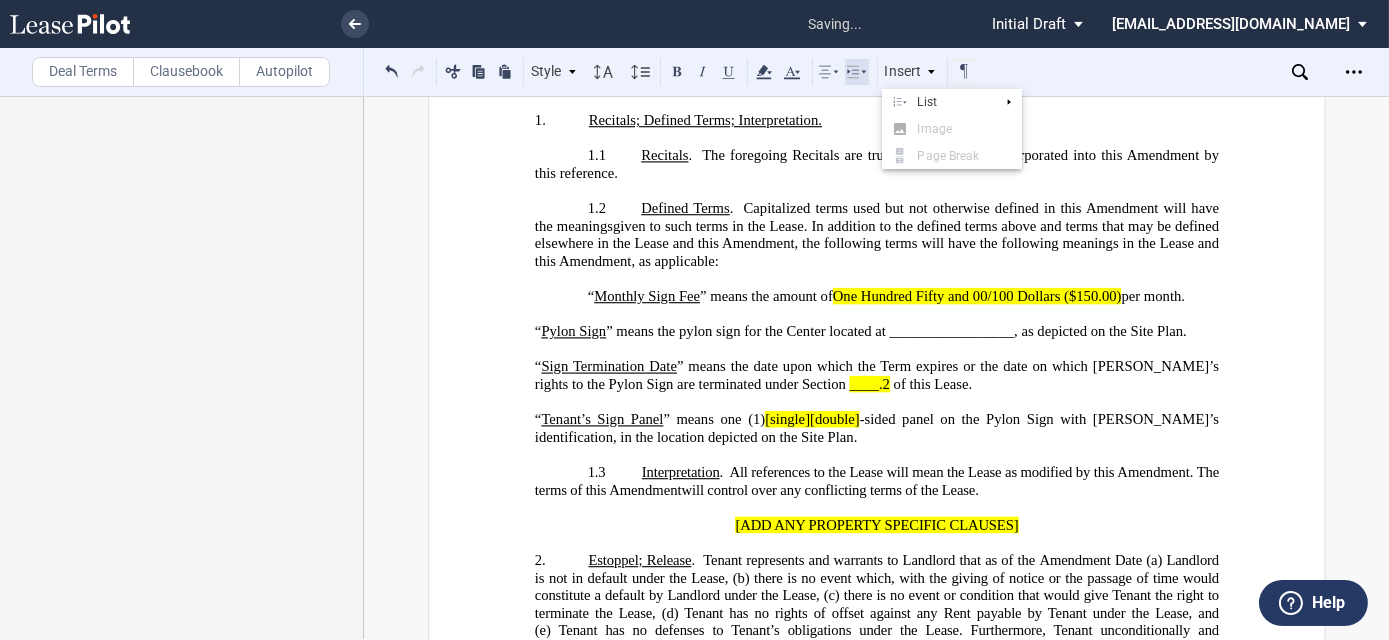 click 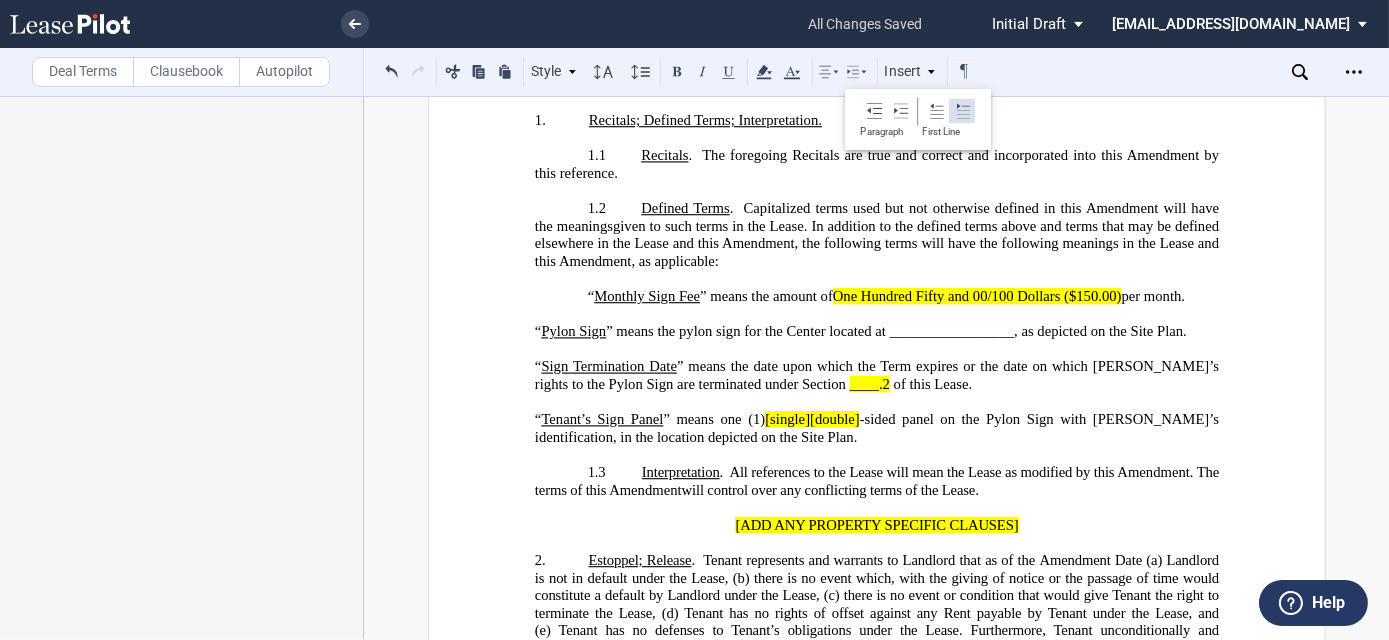 click 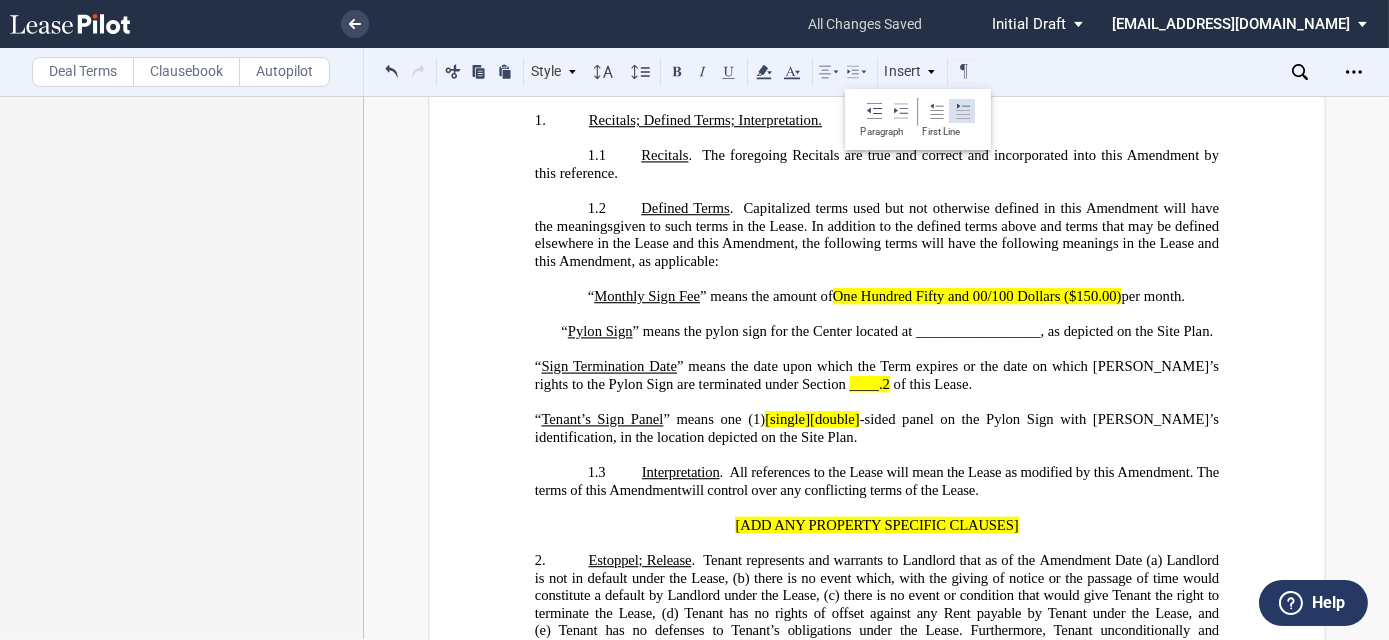 click 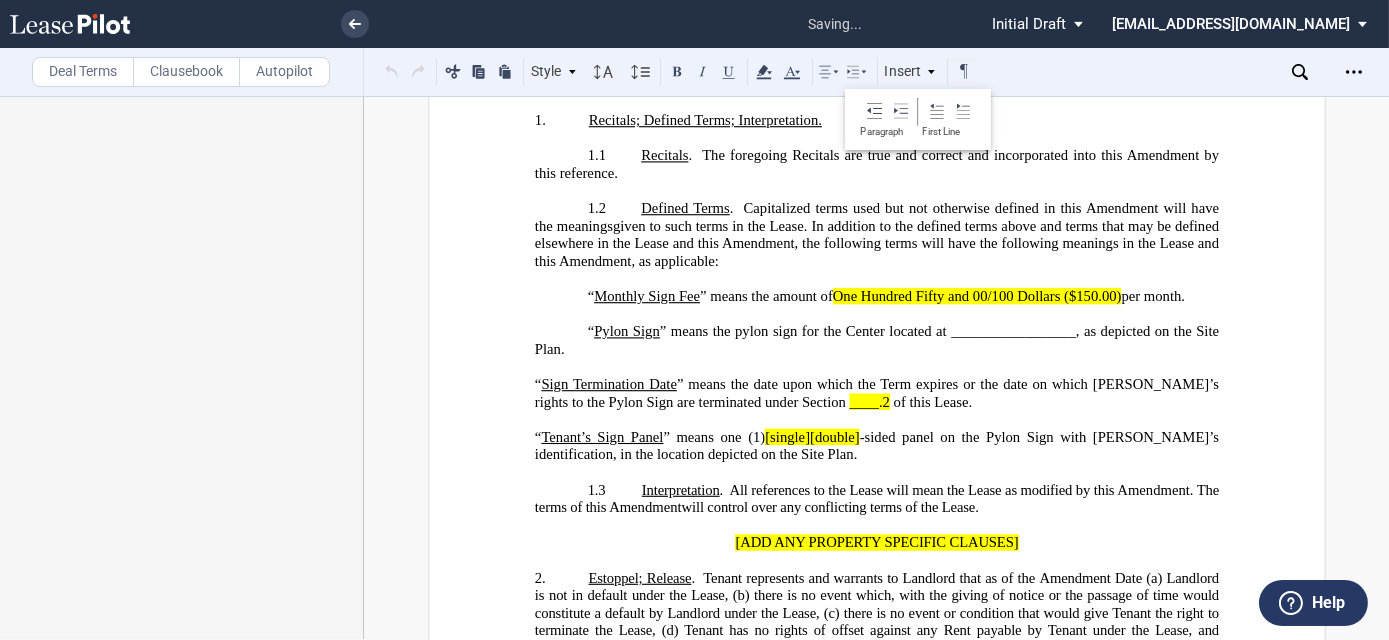 click on "“" 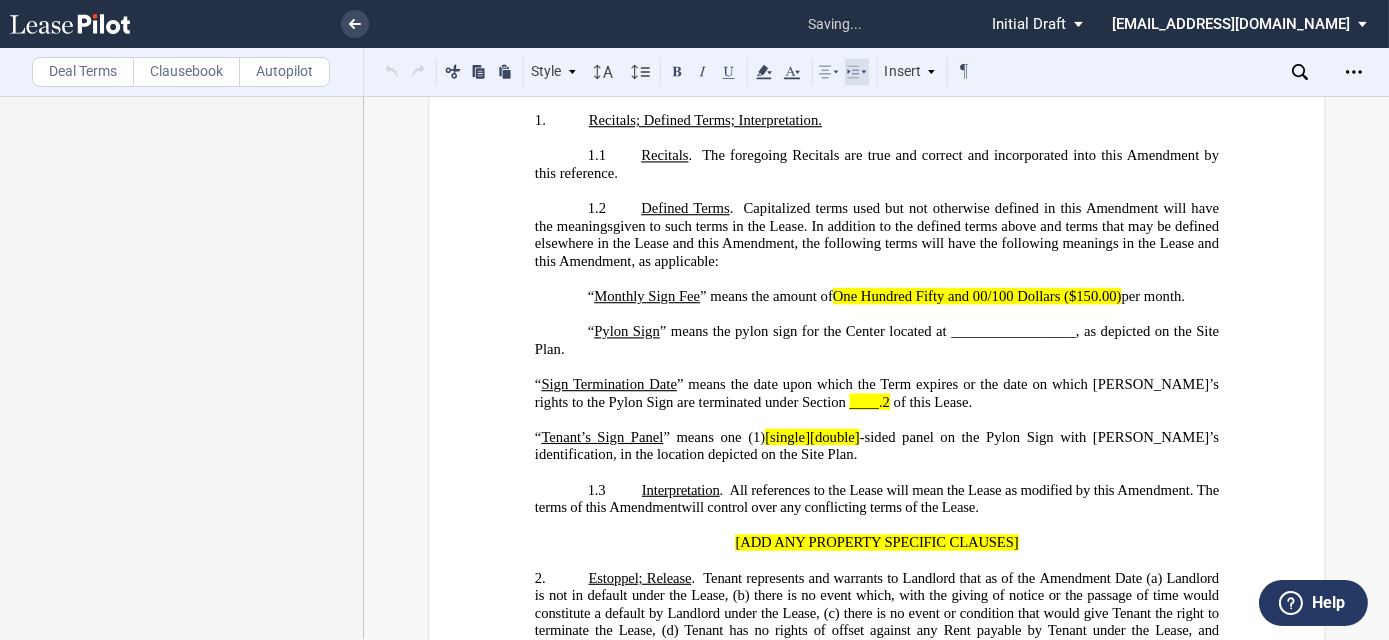 click 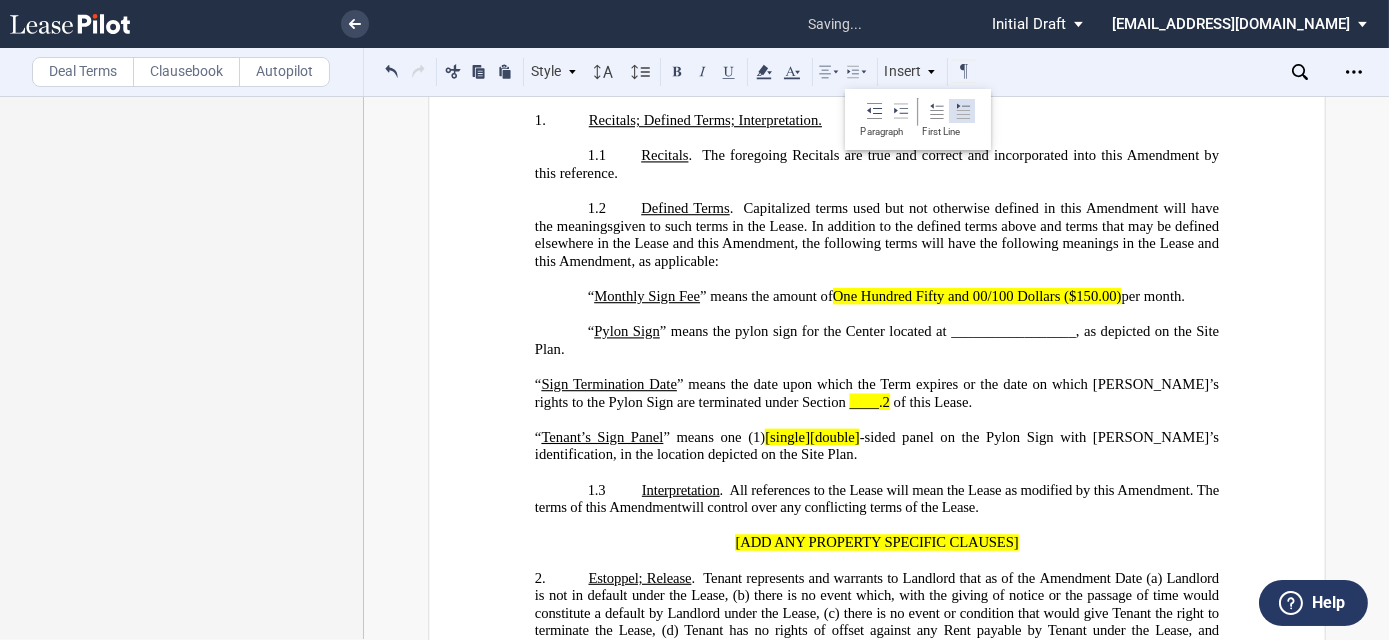 click at bounding box center (961, 111) 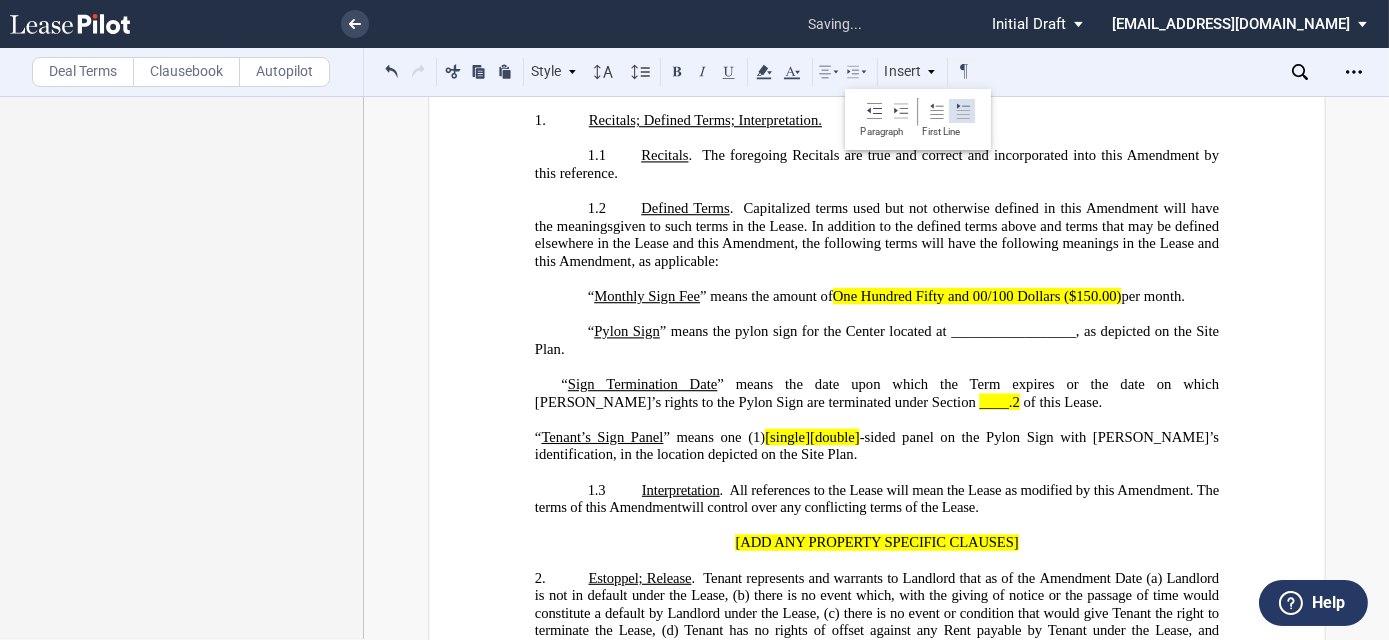 click at bounding box center (961, 111) 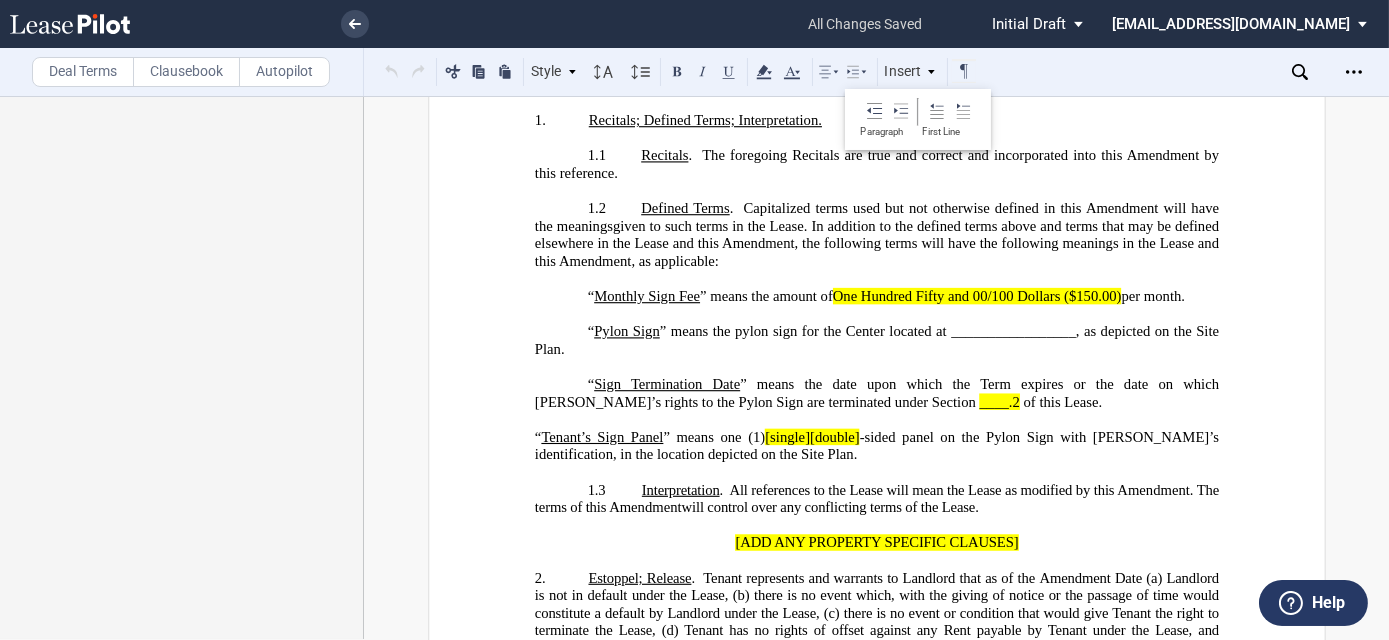 click on "﻿ ﻿ ﻿  AMENDMENT TO LEASE AGREEMENT
﻿
THIS   ﻿ ﻿   ﻿ ﻿  AMENDMENT TO LEASE AGREEMENT (this “ ﻿ ﻿ ﻿ ﻿  Amendment ”), dated as of _________,   2025  (the “ ﻿ ﻿ ﻿ ﻿  Amendment Date ”), is made and entered into by and between  SVAP III CORAL LANDINGS, LLC ,  a   [US_STATE]   limited liability company  (“ Landlord ”), and  ﻿ ﻿ ,   ﻿ ﻿   ﻿ ﻿   ﻿ ﻿  an individual  (“ Tenant ”).
﻿
Recitals
﻿
!!SET_LEVEL_0!! !!Recitals Level 1!!
A.                    Landlord  and [PERSON_NAME]  (as successor-in-interest to  ﻿ ﻿ )  are parties to the  ﻿ ﻿ , dated as of  ﻿ ﻿  (the “ Original Lease ”), as amended by   ( collectively,  the “ Lease ”), for Suite  ﻿ ﻿  (“ Premises ”) at  [GEOGRAPHIC_DATA] , located in  [GEOGRAPHIC_DATA] ,  [US_STATE] .
B." at bounding box center (877, 909) 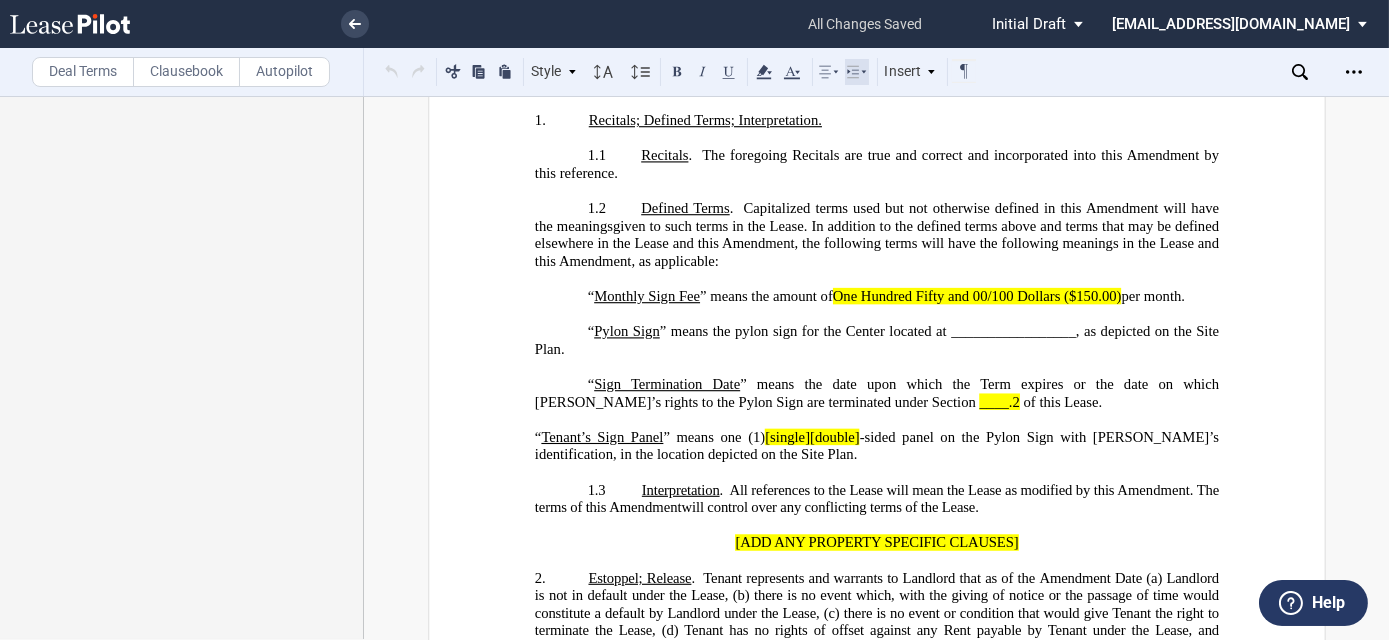 click 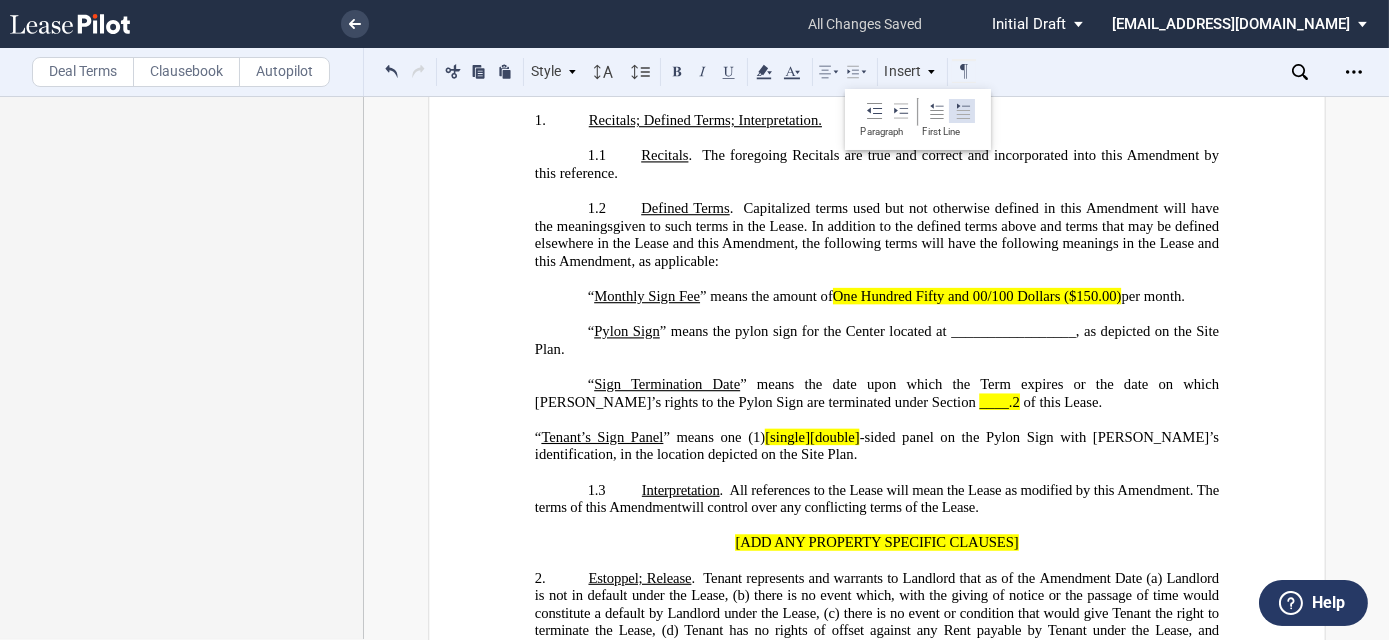 click 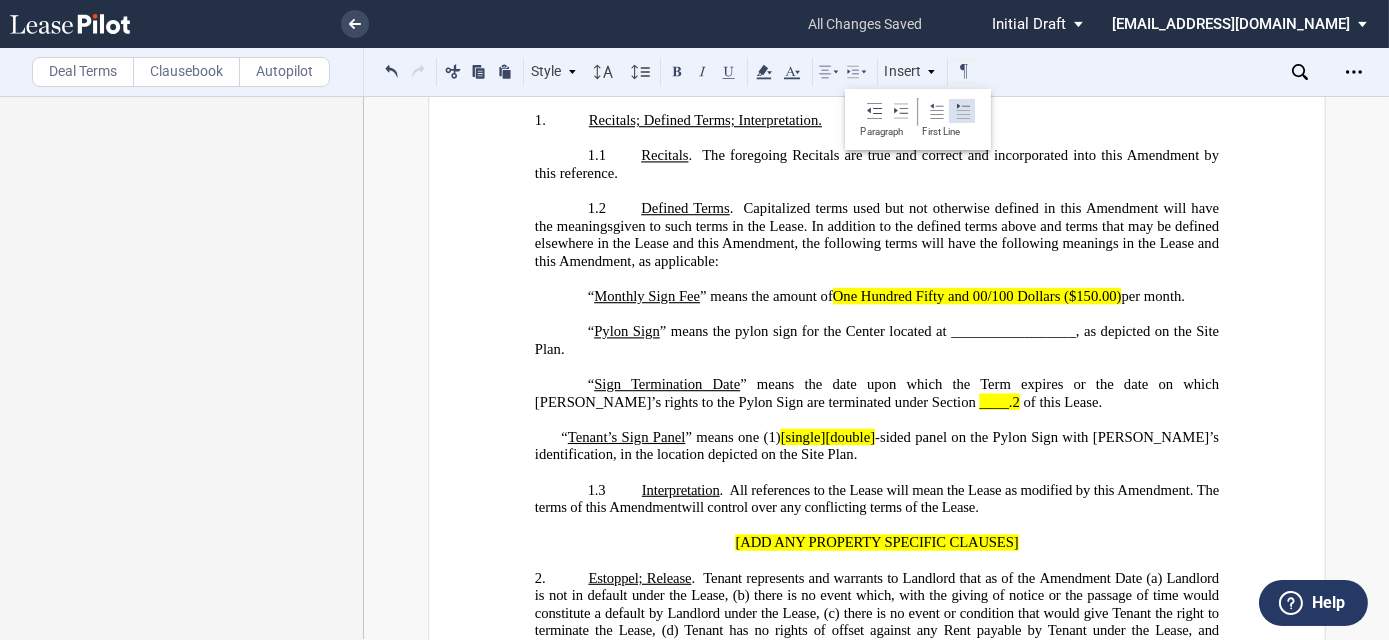 click 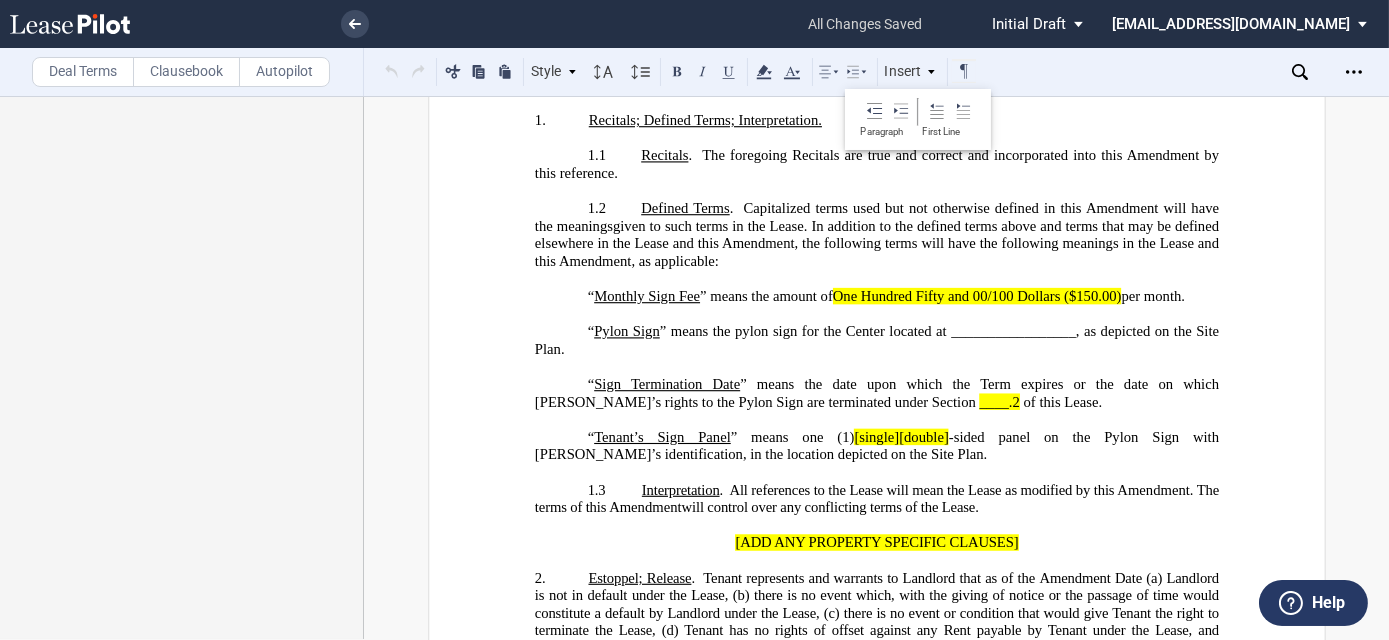 click on "﻿" at bounding box center [876, 473] 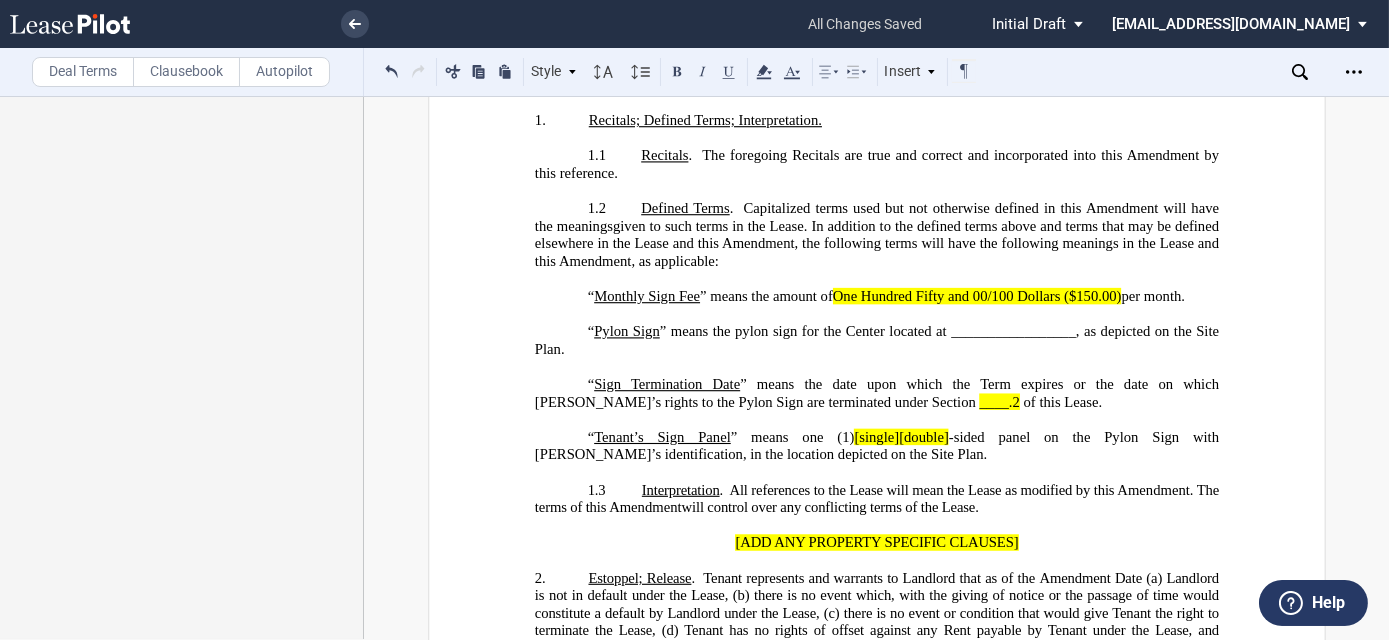 drag, startPoint x: 904, startPoint y: 267, endPoint x: 833, endPoint y: 300, distance: 78.29432 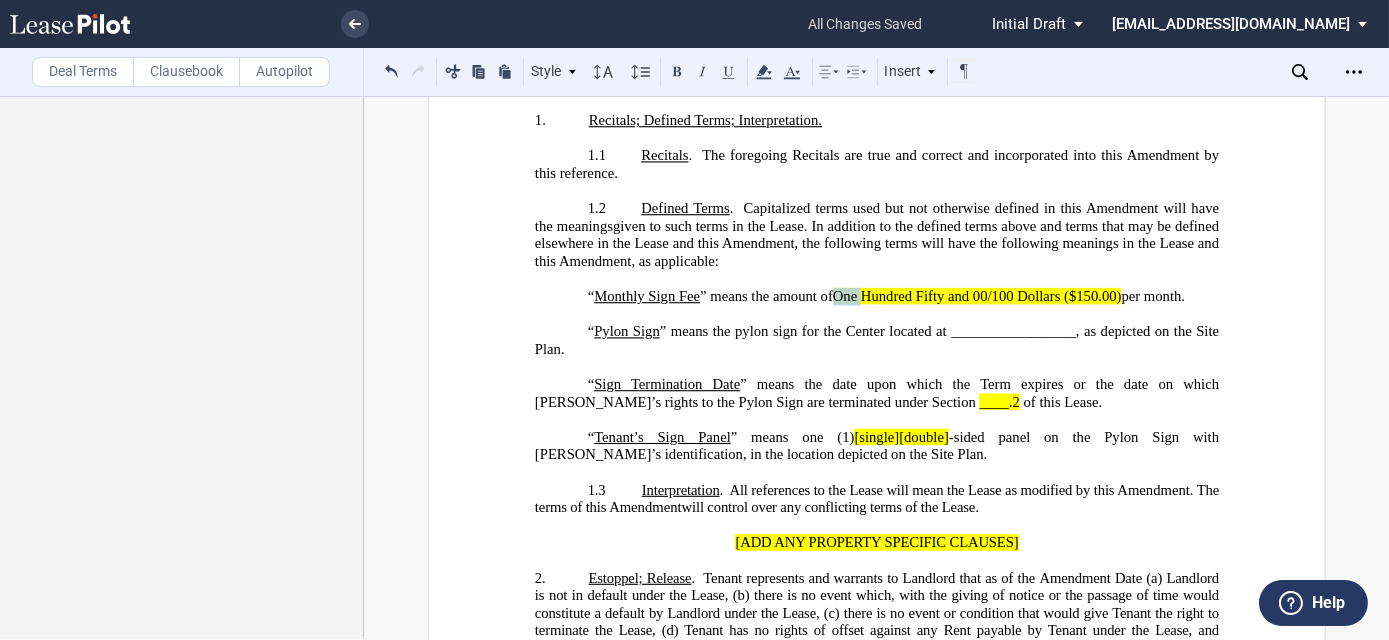 click on "One Hundred Fifty and 00/100 Dollars ($150.00)" 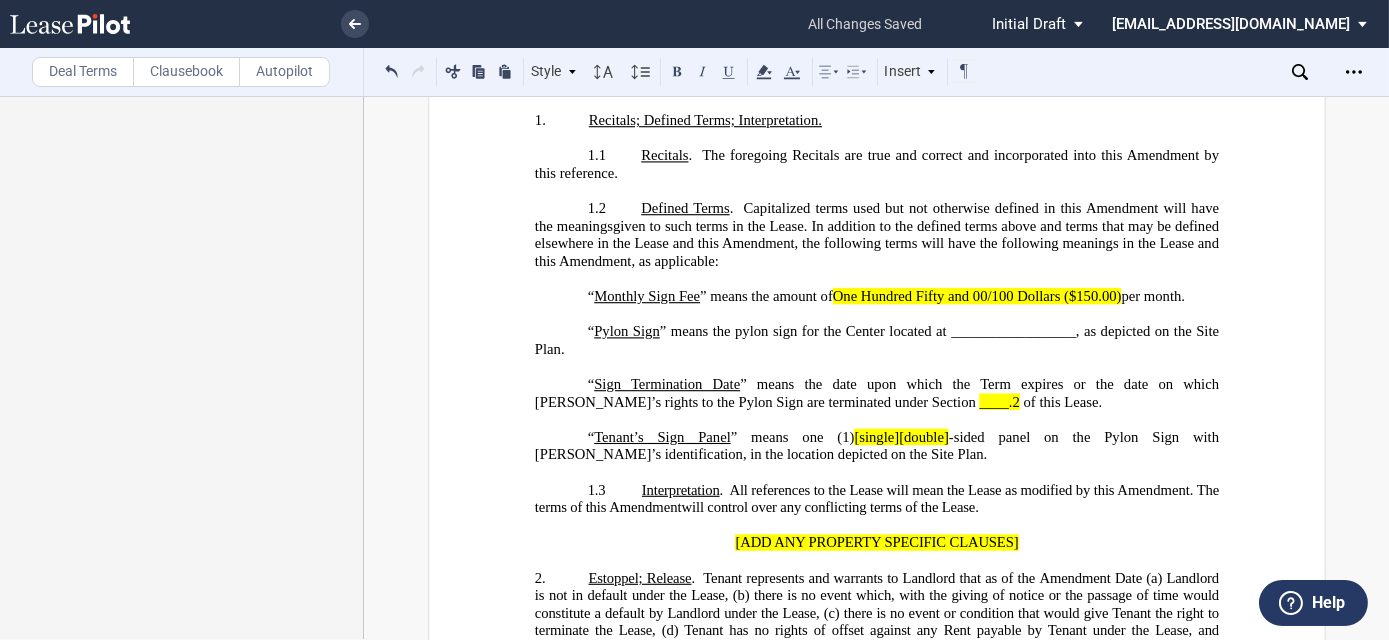 type 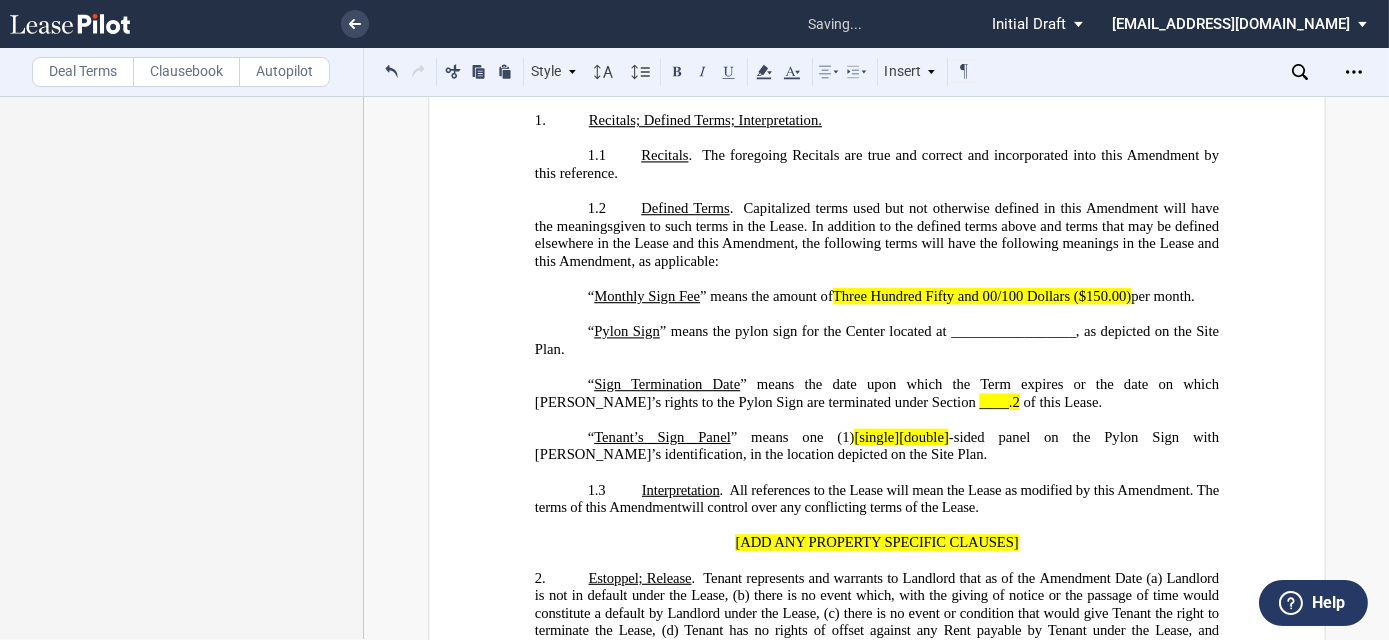 click on "Three Hundred Fifty and 00/100 Dollars ($150.00)" 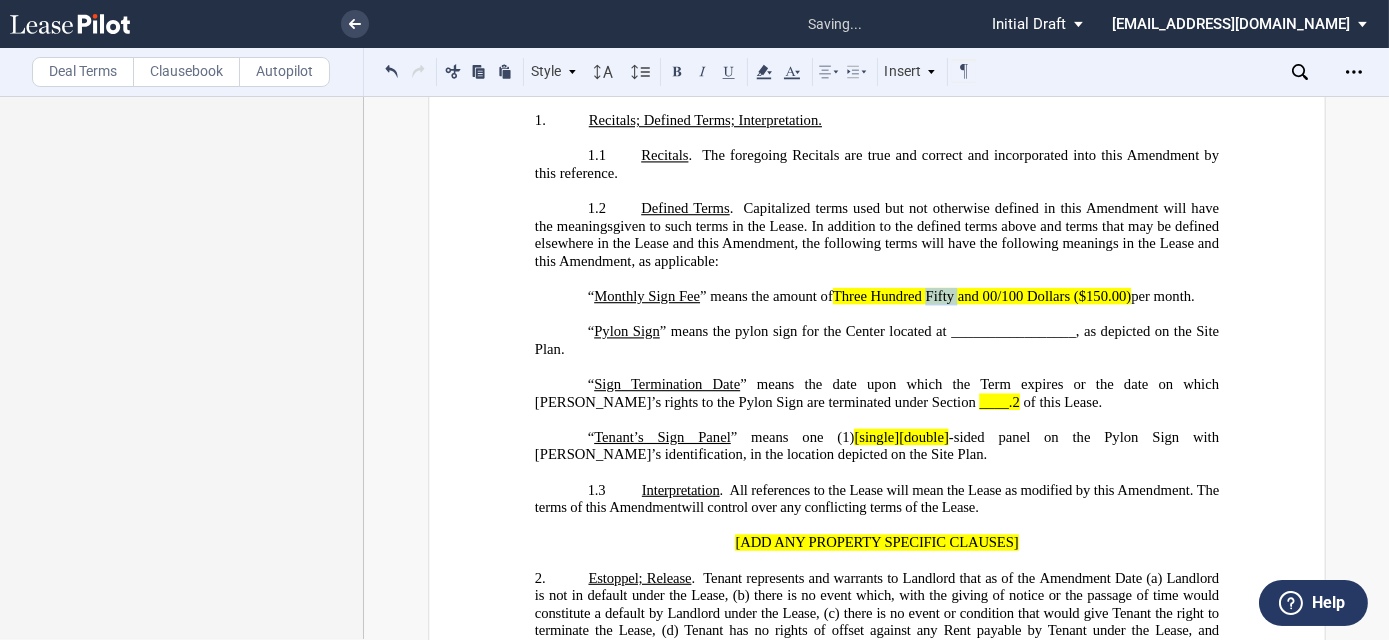 click on "Three Hundred Fifty and 00/100 Dollars ($150.00)" 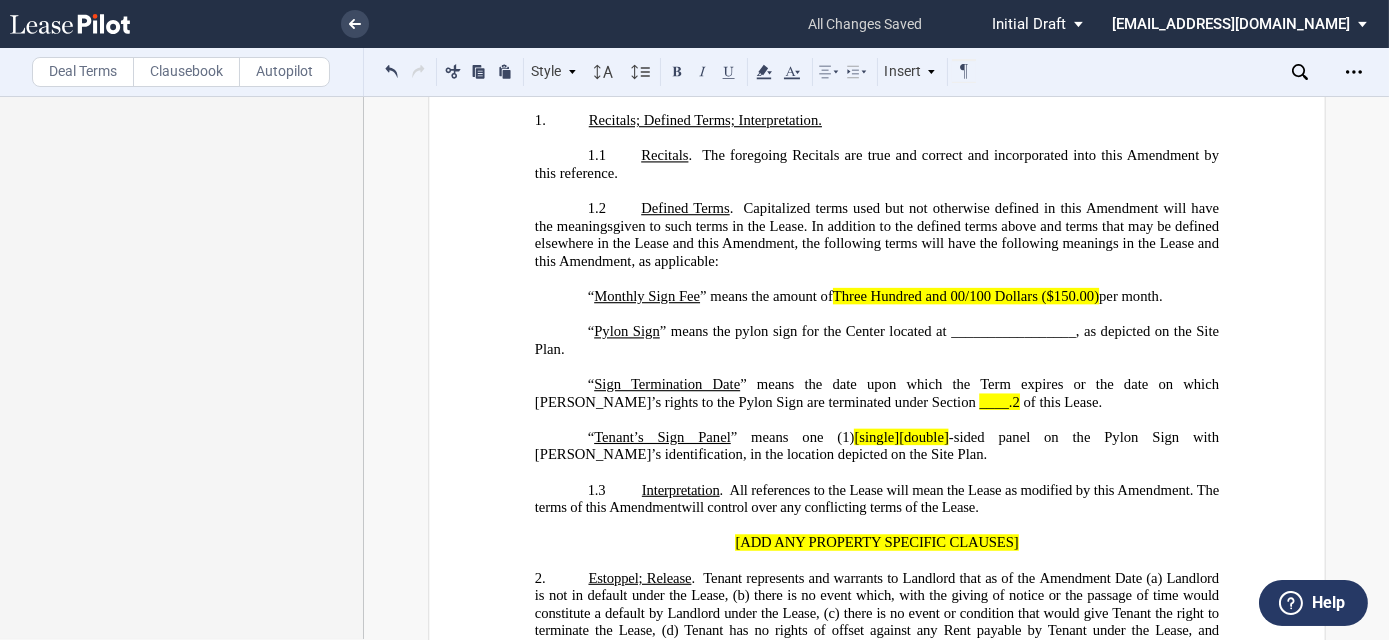 click on "Three Hundred and 00/100 Dollars ($150.00)" 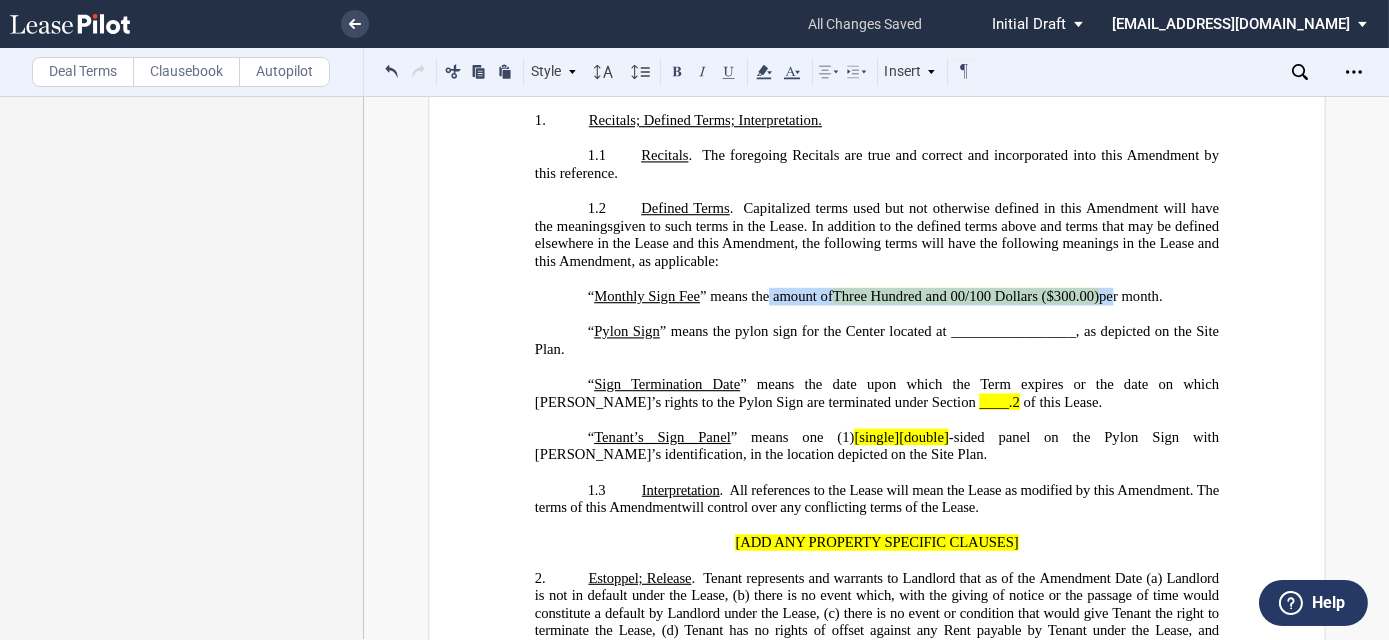 drag, startPoint x: 1108, startPoint y: 287, endPoint x: 357, endPoint y: 88, distance: 776.9183 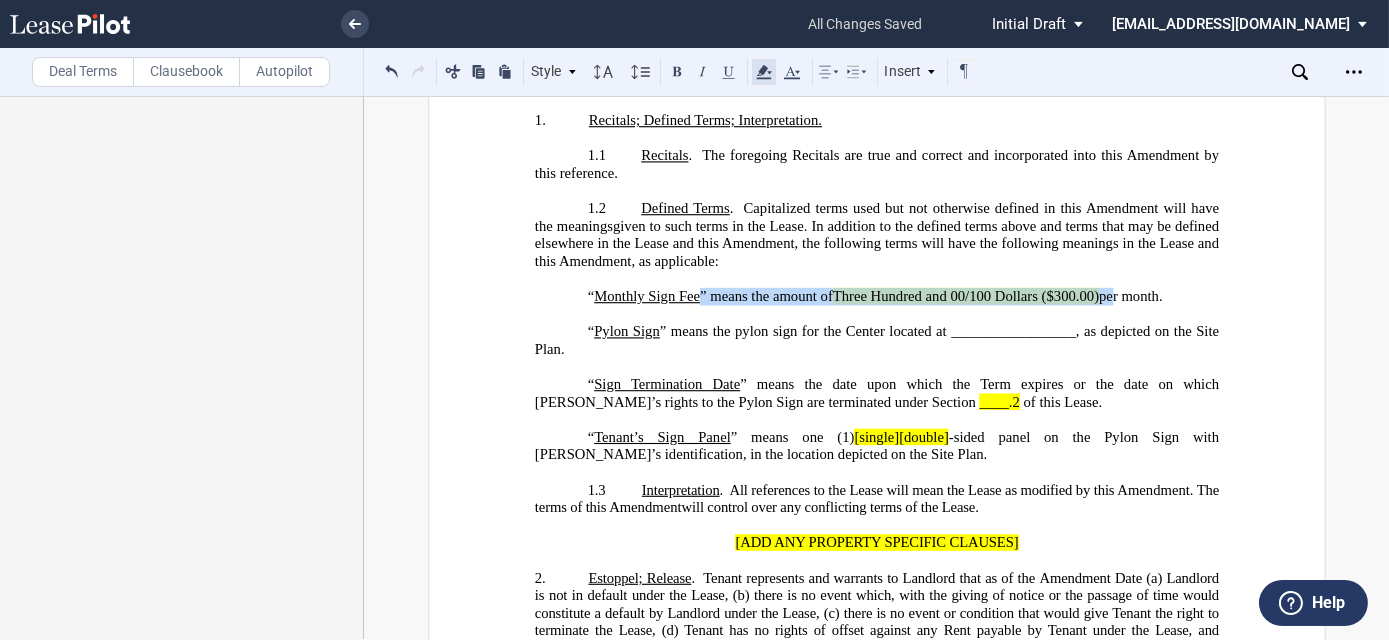 click 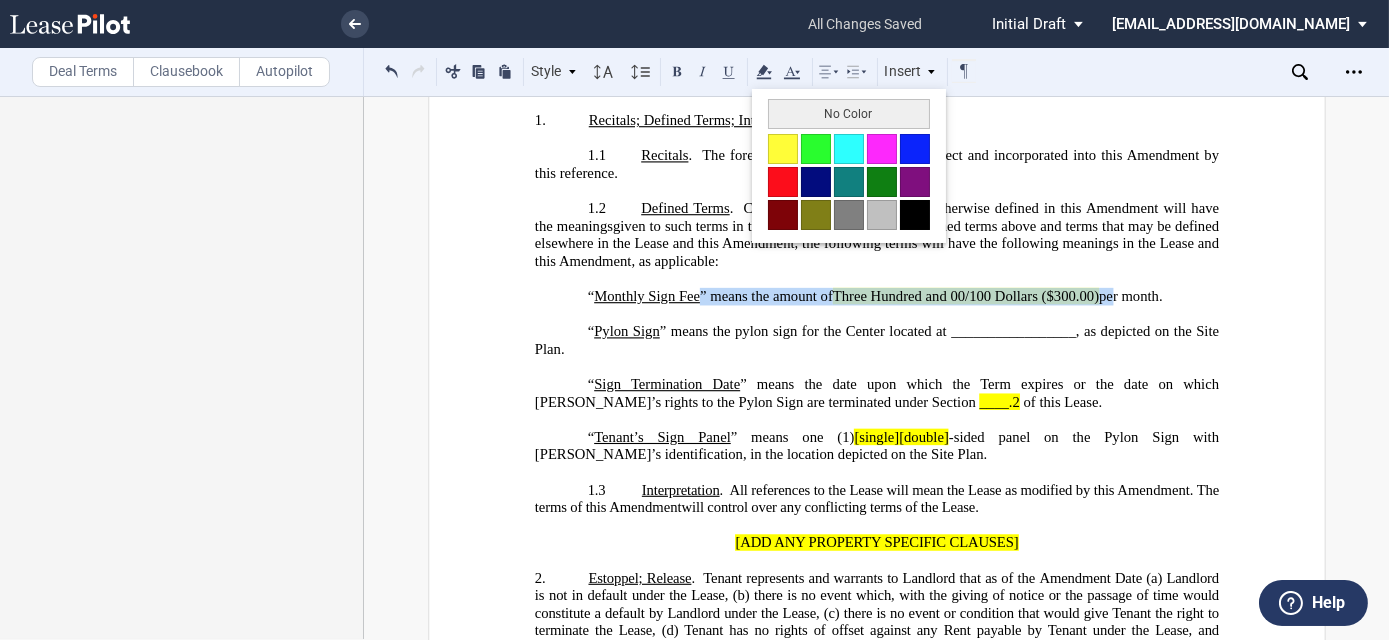 drag, startPoint x: 794, startPoint y: 122, endPoint x: 779, endPoint y: 382, distance: 260.43234 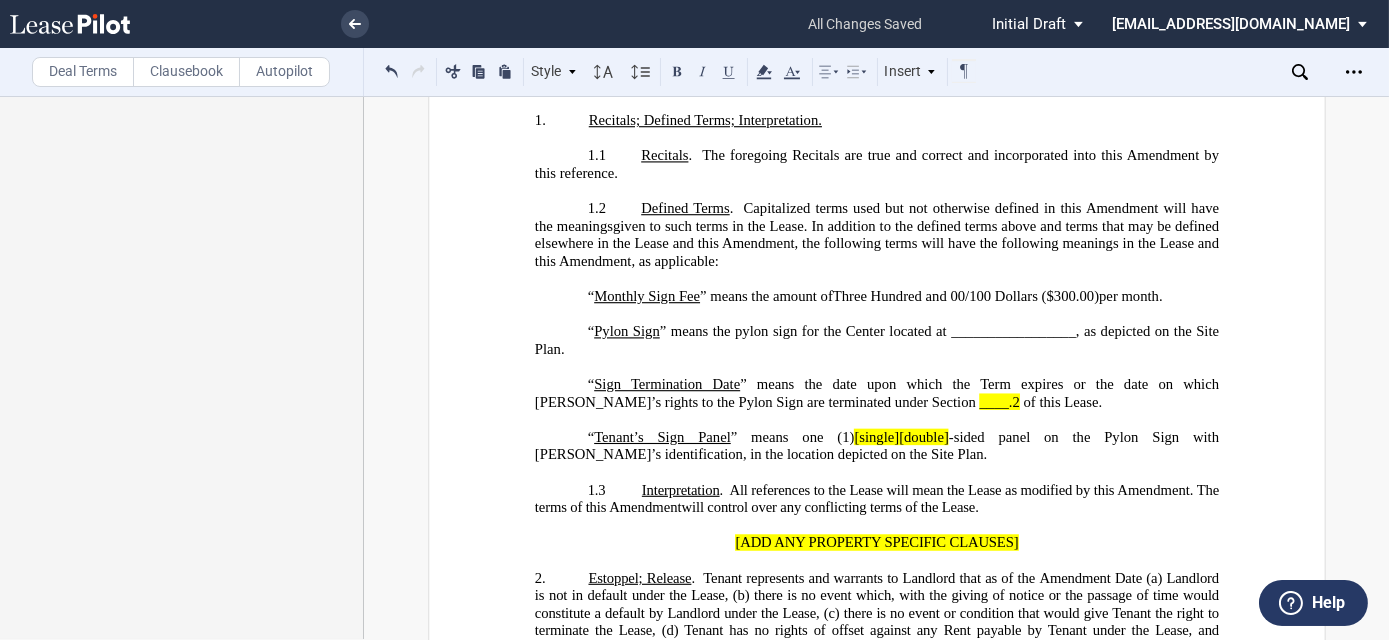 click on "” means the pylon sign for the Center located at _________________, as depicted on the Site Plan." 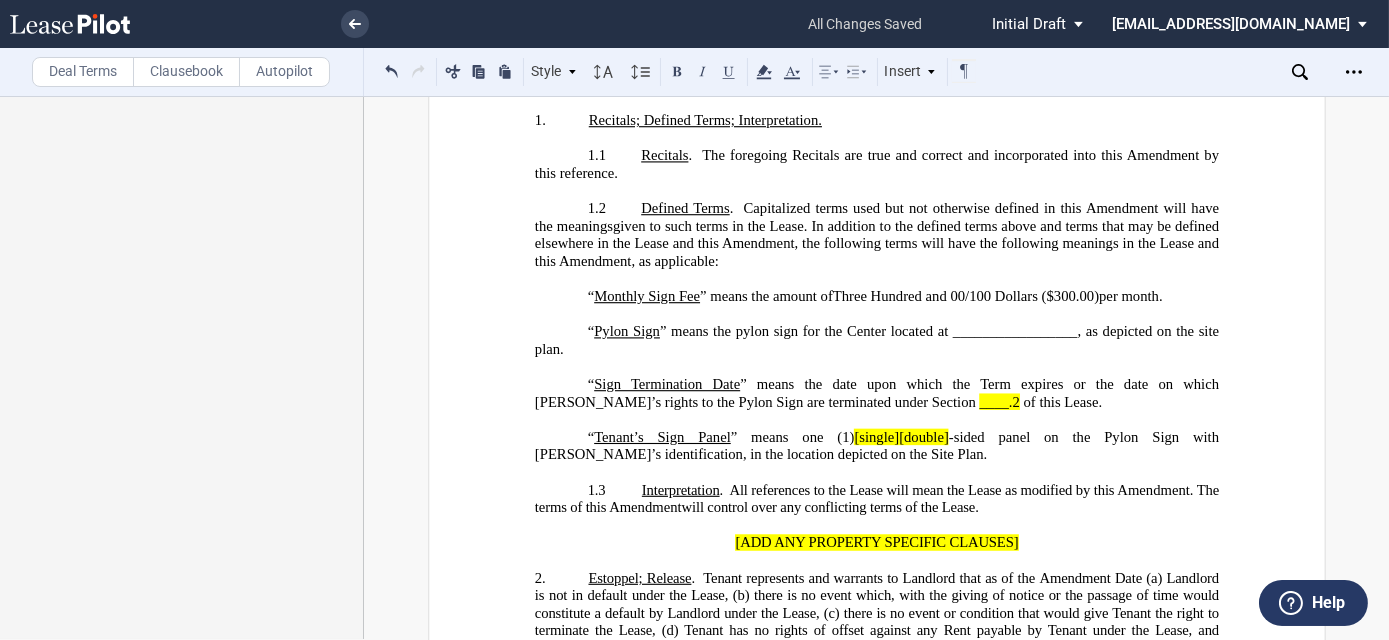 drag, startPoint x: 970, startPoint y: 296, endPoint x: 961, endPoint y: 309, distance: 15.811388 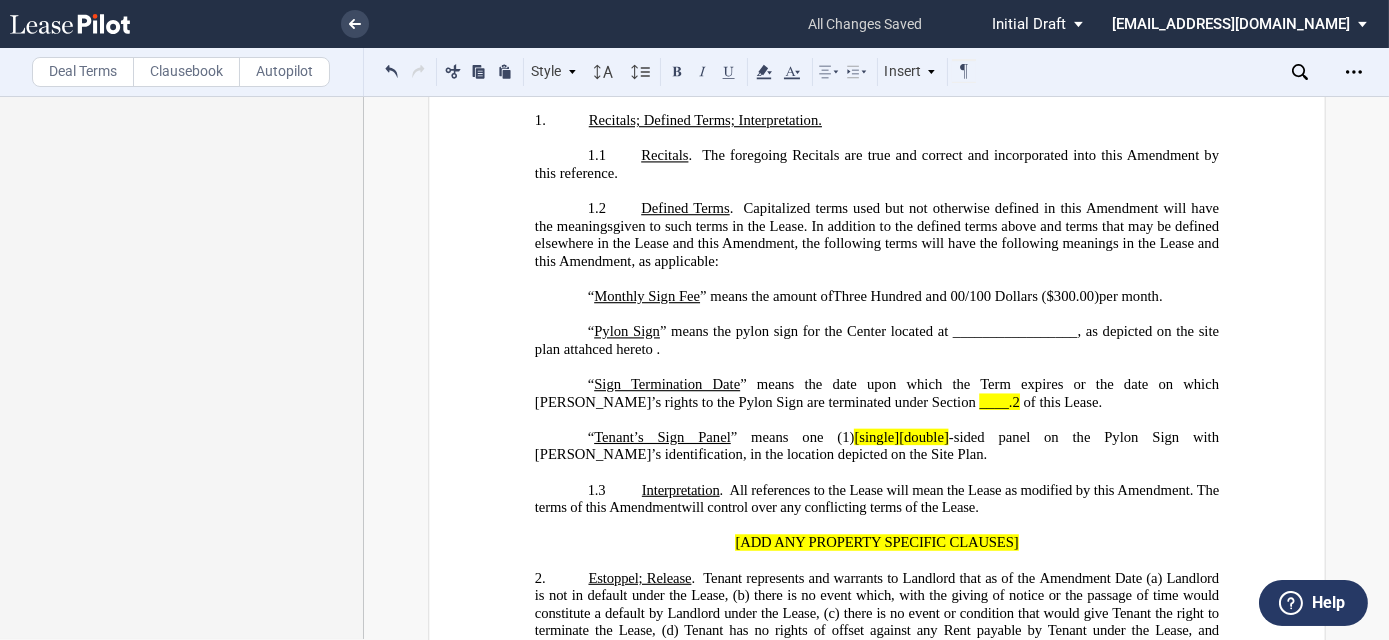 click on "” means the pylon sign for the Center located at _________________, as depicted on the site plan attahced hereto ." 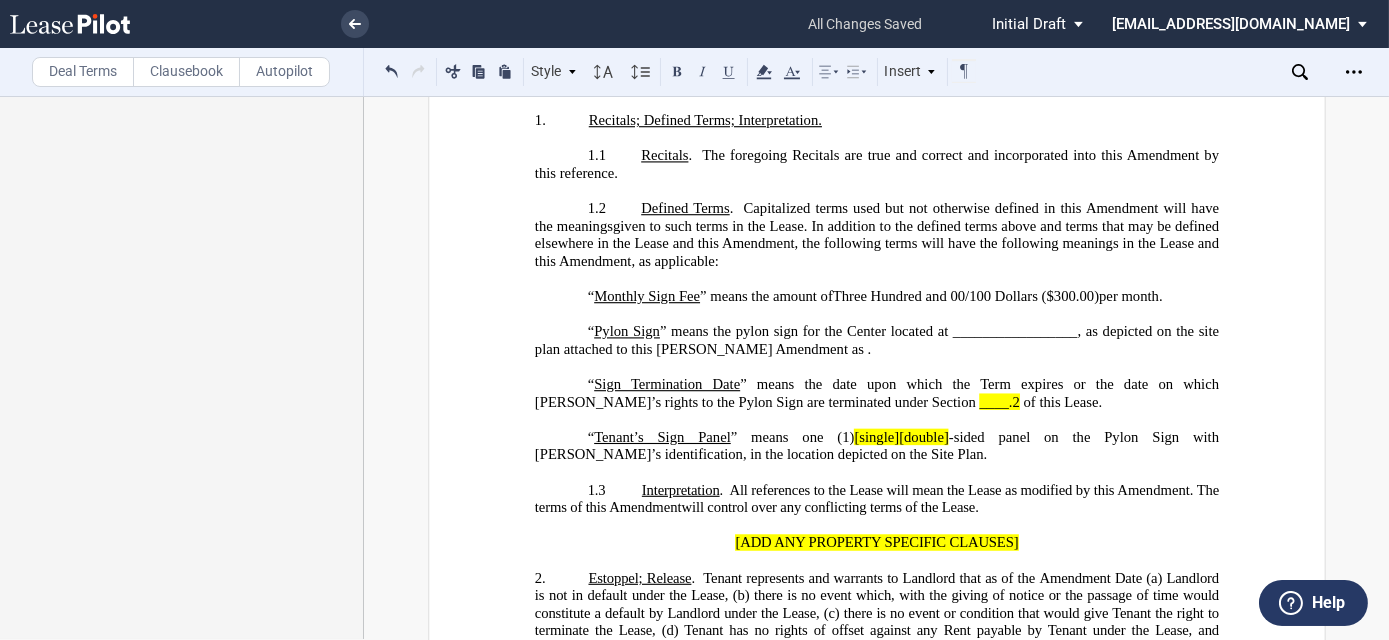 click on "” means the pylon sign for the Center located at _________________, as depicted on the site plan attached to this [PERSON_NAME] Amendment as ." 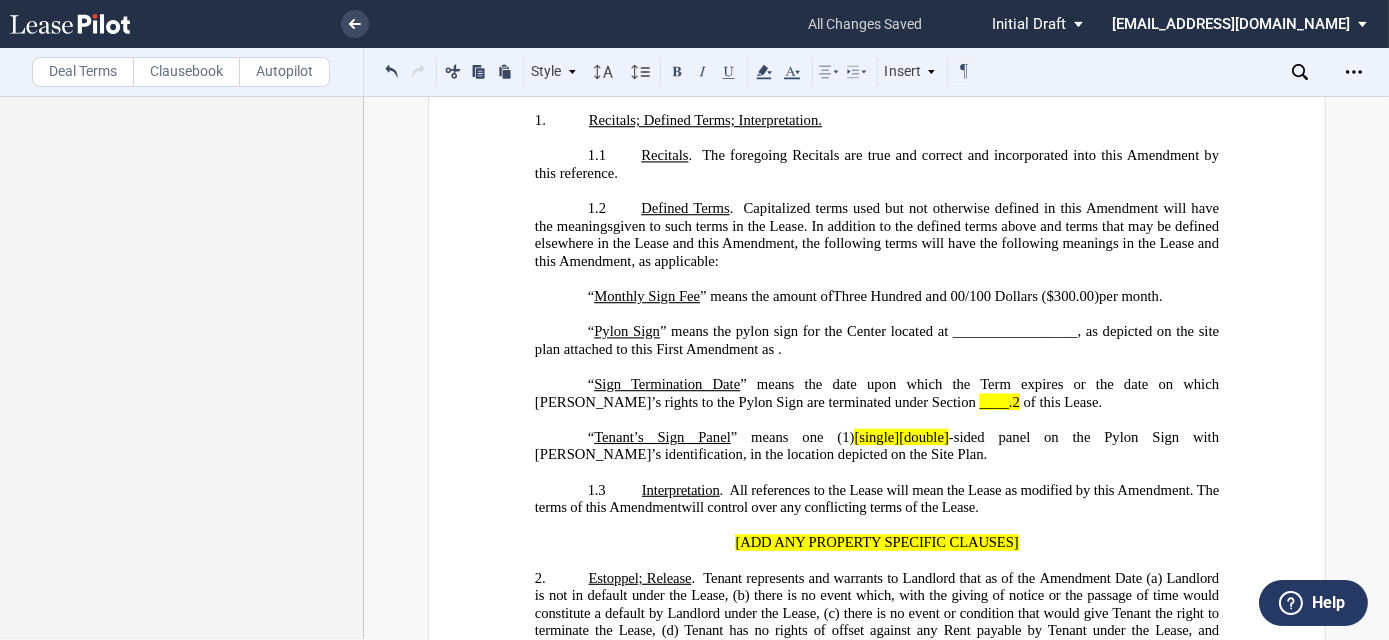 click on "” means the pylon sign for the Center located at _________________, as depicted on the site plan attached to this First Amendment as ." 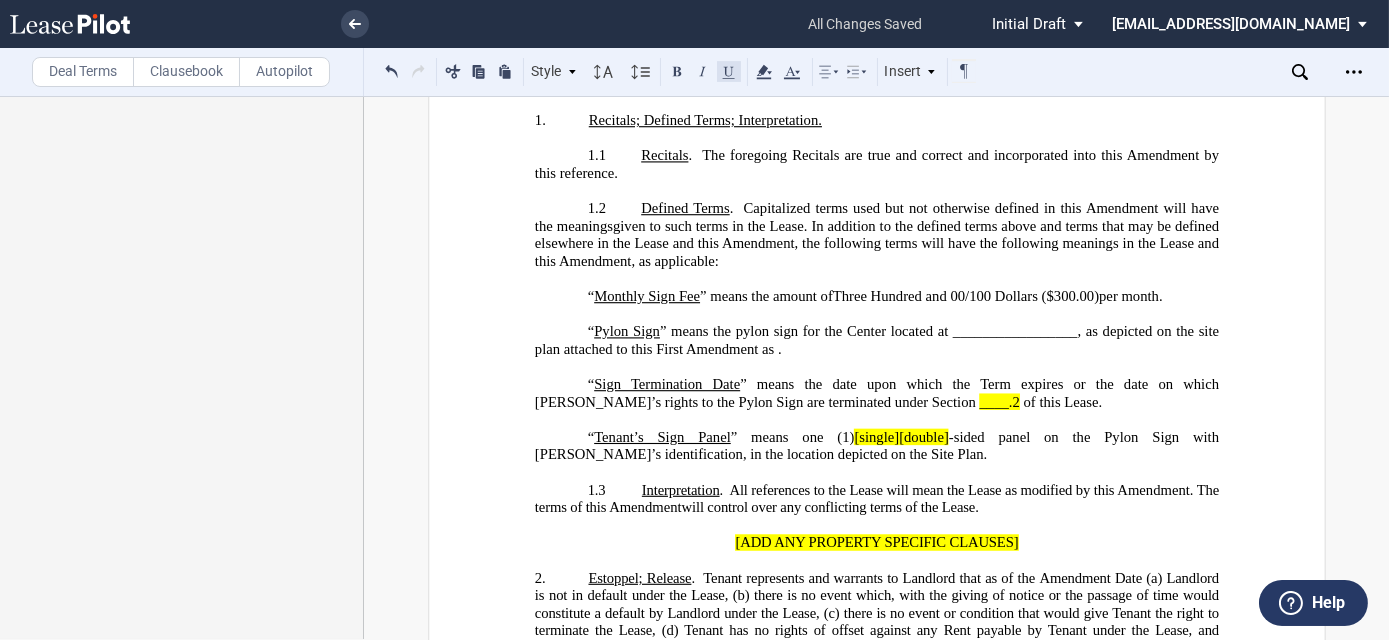 click at bounding box center [729, 71] 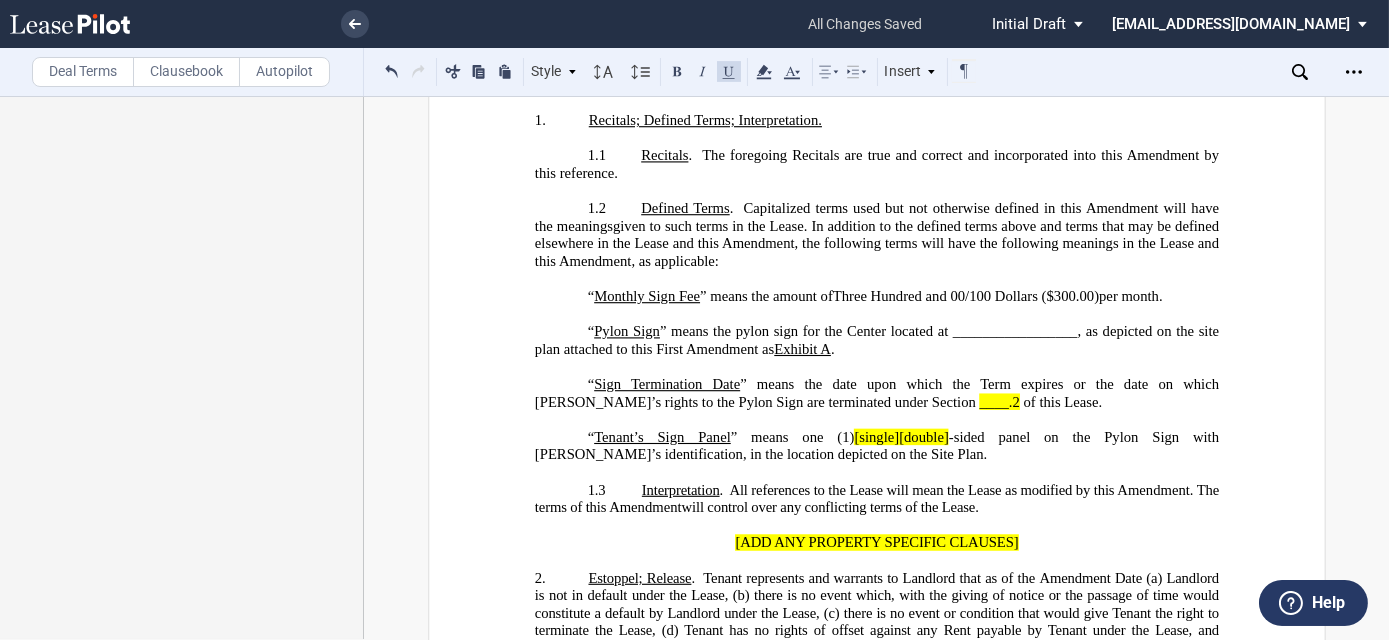click at bounding box center [729, 71] 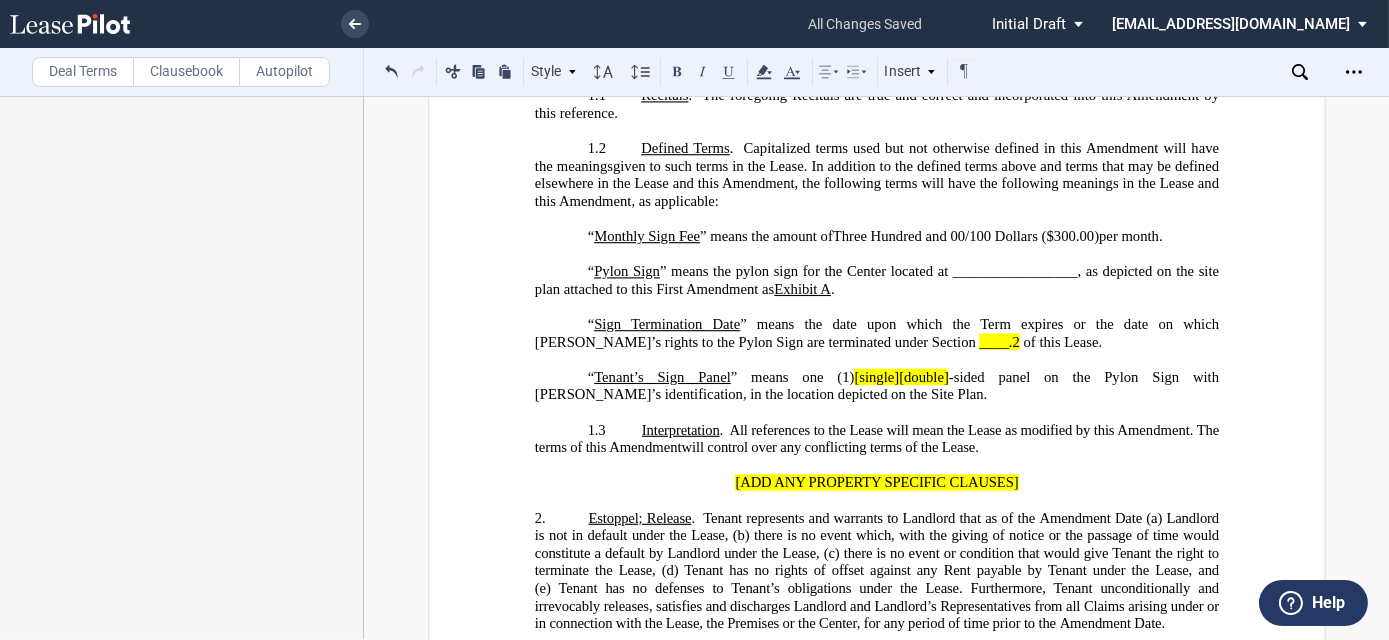 scroll, scrollTop: 545, scrollLeft: 0, axis: vertical 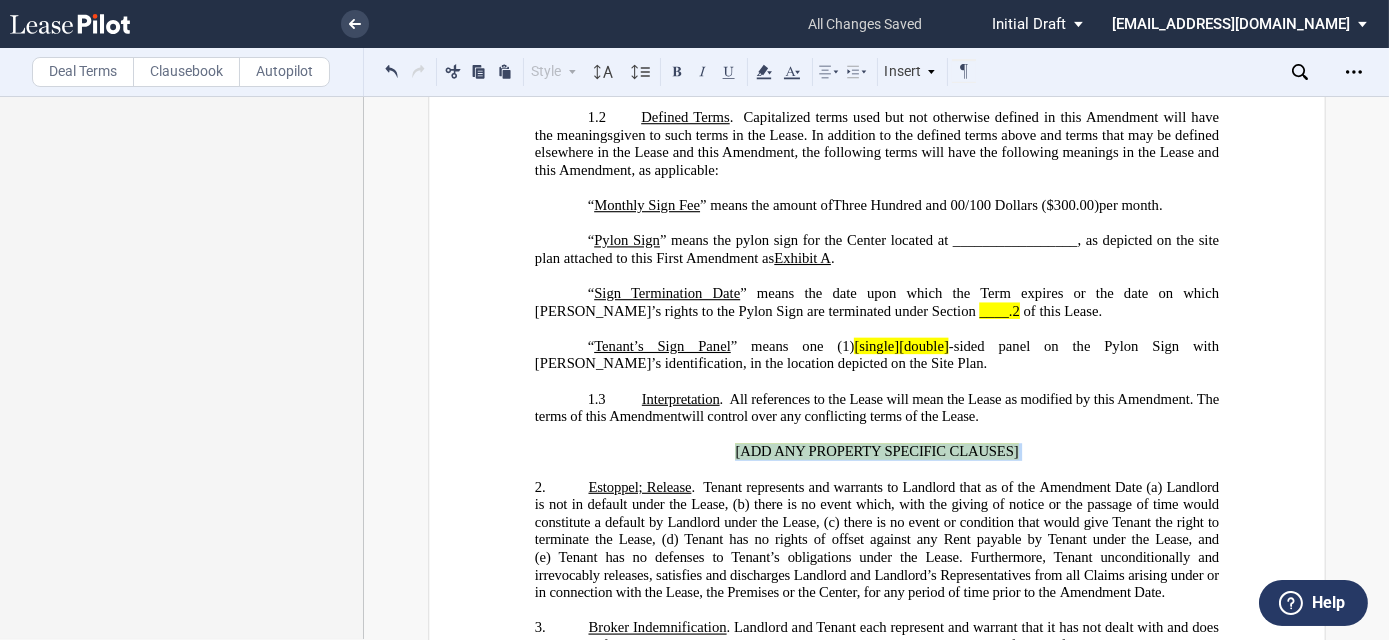 drag, startPoint x: 717, startPoint y: 442, endPoint x: 1192, endPoint y: 406, distance: 476.36224 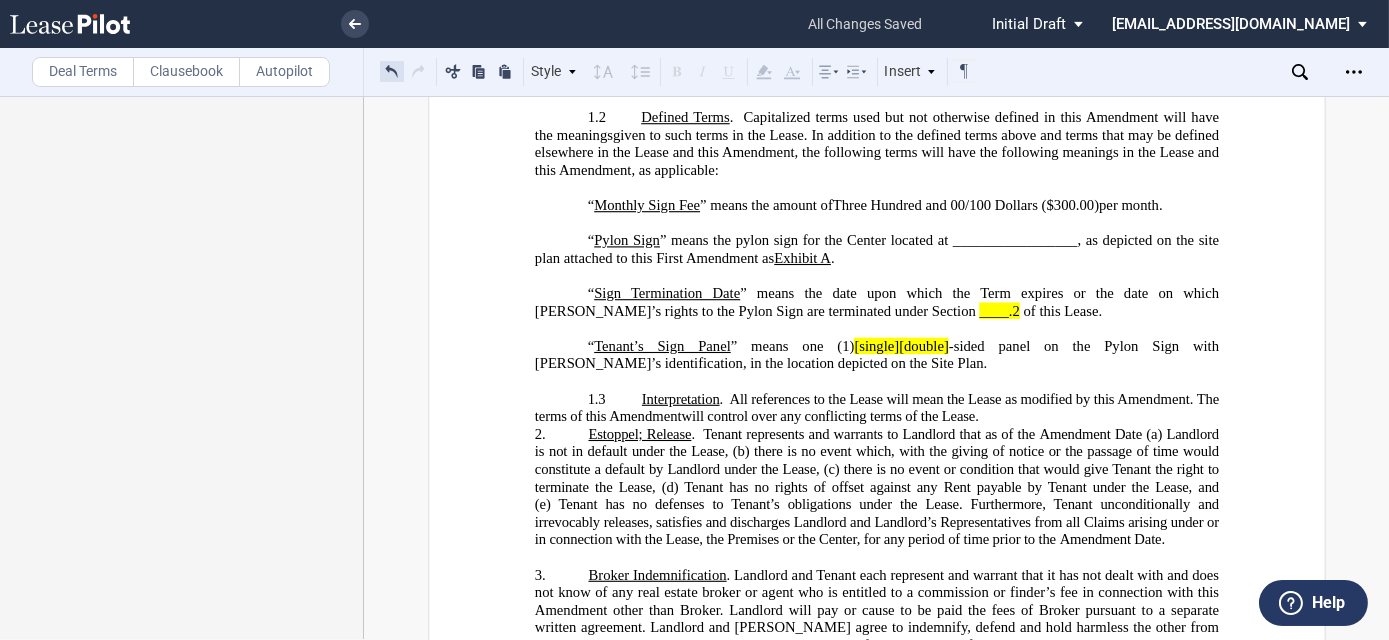 click at bounding box center [392, 71] 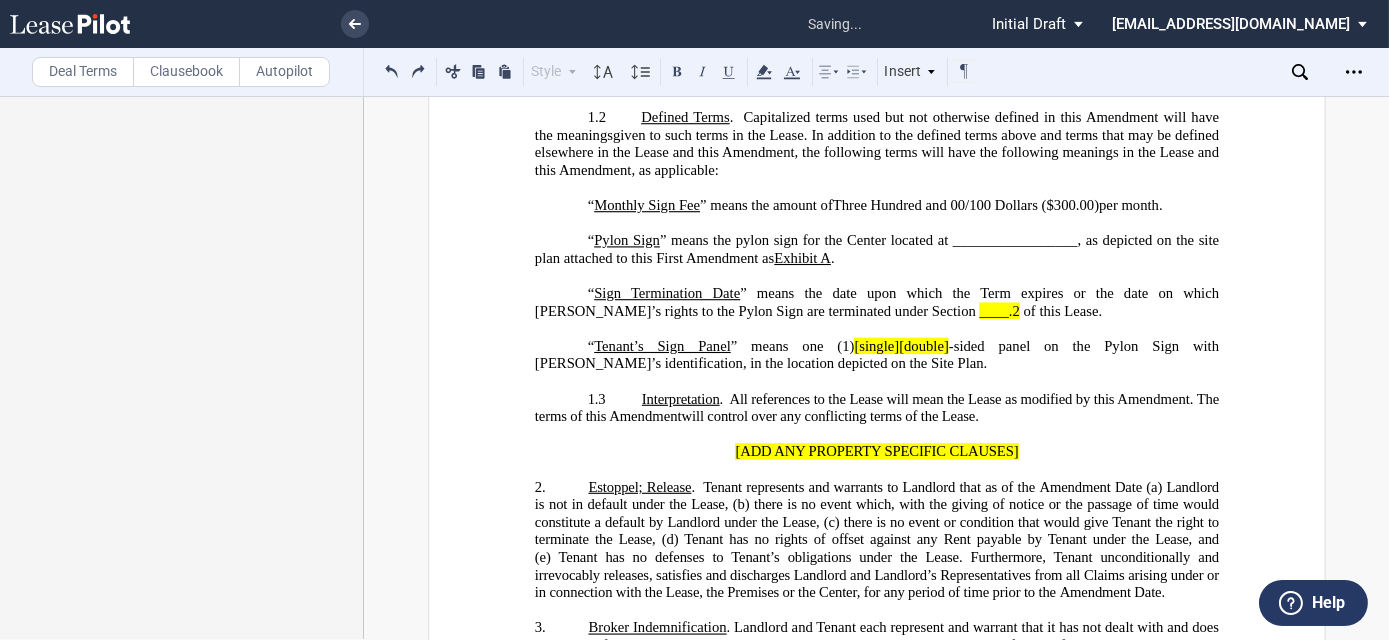 click on "[ADD ANY PROPERTY SPECIFIC CLAUSES]" at bounding box center [876, 452] 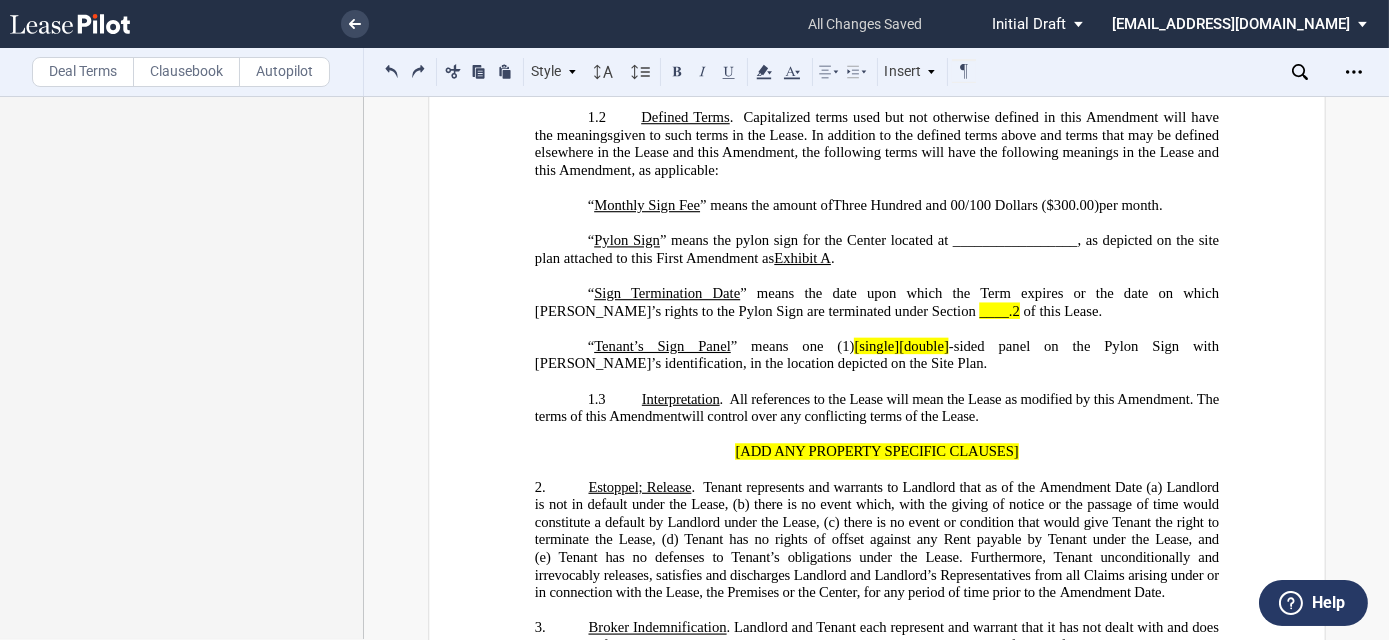 click on "[ADD ANY PROPERTY SPECIFIC CLAUSES]" at bounding box center (876, 452) 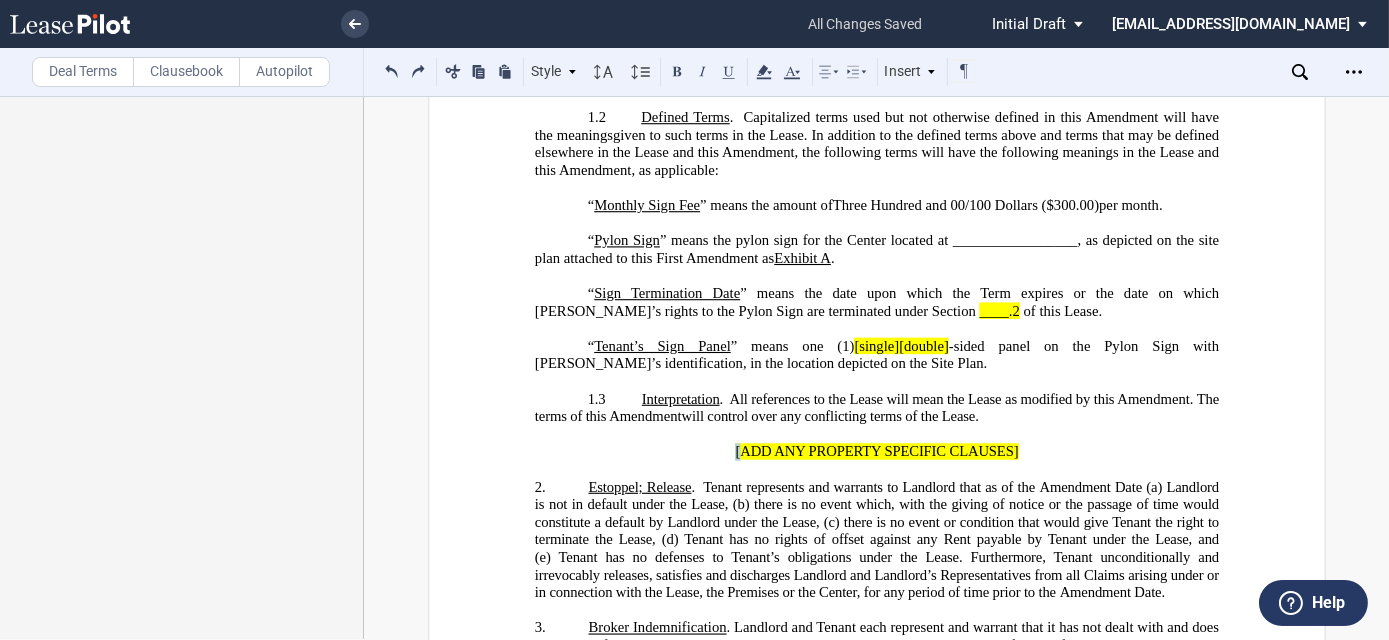 click on "[ADD ANY PROPERTY SPECIFIC CLAUSES]" at bounding box center [876, 452] 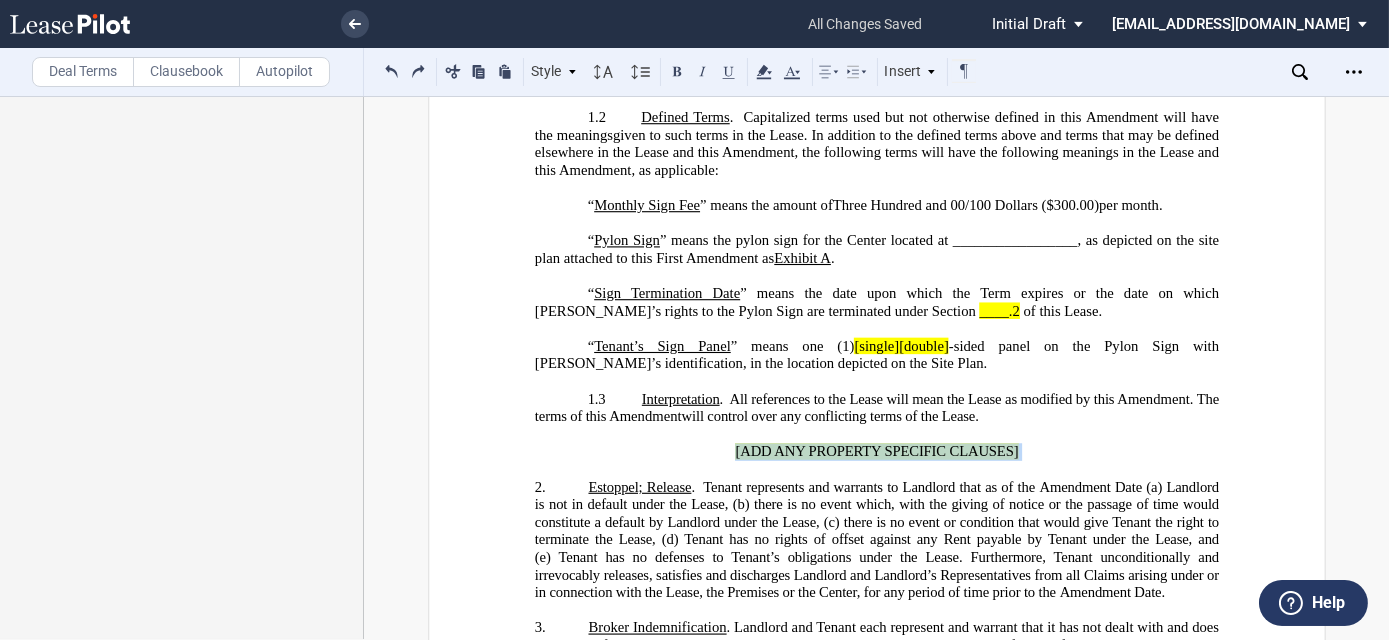 click on "[ADD ANY PROPERTY SPECIFIC CLAUSES]" at bounding box center (876, 452) 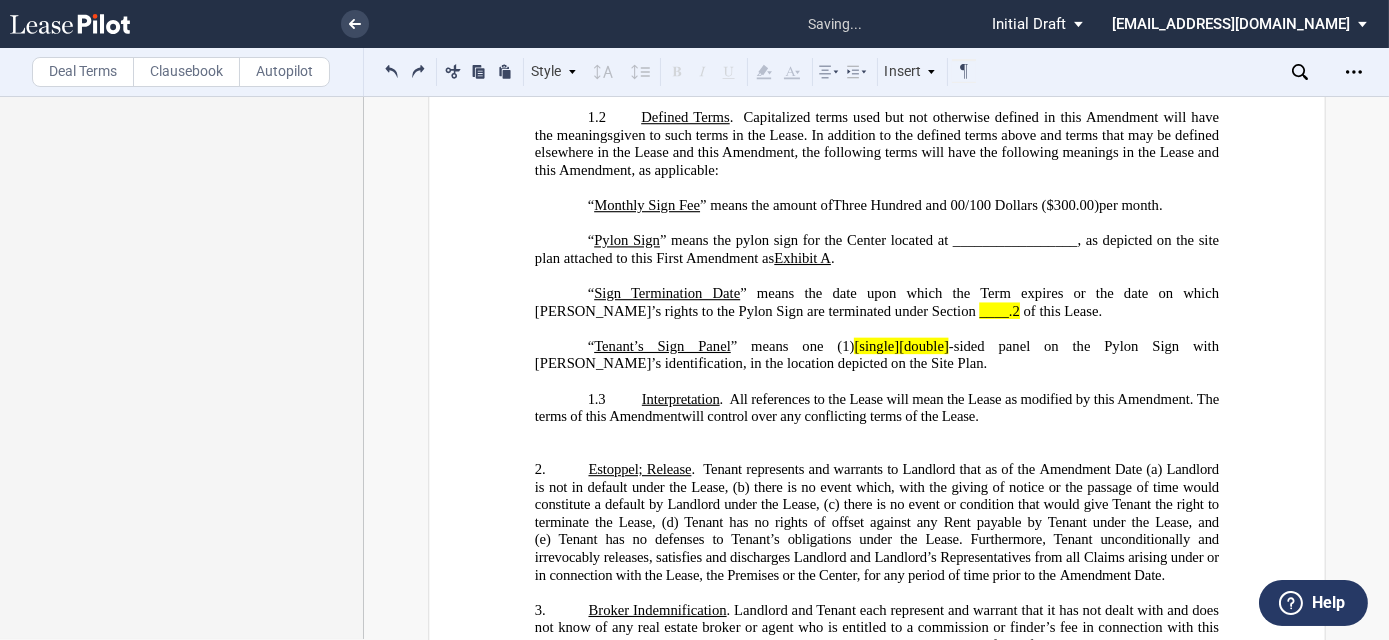 click at bounding box center (876, 452) 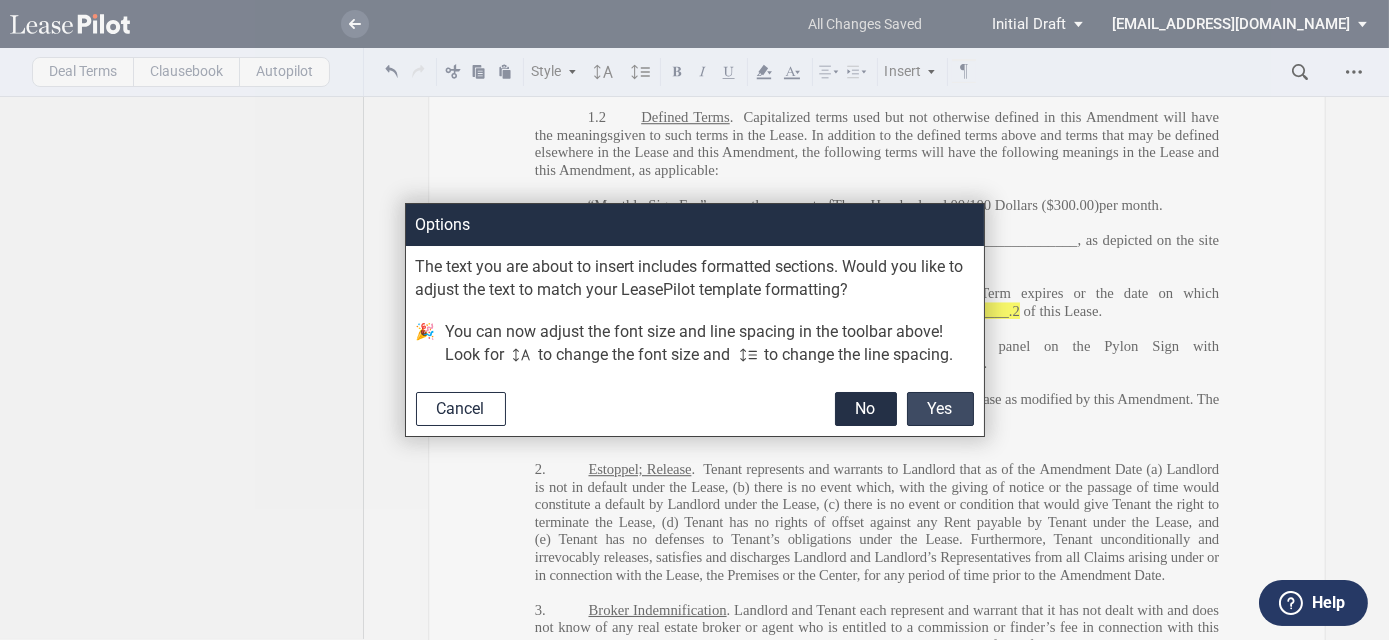 click on "Yes" at bounding box center [940, 409] 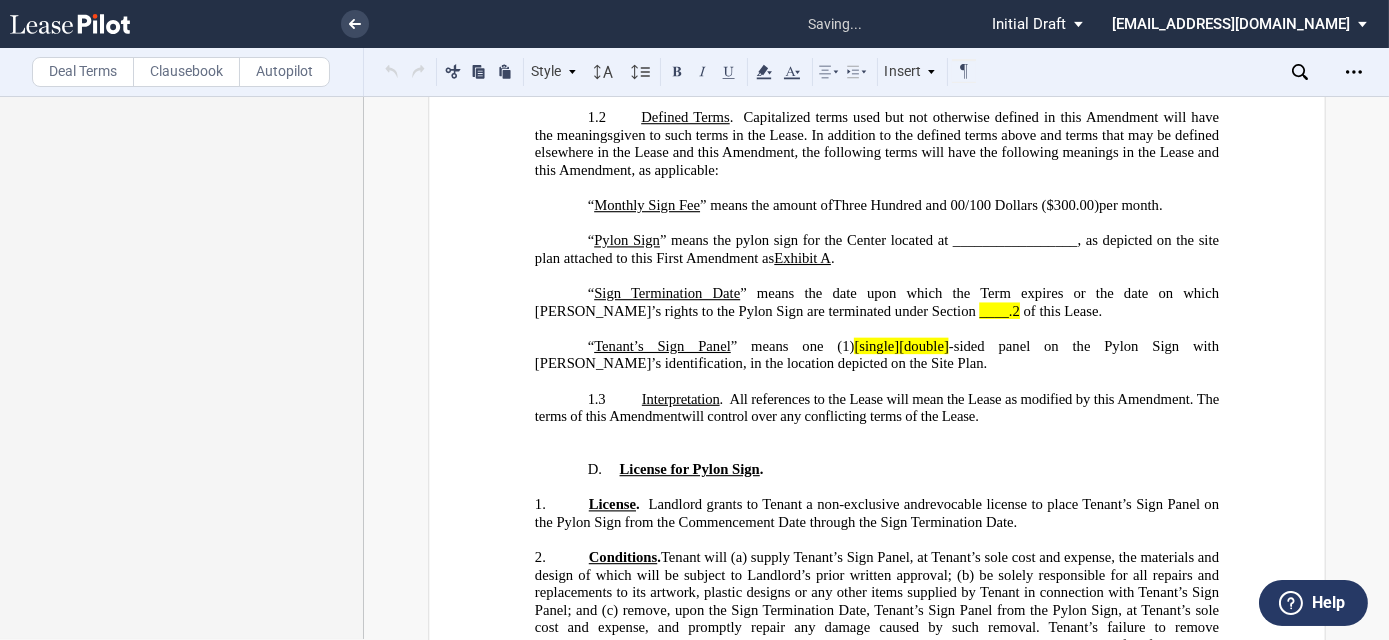 click on "D.                     License for Pylon Sign ." at bounding box center (876, 470) 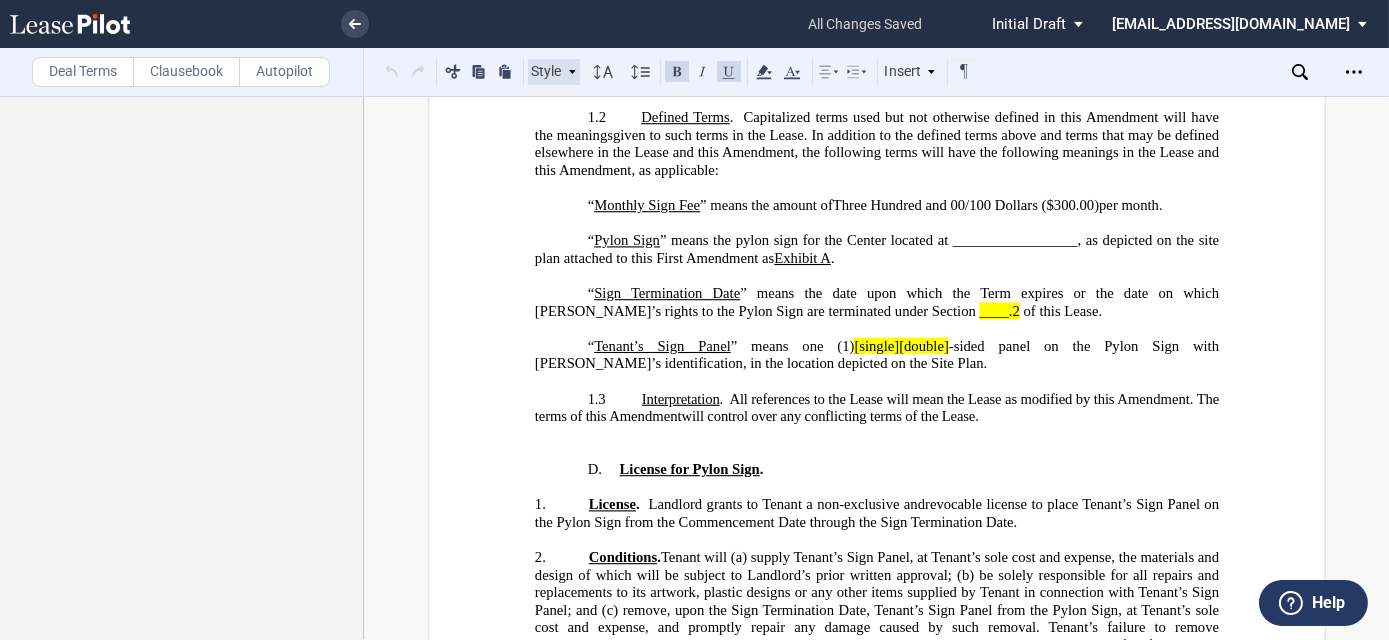 click on "Style" at bounding box center [554, 72] 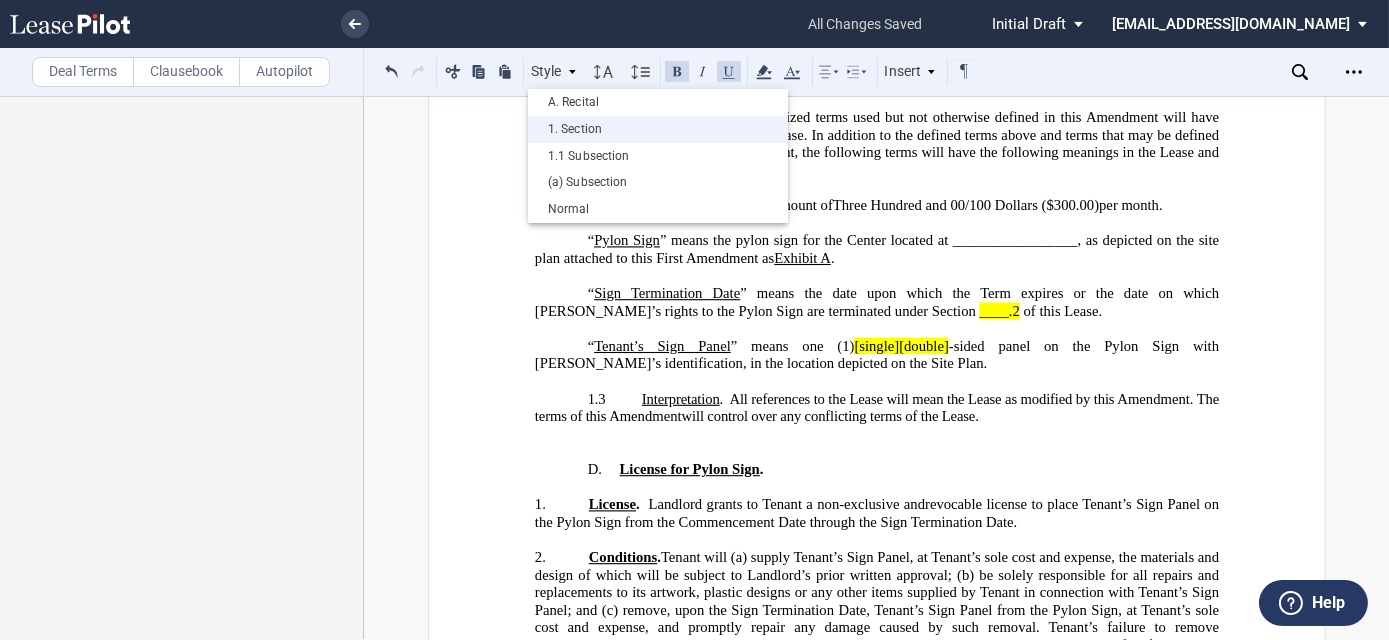 click on "1. Section" at bounding box center (658, 129) 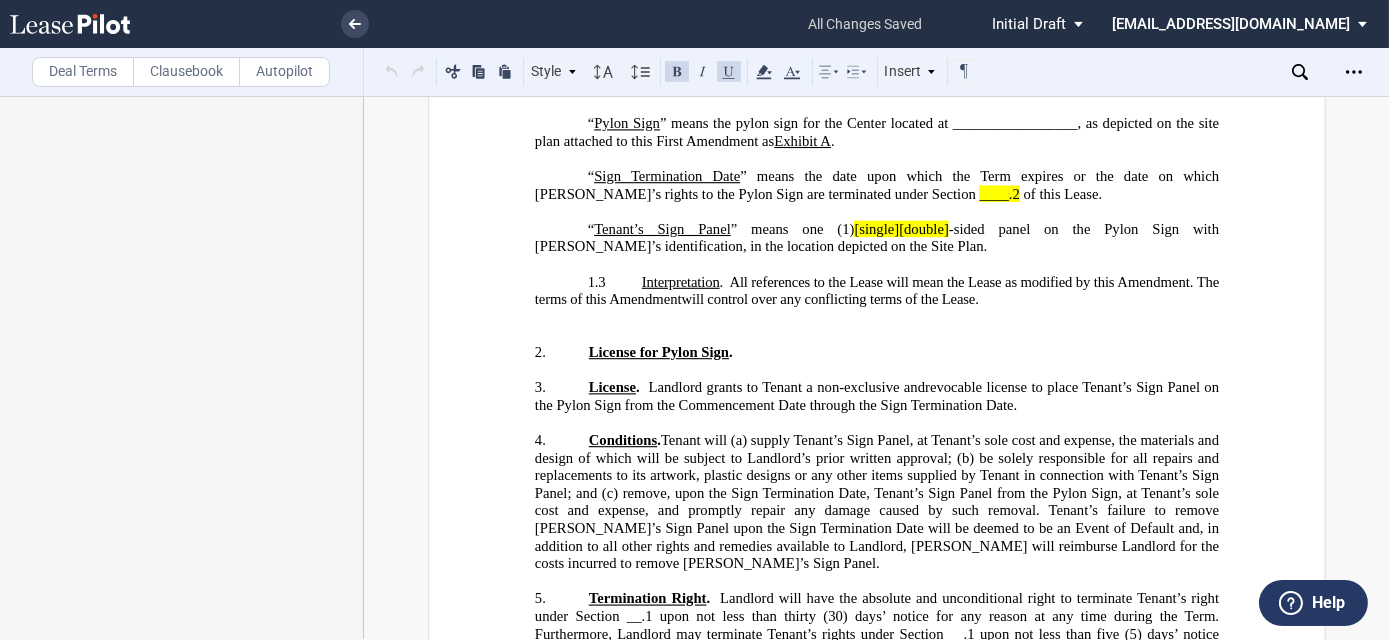scroll, scrollTop: 727, scrollLeft: 0, axis: vertical 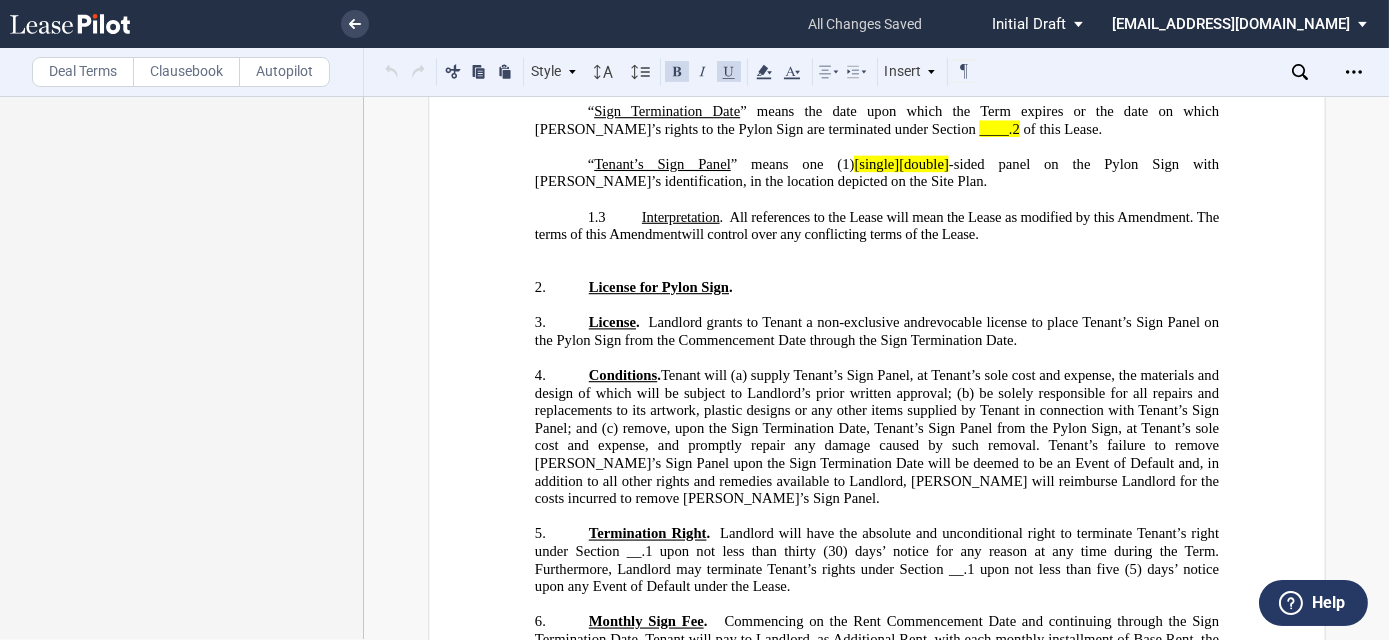 drag, startPoint x: 580, startPoint y: 296, endPoint x: 559, endPoint y: 96, distance: 201.09947 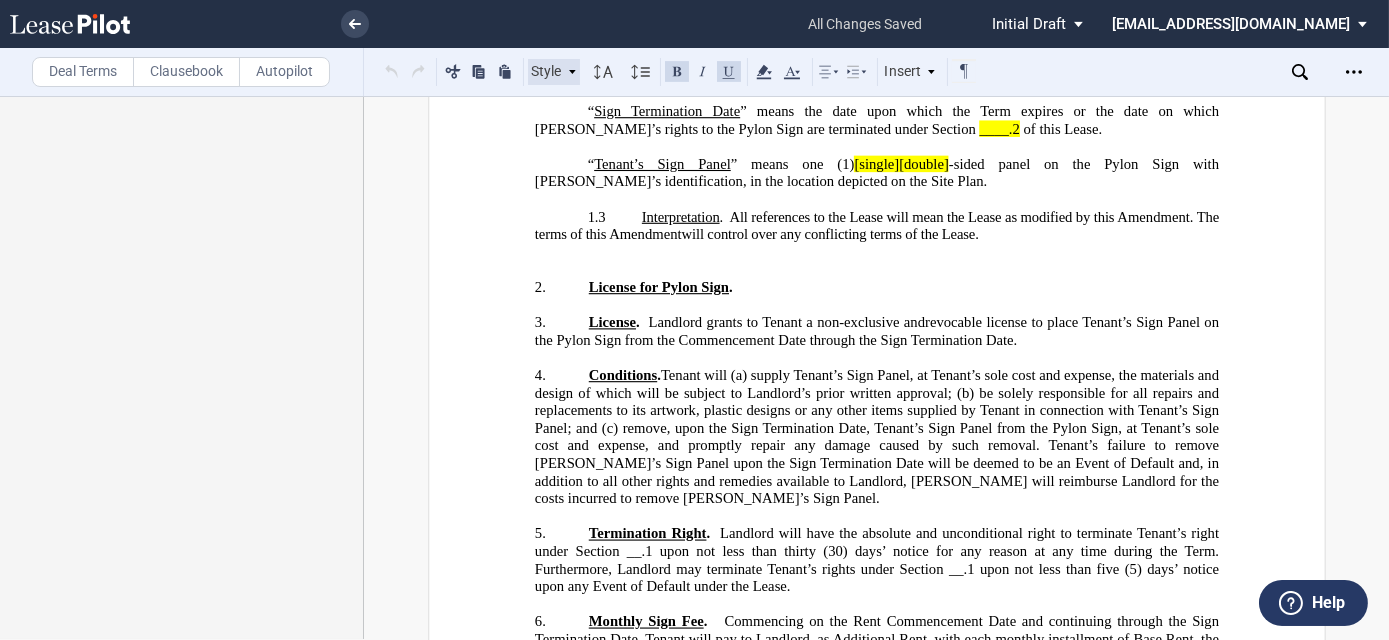click on "Style" at bounding box center (554, 72) 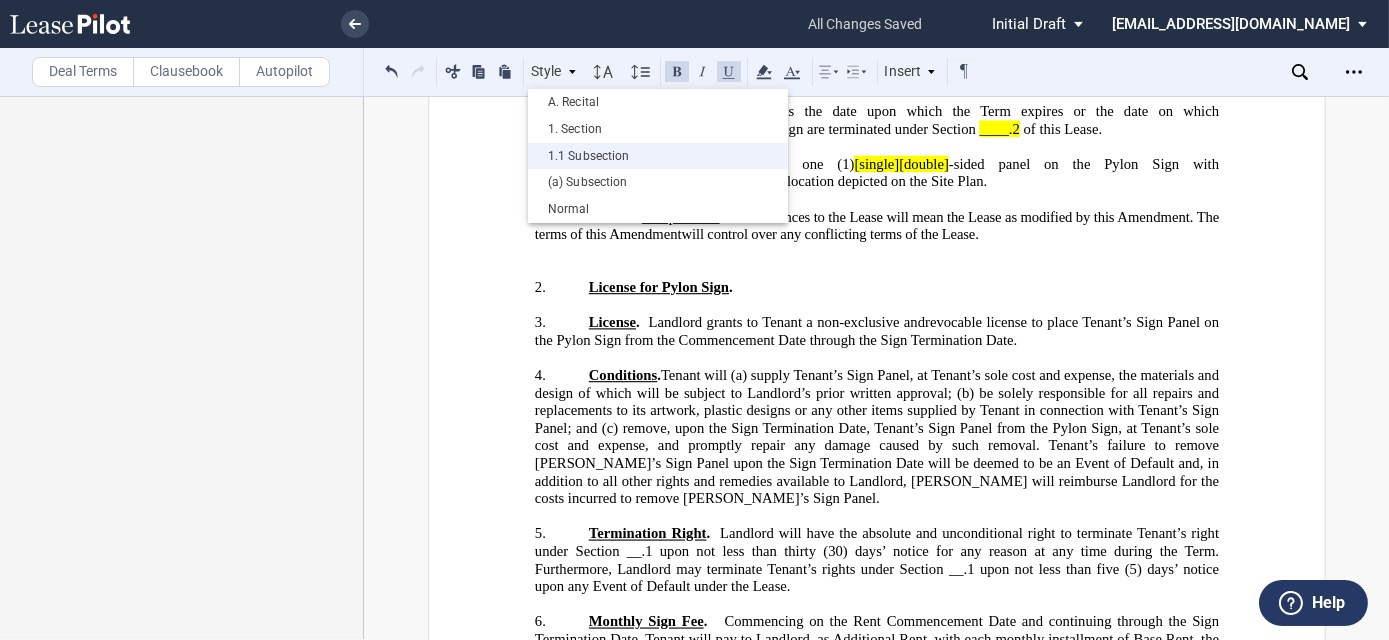 click on "1.1 Subsection" at bounding box center (658, 156) 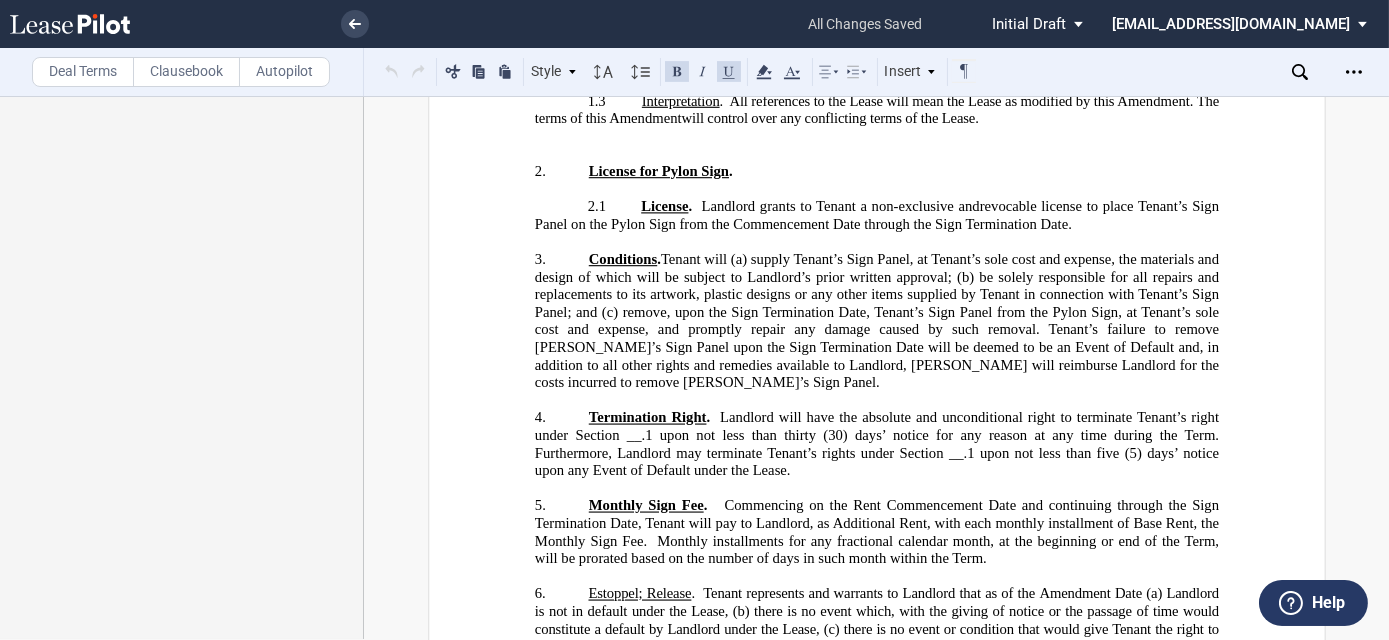 scroll, scrollTop: 909, scrollLeft: 0, axis: vertical 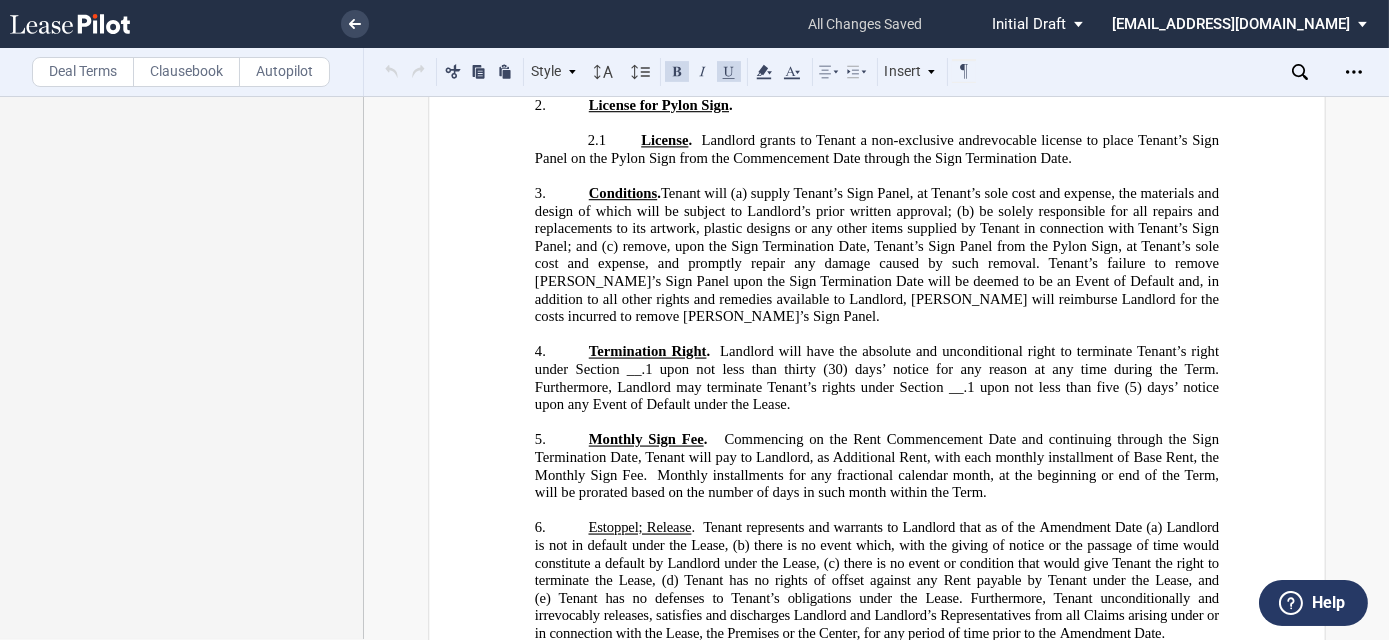 drag, startPoint x: 573, startPoint y: 168, endPoint x: 567, endPoint y: 136, distance: 32.55764 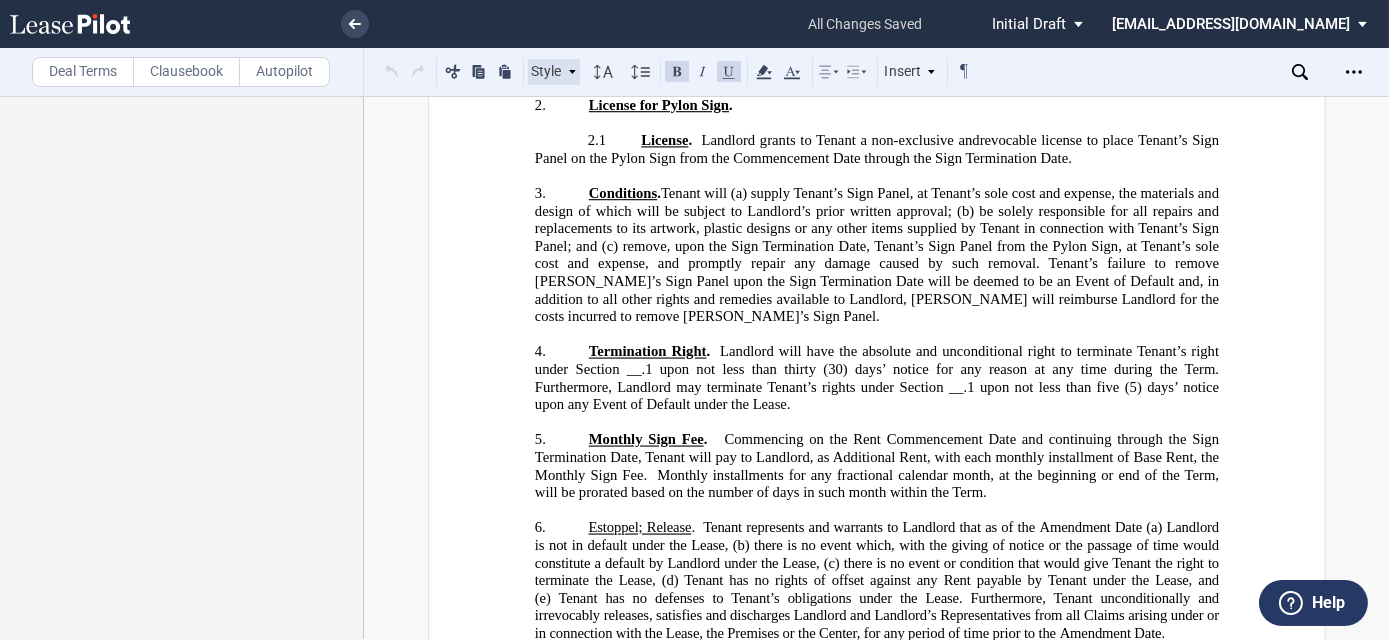 click on "Style
A. Recital
1. Section
1.1 Subsection
(a) Subsection
Normal
Normal
8pt
9pt
10pt
10.5pt
11pt
12pt
14pt
16pt
Normal
1
1.15
1.5
2
3
No Color
Automatic
Align Left
Center
Align Right
Justify
Paragraph
First Line
Insert
List
A. Recital
1. Section
1.1 Subsection
(a) Subsection
Normal
Select
list outline
you would like to define" at bounding box center (699, 72) 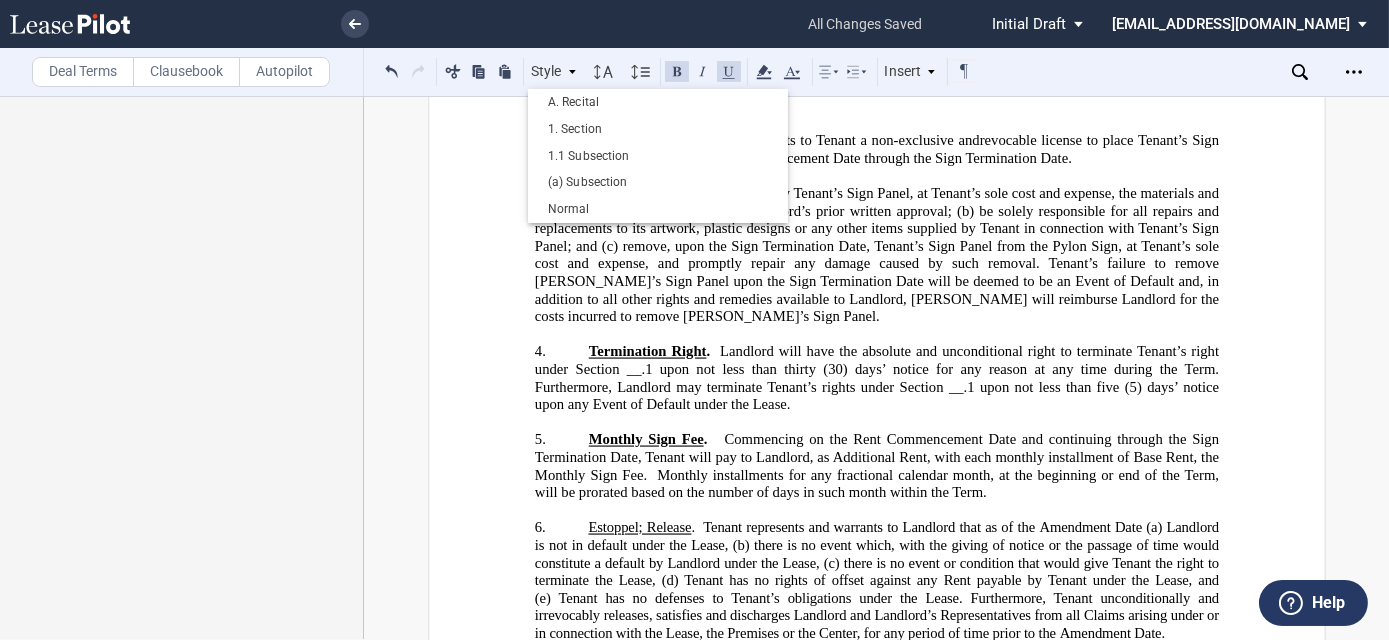 drag, startPoint x: 592, startPoint y: 148, endPoint x: 613, endPoint y: 296, distance: 149.48244 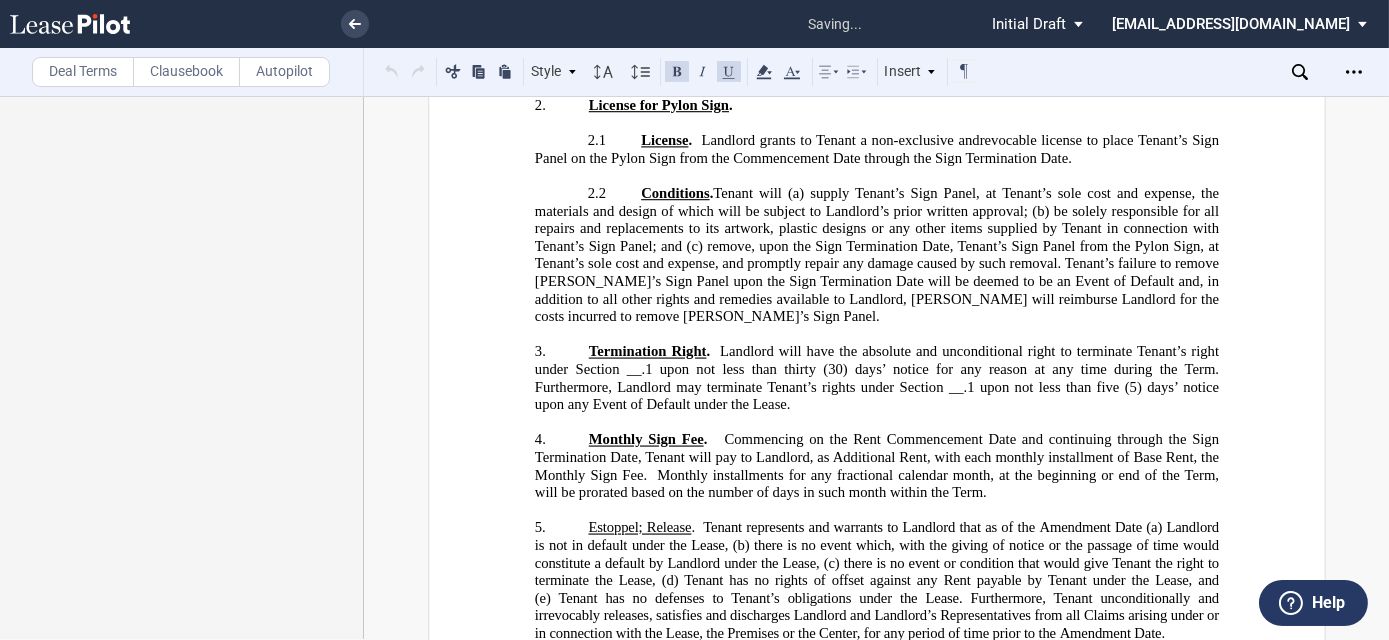 click on "Termination Right" 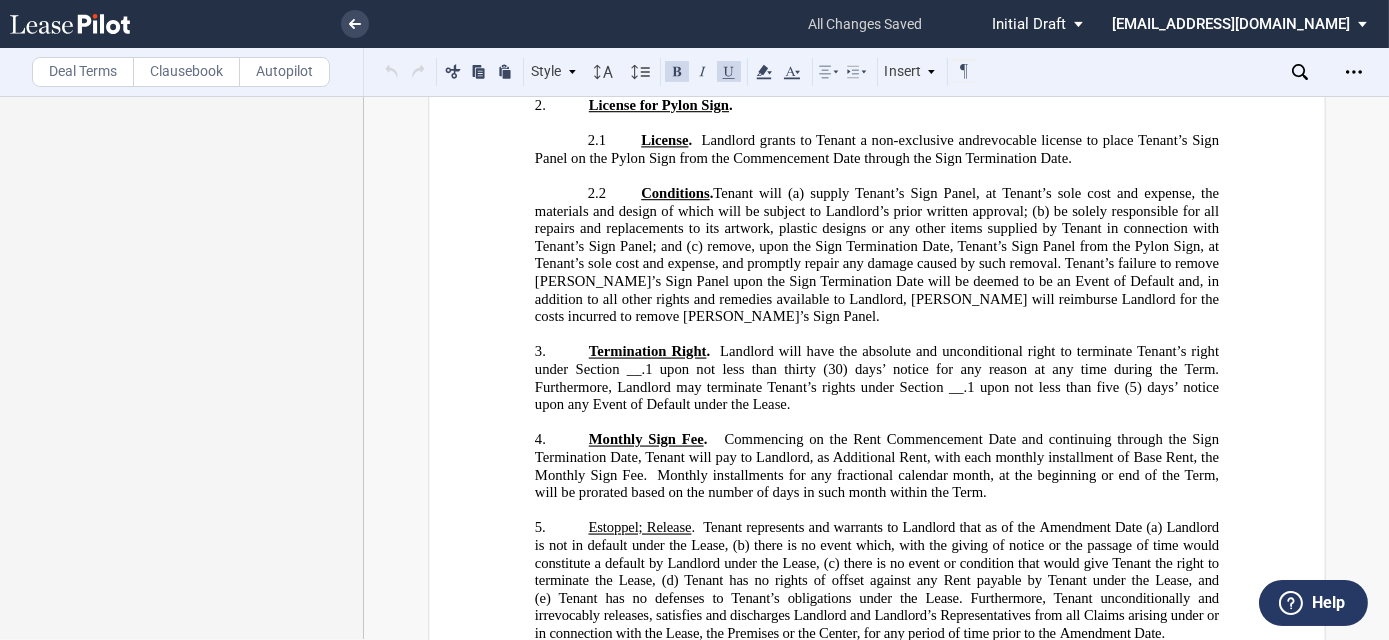 drag, startPoint x: 550, startPoint y: 78, endPoint x: 567, endPoint y: 114, distance: 39.812057 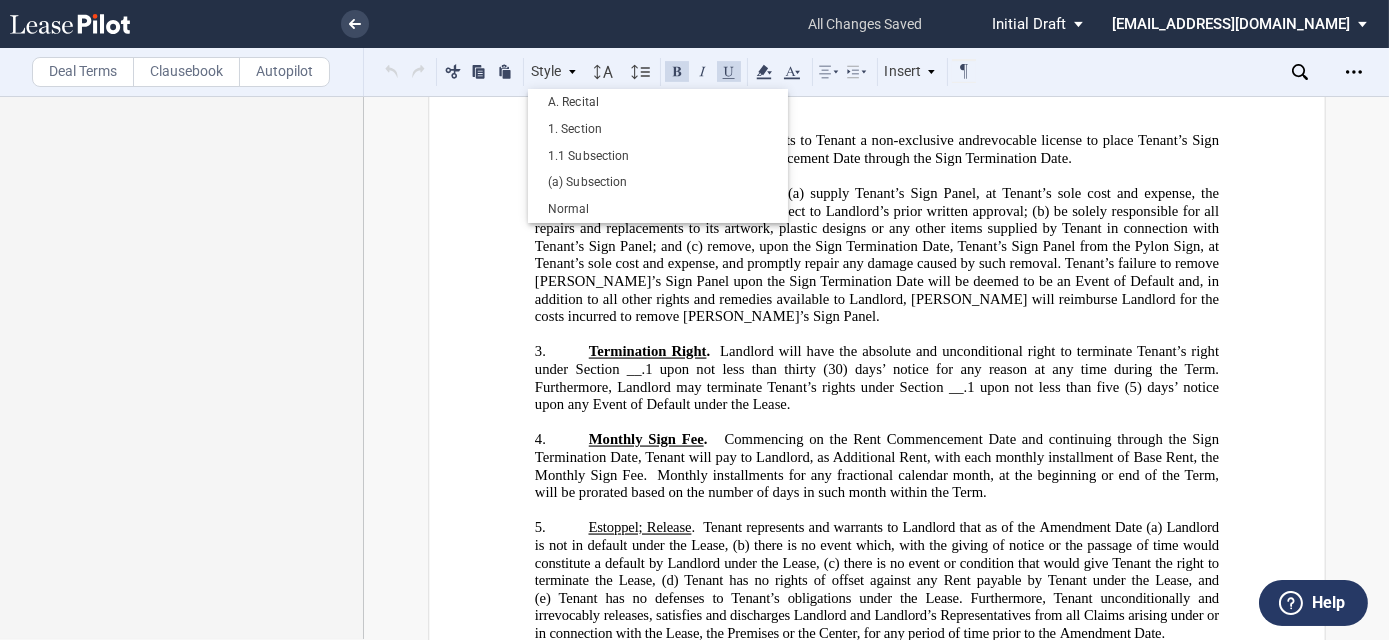 drag, startPoint x: 573, startPoint y: 152, endPoint x: 583, endPoint y: 304, distance: 152.3286 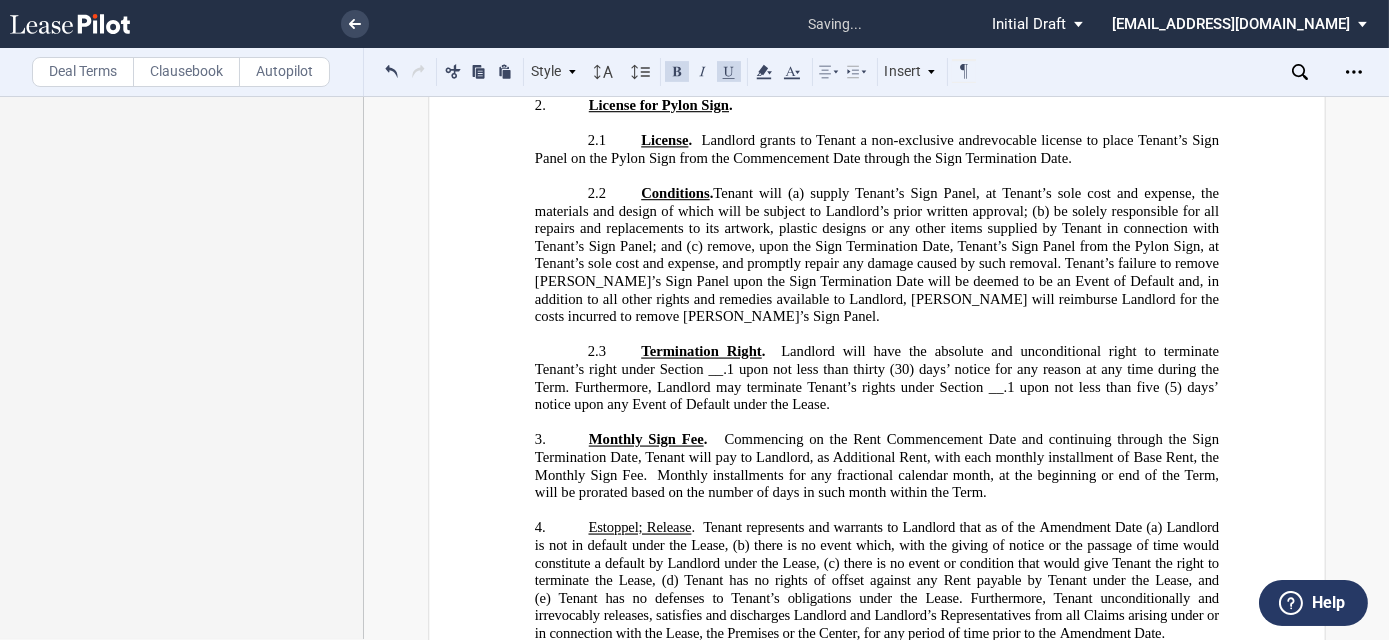 click on "3.                      Monthly Sign Fee .     Commencing on the Rent Commencement Date and continuing through the Sign Termination Date, Tenant will pay to Landlord, as Additional Rent, with each monthly installment of Base Rent, the Monthly Sign Fee.    Monthly installments for any fractional calendar month, at the beginning or end of the Term, will be prorated based on the number of days in such month within the Term." at bounding box center (876, 466) 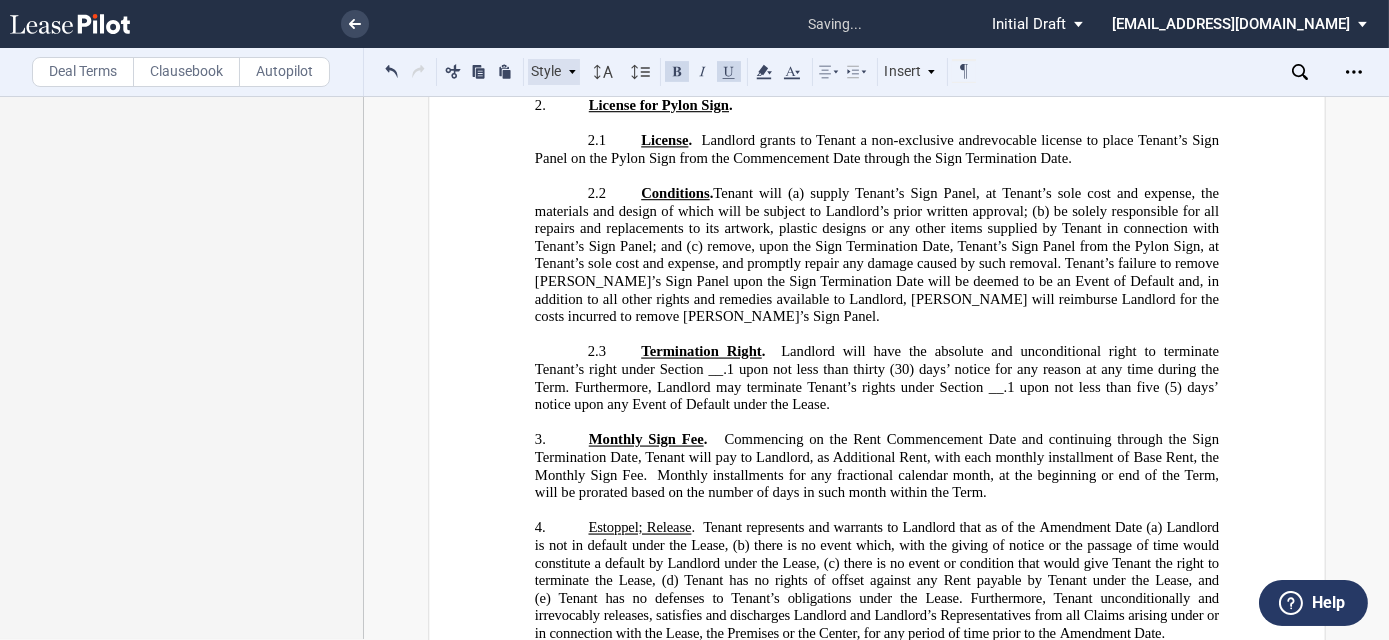 click on "Style" at bounding box center (554, 72) 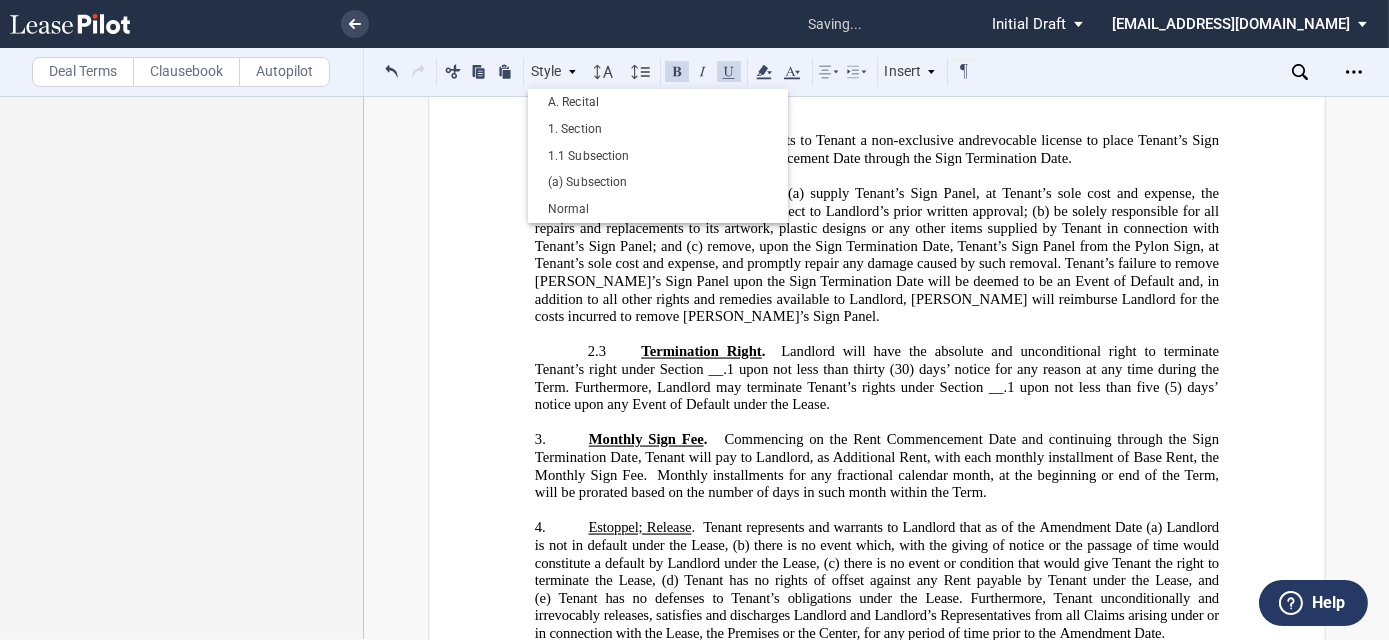 click on "1.1 Subsection" at bounding box center (658, 156) 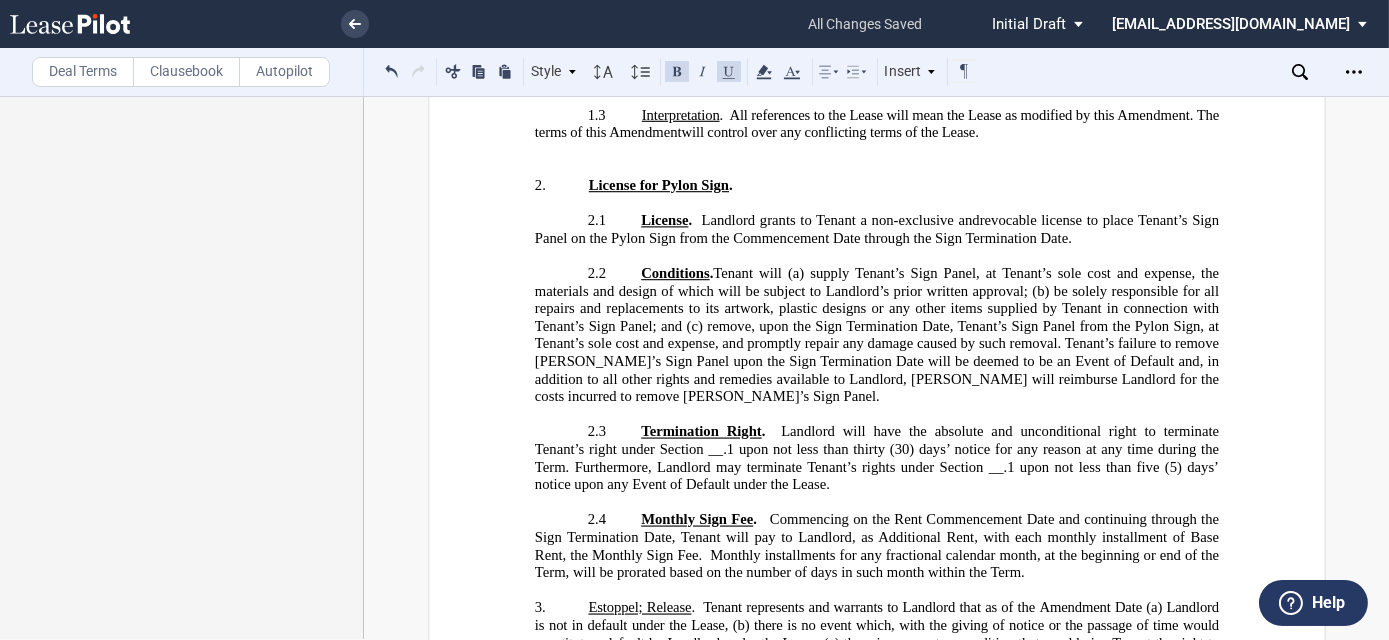 scroll, scrollTop: 727, scrollLeft: 0, axis: vertical 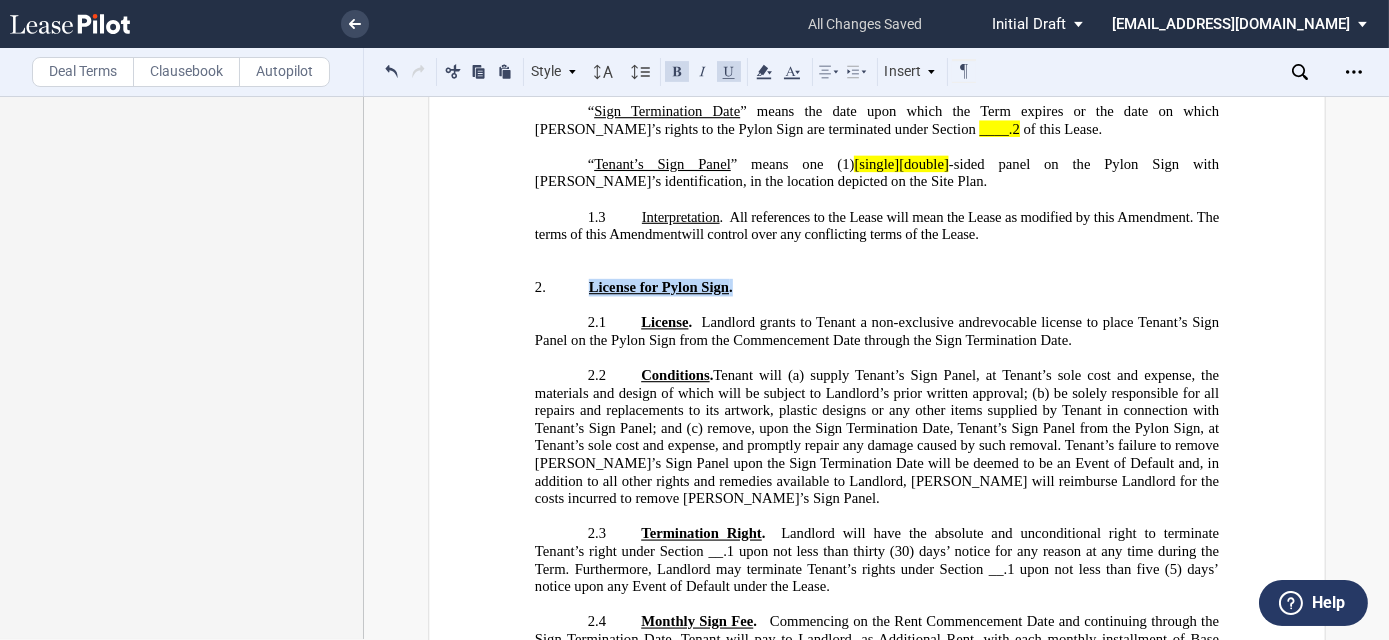 drag, startPoint x: 582, startPoint y: 259, endPoint x: 726, endPoint y: 260, distance: 144.00348 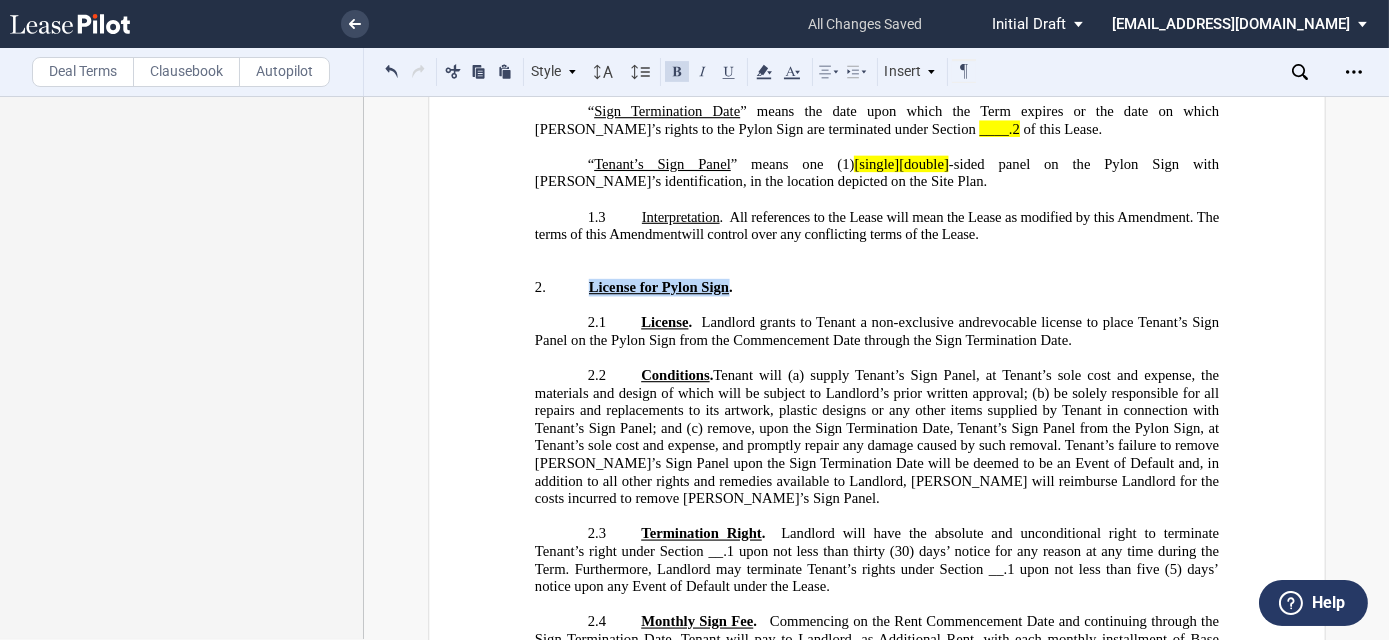 click at bounding box center (677, 71) 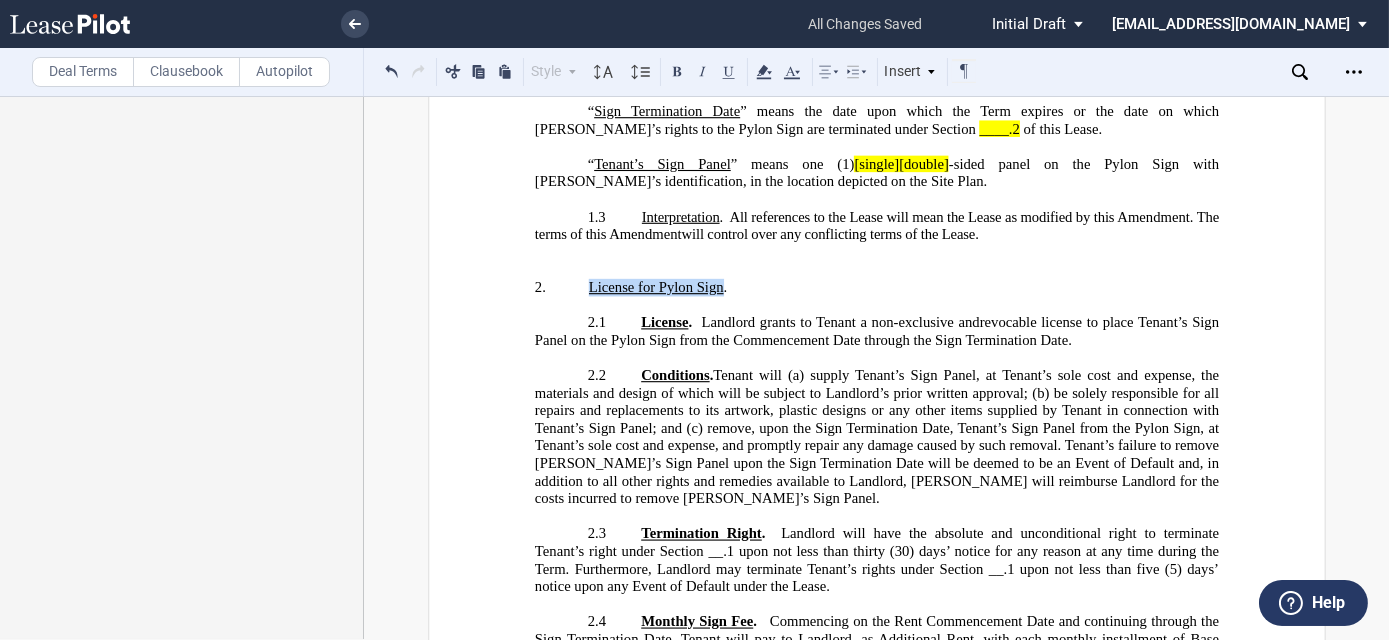 type 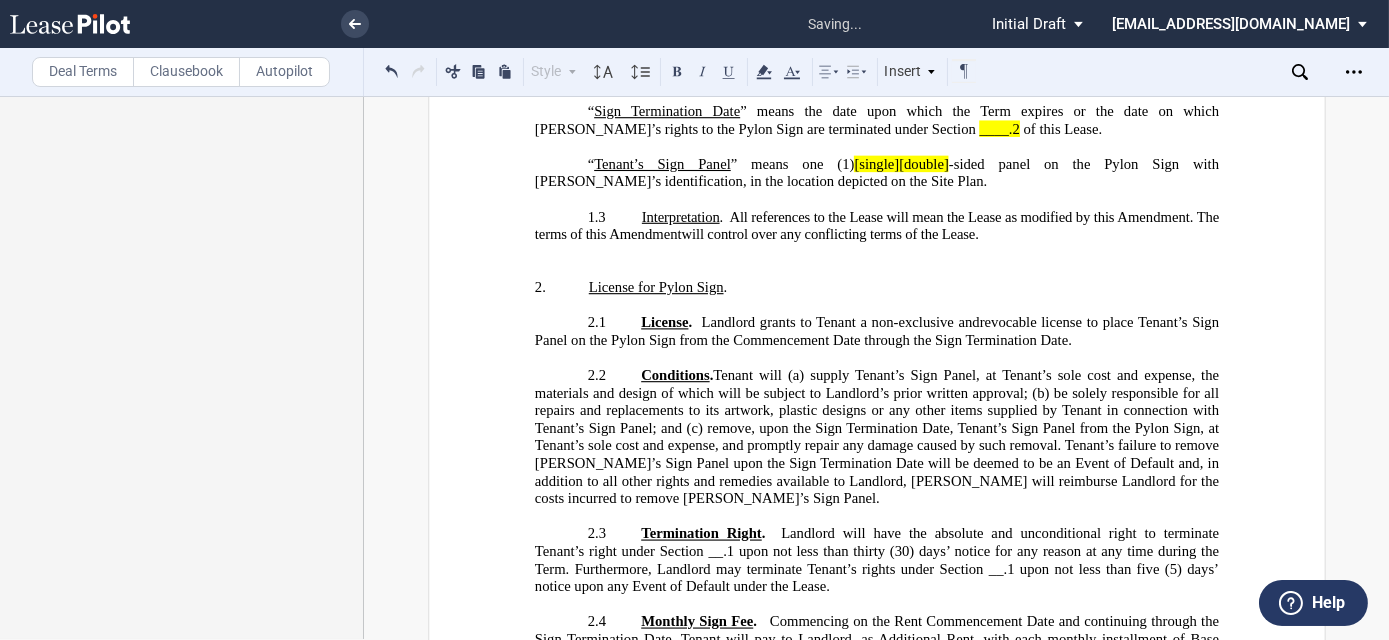 drag, startPoint x: 629, startPoint y: 300, endPoint x: 688, endPoint y: 299, distance: 59.008472 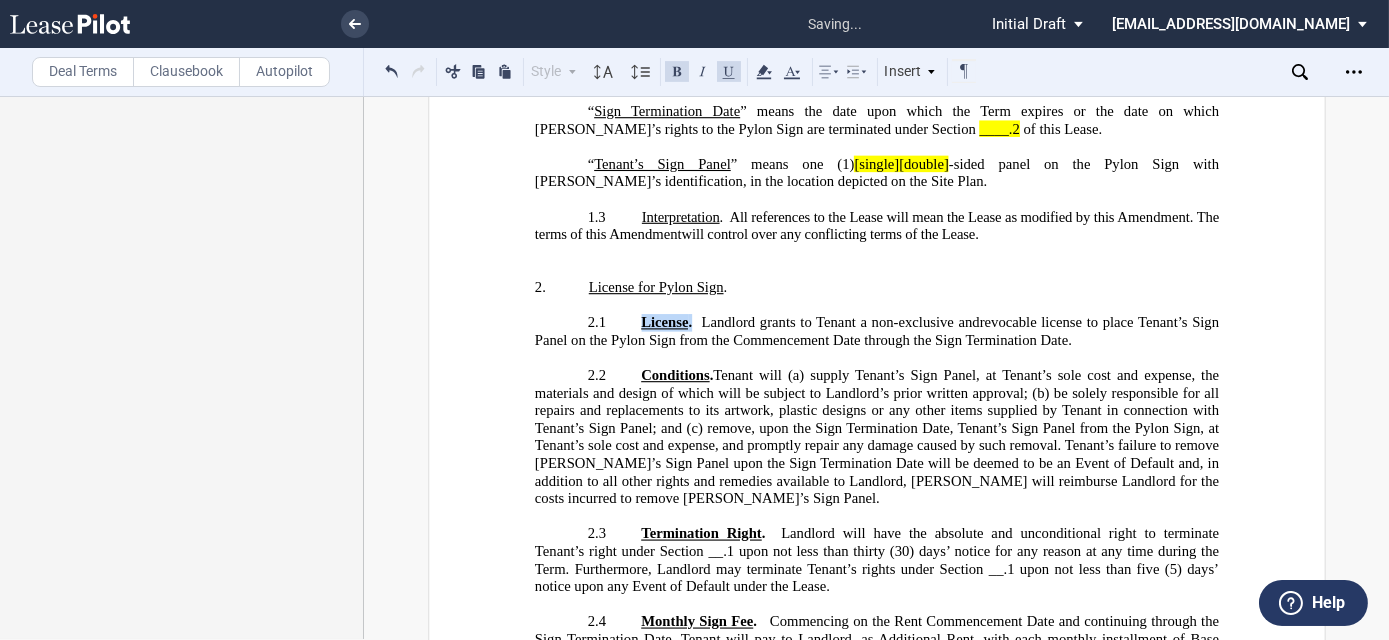 drag, startPoint x: 688, startPoint y: 298, endPoint x: 637, endPoint y: 294, distance: 51.156624 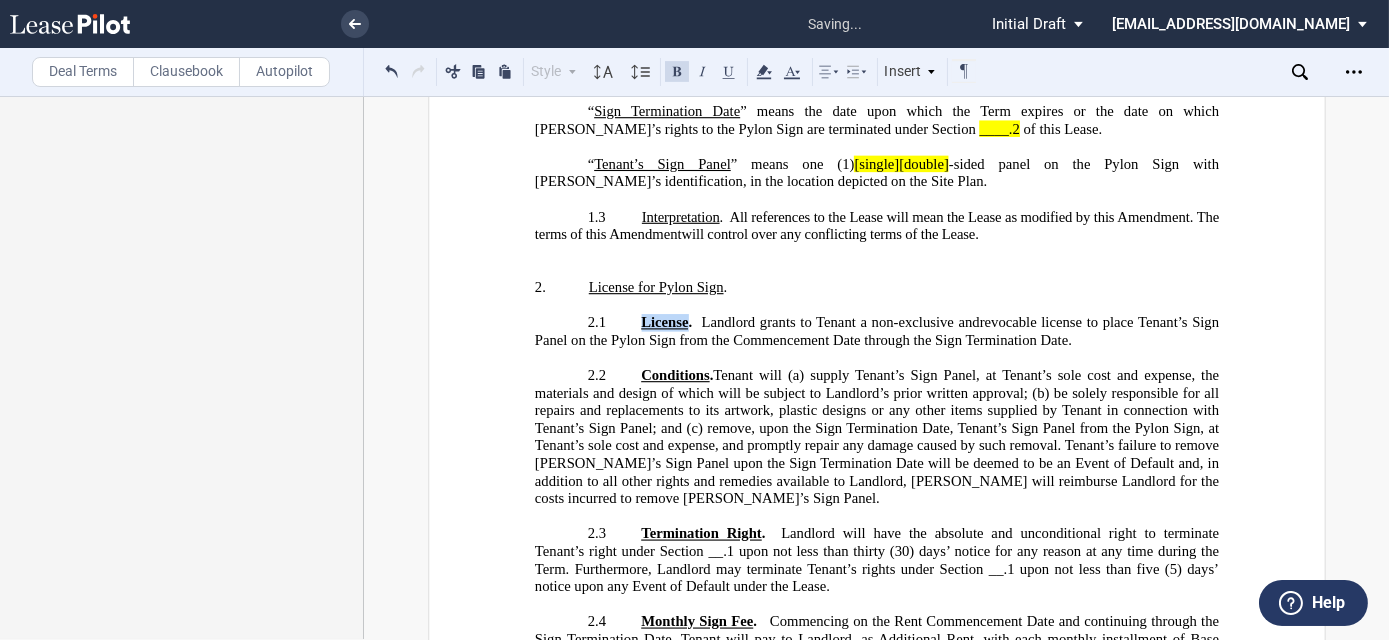 click at bounding box center (677, 71) 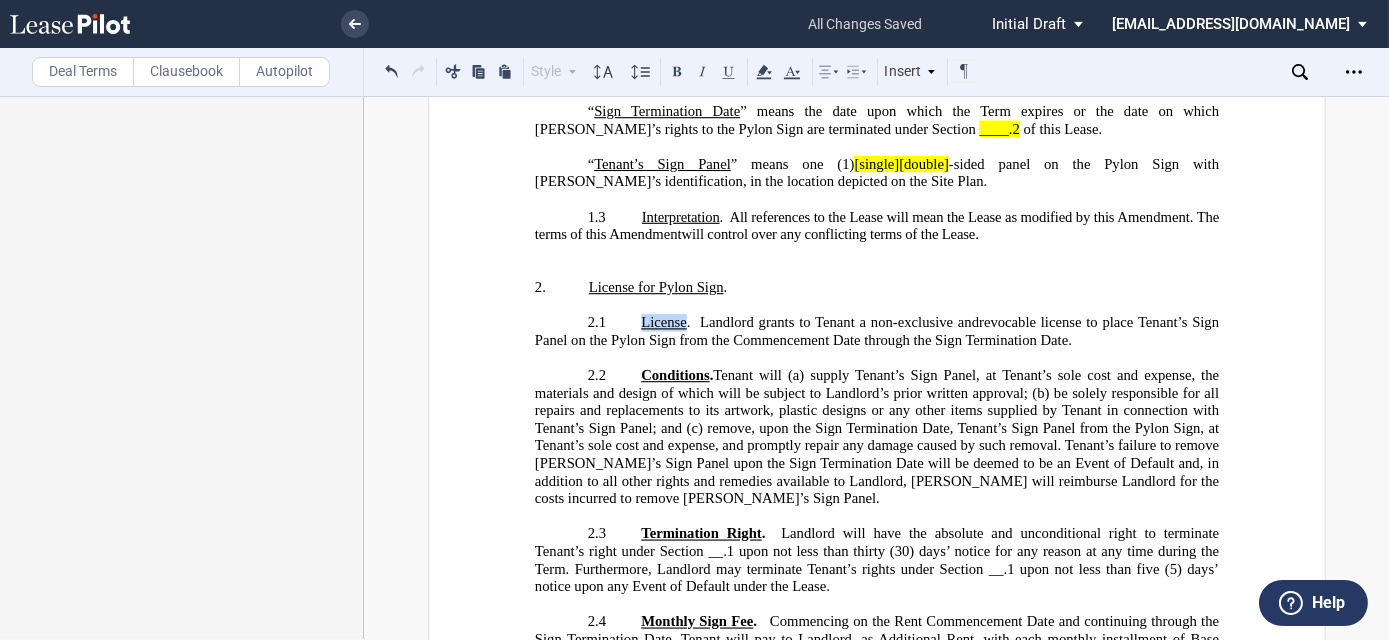 scroll, scrollTop: 818, scrollLeft: 0, axis: vertical 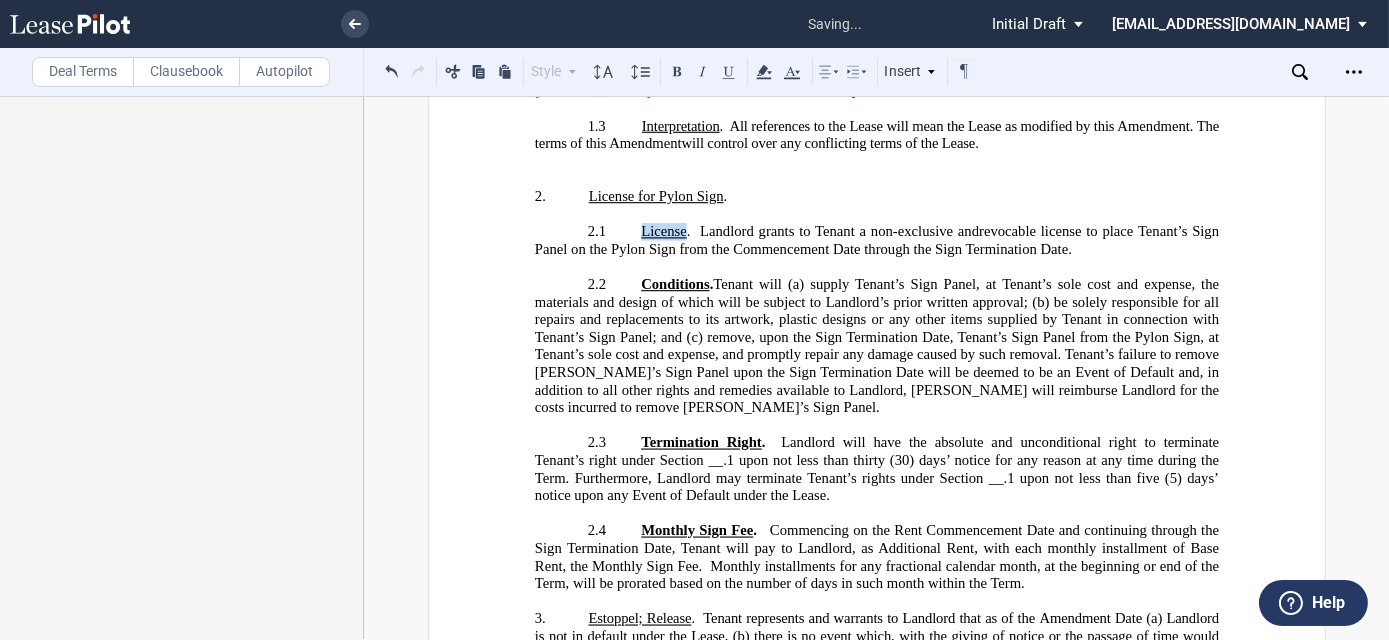 drag, startPoint x: 636, startPoint y: 256, endPoint x: 712, endPoint y: 252, distance: 76.105194 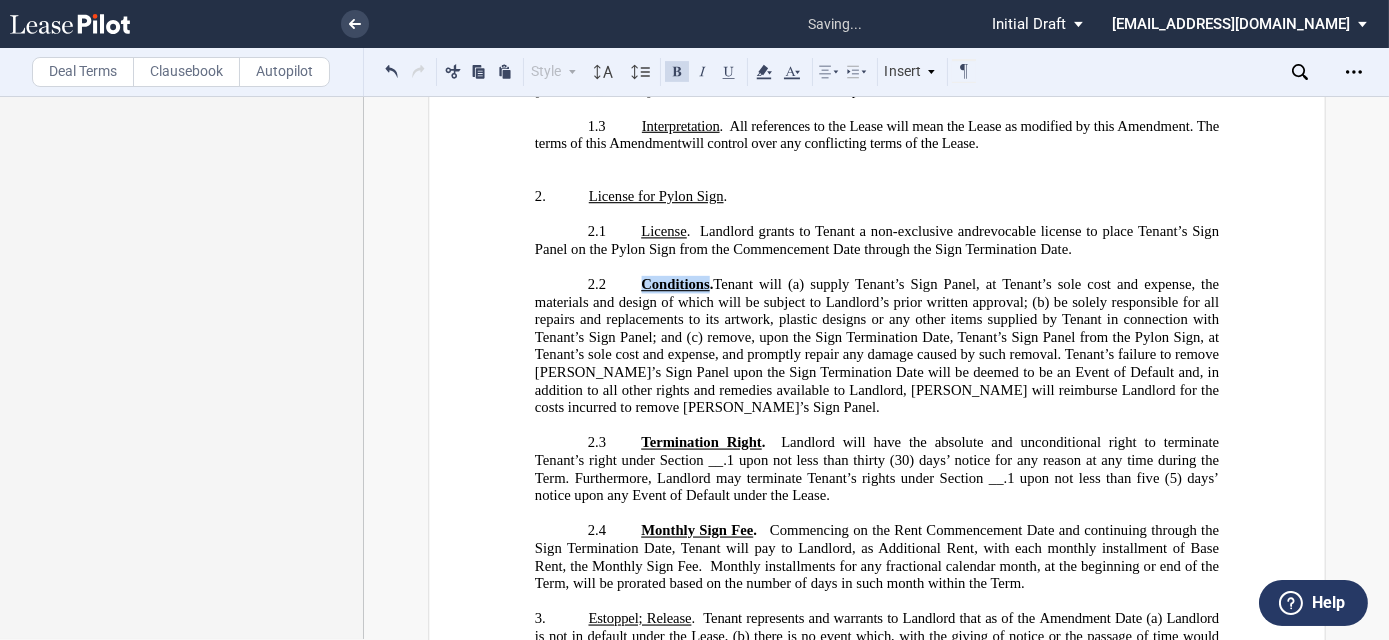 click at bounding box center (677, 71) 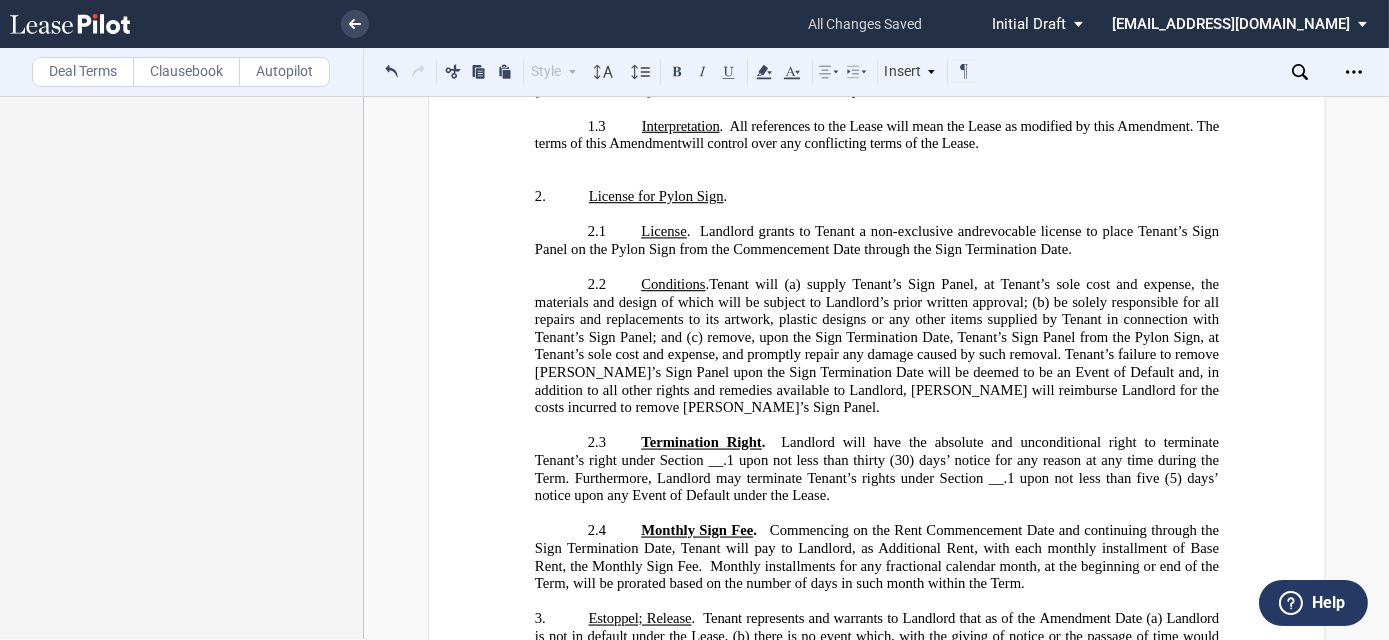 drag, startPoint x: 635, startPoint y: 410, endPoint x: 765, endPoint y: 413, distance: 130.0346 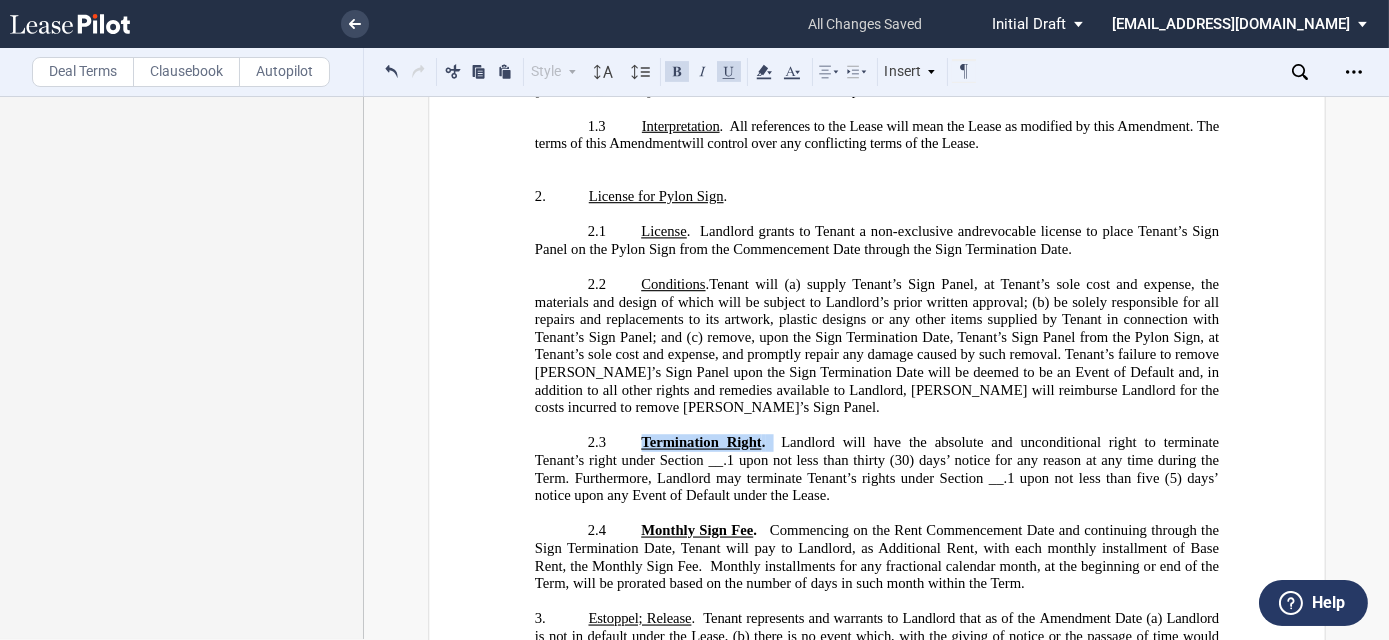 drag, startPoint x: 765, startPoint y: 411, endPoint x: 620, endPoint y: 408, distance: 145.03104 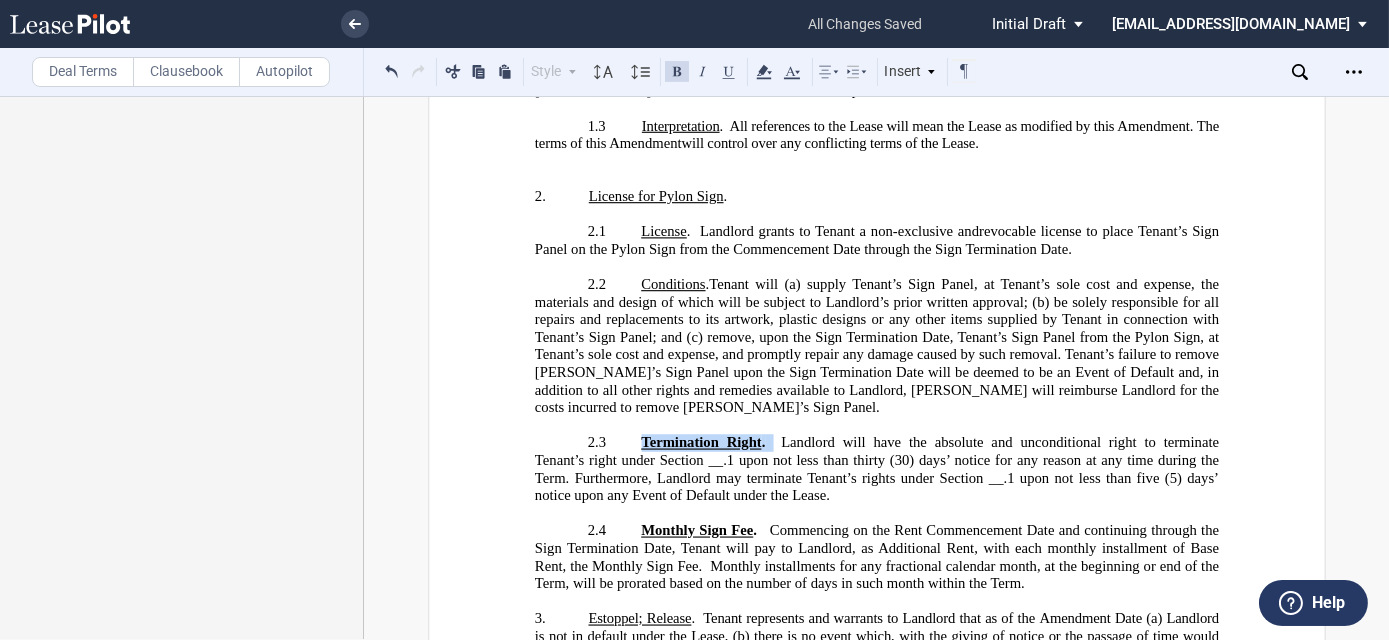 click at bounding box center (677, 71) 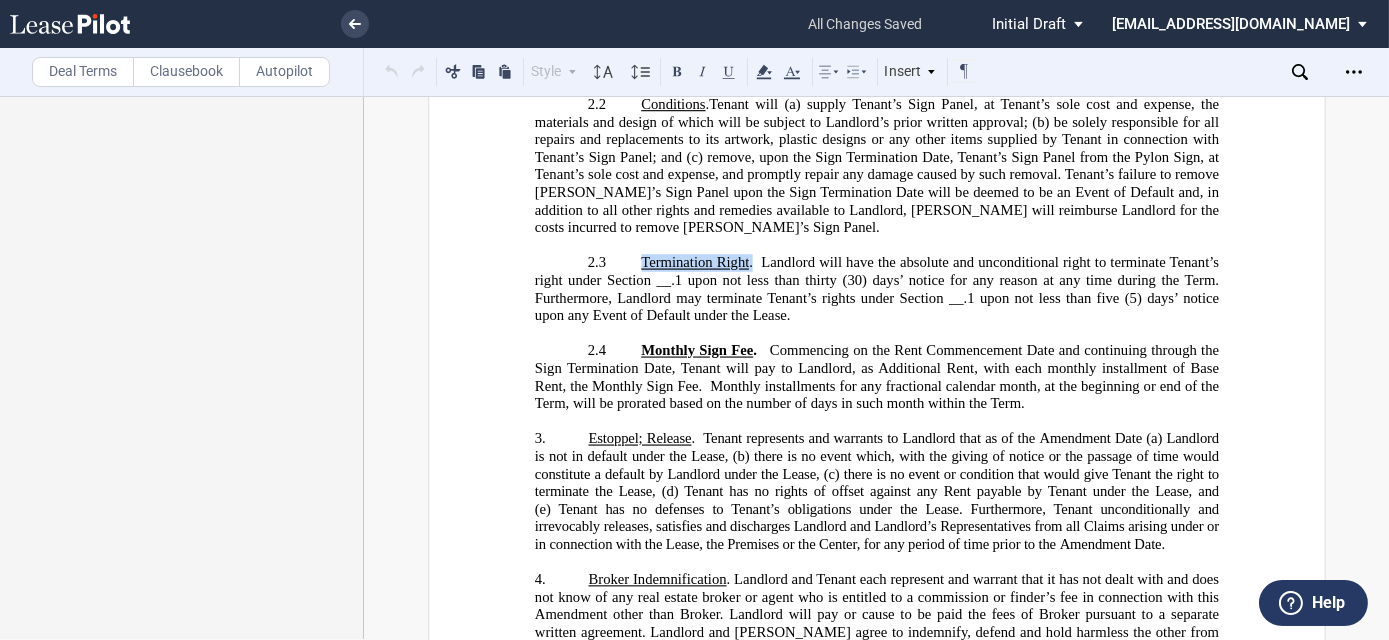 scroll, scrollTop: 1000, scrollLeft: 0, axis: vertical 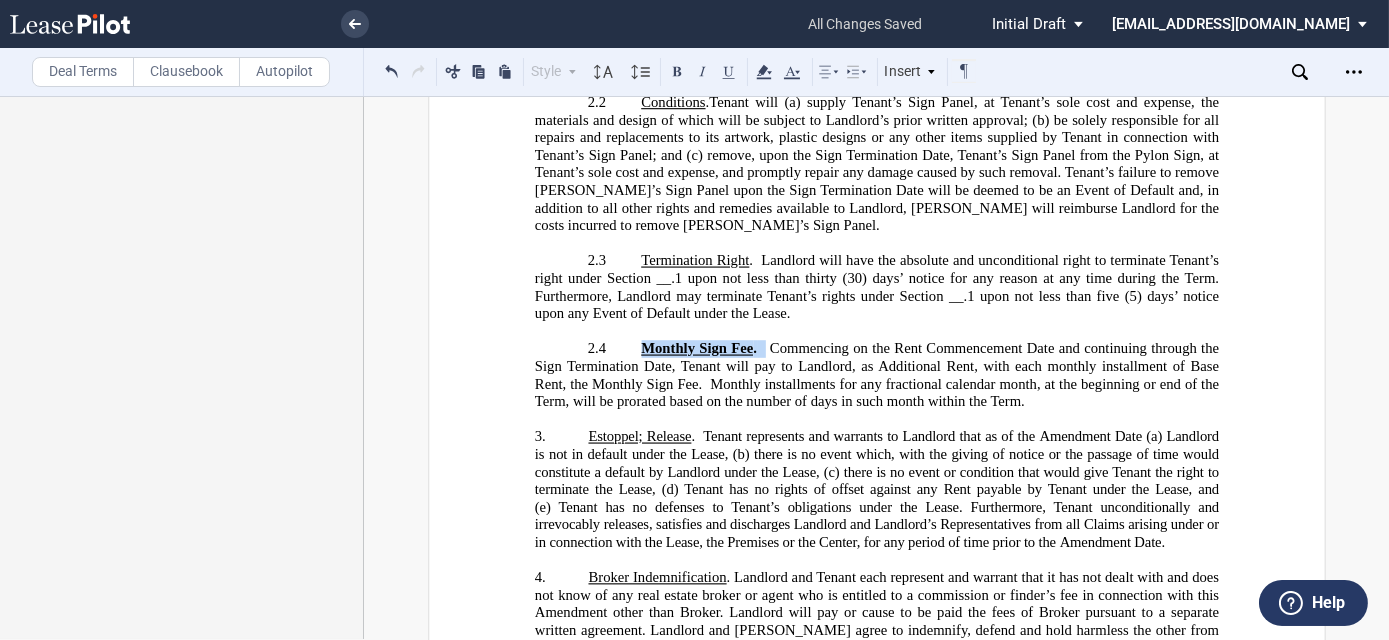 drag, startPoint x: 634, startPoint y: 312, endPoint x: 758, endPoint y: 307, distance: 124.10077 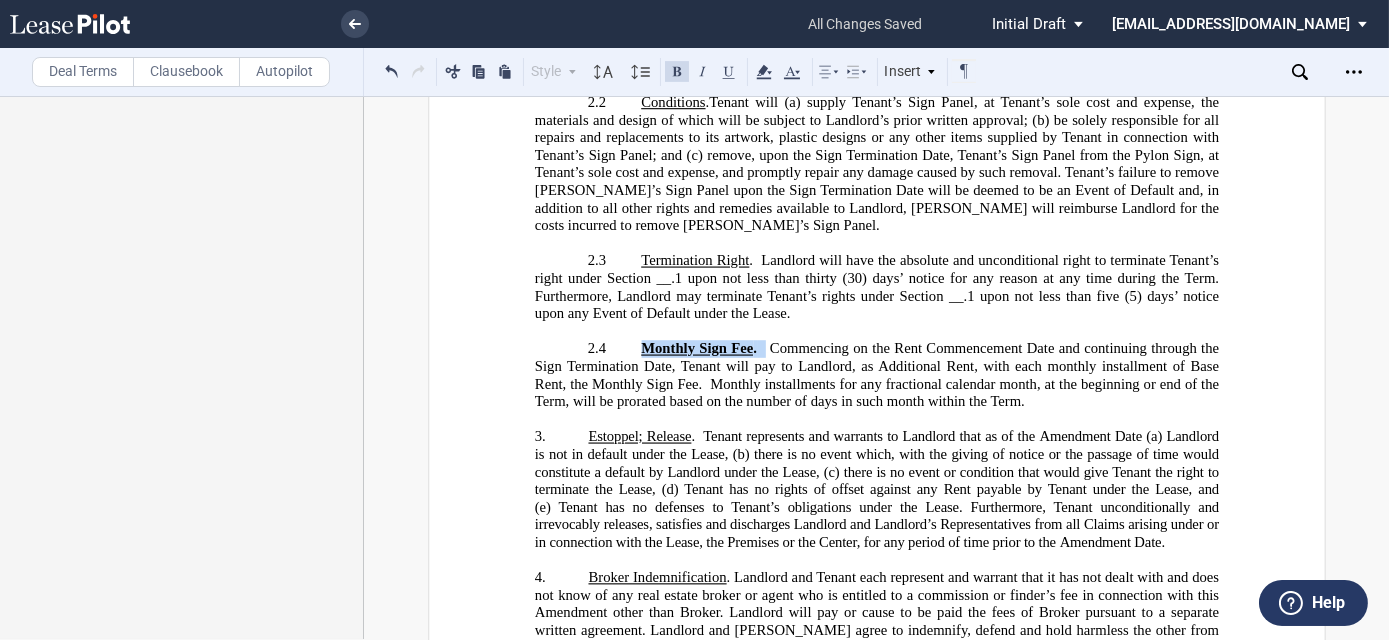 click at bounding box center [677, 71] 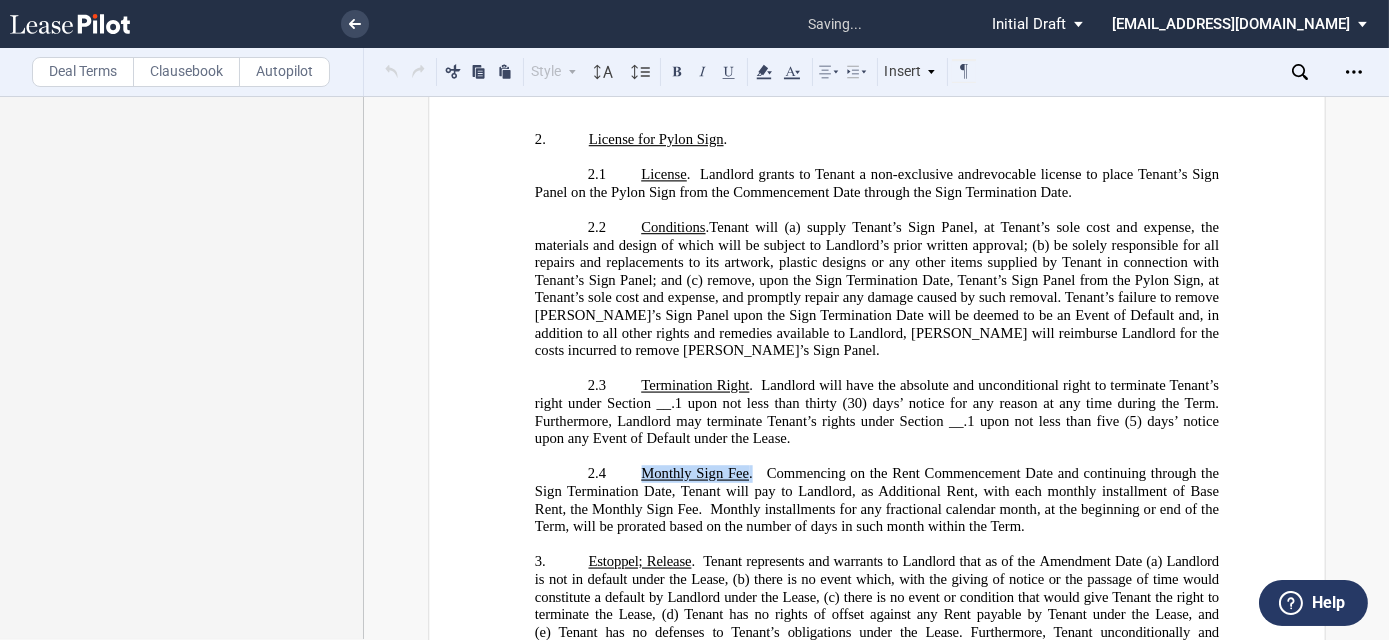 scroll, scrollTop: 727, scrollLeft: 0, axis: vertical 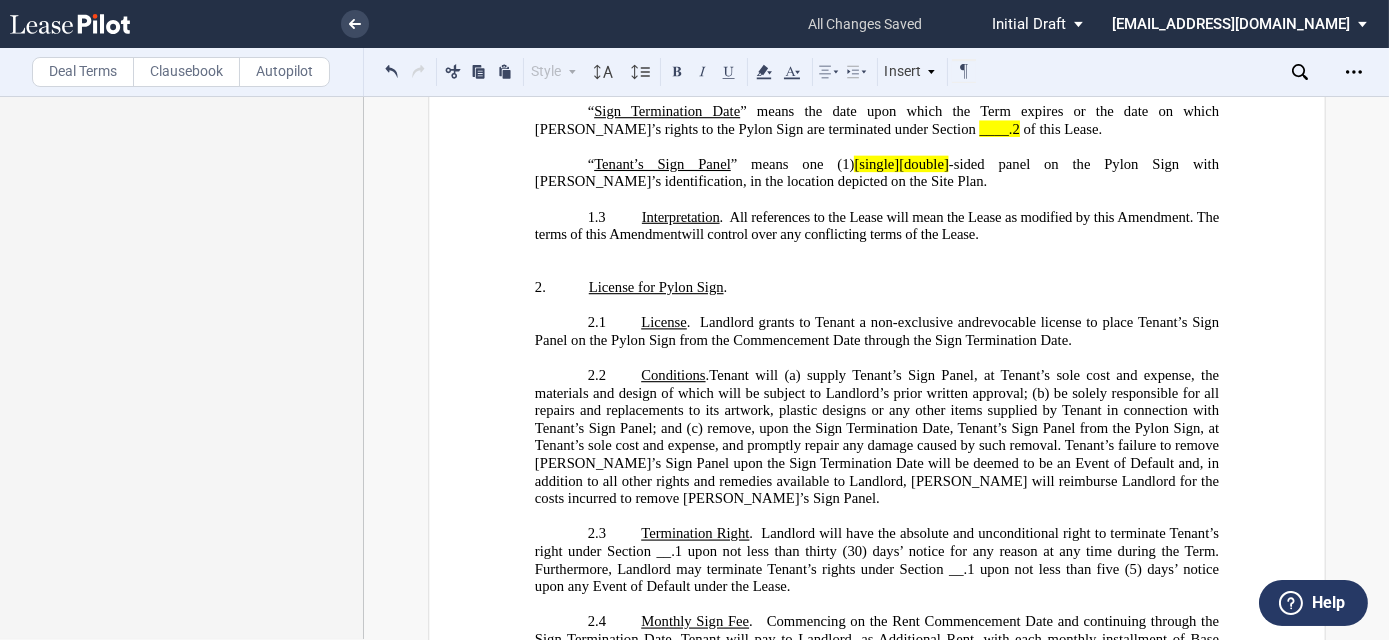 click on "____.2" 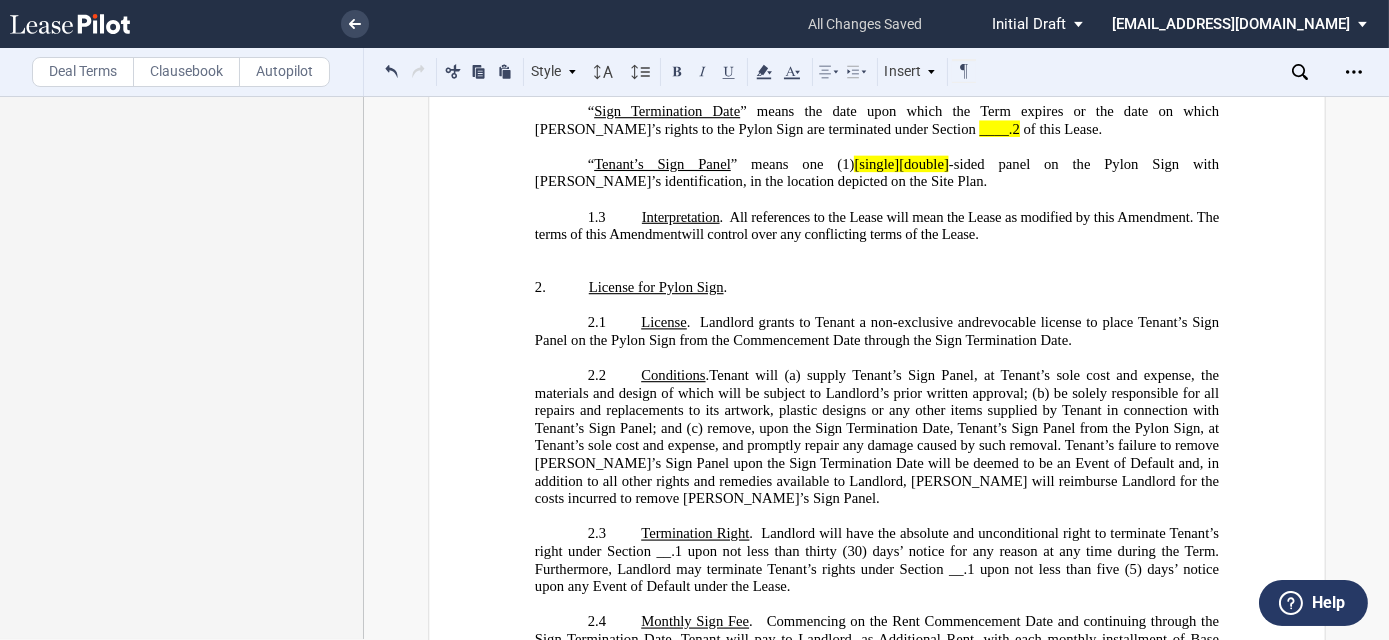 type 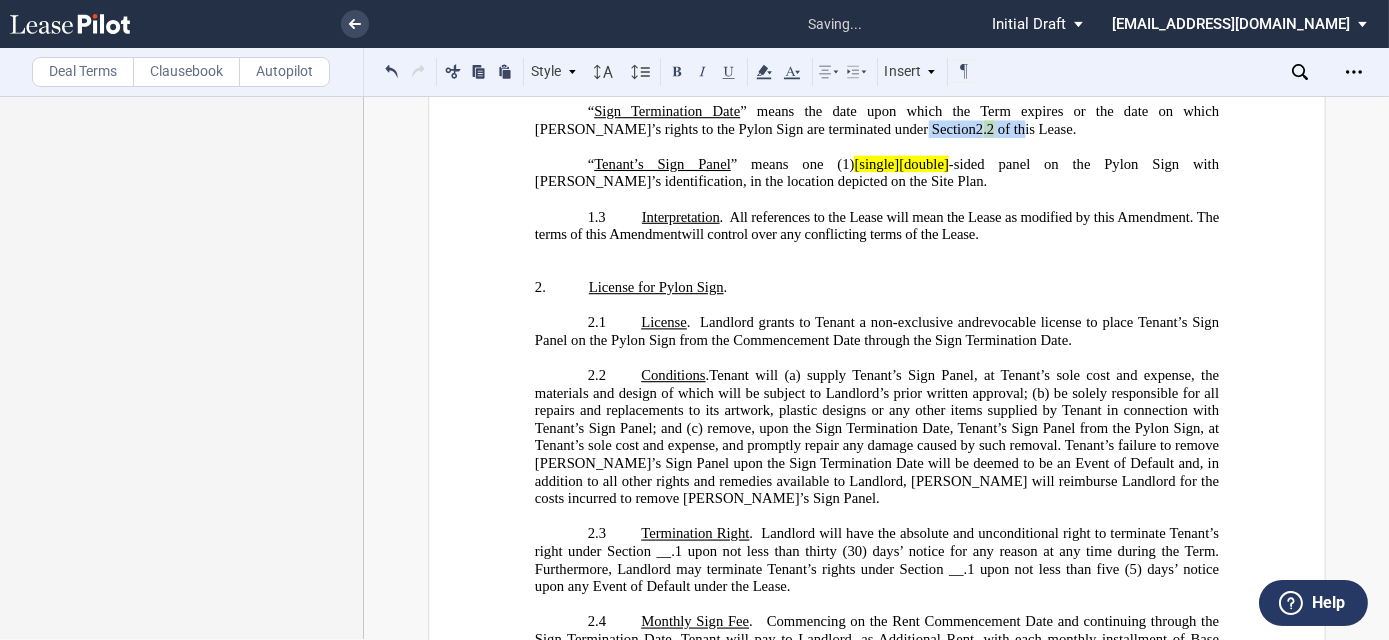 drag, startPoint x: 838, startPoint y: 112, endPoint x: 852, endPoint y: 107, distance: 14.866069 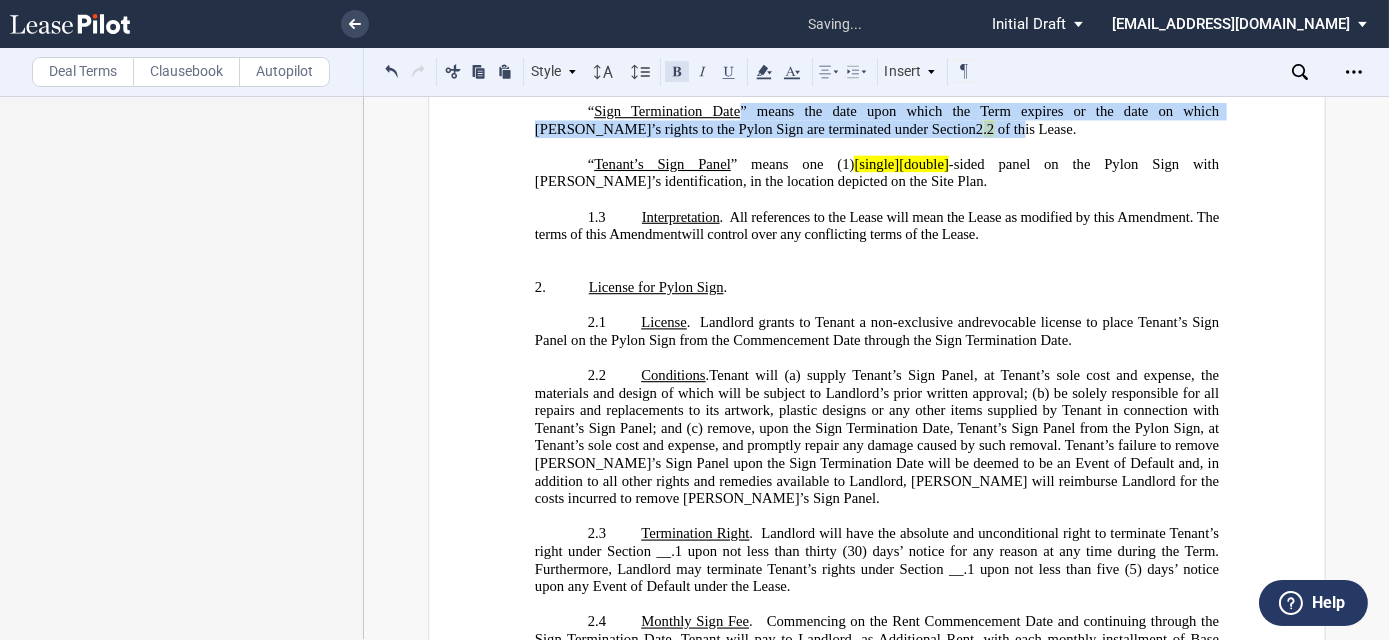 click at bounding box center [677, 71] 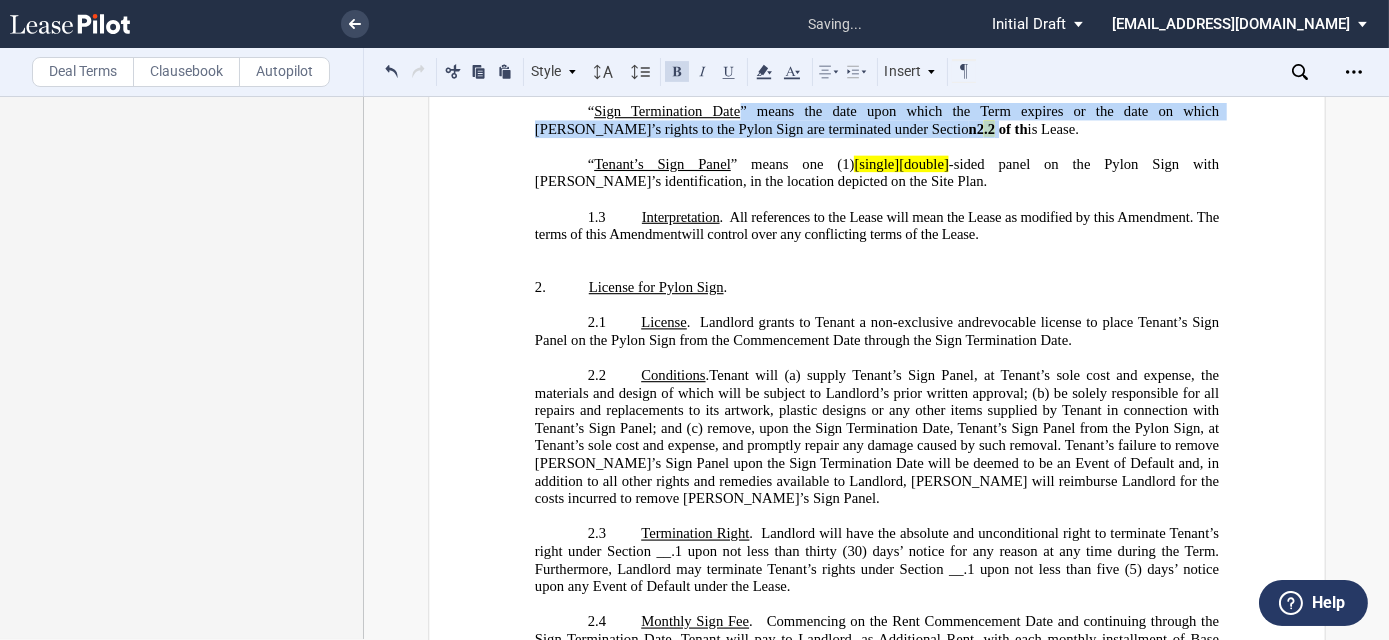 click at bounding box center (677, 71) 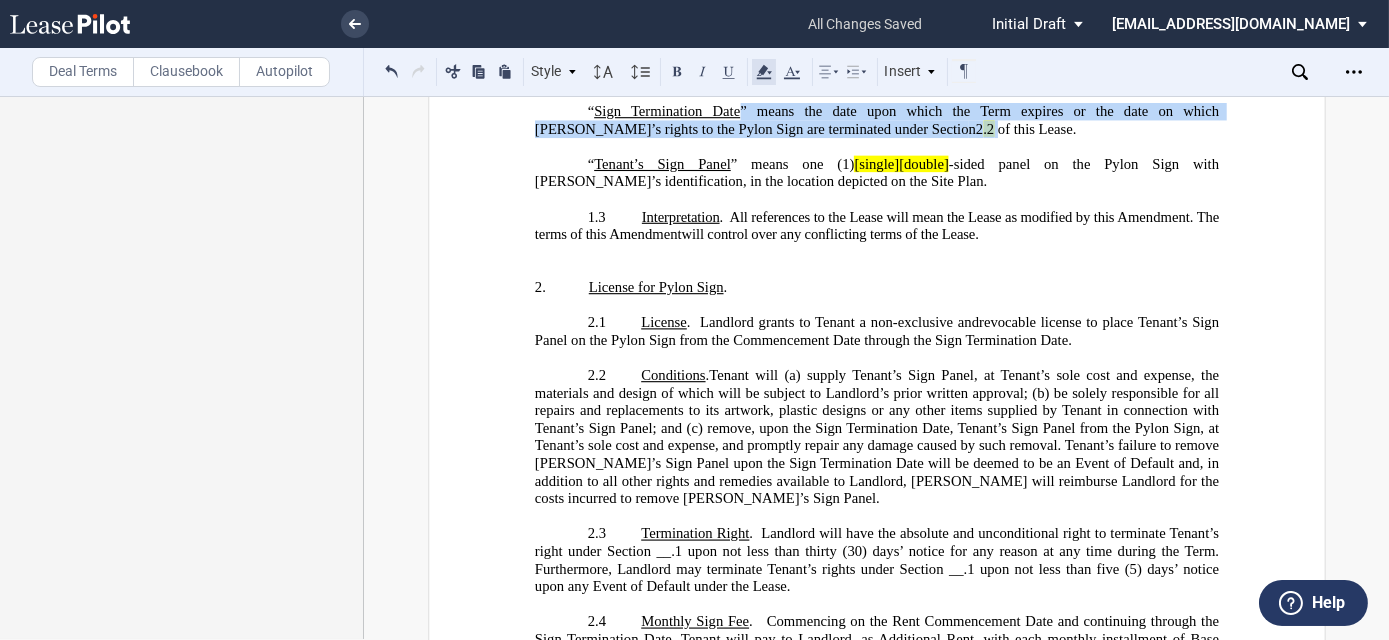 click 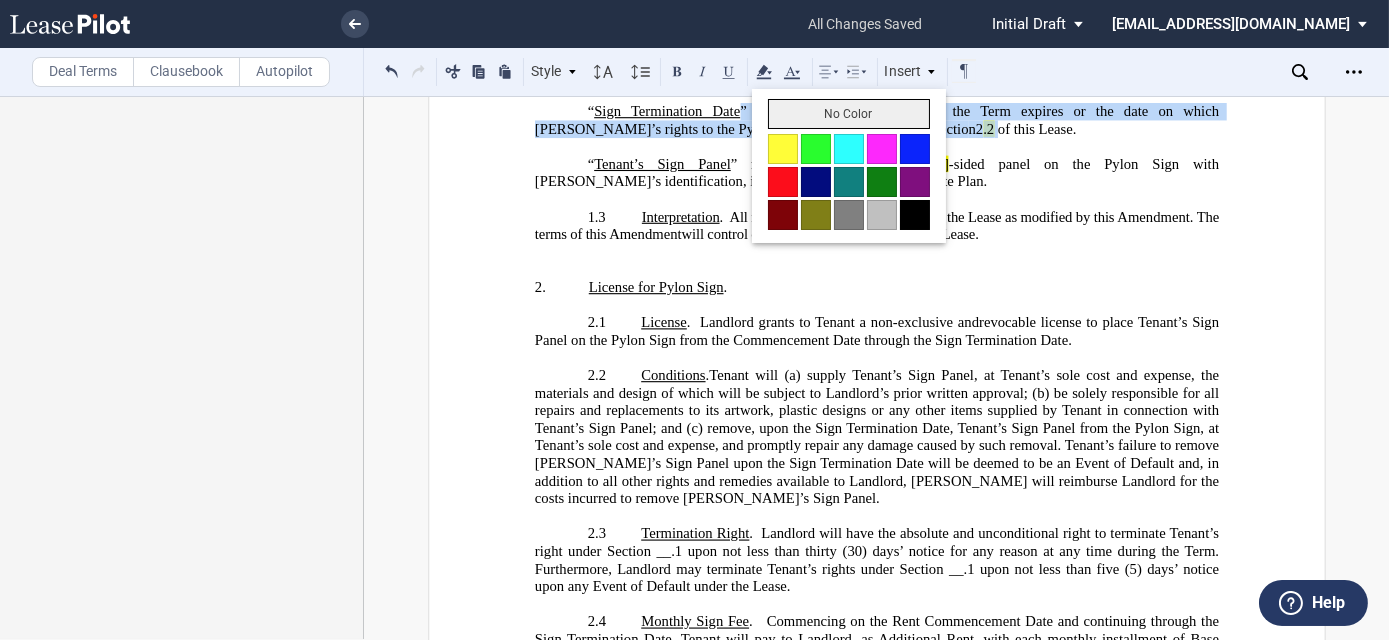 click on "No Color" at bounding box center [849, 114] 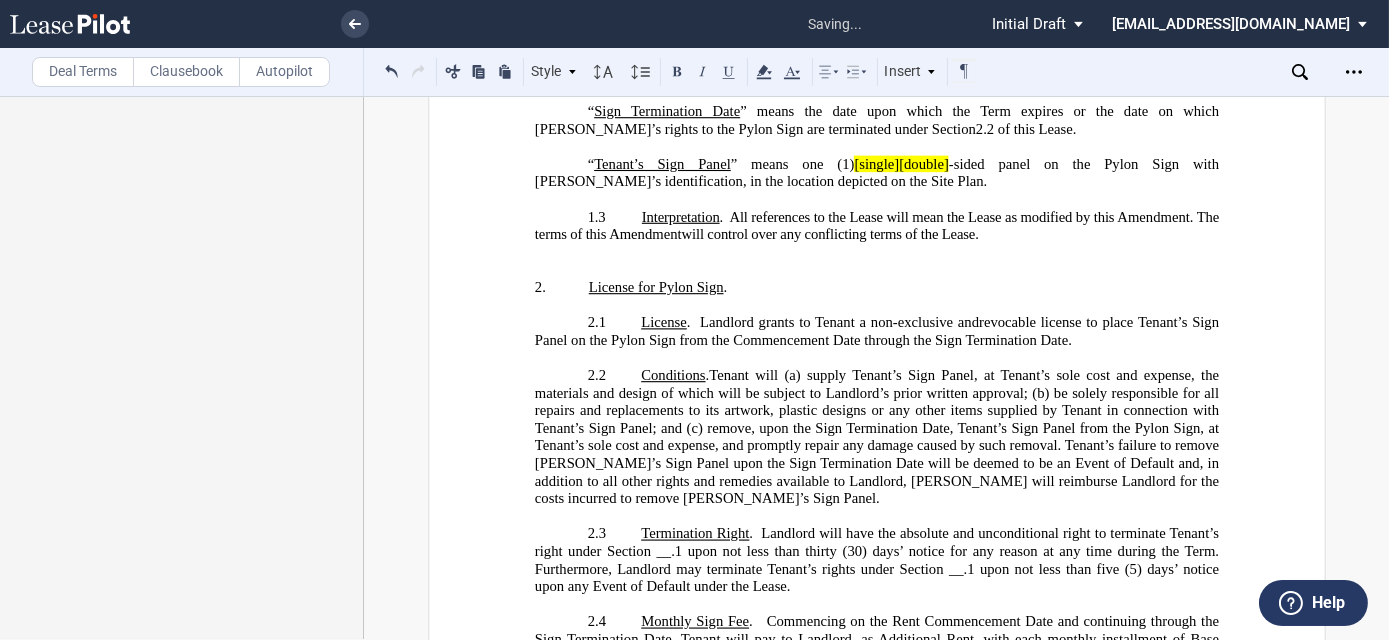 click at bounding box center (876, 253) 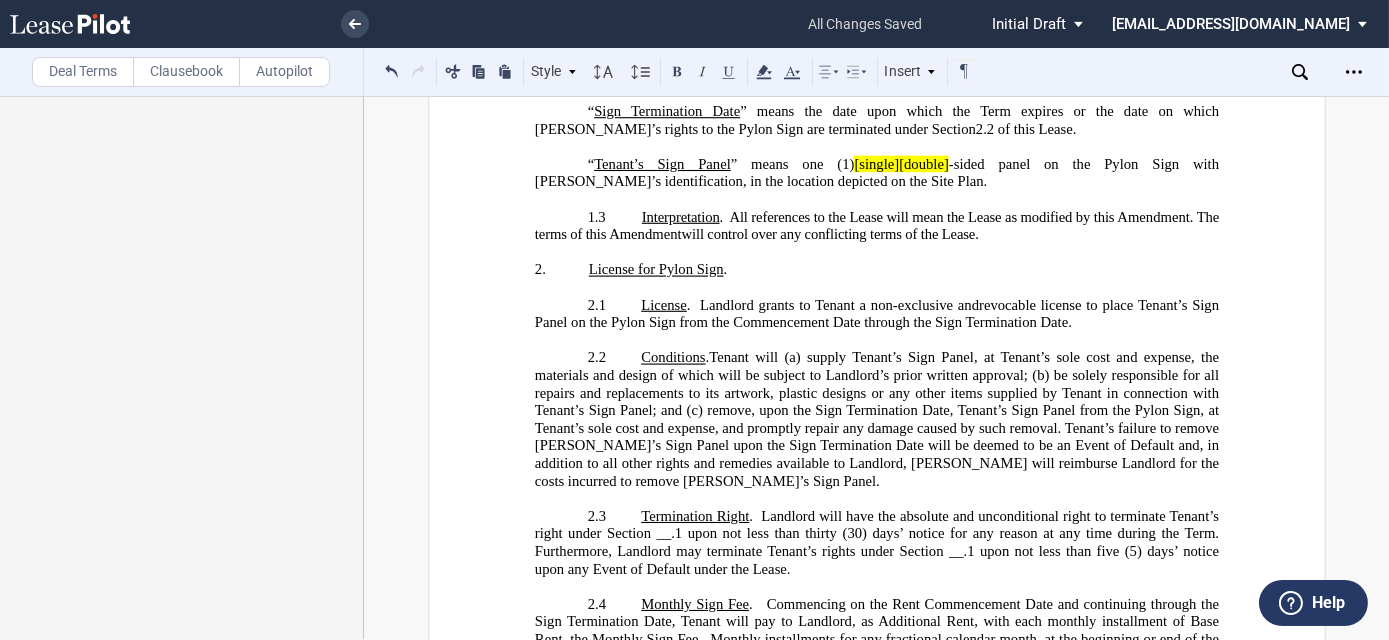scroll, scrollTop: 545, scrollLeft: 0, axis: vertical 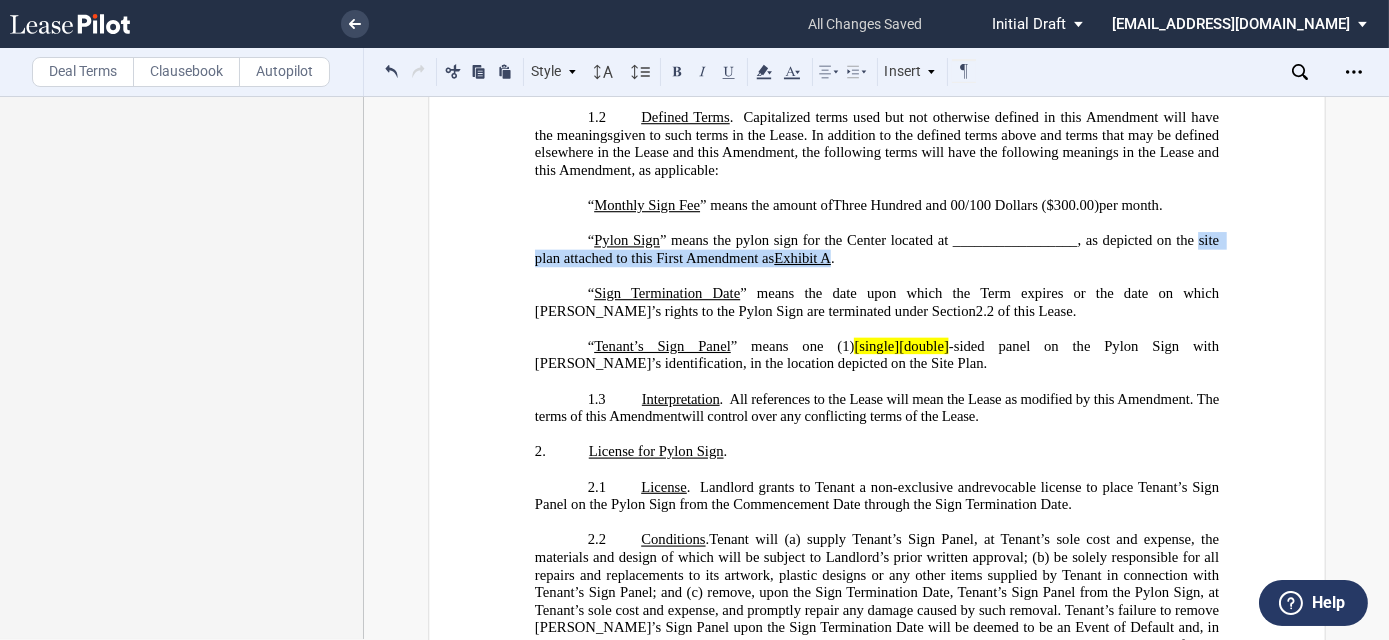 drag, startPoint x: 1193, startPoint y: 228, endPoint x: 826, endPoint y: 247, distance: 367.4915 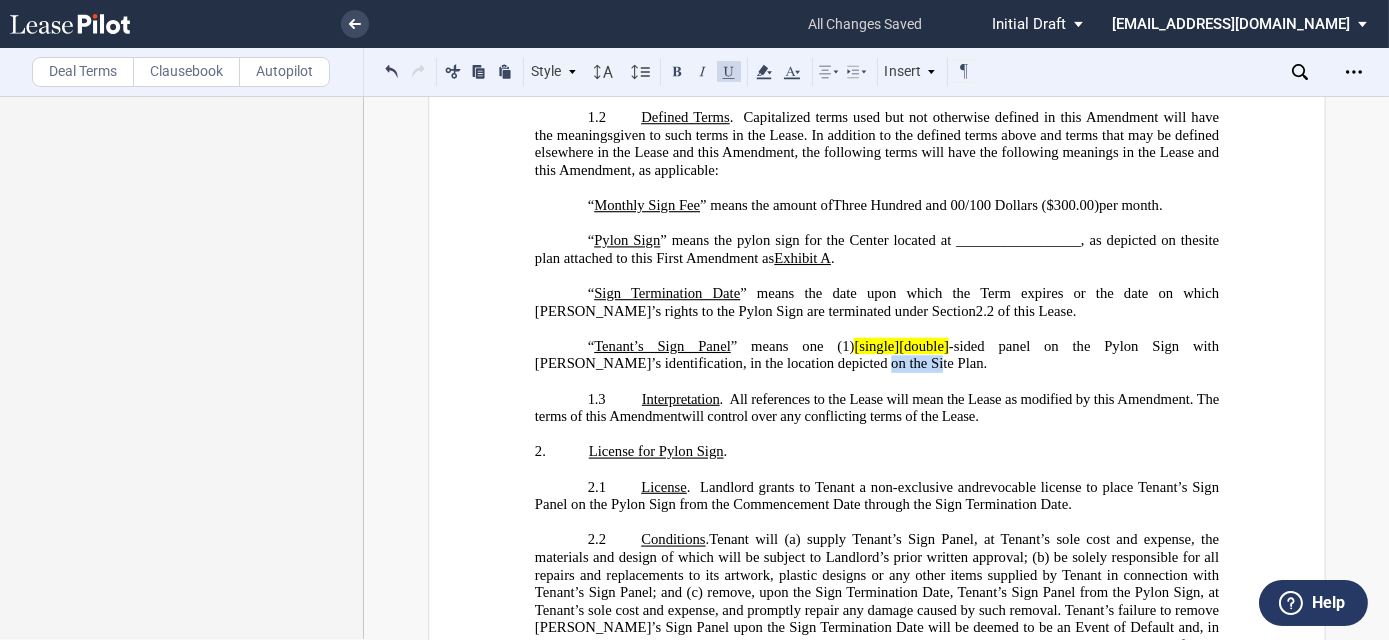 drag, startPoint x: 796, startPoint y: 349, endPoint x: 845, endPoint y: 351, distance: 49.0408 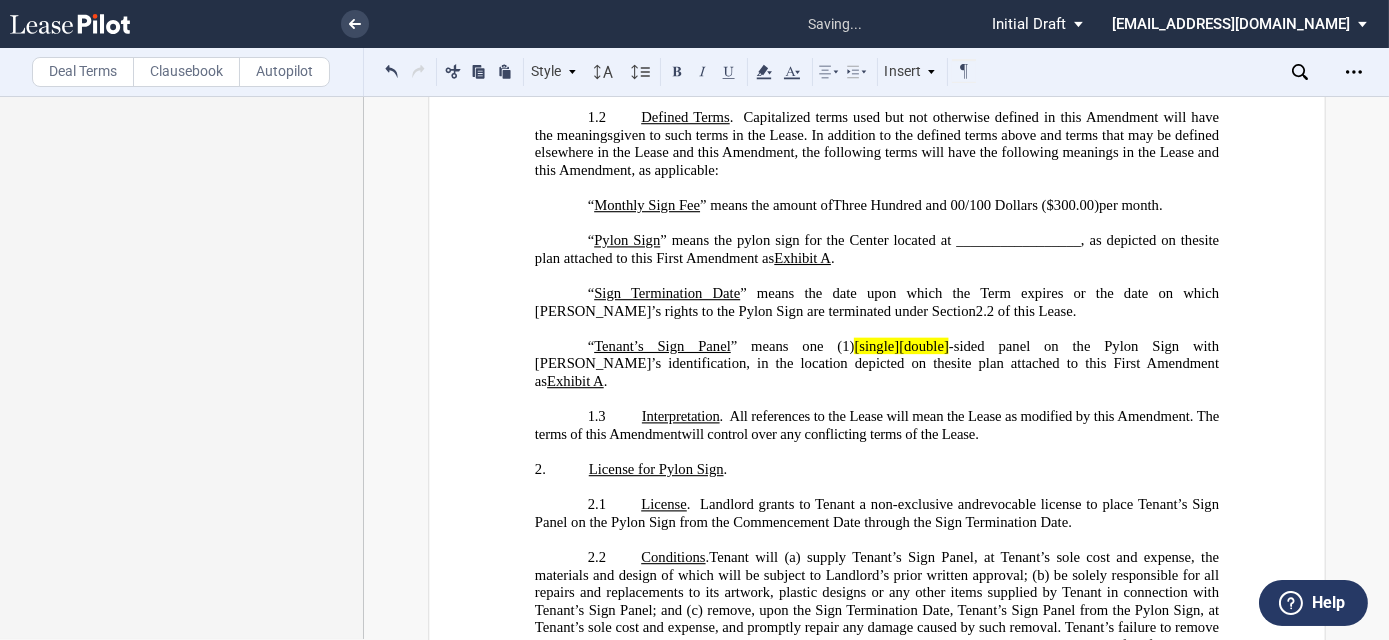 click on "-sided panel on the Pylon Sign with [PERSON_NAME]’s identification, in the location depicted on the  site plan attached to this First Amendment as  Exhibit A ﻿ ." 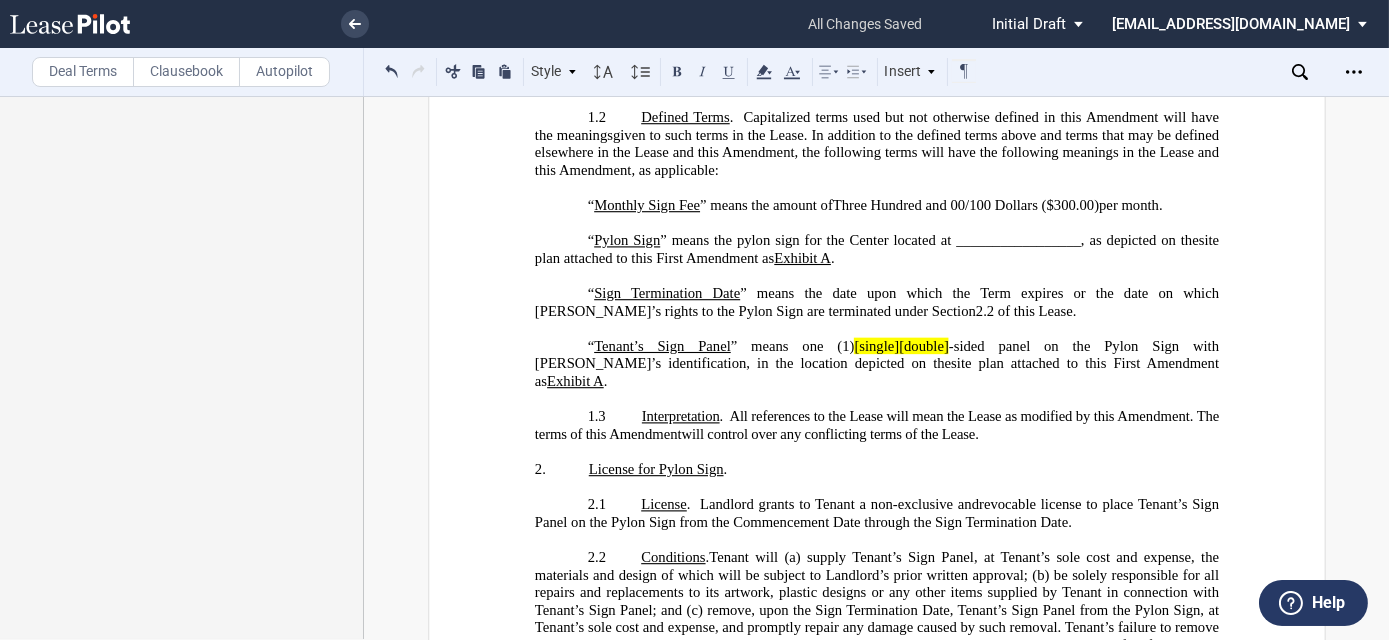 drag, startPoint x: 822, startPoint y: 330, endPoint x: 988, endPoint y: 338, distance: 166.19266 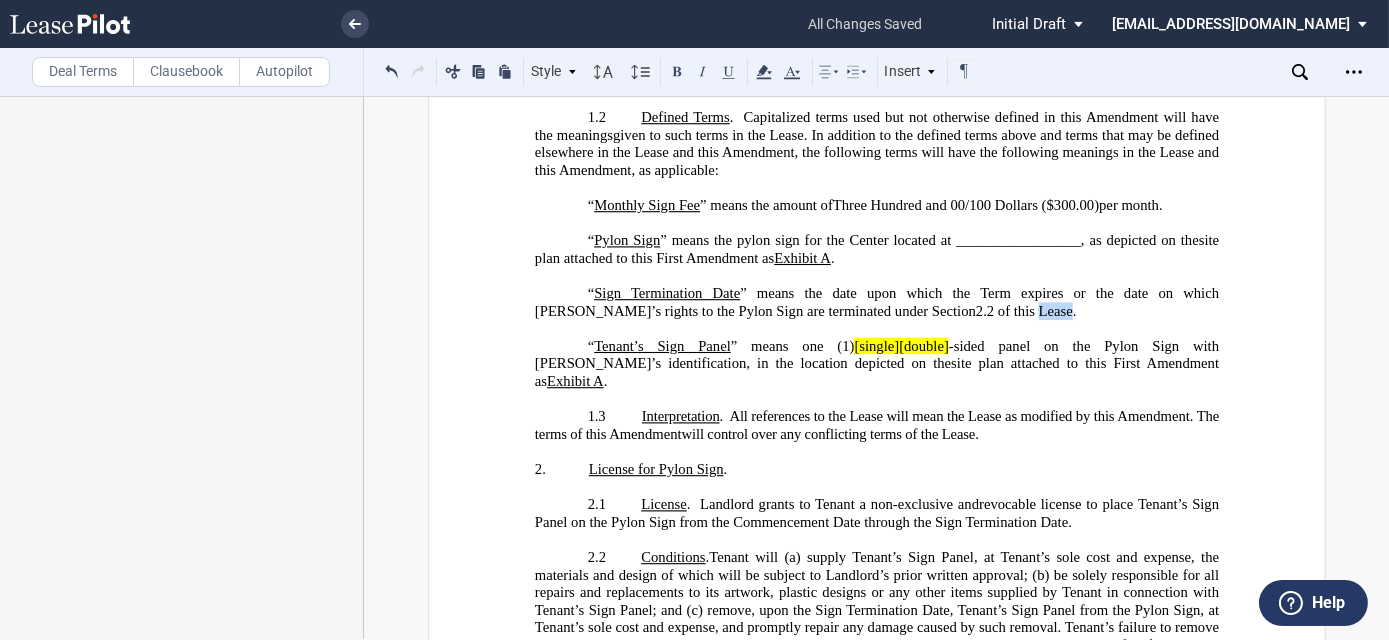 click on "of th is Lease." 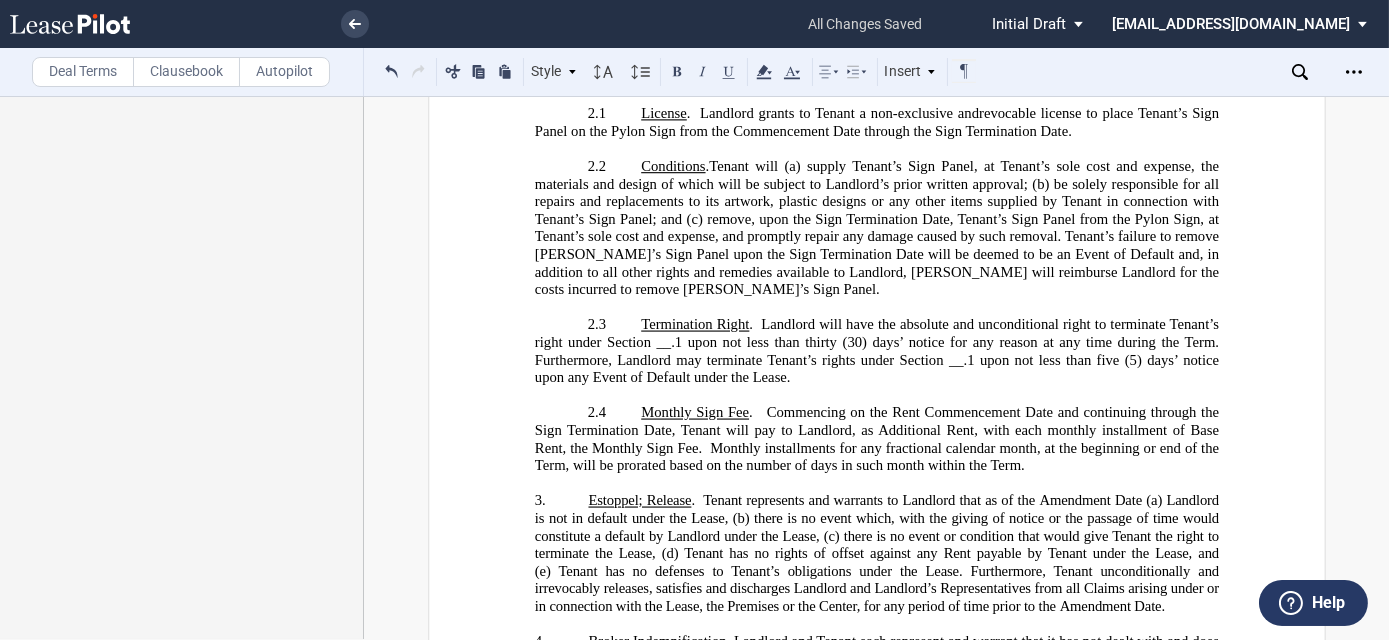 scroll, scrollTop: 818, scrollLeft: 0, axis: vertical 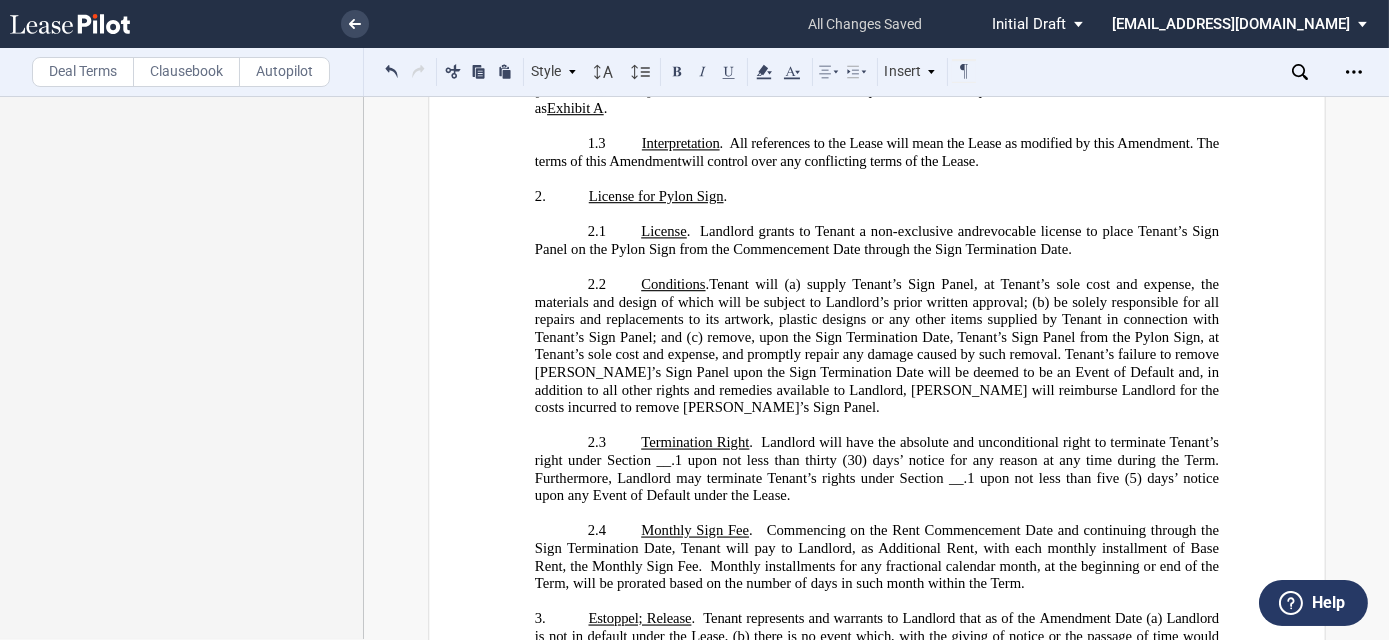 click on "revocable license to place Tenant’s Sign Panel on the Pylon Sign from the Commencement Date through the Sign Termination Date." 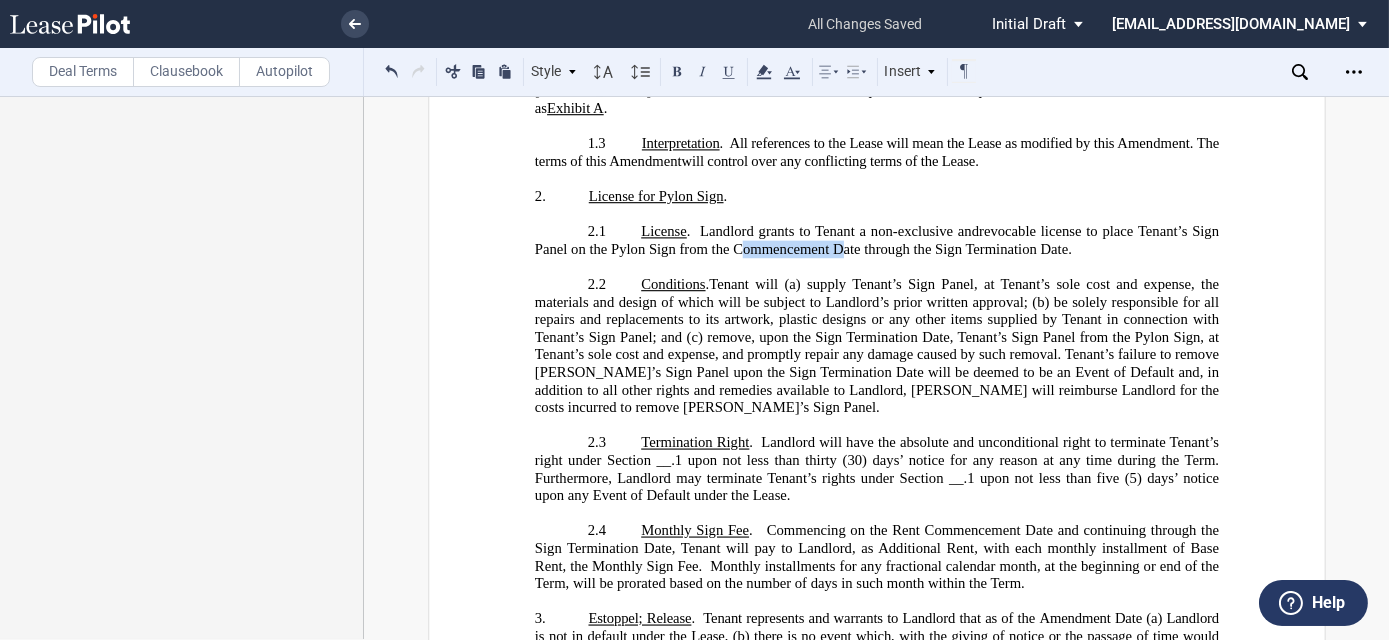 click on "revocable license to place Tenant’s Sign Panel on the Pylon Sign from the Commencement Date through the Sign Termination Date." 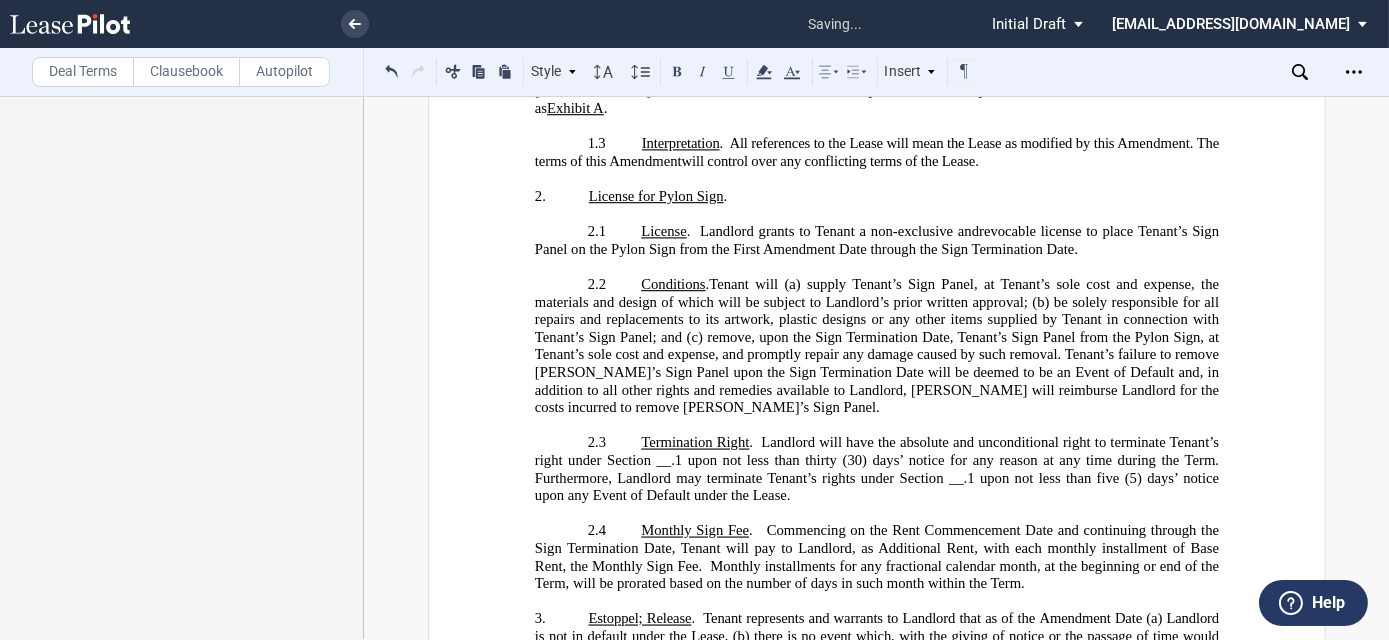 click on "revocable license to place Tenant’s Sign Panel on the Pylon Sign from the First Amendment Date through the Sign Termination Date." 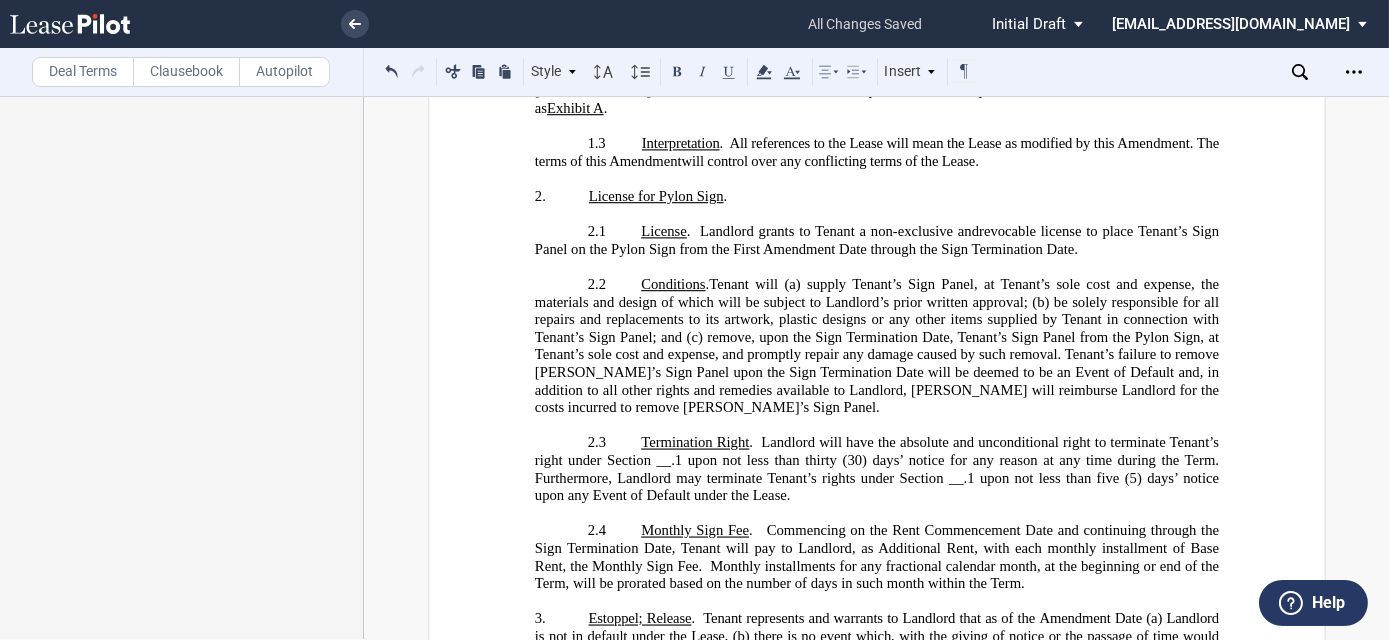 click on "2.2                  Conditions .  Tenant will (a) supply Tenant’s Sign Panel, at Tenant’s sole cost and expense, the materials and design of which will be subject to Landlord’s prior written approval; (b) be solely responsible for all repairs and replacements to its artwork, plastic designs or any other items supplied by Tenant in connection with [PERSON_NAME]’s Sign Panel; and (c) remove, upon the Sign Termination Date, Tenant’s Sign Panel from the Pylon Sign, at Tenant’s sole cost and expense, and promptly repair any damage caused by such removal. Tenant’s failure to remove [PERSON_NAME]’s Sign Panel upon the Sign Termination Date will be deemed to be an Event of Default and, in addition to all other rights and remedies available to Landlord, [PERSON_NAME] will reimburse Landlord for the costs incurred to remove [PERSON_NAME]’s Sign Panel." at bounding box center (876, 346) 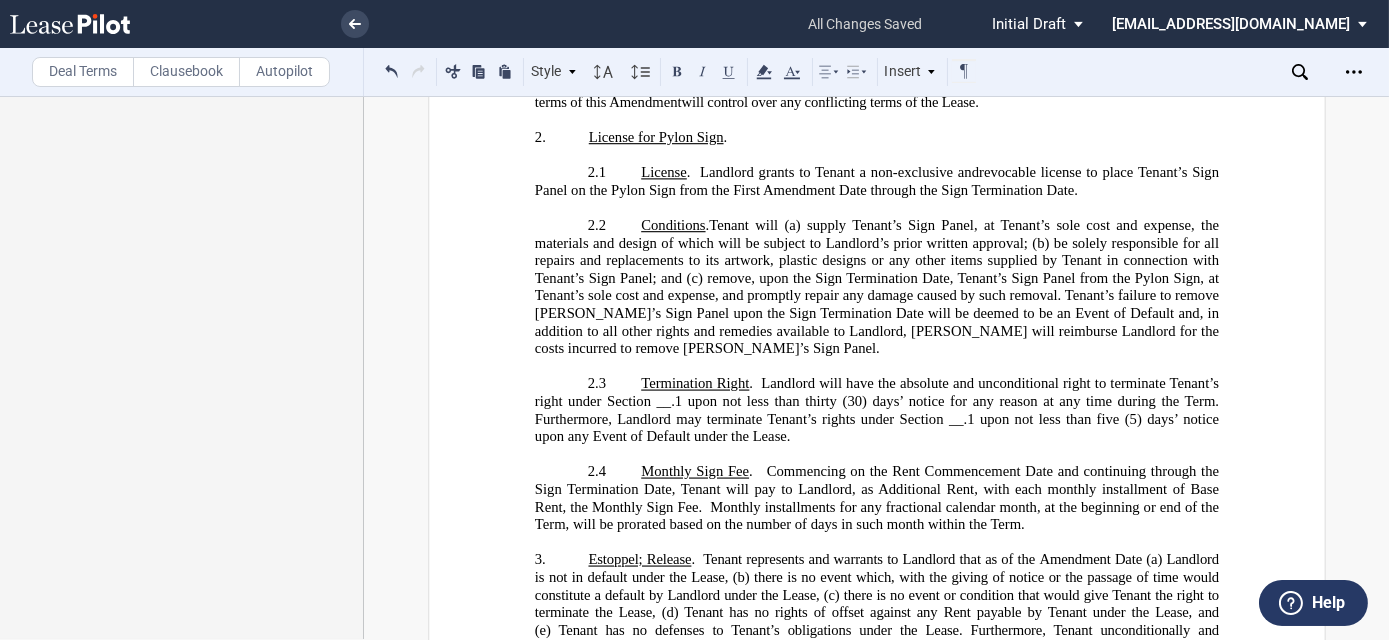 scroll, scrollTop: 909, scrollLeft: 0, axis: vertical 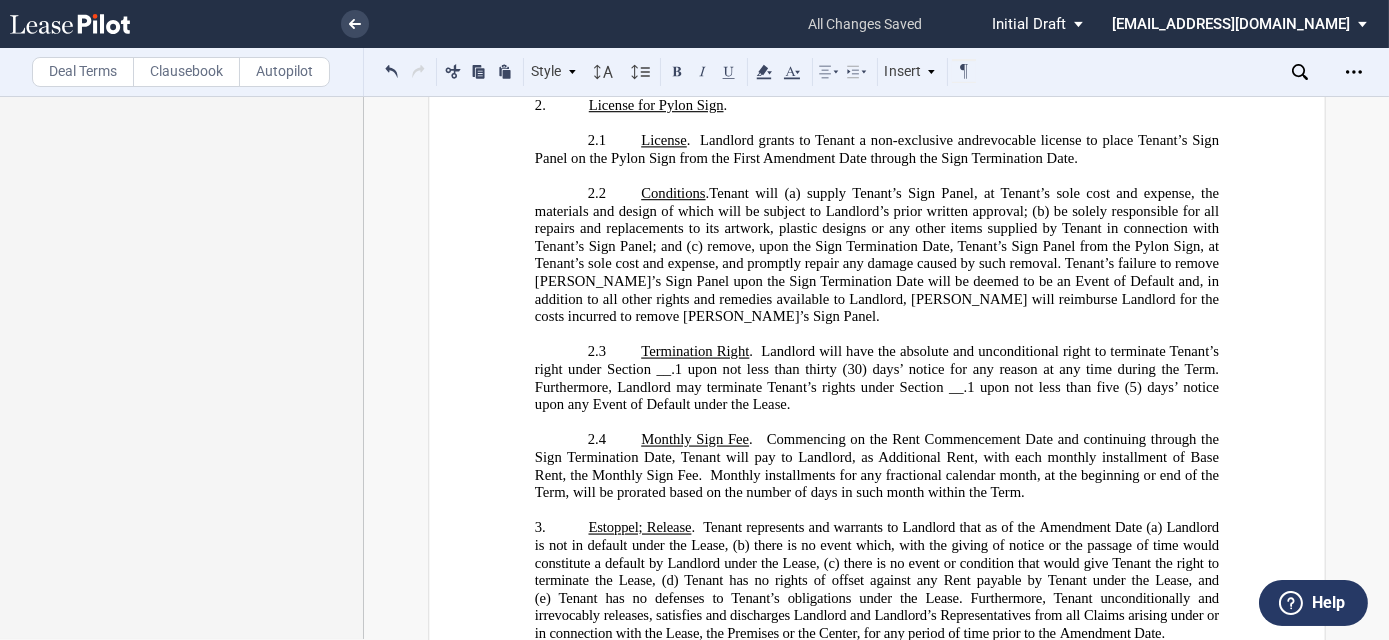 click on "Landlord will have the absolute and unconditional right to terminate Tenant’s right under Section __.1 upon not less than thirty (30) days’ notice for any reason at any time during the Term. Furthermore, Landlord may terminate Tenant’s rights under Section __.1 upon not less than five (5) days’ notice upon any Event of Default under the Lease." 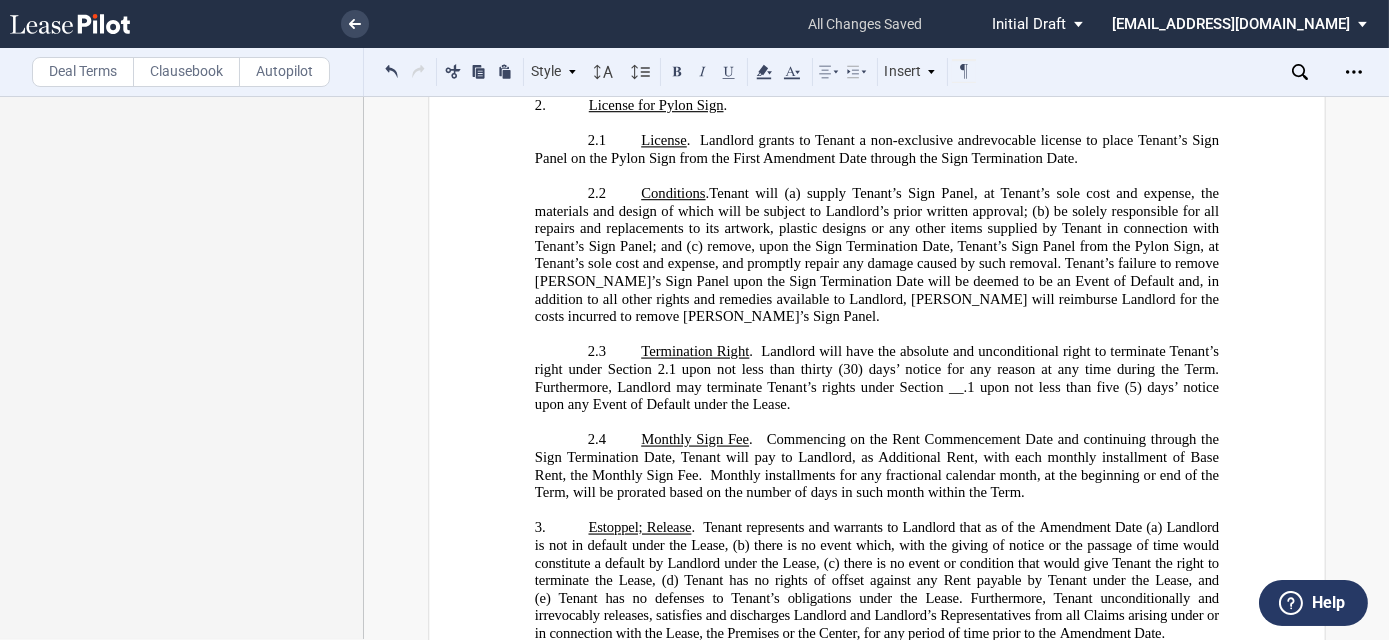 click on "Landlord will have the absolute and unconditional right to terminate Tenant’s right under Section 2.1 upon not less than thirty (30) days’ notice for any reason at any time during the Term. Furthermore, Landlord may terminate Tenant’s rights under Section __.1 upon not less than five (5) days’ notice upon any Event of Default under the Lease." 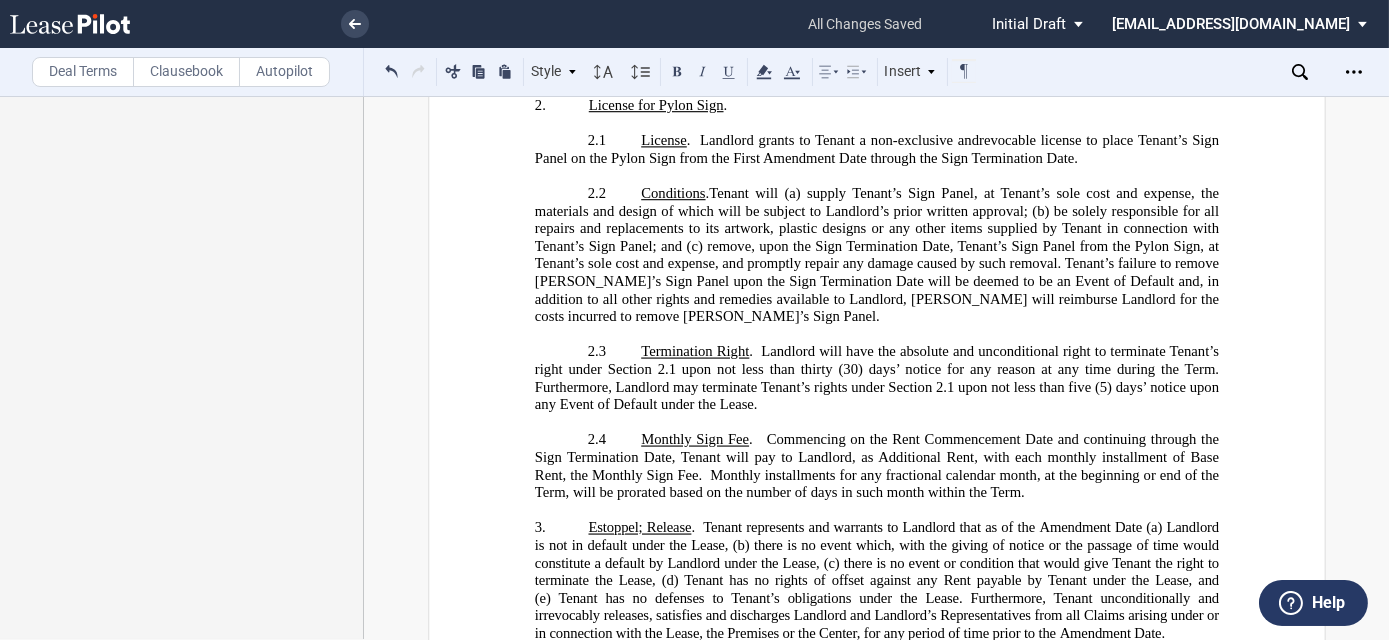 click on "Landlord will have the absolute and unconditional right to terminate Tenant’s right under Section 2.1 upon not less than thirty (30) days’ notice for any reason at any time during the Term. Furthermore, Landlord may terminate Tenant’s rights under Section 2.1 upon not less than five (5) days’ notice upon any Event of Default under the Lease." 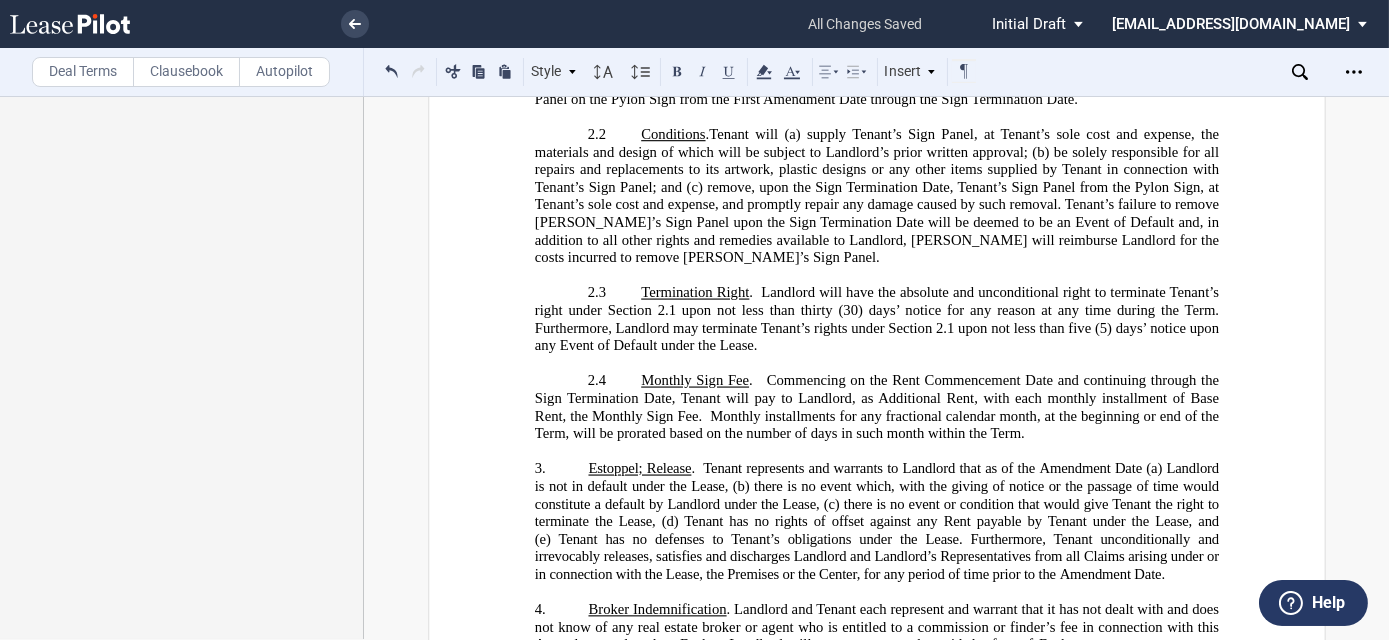 scroll, scrollTop: 1000, scrollLeft: 0, axis: vertical 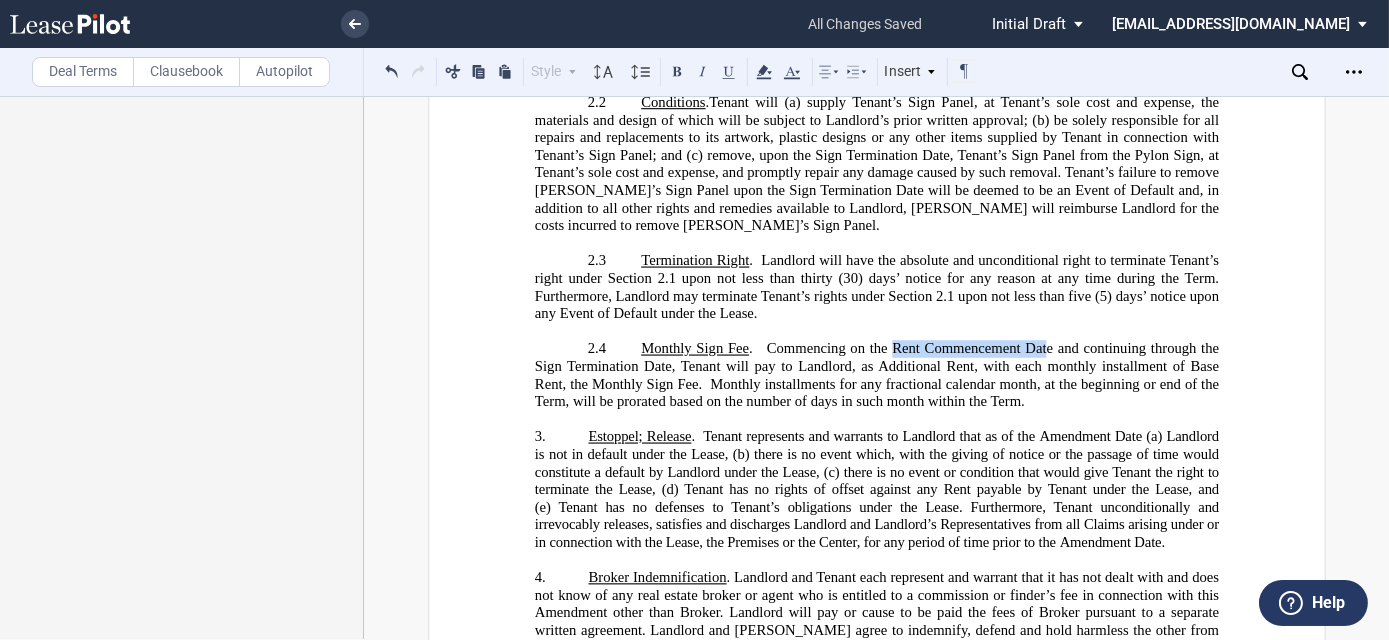 drag, startPoint x: 887, startPoint y: 296, endPoint x: 1044, endPoint y: 292, distance: 157.05095 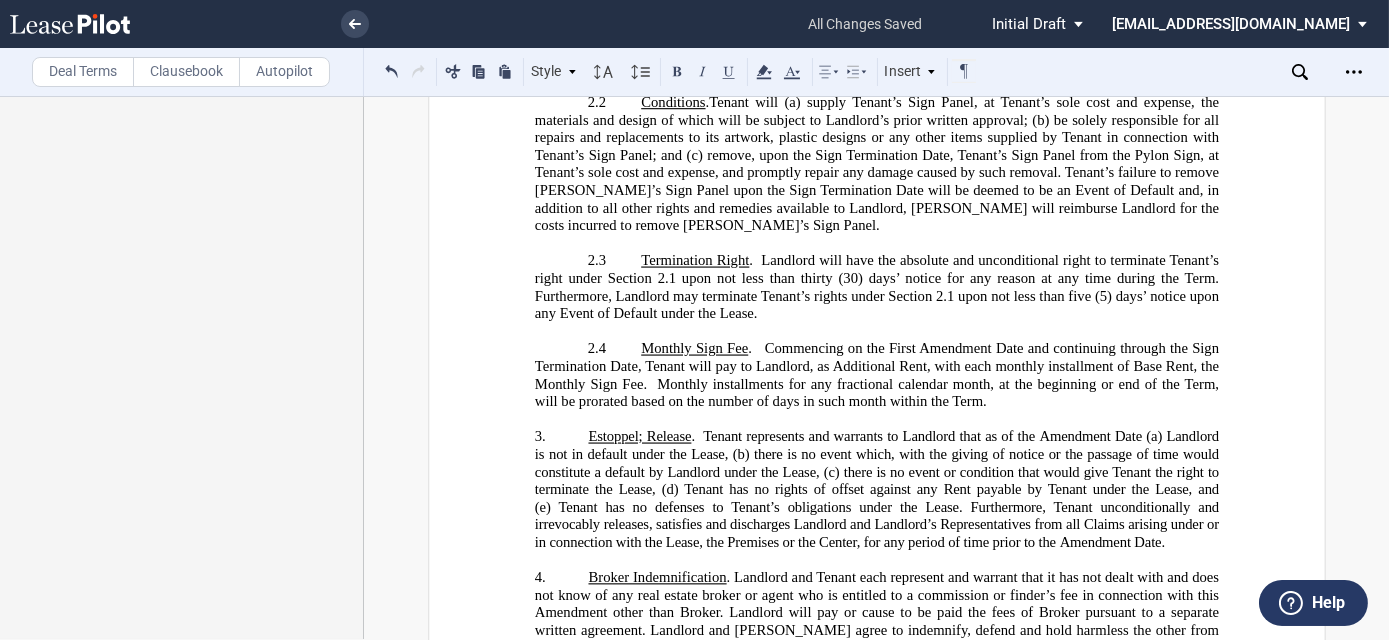 click on "Commencing on the First Amendment Date and continuing through the Sign Termination Date, Tenant will pay to Landlord, as Additional Rent, with each monthly installment of Base Rent, the Monthly Sign Fee." 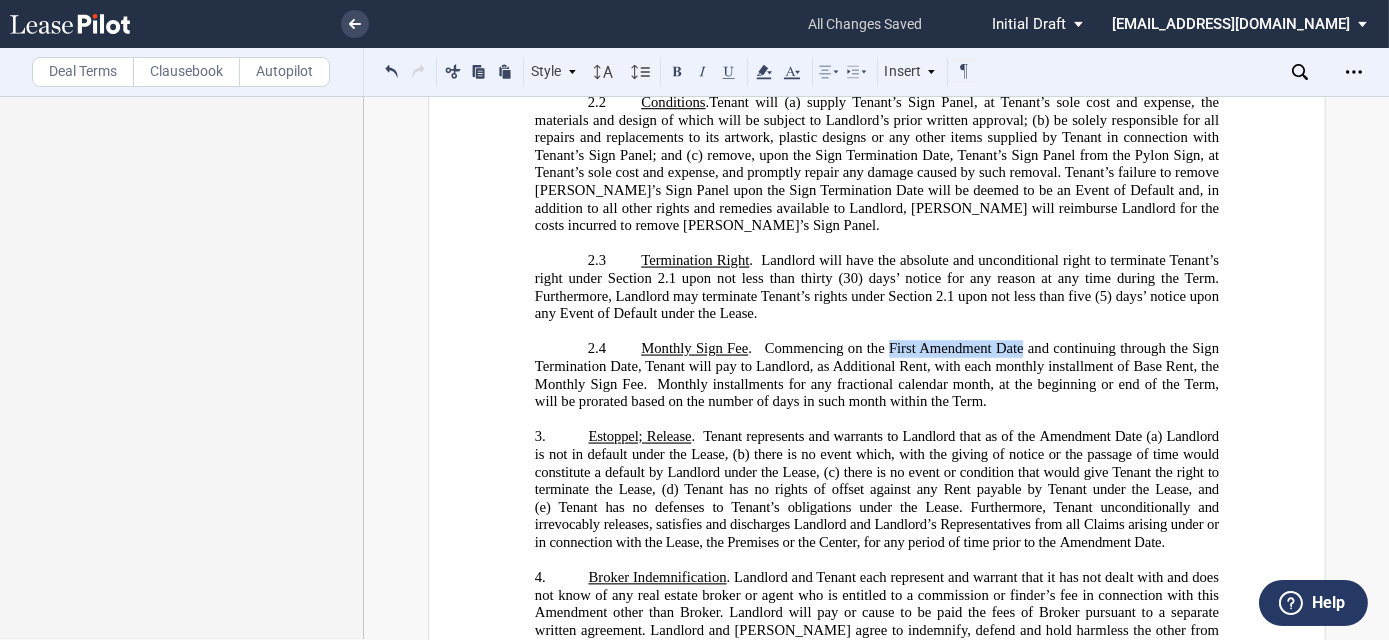 drag, startPoint x: 883, startPoint y: 293, endPoint x: 1018, endPoint y: 293, distance: 135 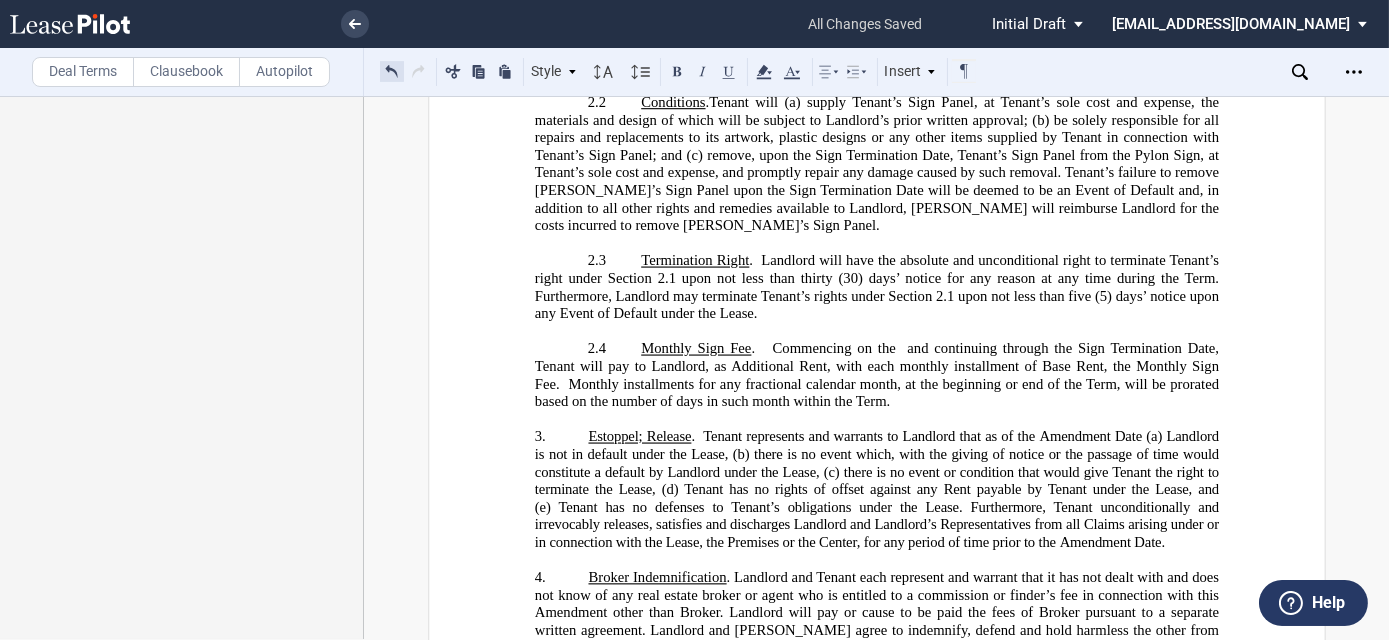click at bounding box center [392, 71] 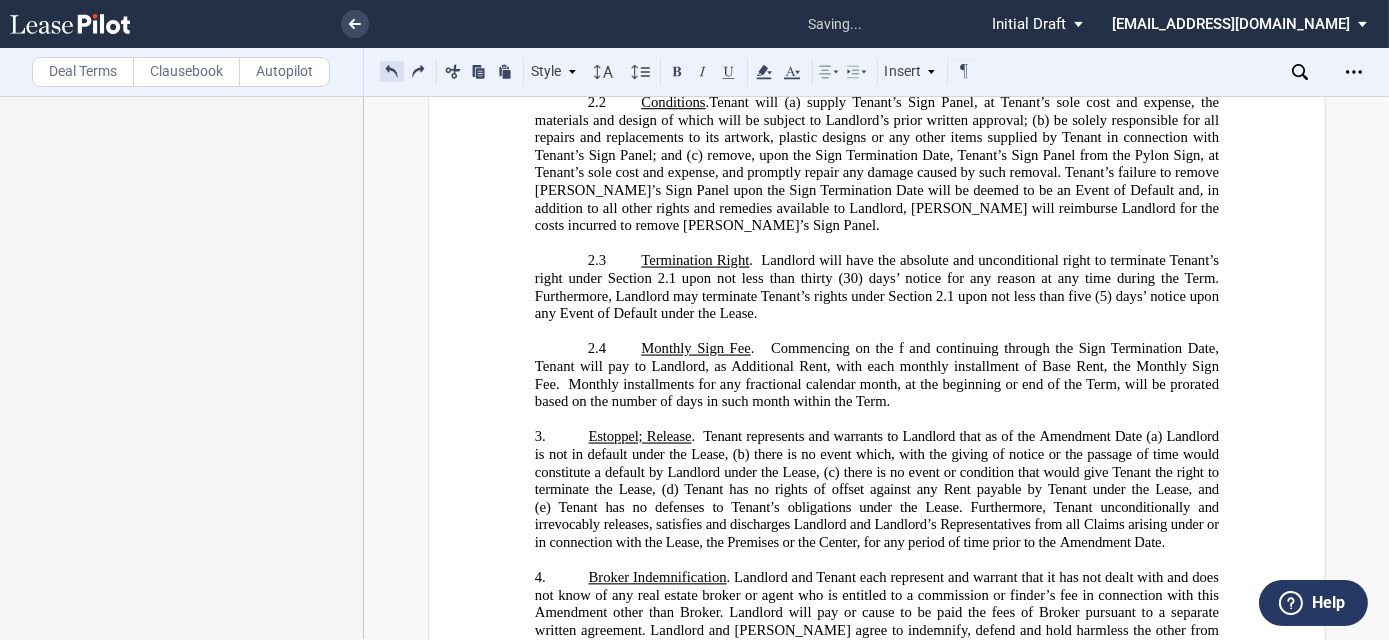 click at bounding box center (392, 71) 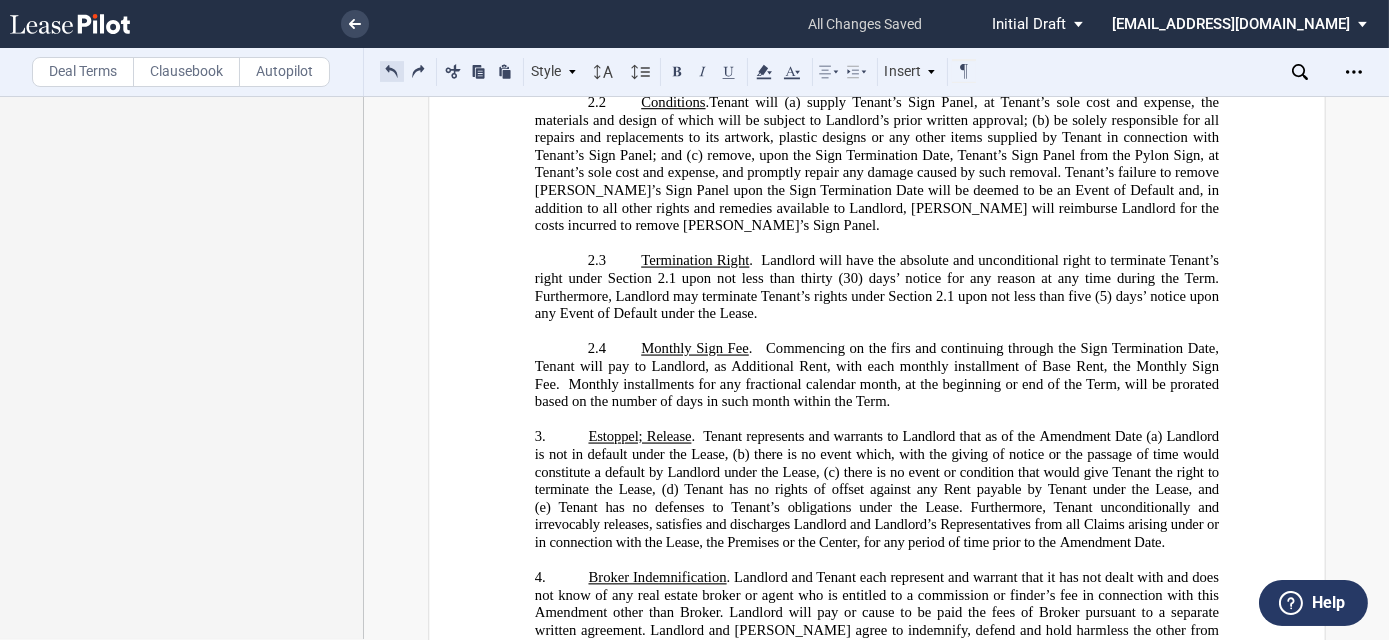 click at bounding box center (392, 71) 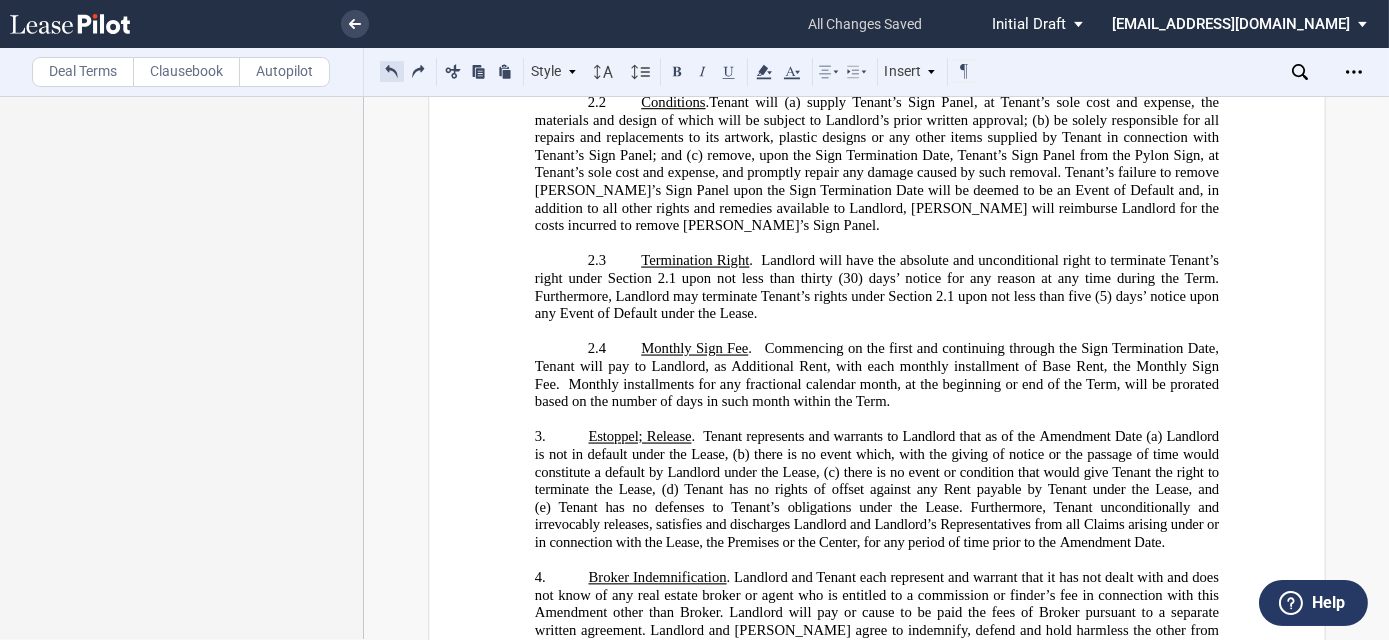 click at bounding box center (392, 71) 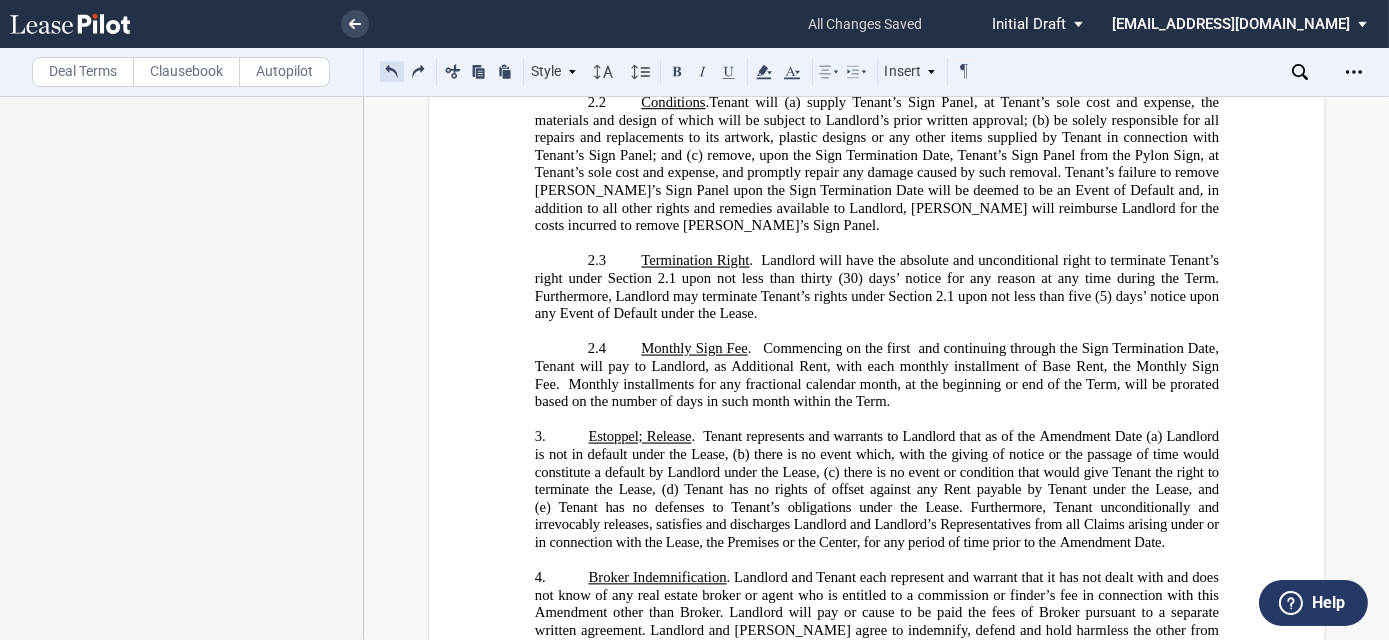 click at bounding box center (392, 71) 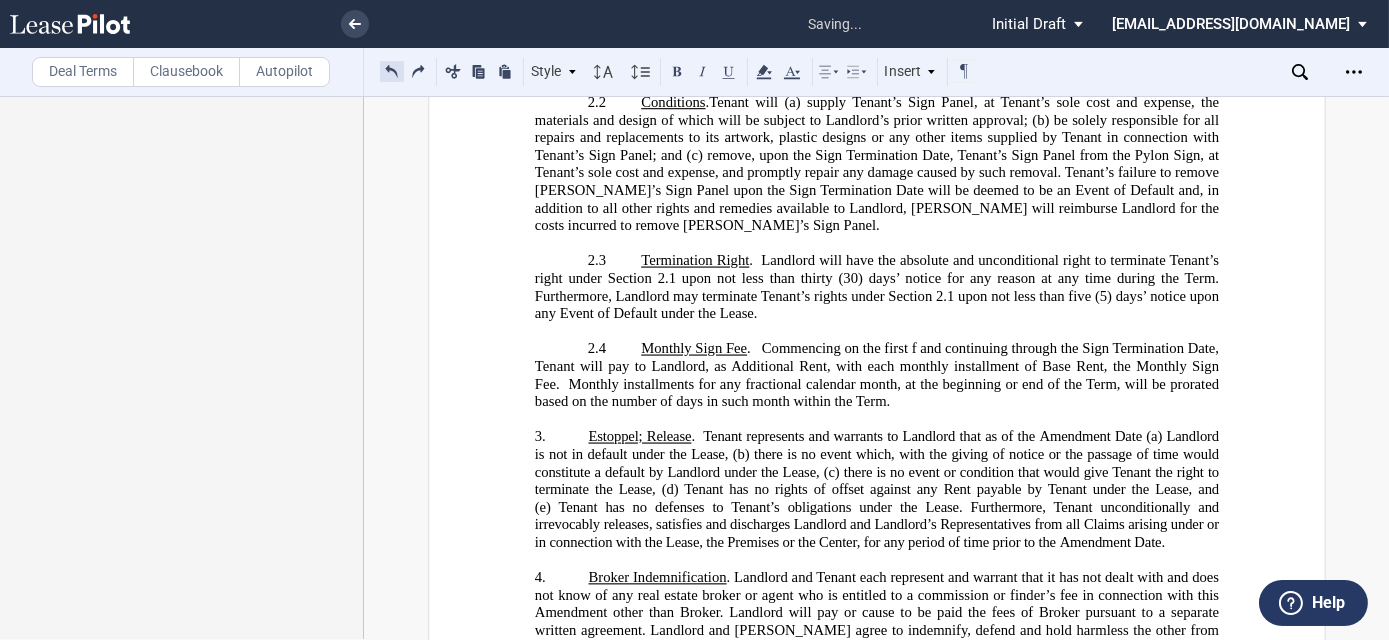 click at bounding box center [392, 71] 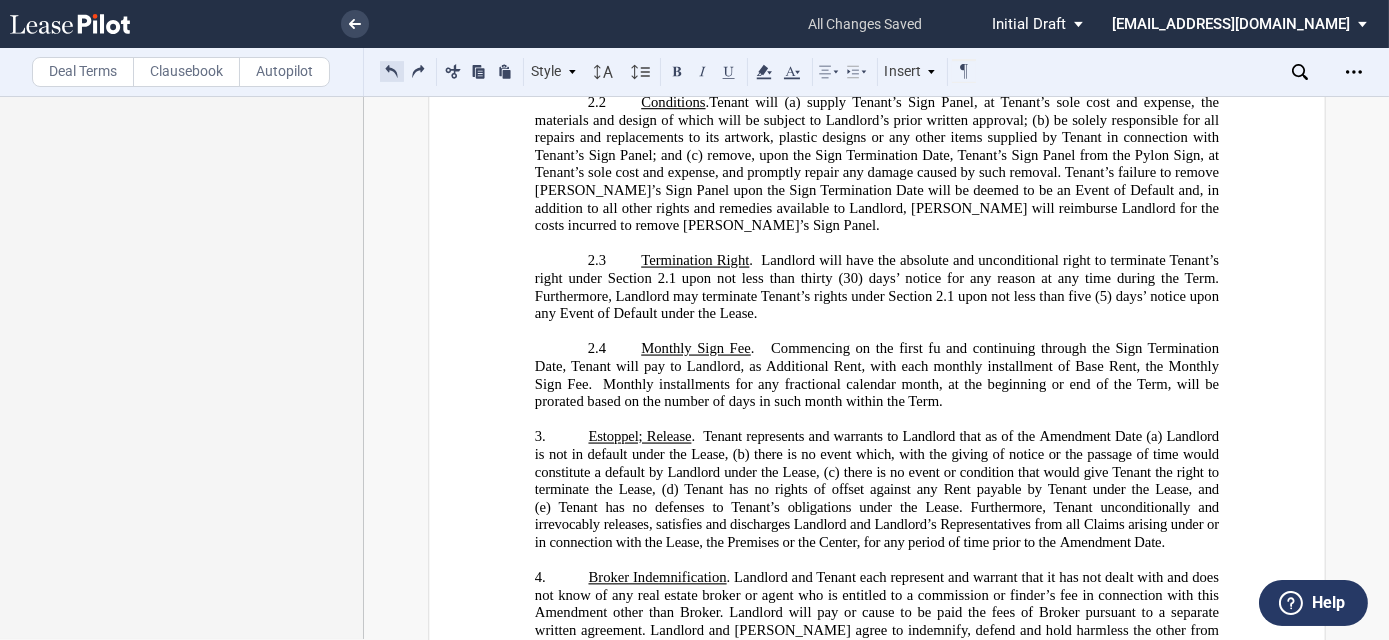 click at bounding box center (392, 71) 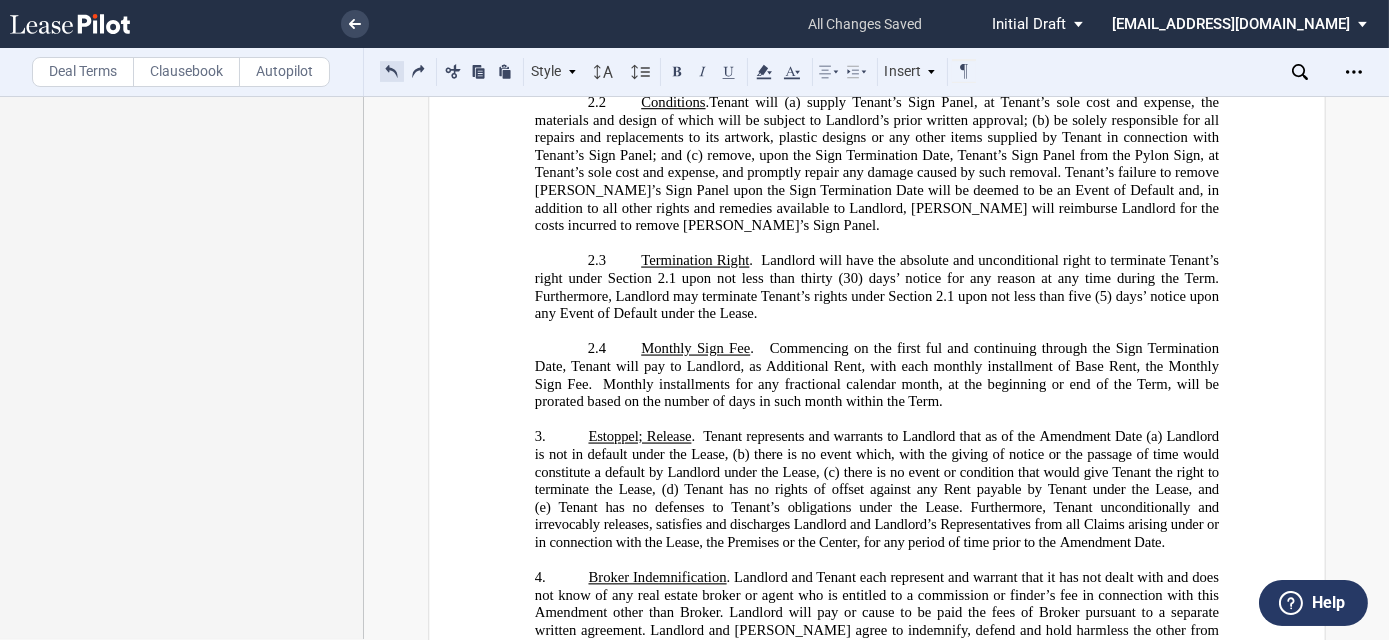click at bounding box center [392, 71] 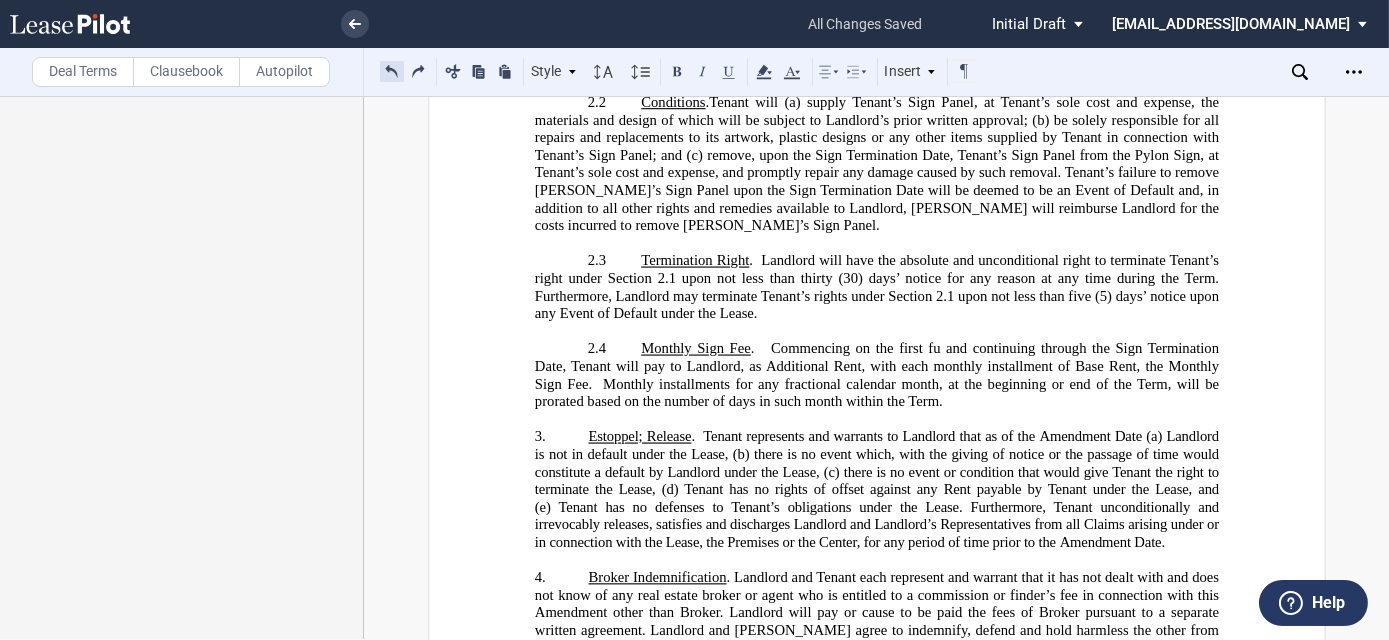 click at bounding box center [392, 71] 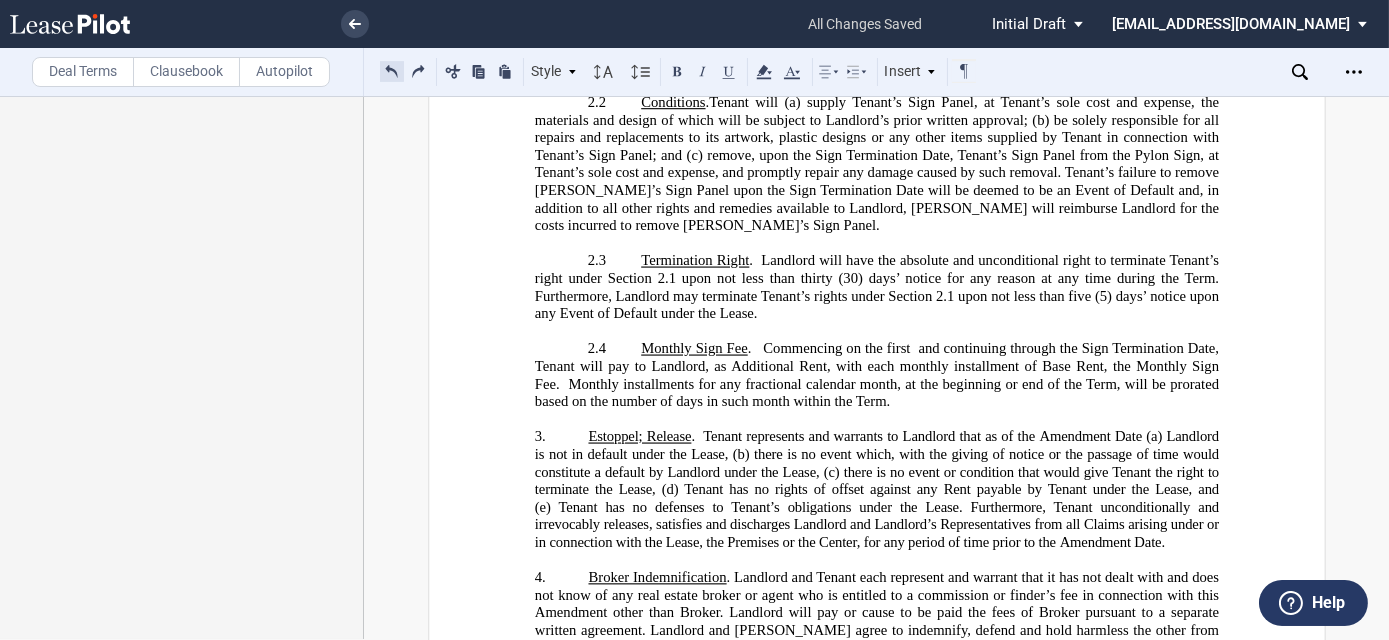 click at bounding box center (392, 71) 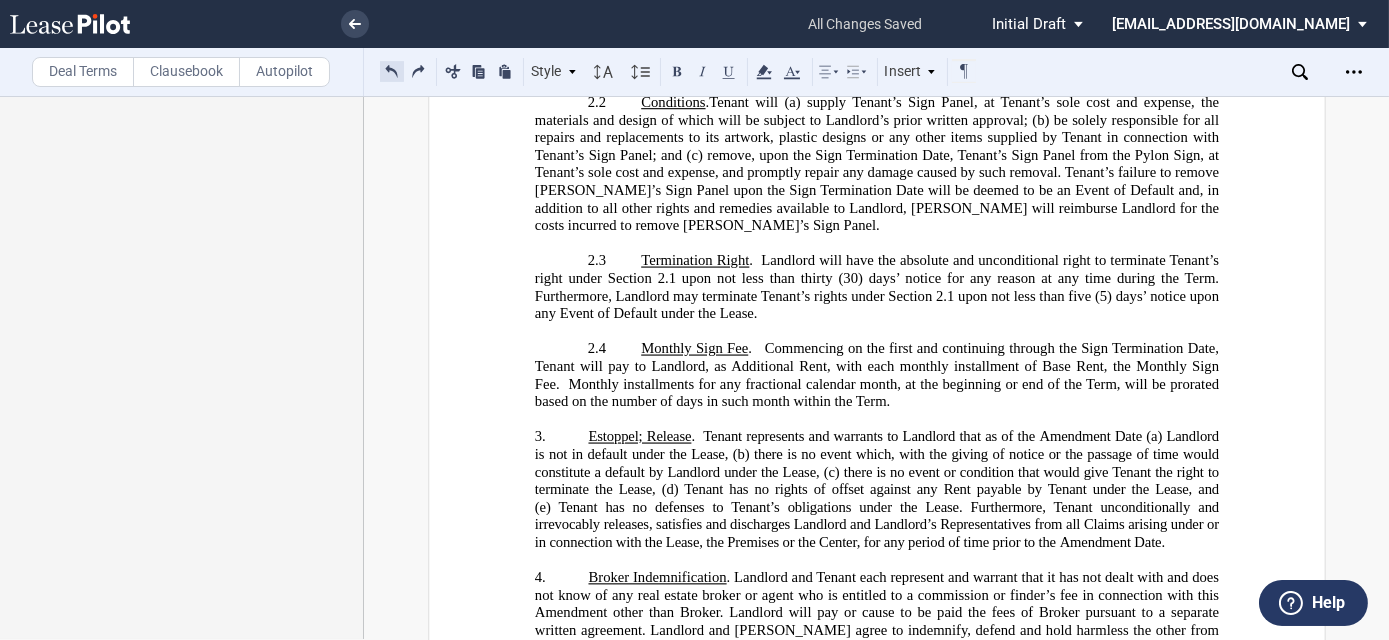 click at bounding box center (392, 71) 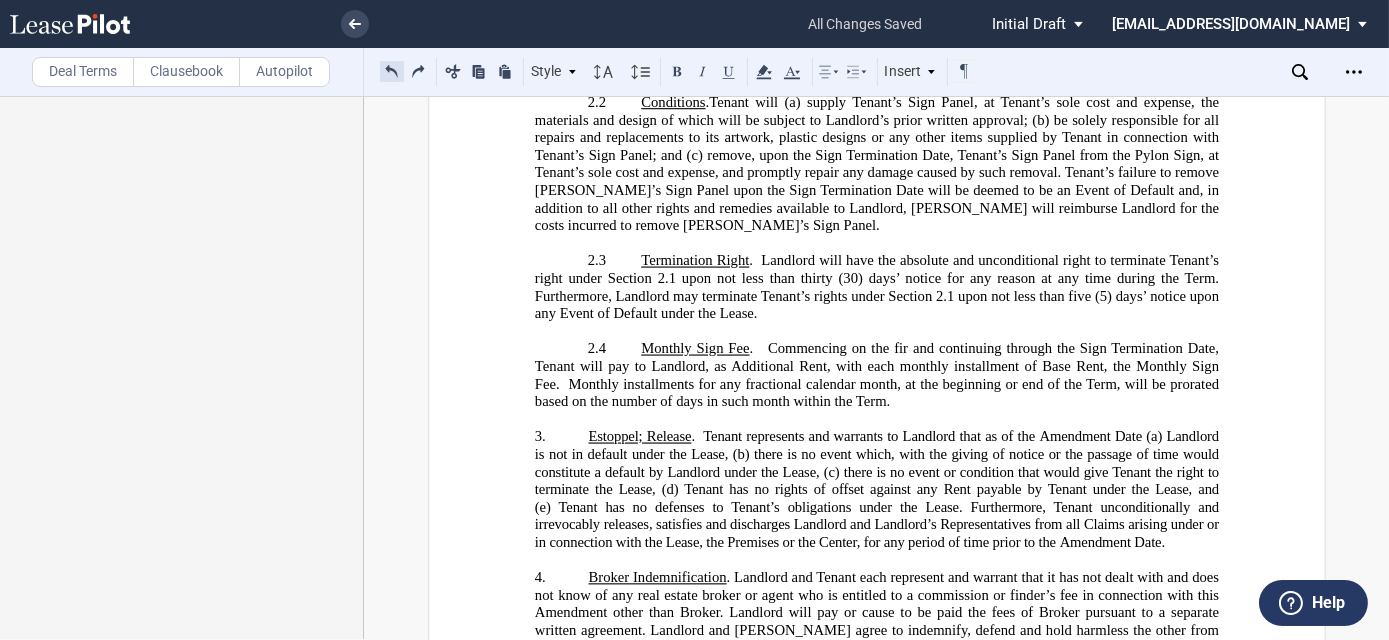 click at bounding box center (392, 71) 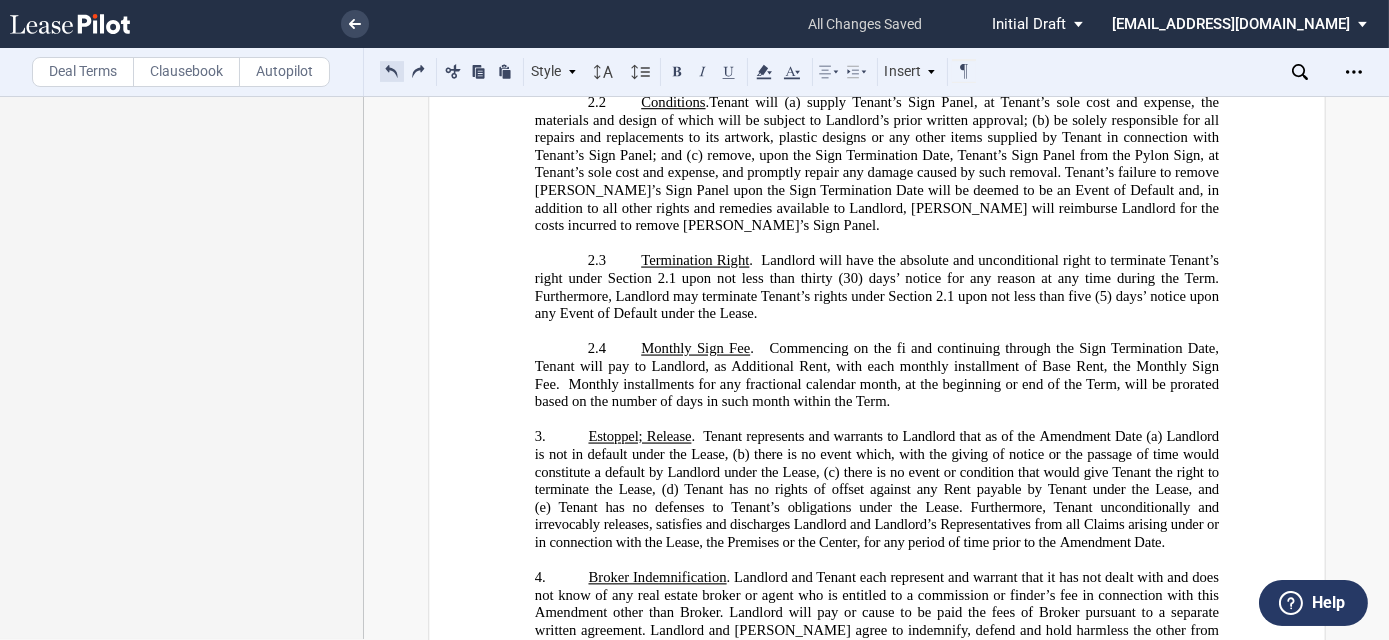 click at bounding box center (392, 71) 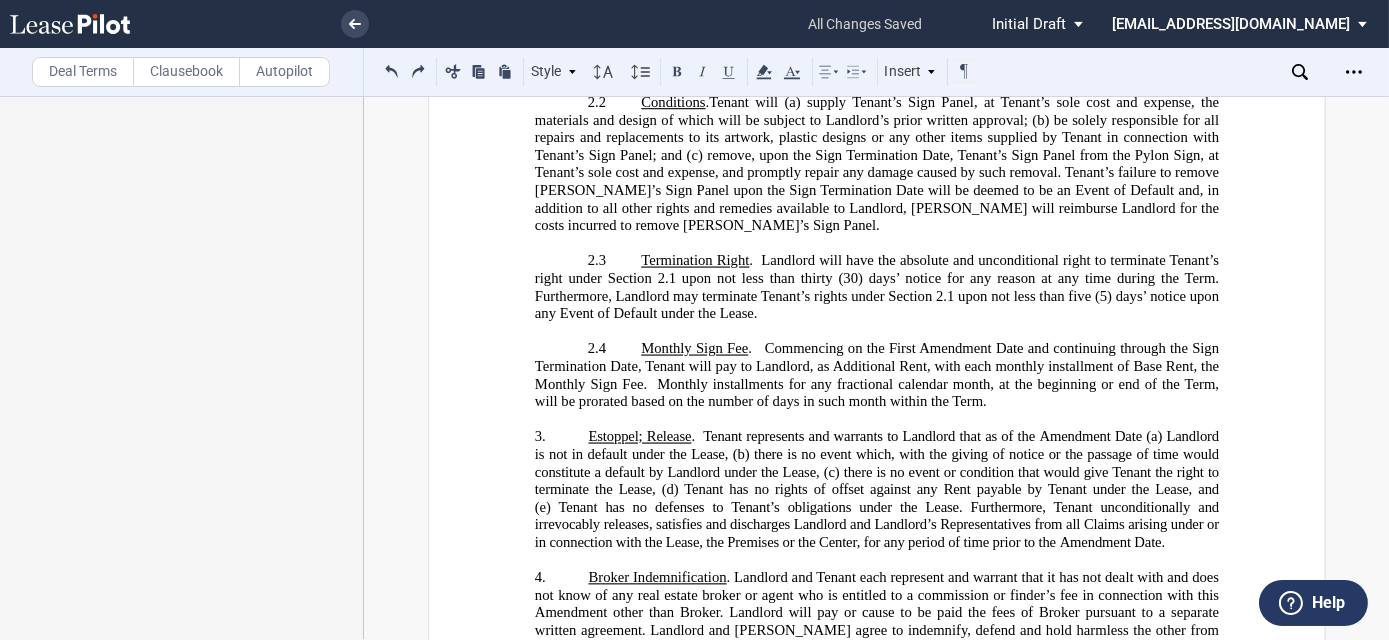 scroll, scrollTop: 818, scrollLeft: 0, axis: vertical 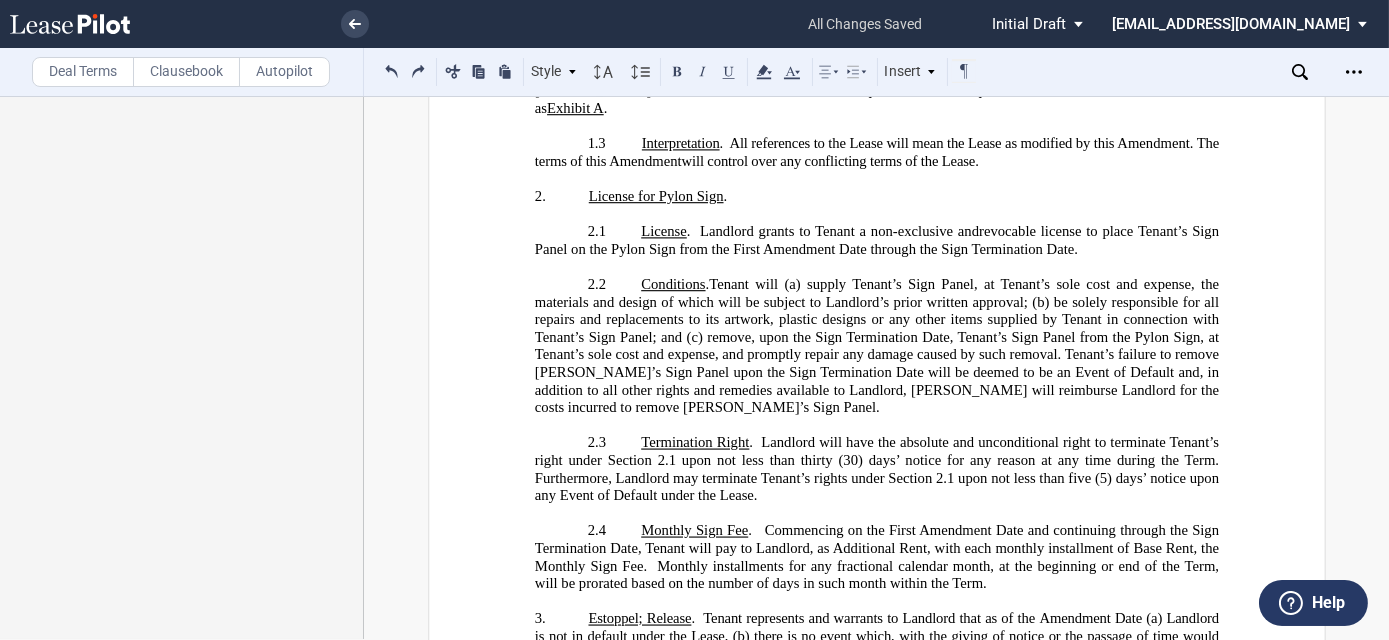 click on "2.                      License for Pylon Sign ." at bounding box center [876, 197] 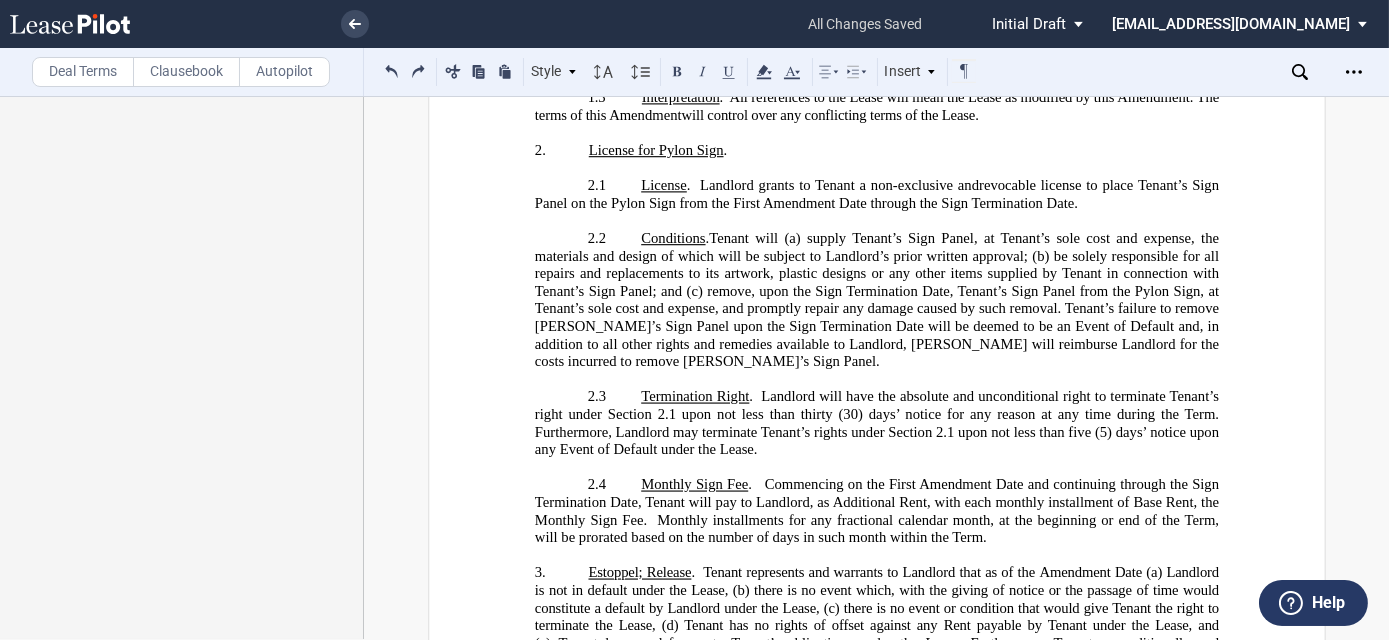 scroll, scrollTop: 818, scrollLeft: 0, axis: vertical 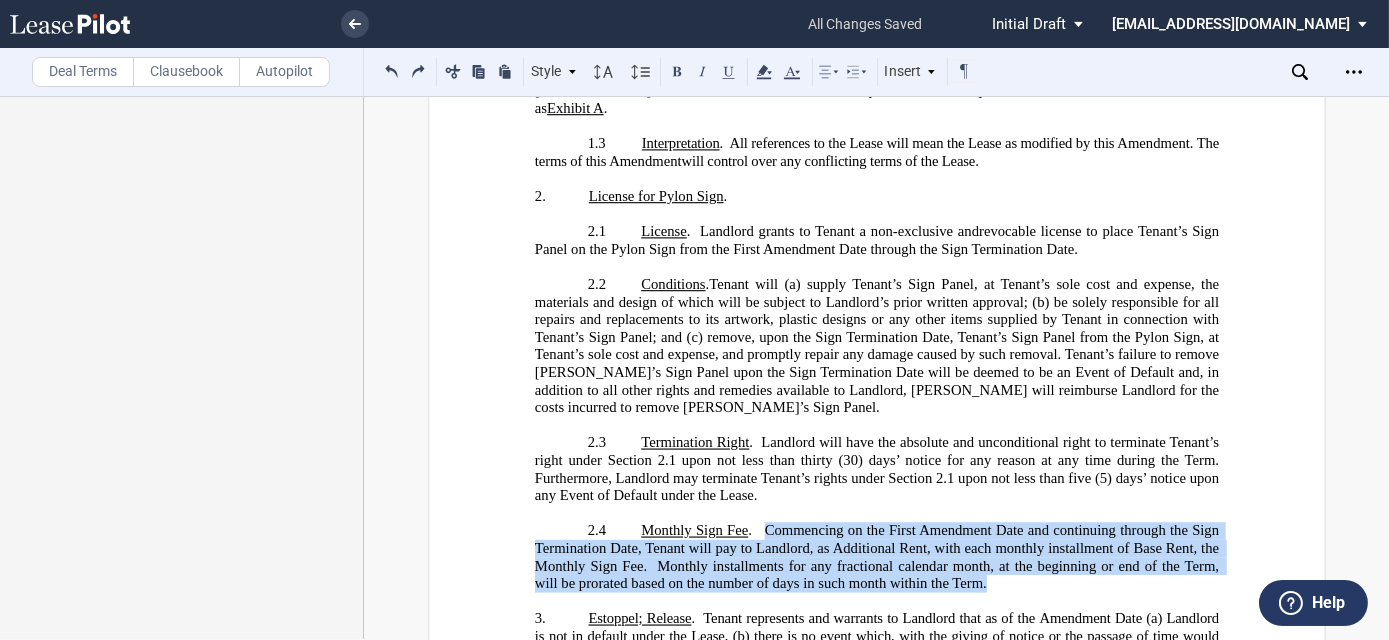 drag, startPoint x: 760, startPoint y: 478, endPoint x: 997, endPoint y: 525, distance: 241.6154 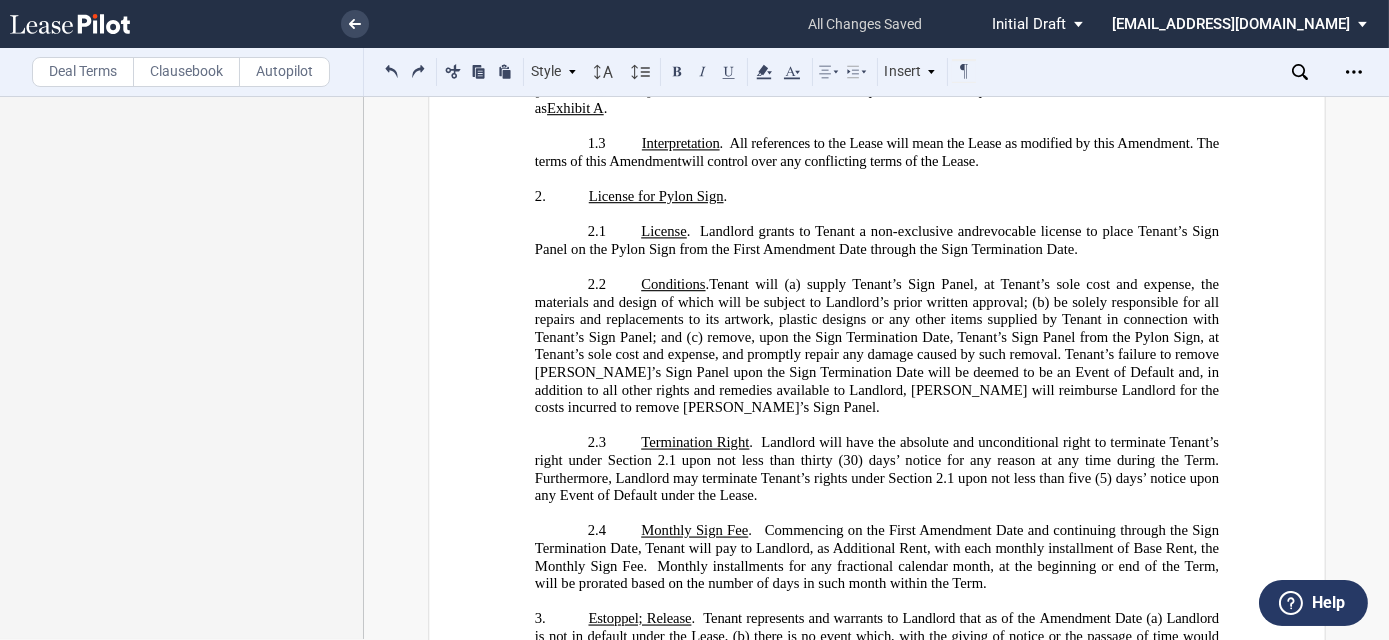 click on "Landlord will have the absolute and unconditional right to terminate Tenant’s right under Section 2.1 upon not less than thirty (30) days’ notice for any reason at any time during the Term. Furthermore, Landlord may terminate Tenant’s rights under Section 2.1 upon not less than five (5) days’ notice upon any Event of Default under the Lease." 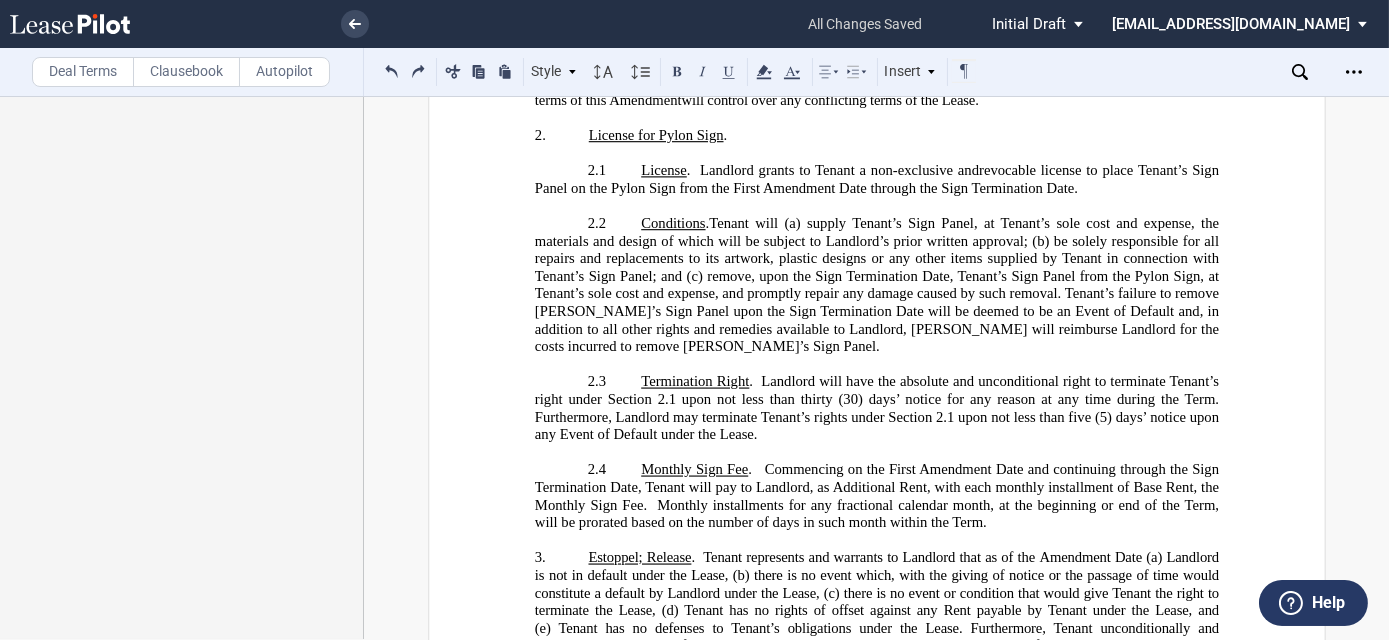 scroll, scrollTop: 909, scrollLeft: 0, axis: vertical 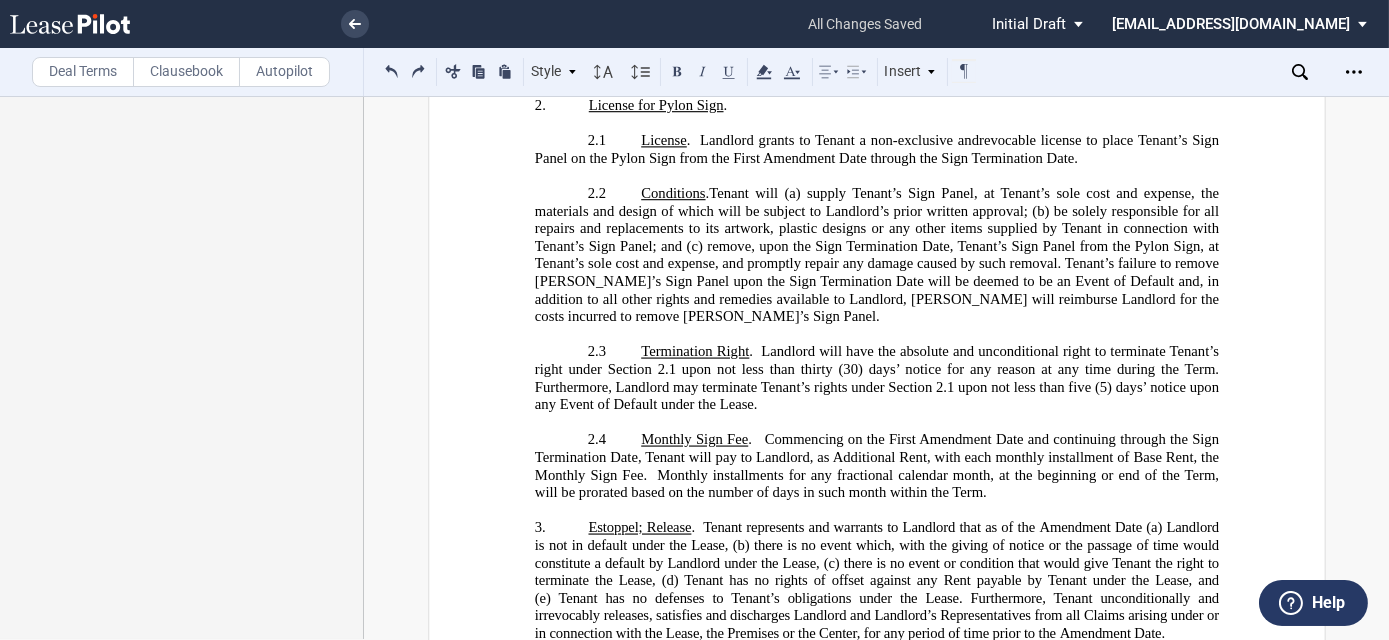 click 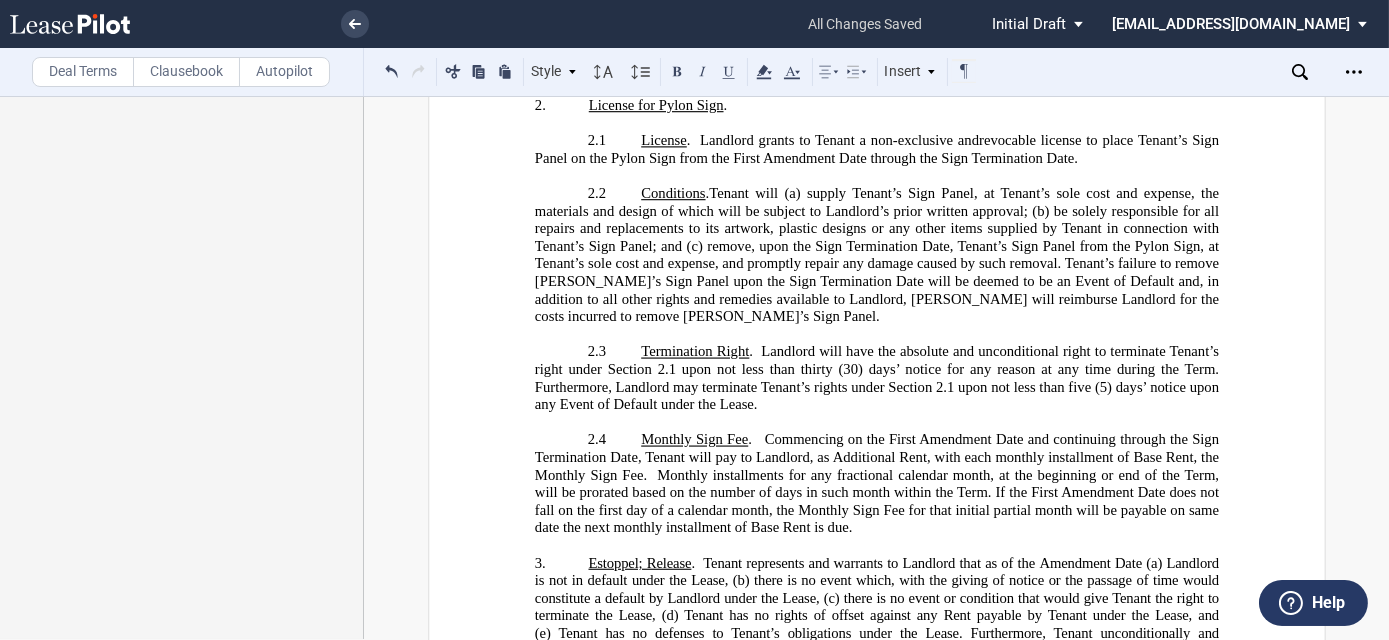 drag, startPoint x: 652, startPoint y: 420, endPoint x: 672, endPoint y: 431, distance: 22.825424 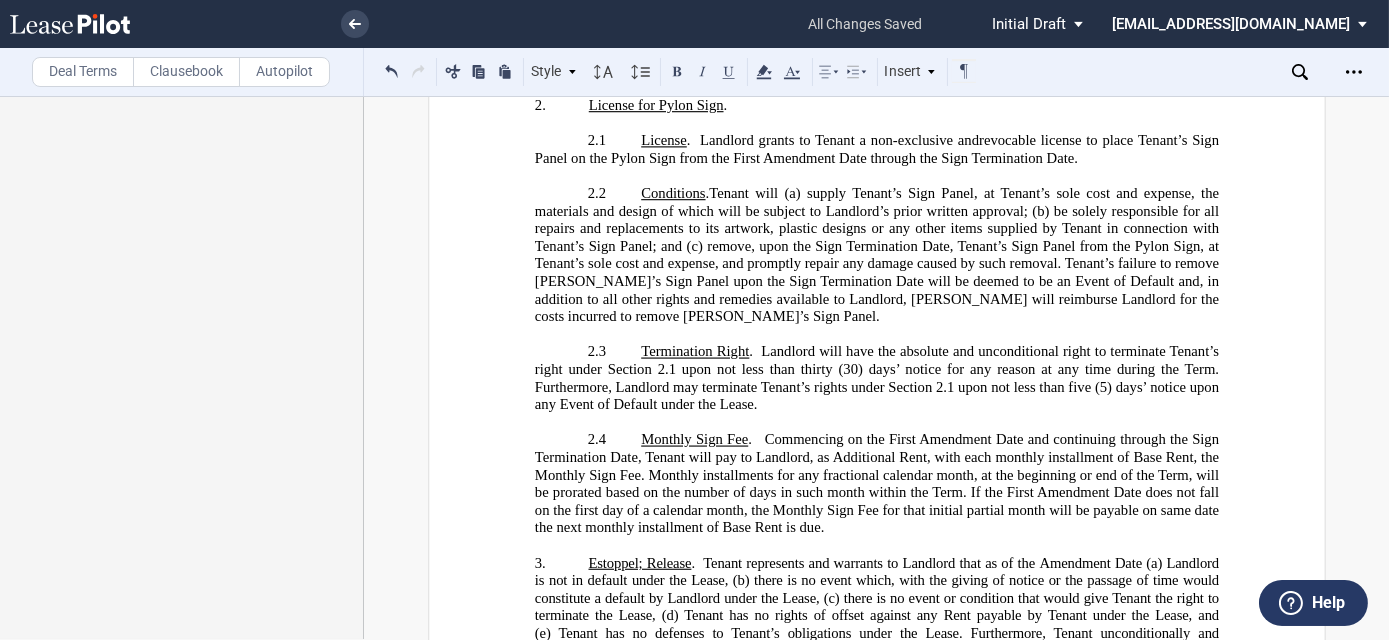 click on "Monthly installments for any fractional calendar month, at the beginning or end of the Term, will be prorated based on the number of days in such month within the Term. If the First Amendment Date does not fall on the first day of a calendar month, the Monthly Sign Fee for that initial partial month will be payable on same date the next monthly installment of Base Rent is due." 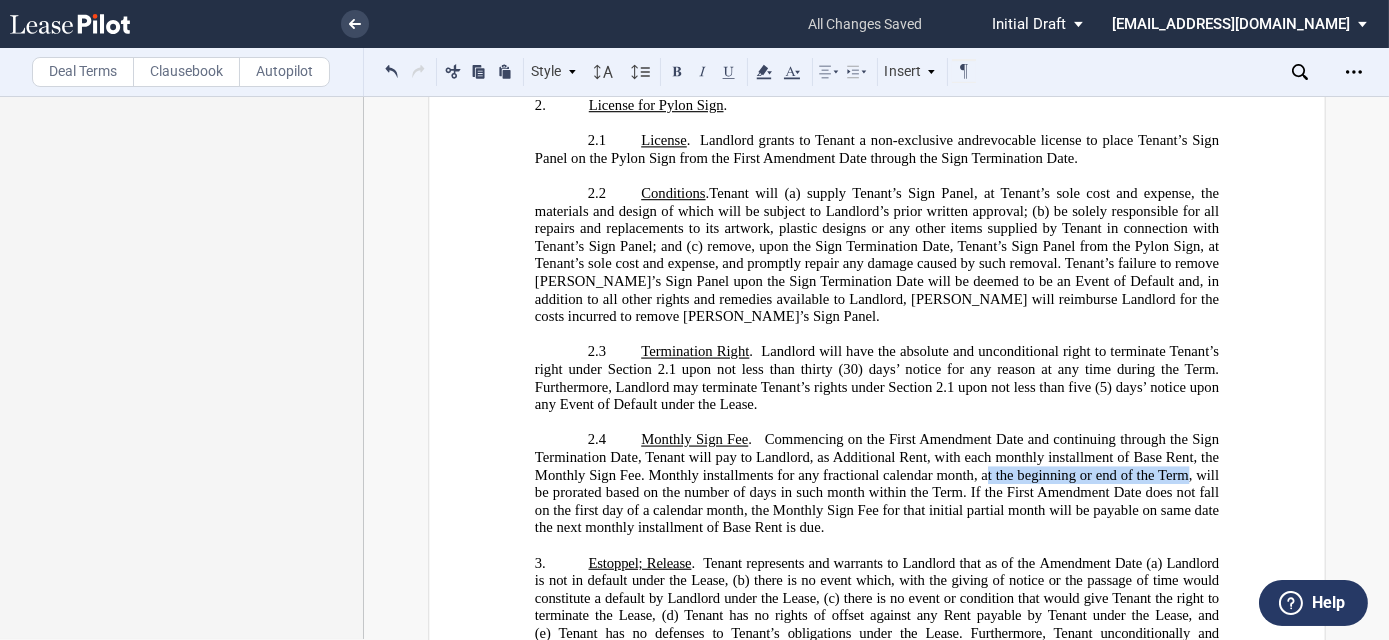 drag, startPoint x: 980, startPoint y: 422, endPoint x: 1180, endPoint y: 421, distance: 200.0025 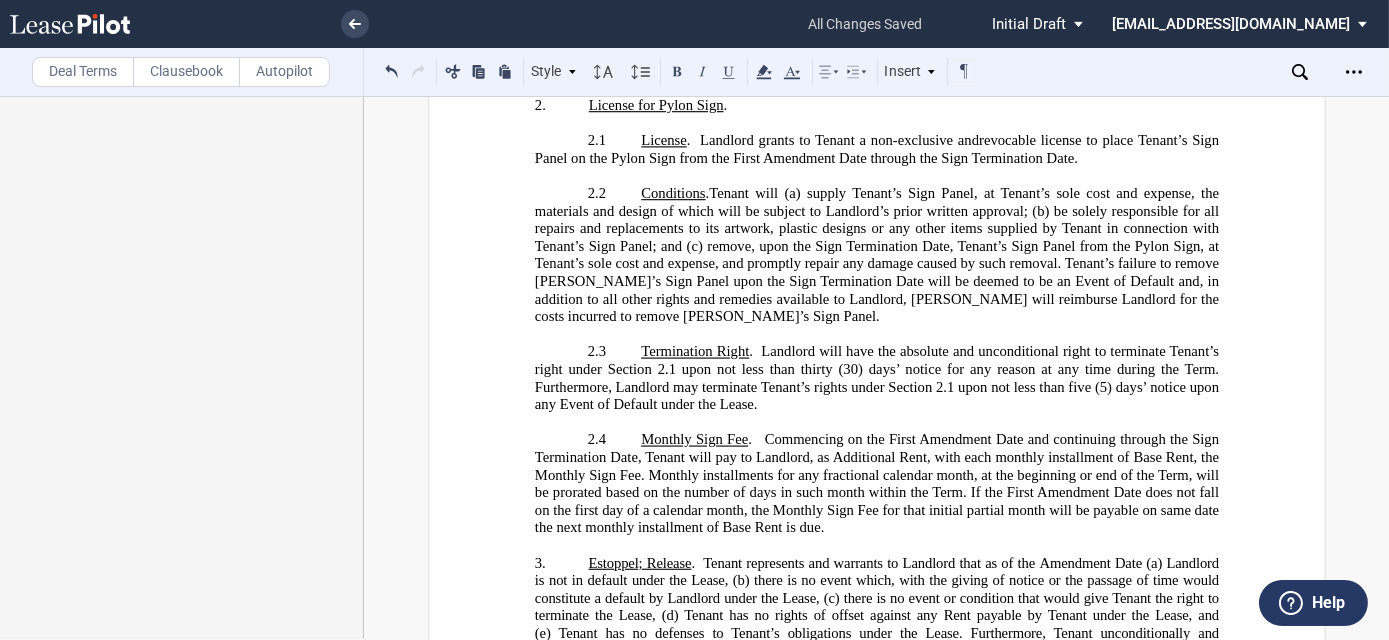 click on "Monthly installments for any fractional calendar month, at the beginning or end of the Term, will be prorated based on the number of days in such month within the Term. If the First Amendment Date does not fall on the first day of a calendar month, the Monthly Sign Fee for that initial partial month will be payable on same date the next monthly installment of Base Rent is due." 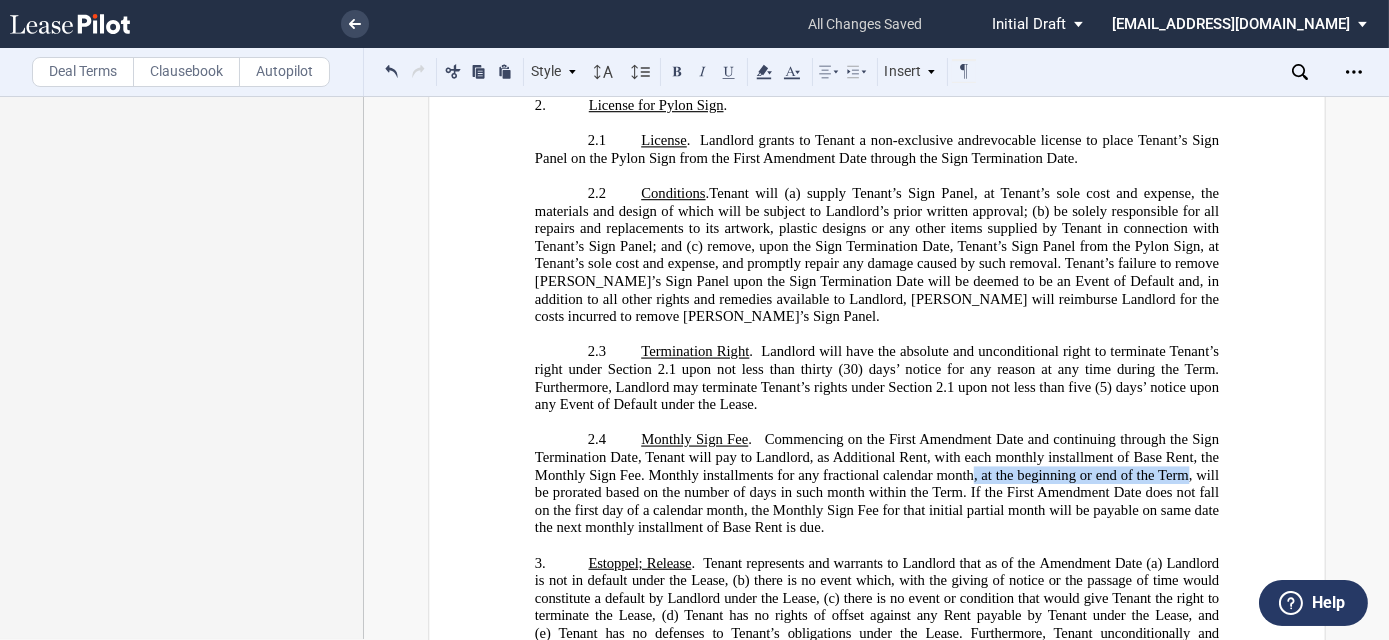 drag, startPoint x: 968, startPoint y: 419, endPoint x: 1184, endPoint y: 418, distance: 216.00232 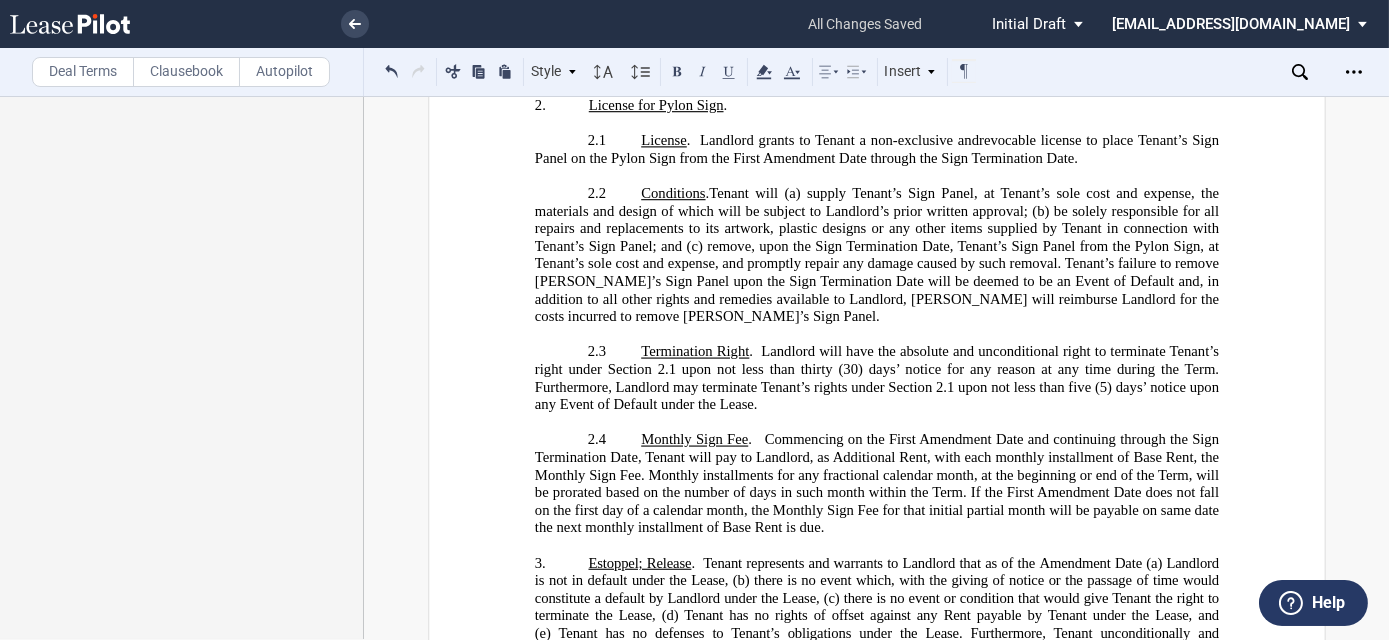 drag, startPoint x: 814, startPoint y: 395, endPoint x: 756, endPoint y: 394, distance: 58.00862 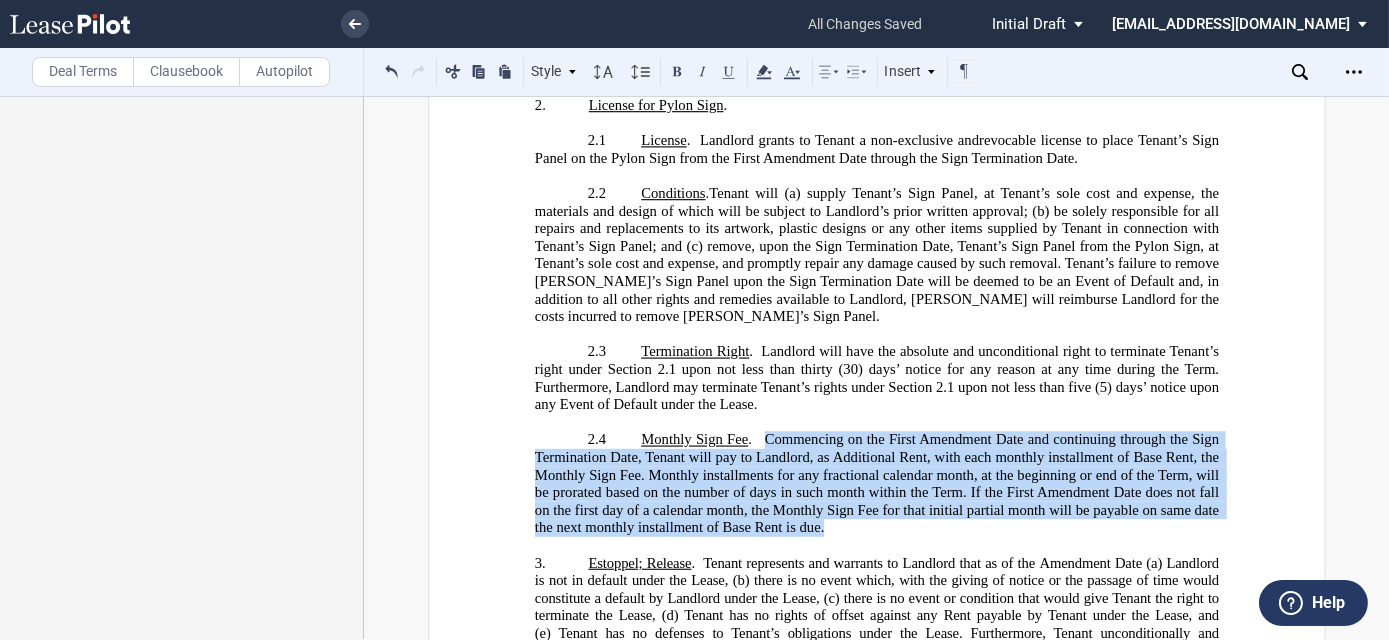 drag, startPoint x: 760, startPoint y: 383, endPoint x: 819, endPoint y: 468, distance: 103.4698 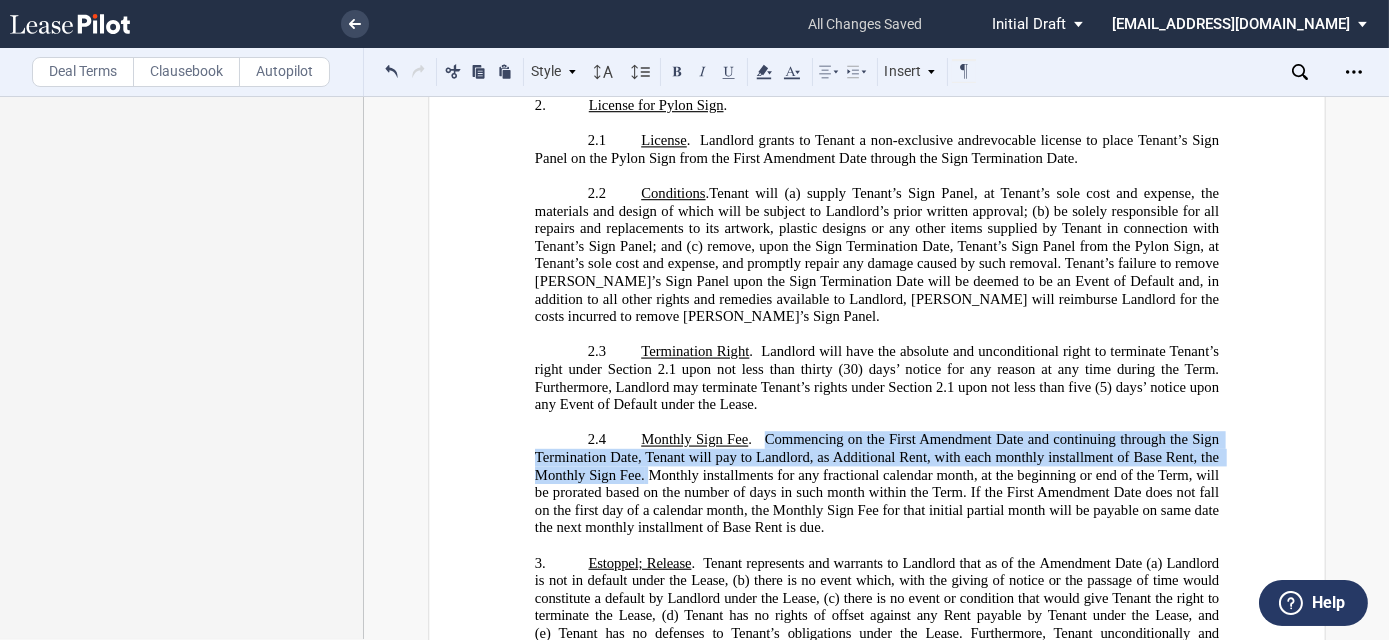 click on "Monthly installments for any fractional calendar month, at the beginning or end of the Term, will be prorated based on the number of days in such month within the Term. If the First Amendment Date does not fall on the first day of a calendar month, the Monthly Sign Fee for that initial partial month will be payable on same date the next monthly installment of Base Rent is due." 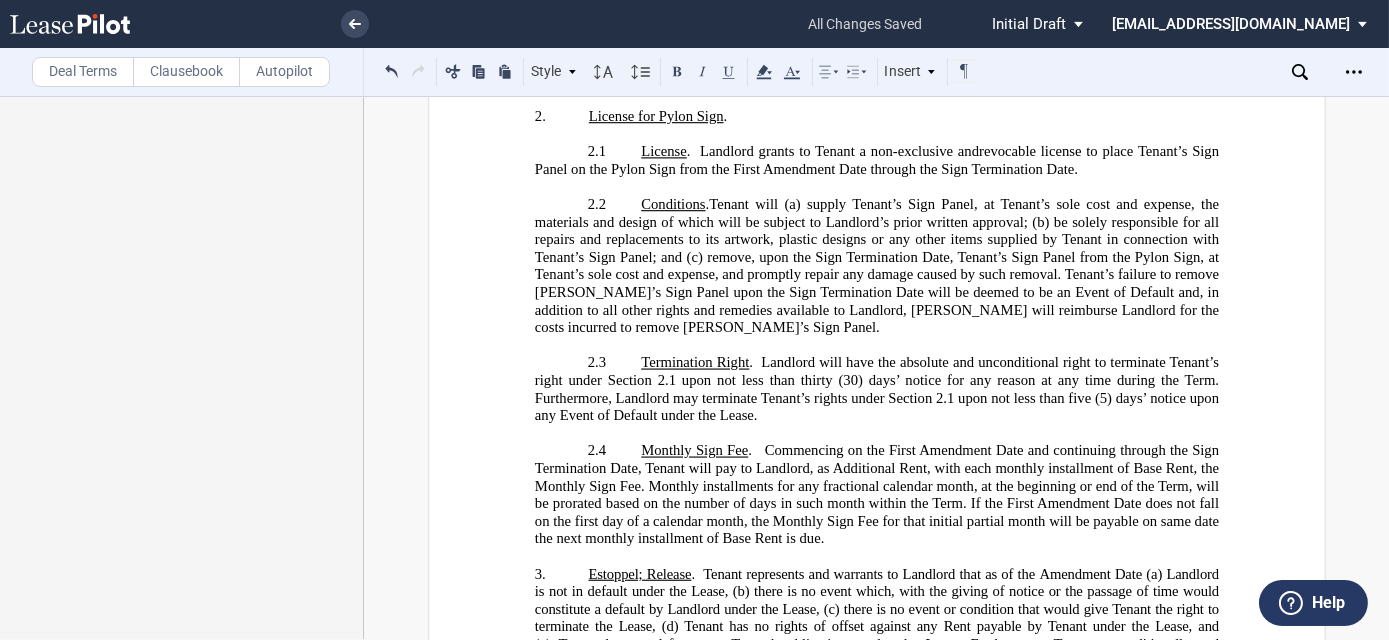 scroll, scrollTop: 909, scrollLeft: 0, axis: vertical 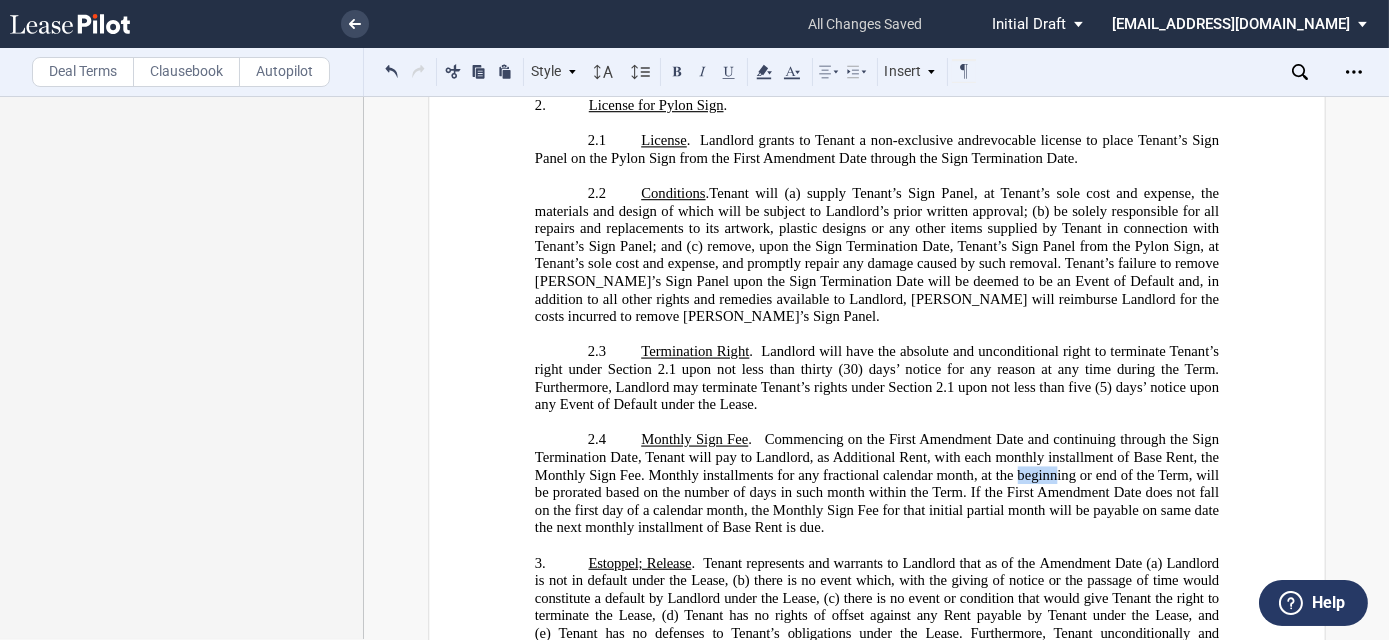 drag, startPoint x: 1012, startPoint y: 419, endPoint x: 1050, endPoint y: 421, distance: 38.052597 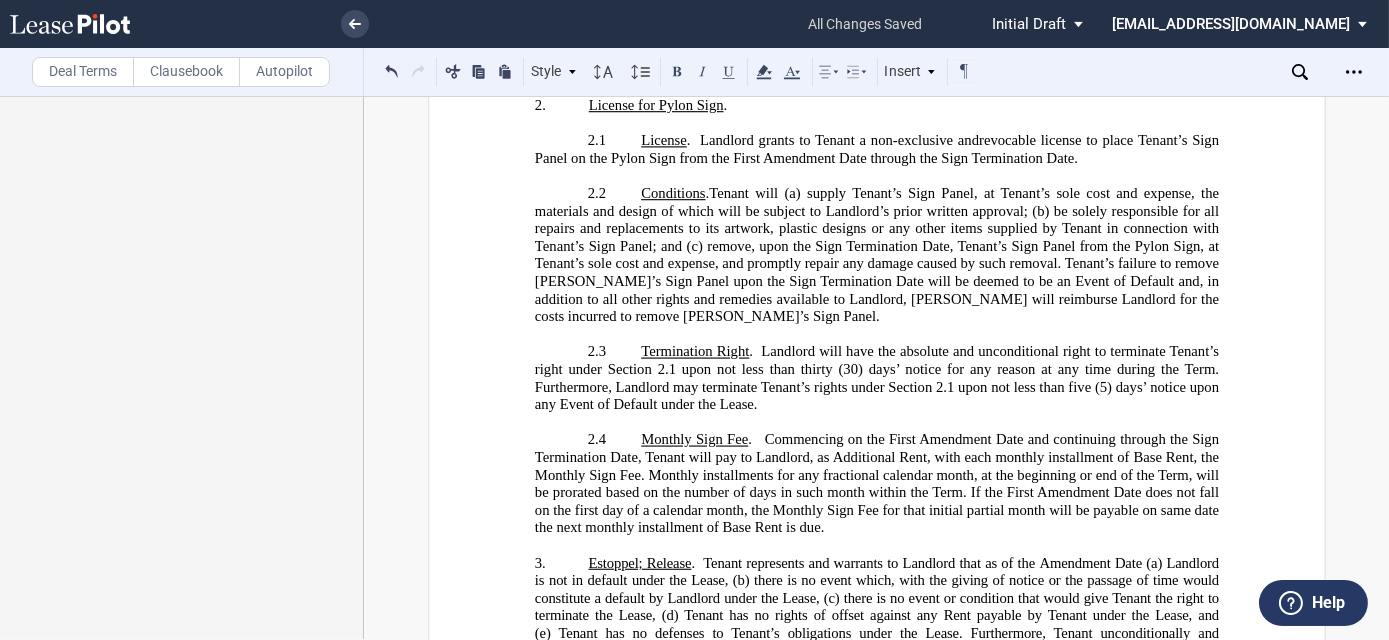 drag, startPoint x: 974, startPoint y: 419, endPoint x: 994, endPoint y: 420, distance: 20.024984 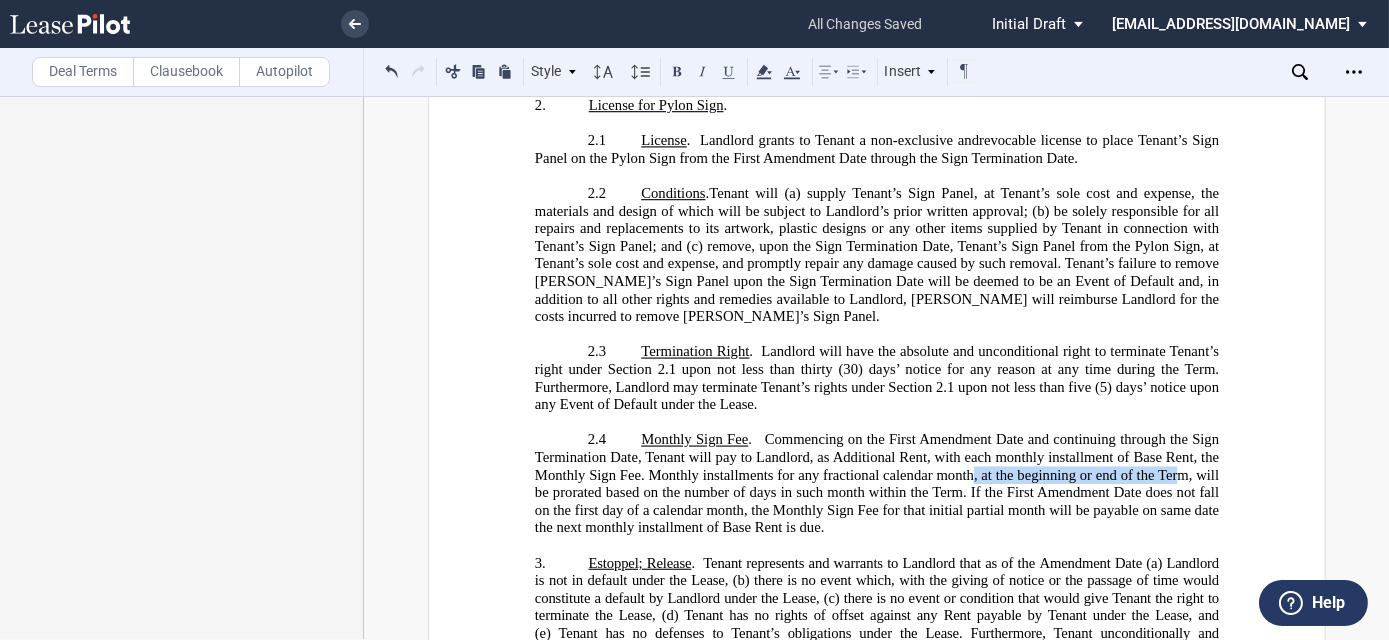 drag, startPoint x: 970, startPoint y: 422, endPoint x: 1173, endPoint y: 419, distance: 203.02217 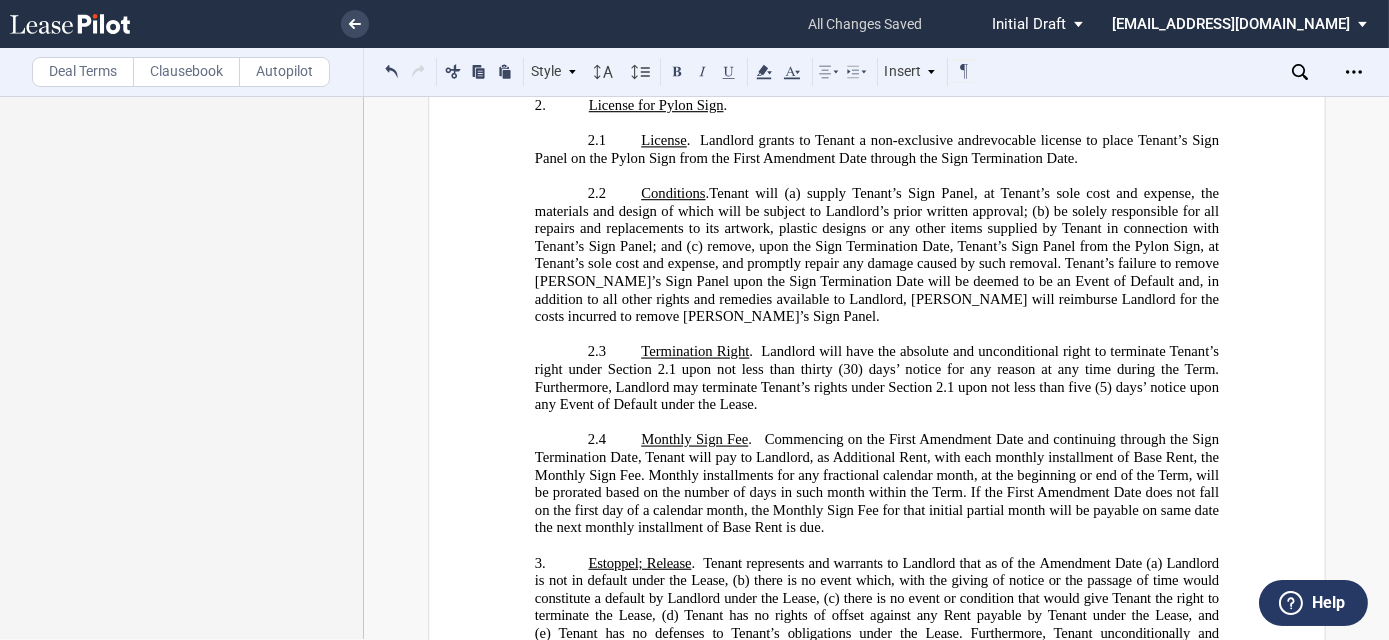 click on "Monthly installments for any fractional calendar month, at the beginning or end of the Term, will be prorated based on the number of days in such month within the Term. If the First Amendment Date does not fall on the first day of a calendar month, the Monthly Sign Fee for that initial partial month will be payable on same date the next monthly installment of Base Rent is due." 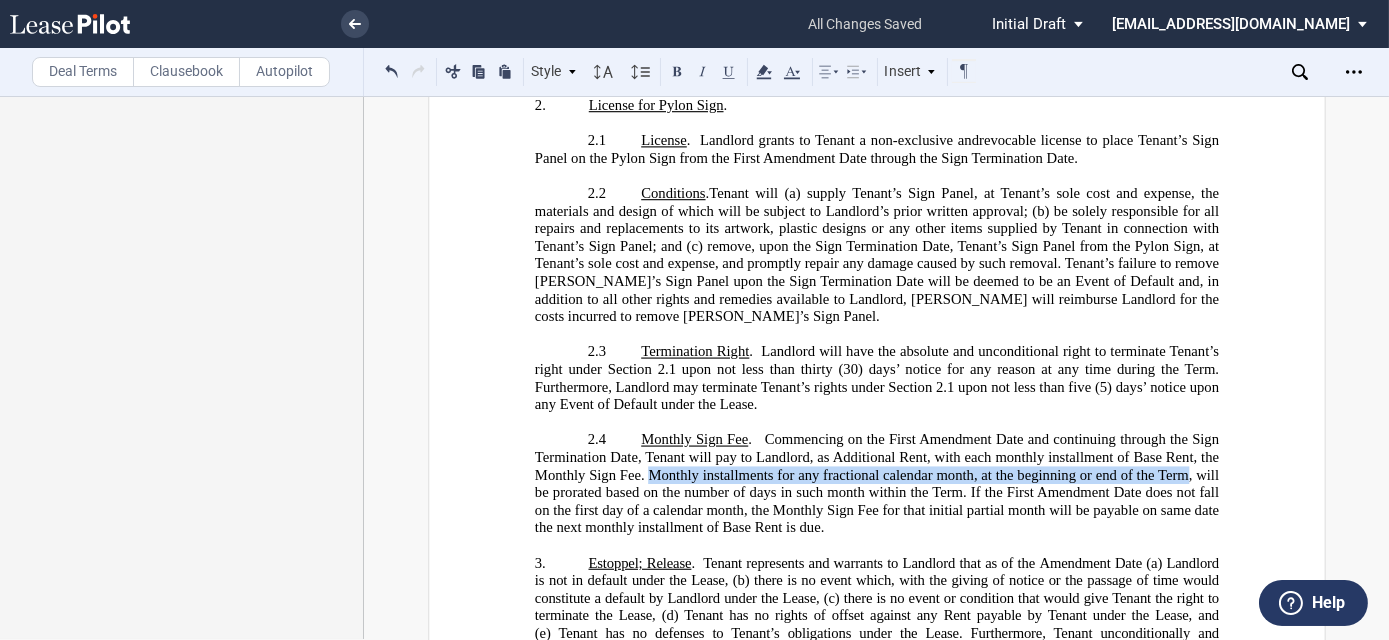 drag, startPoint x: 642, startPoint y: 418, endPoint x: 1037, endPoint y: 445, distance: 395.92172 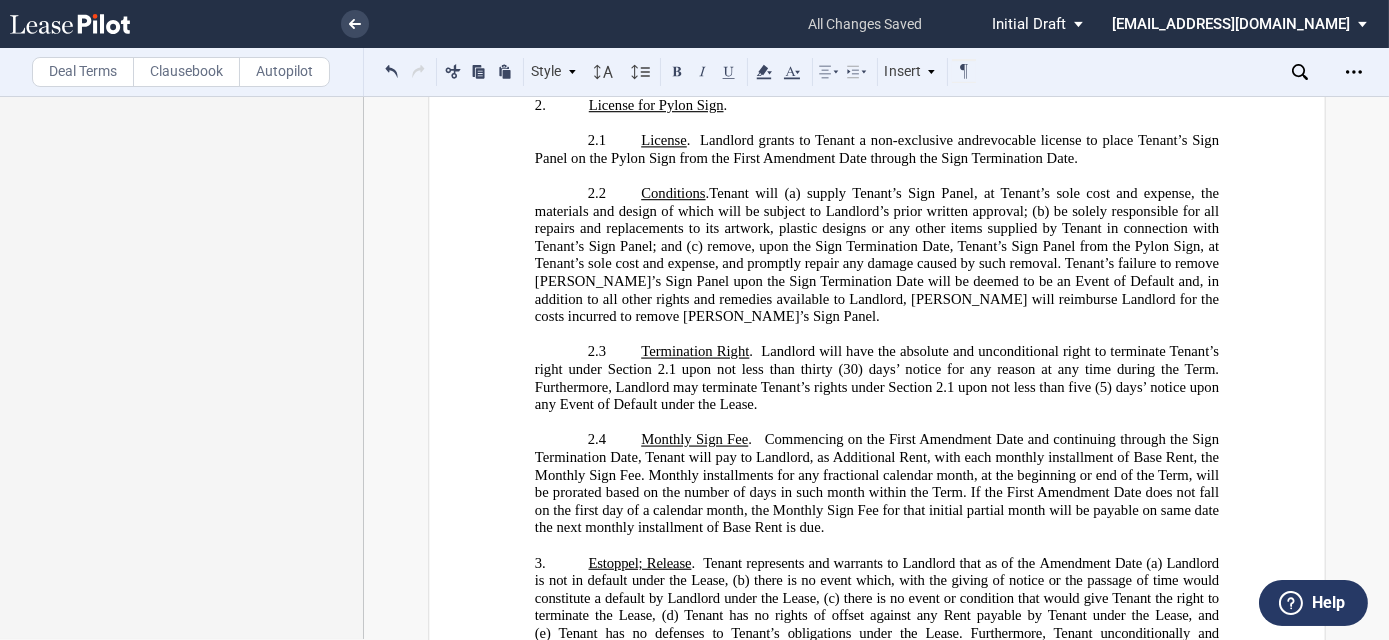 drag, startPoint x: 642, startPoint y: 418, endPoint x: 778, endPoint y: 387, distance: 139.48836 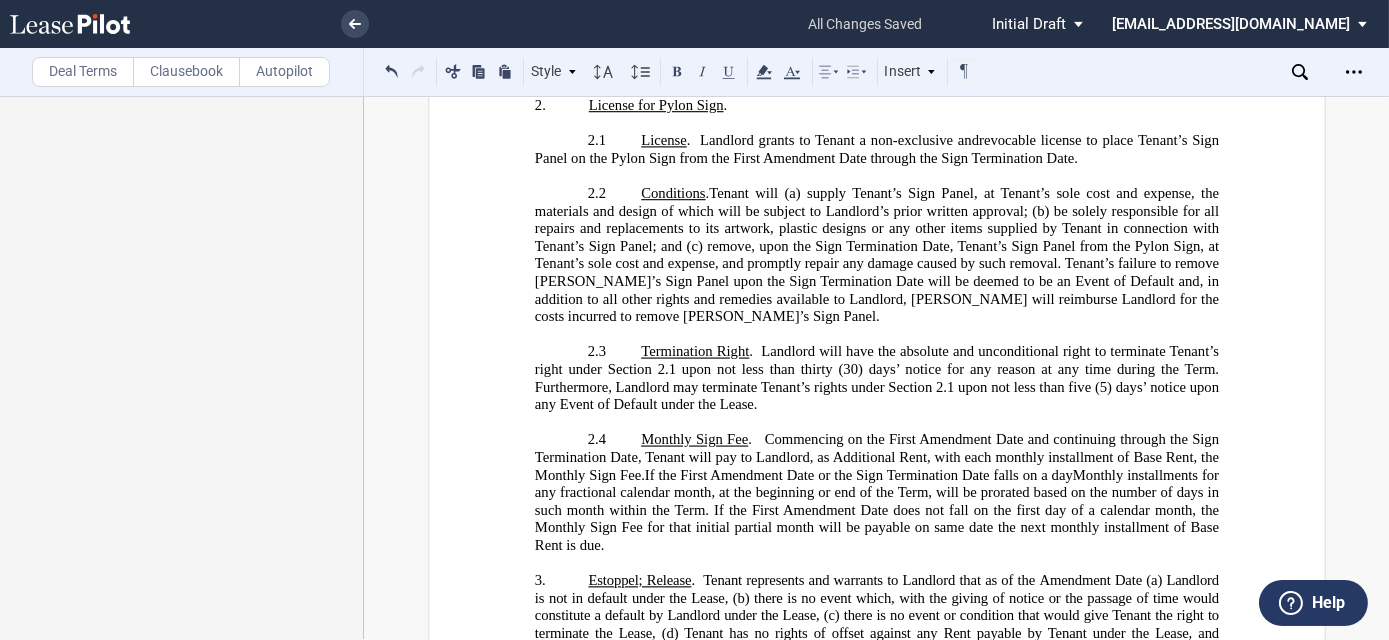 click on "Landlord will have the absolute and unconditional right to terminate Tenant’s right under Section 2.1 upon not less than thirty (30) days’ notice for any reason at any time during the Term. Furthermore, Landlord may terminate Tenant’s rights under Section 2.1 upon not less than five (5) days’ notice upon any Event of Default under the Lease." 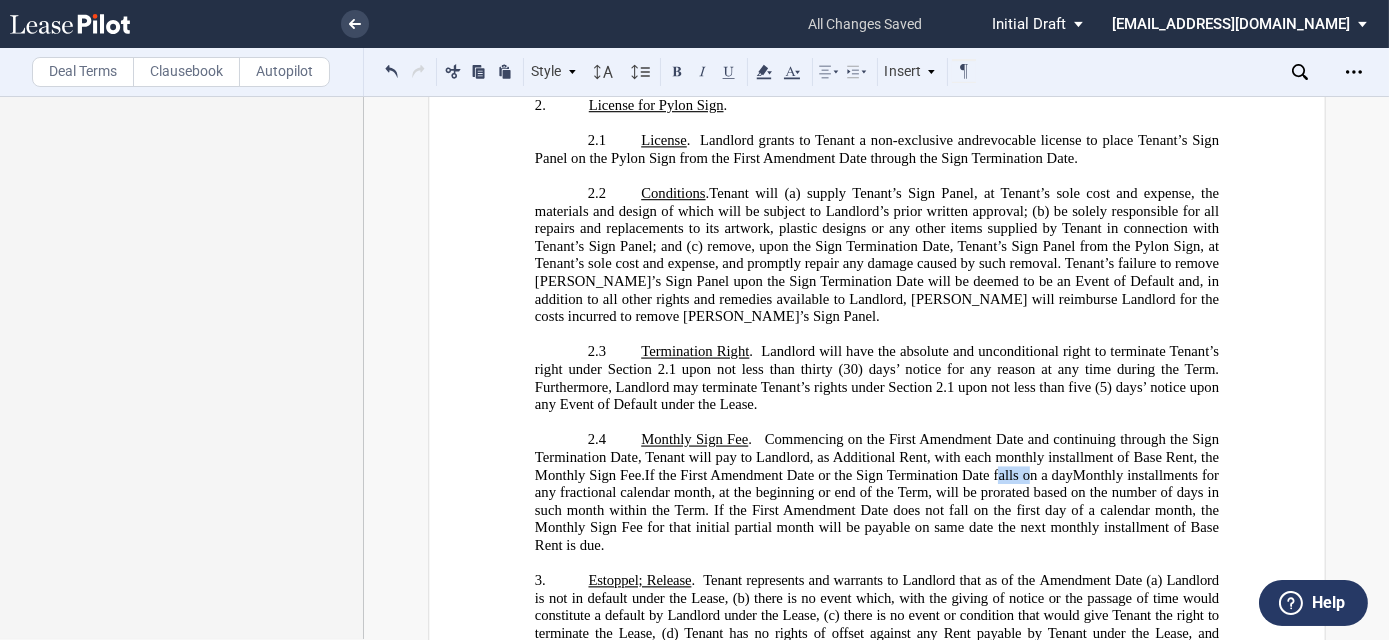 click on "If the First Amendment Date or the Sign Termination Date falls on a day" 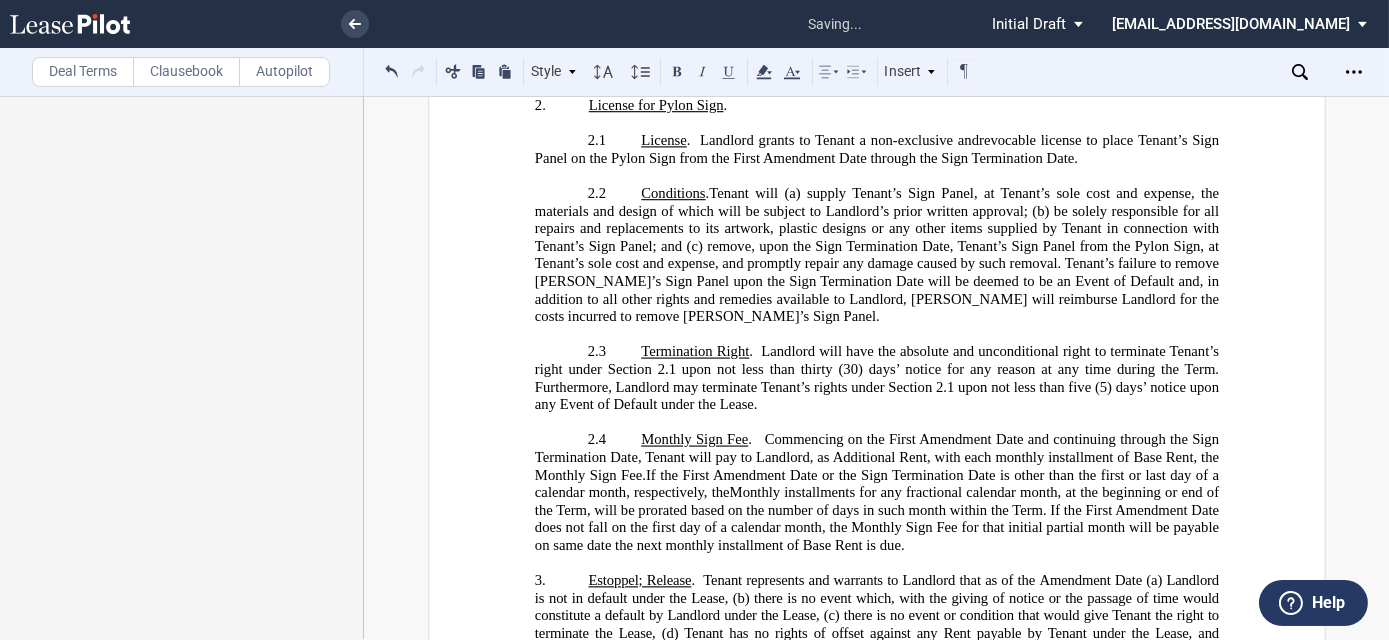 click on "Monthly installments for any fractional calendar month, at the beginning or end of the Term, will be prorated based on the number of days in such month within the Term. If the First Amendment Date does not fall on the first day of a calendar month, the Monthly Sign Fee for that initial partial month will be payable on same date the next monthly installment of Base Rent is due." 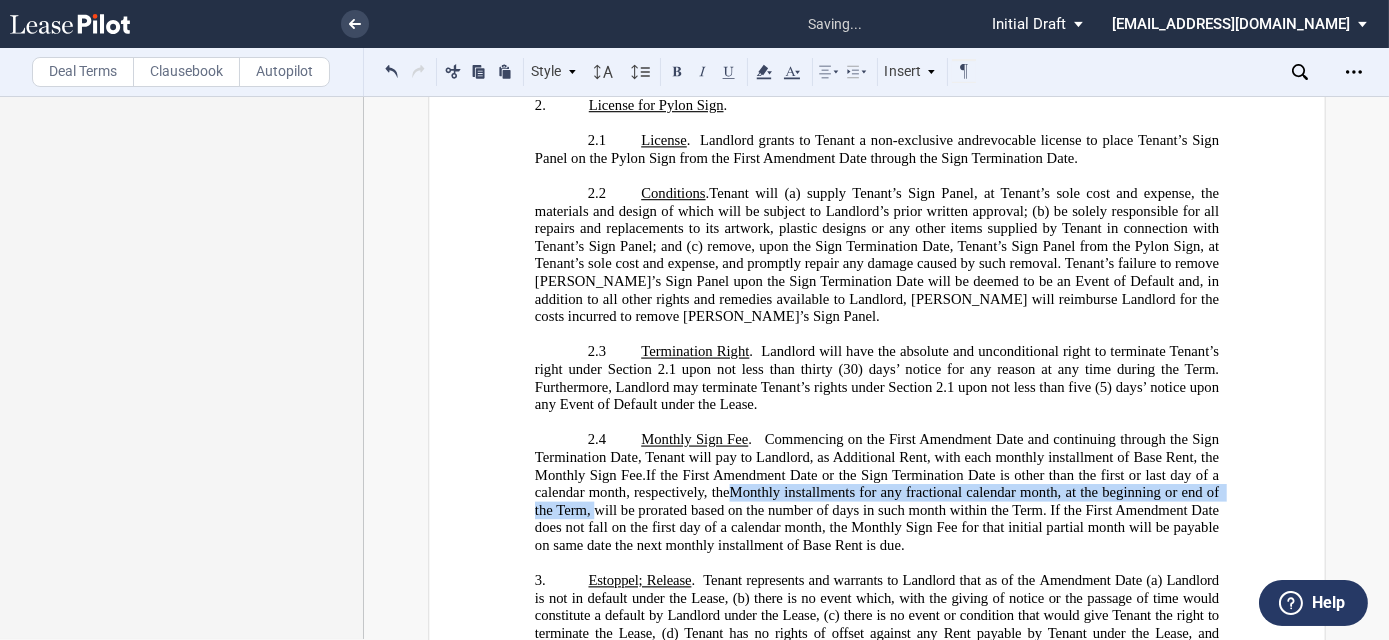 drag, startPoint x: 730, startPoint y: 434, endPoint x: 588, endPoint y: 460, distance: 144.36066 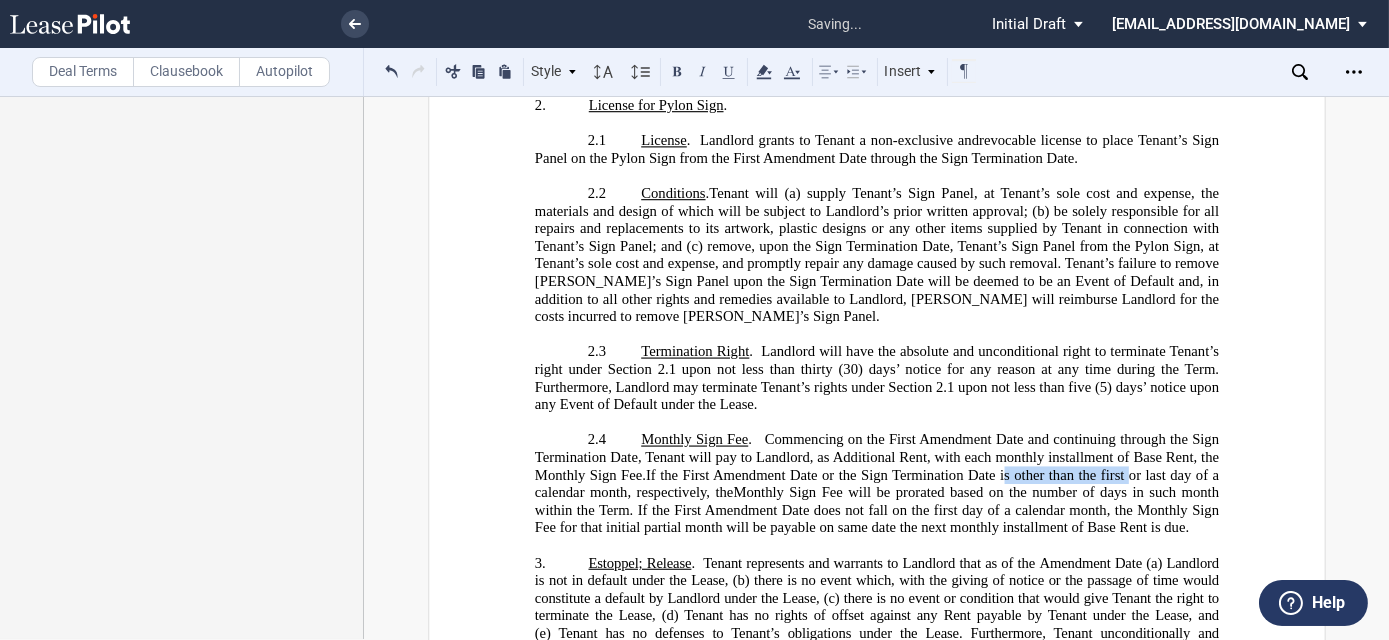 drag, startPoint x: 998, startPoint y: 421, endPoint x: 1122, endPoint y: 424, distance: 124.036285 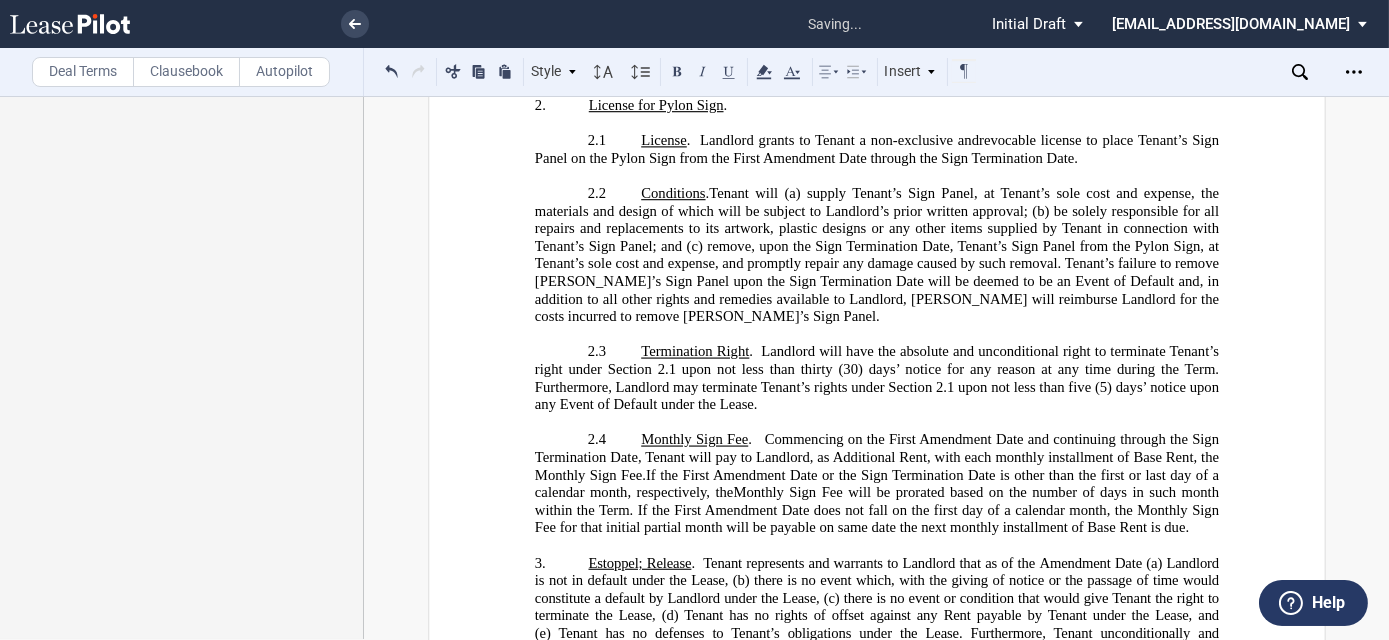 click on "Monthly Sign Fee will be prorated based on the number of days in such month within the Term. If the First Amendment Date does not fall on the first day of a calendar month, the Monthly Sign Fee for that initial partial month will be payable on same date the next monthly installment of Base Rent is due." 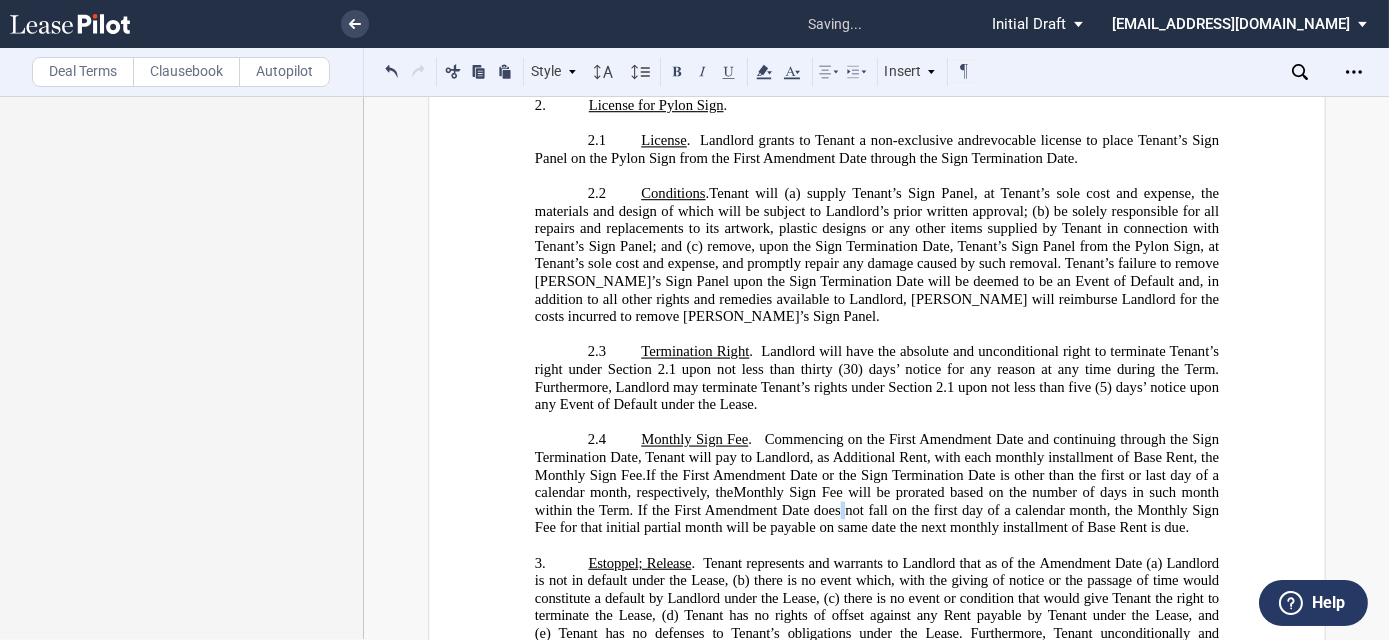 click on "Monthly Sign Fee will be prorated based on the number of days in such month within the Term. If the First Amendment Date does not fall on the first day of a calendar month, the Monthly Sign Fee for that initial partial month will be payable on same date the next monthly installment of Base Rent is due." 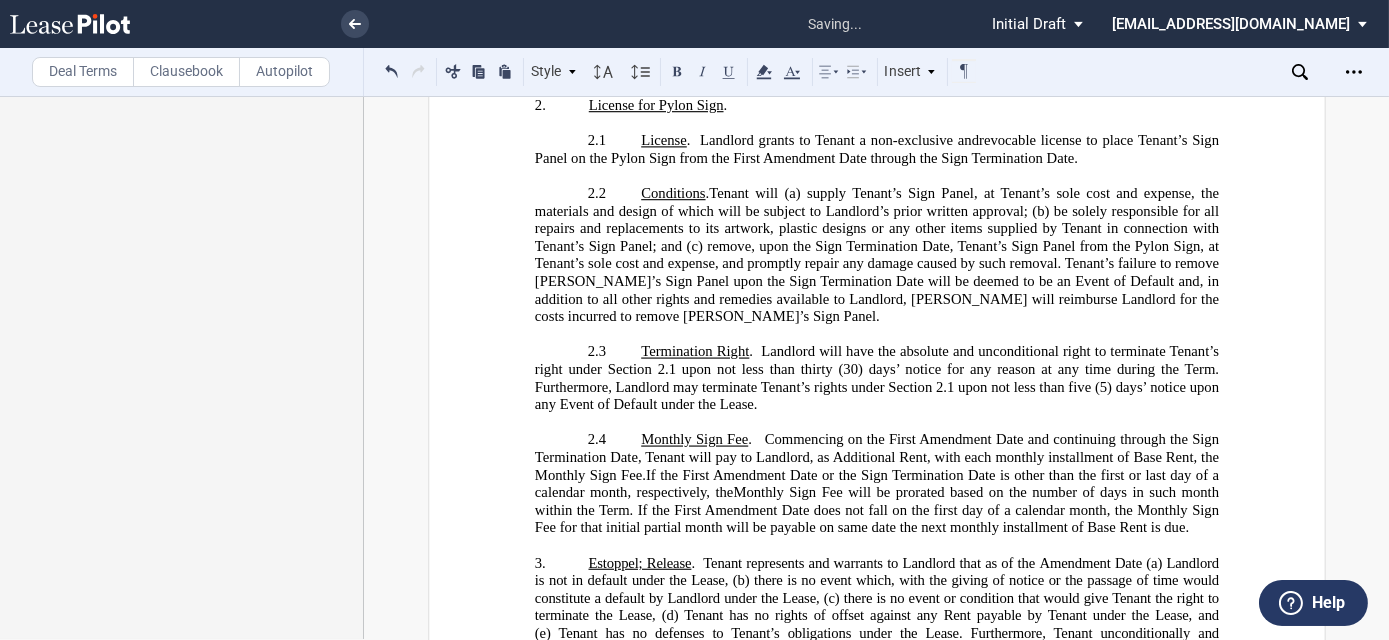 click on "Monthly Sign Fee will be prorated based on the number of days in such month within the Term. If the First Amendment Date does not fall on the first day of a calendar month, the Monthly Sign Fee for that initial partial month will be payable on same date the next monthly installment of Base Rent is due." 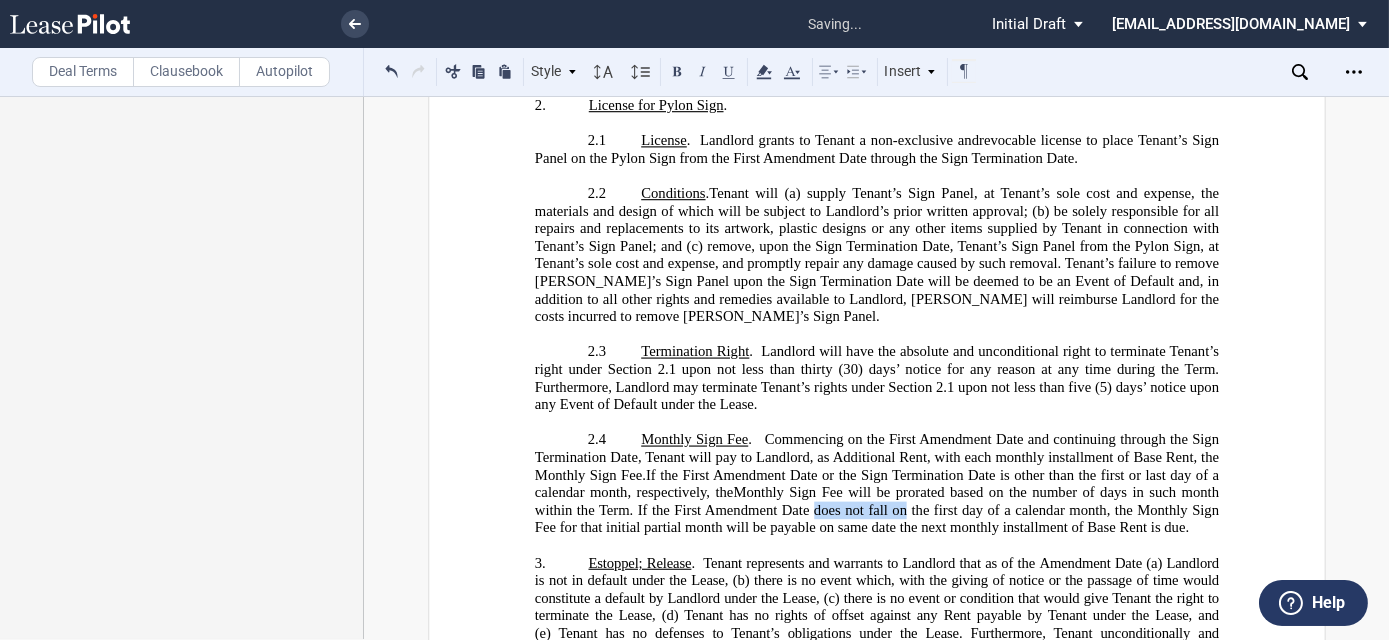 drag, startPoint x: 810, startPoint y: 457, endPoint x: 901, endPoint y: 454, distance: 91.04944 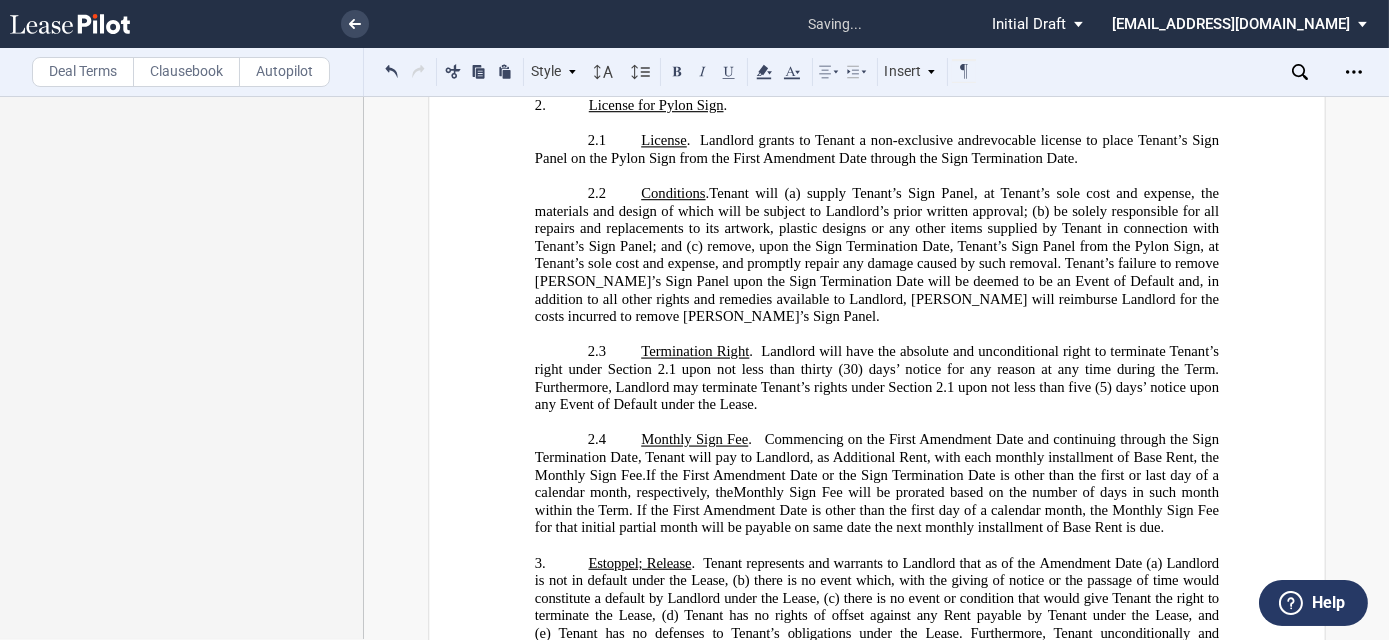 drag, startPoint x: 753, startPoint y: 387, endPoint x: 845, endPoint y: 422, distance: 98.43272 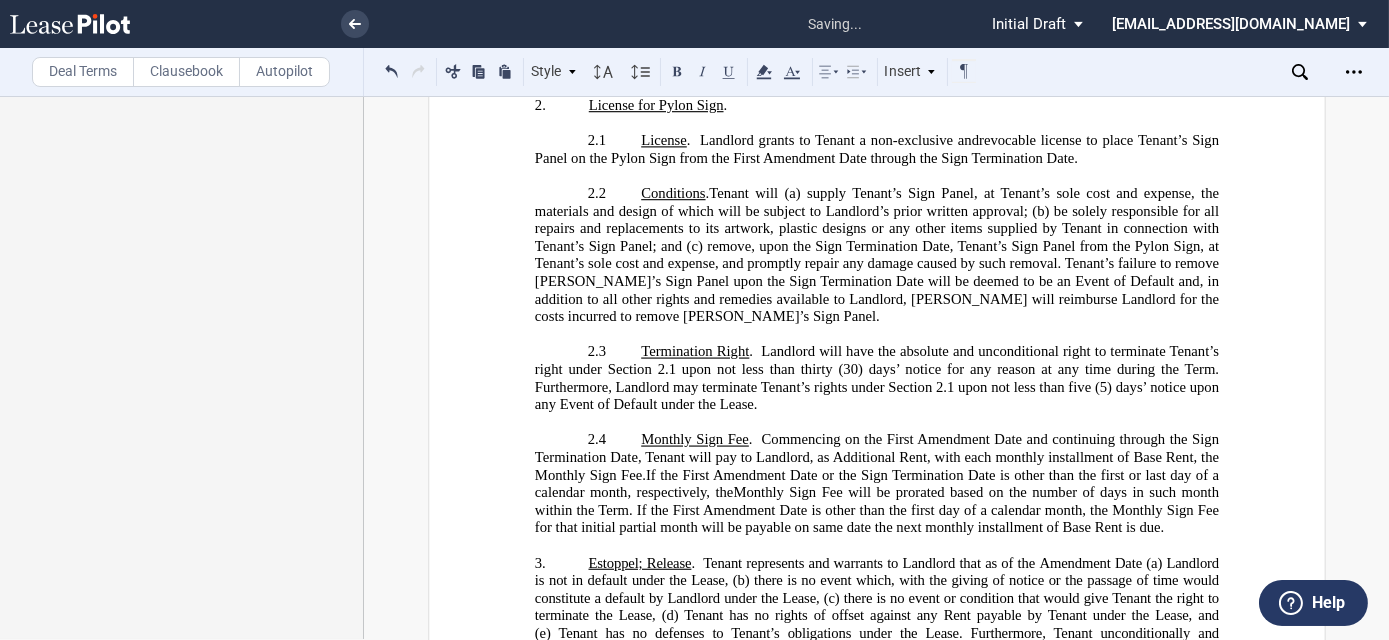 click on "If the First Amendment Date or the Sign Termination Date is other than the first or last day of a calendar month, respectively, the" 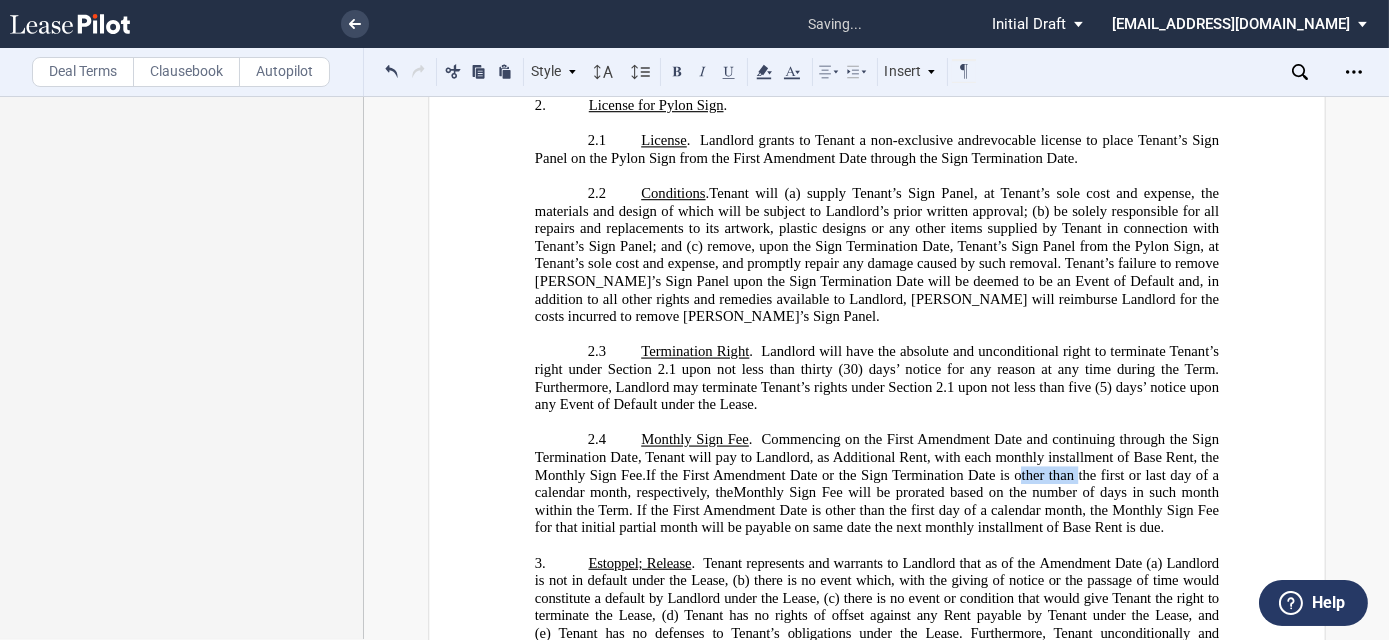 drag, startPoint x: 1010, startPoint y: 420, endPoint x: 1069, endPoint y: 424, distance: 59.135437 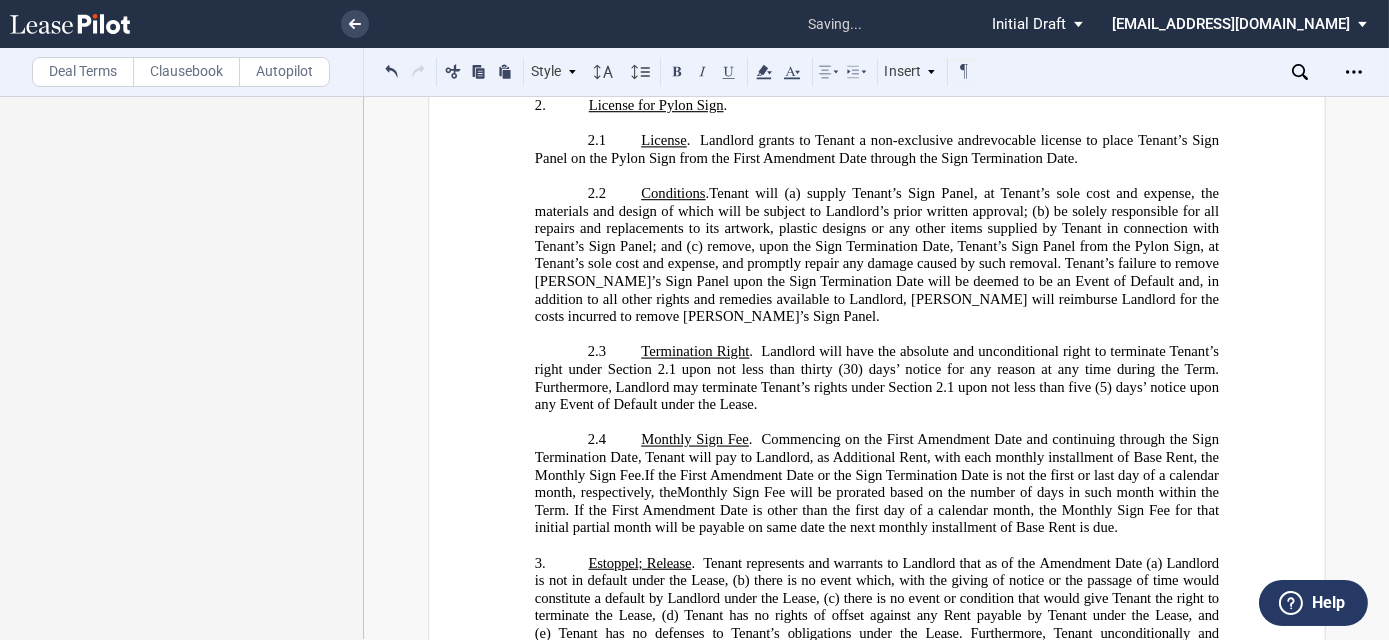 click on "If the First Amendment Date or the Sign Termination Date is not the first or last day of a calendar month, respectively, the" 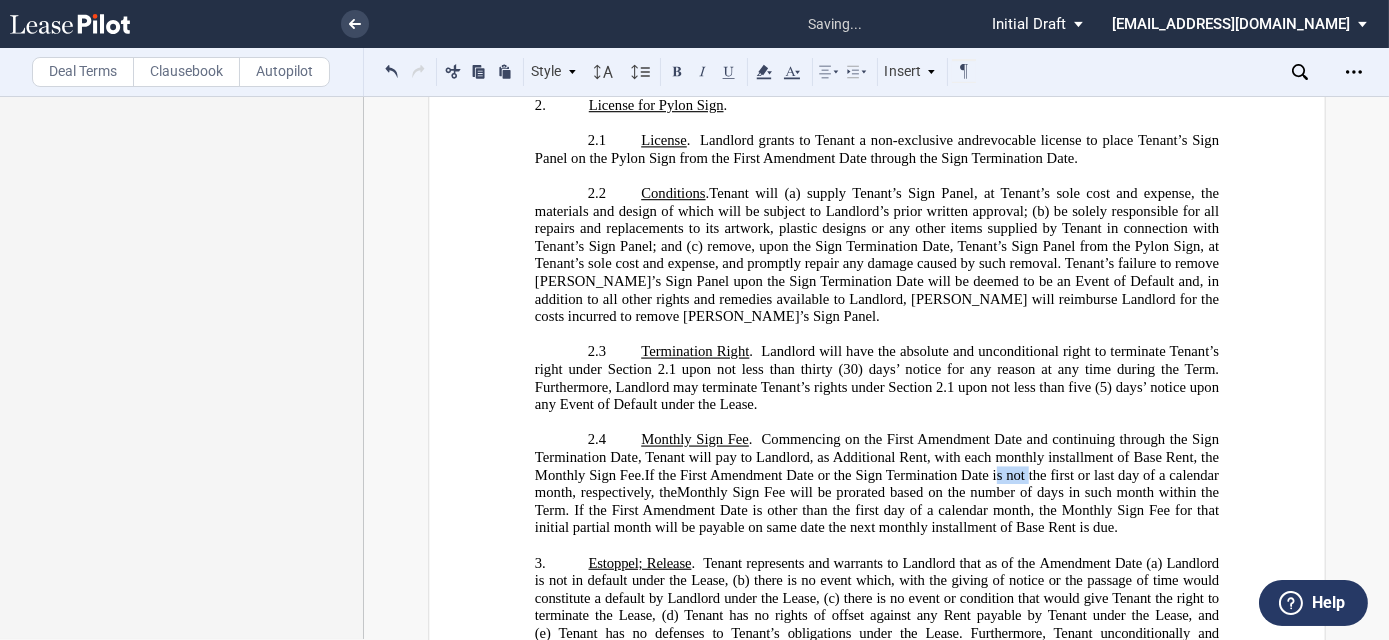drag, startPoint x: 1019, startPoint y: 422, endPoint x: 1058, endPoint y: 420, distance: 39.051247 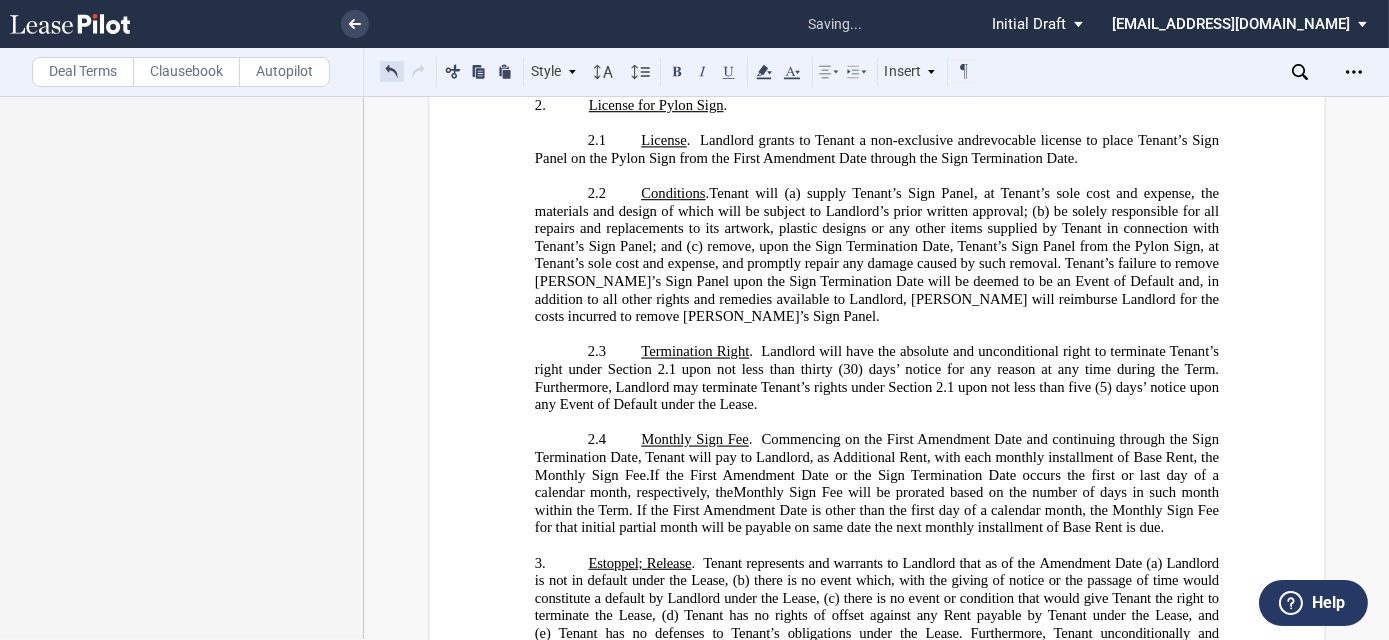 click at bounding box center (392, 71) 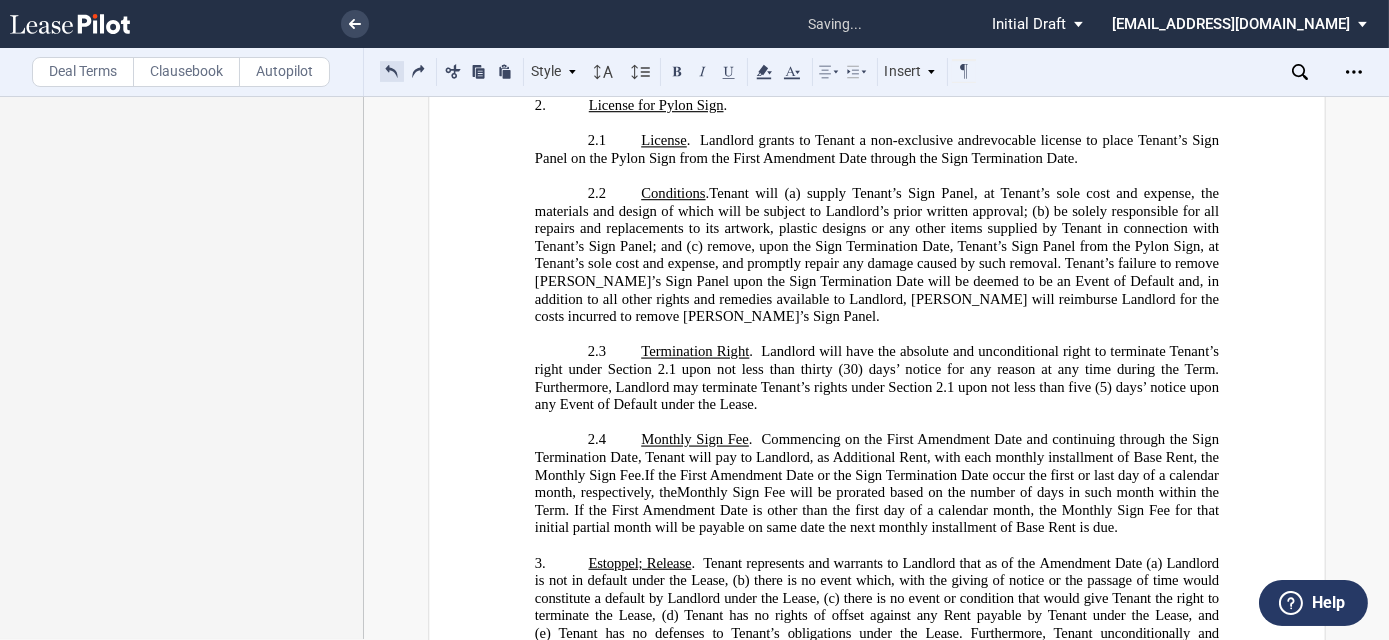 click at bounding box center [392, 71] 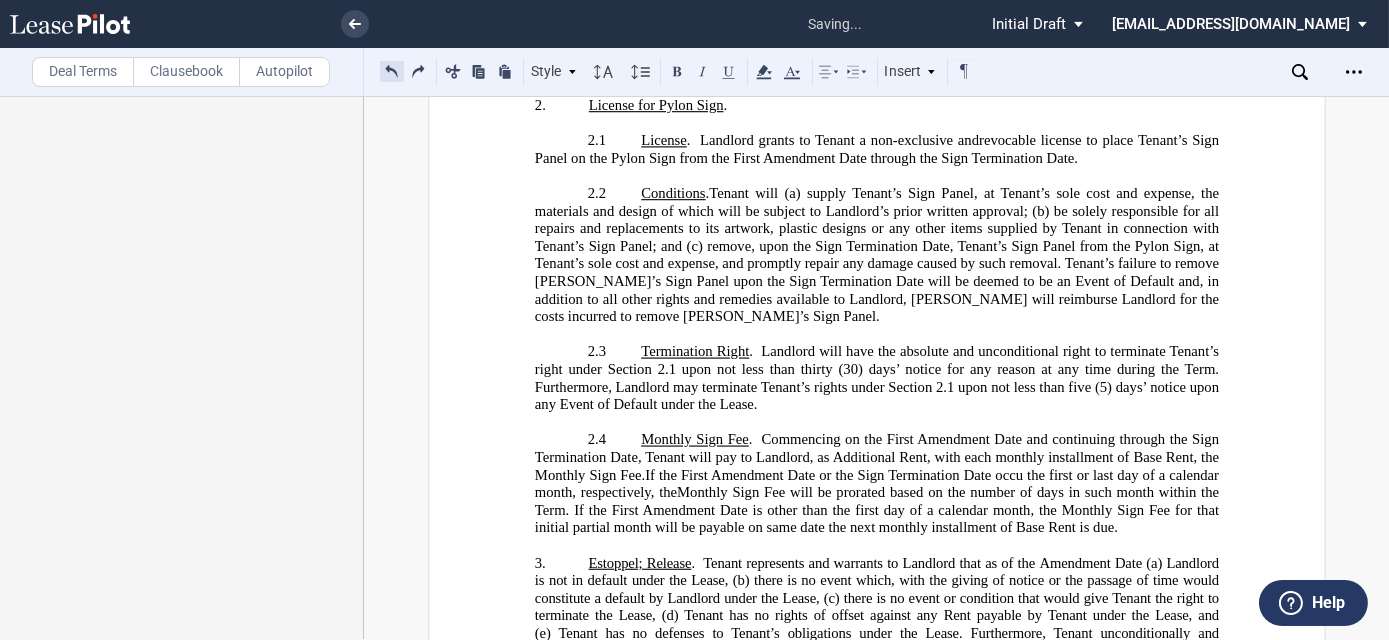 click at bounding box center [392, 71] 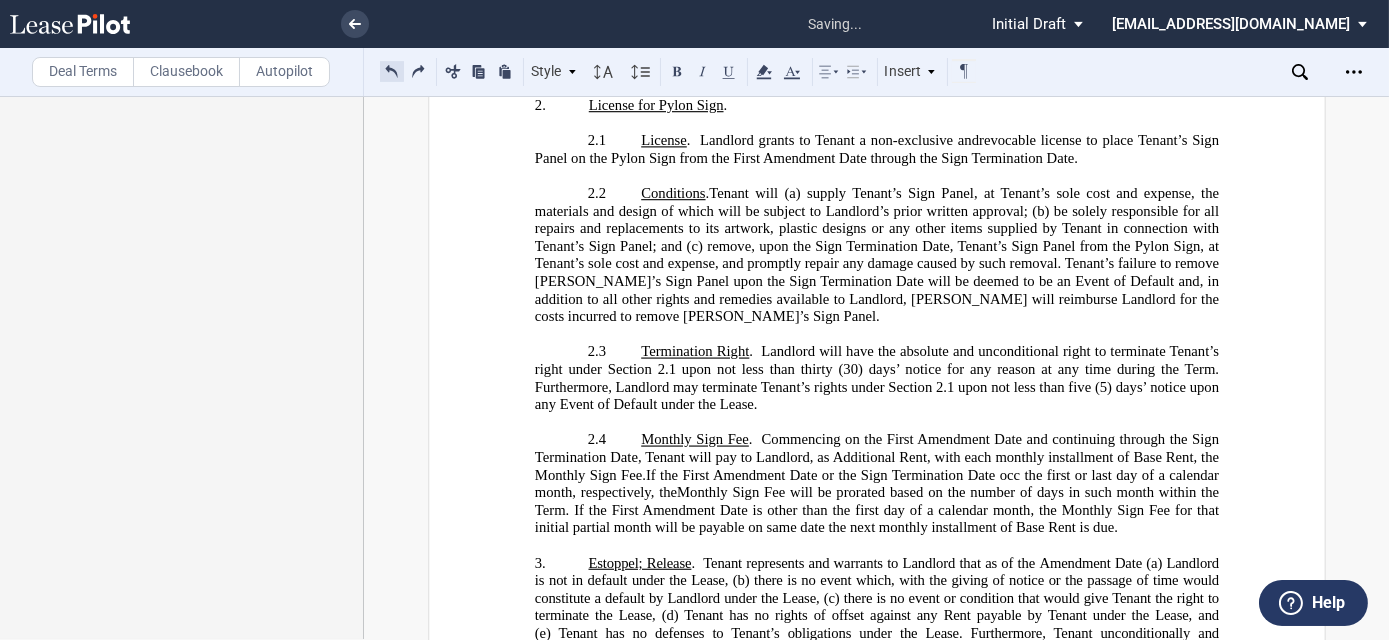 click at bounding box center [392, 71] 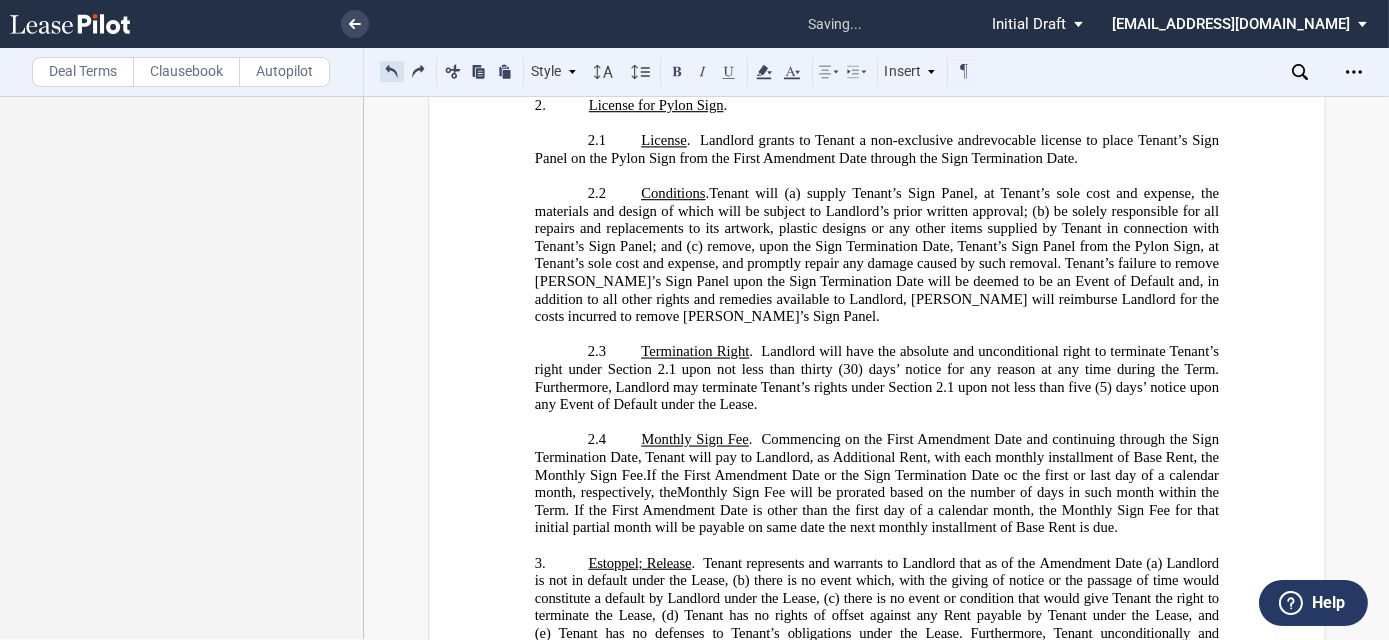click at bounding box center [392, 71] 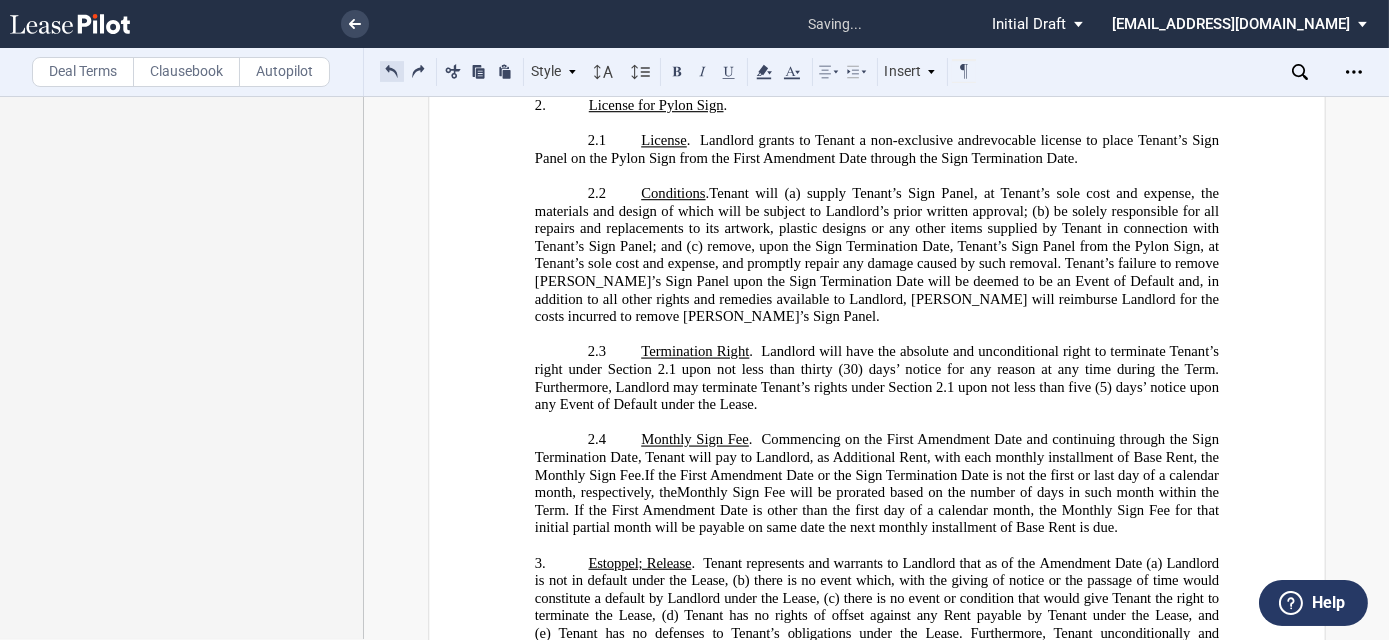 click at bounding box center [392, 71] 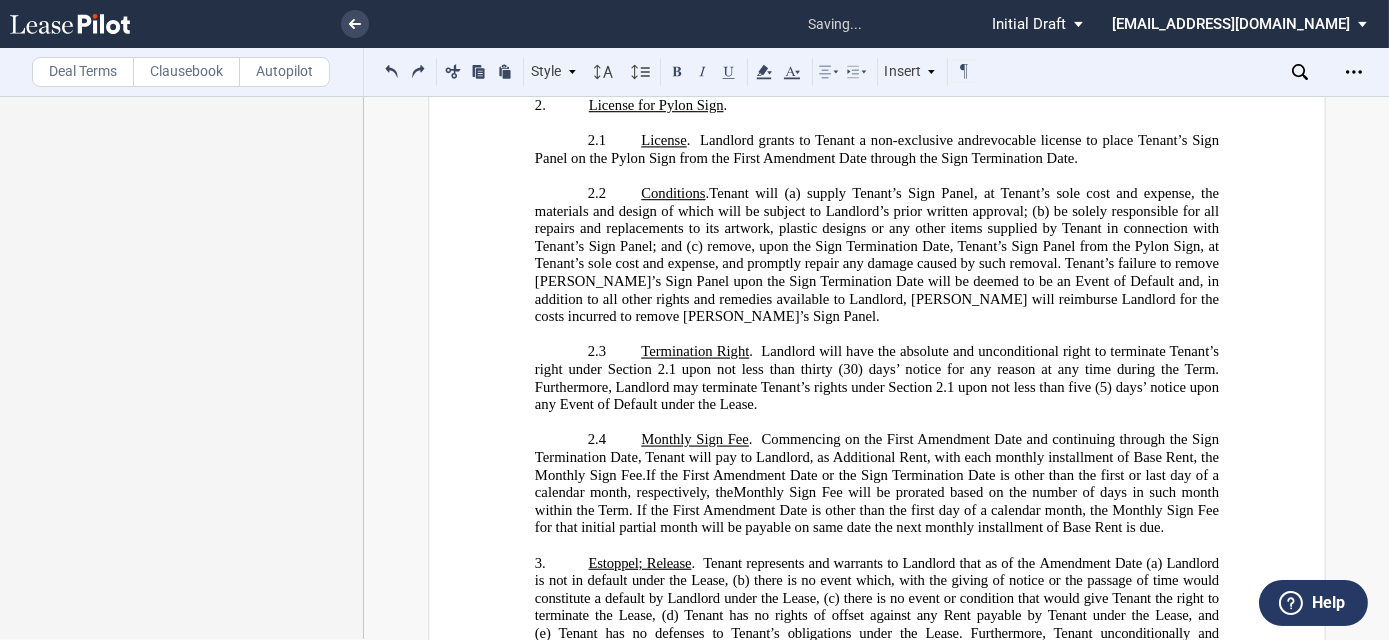 click on "Monthly Sign Fee will be prorated based on the number of days in such month within the Term. If the First Amendment Date is other than the first day of a calendar month, the Monthly Sign Fee for that initial partial month will be payable on same date the next monthly installment of Base Rent is due." 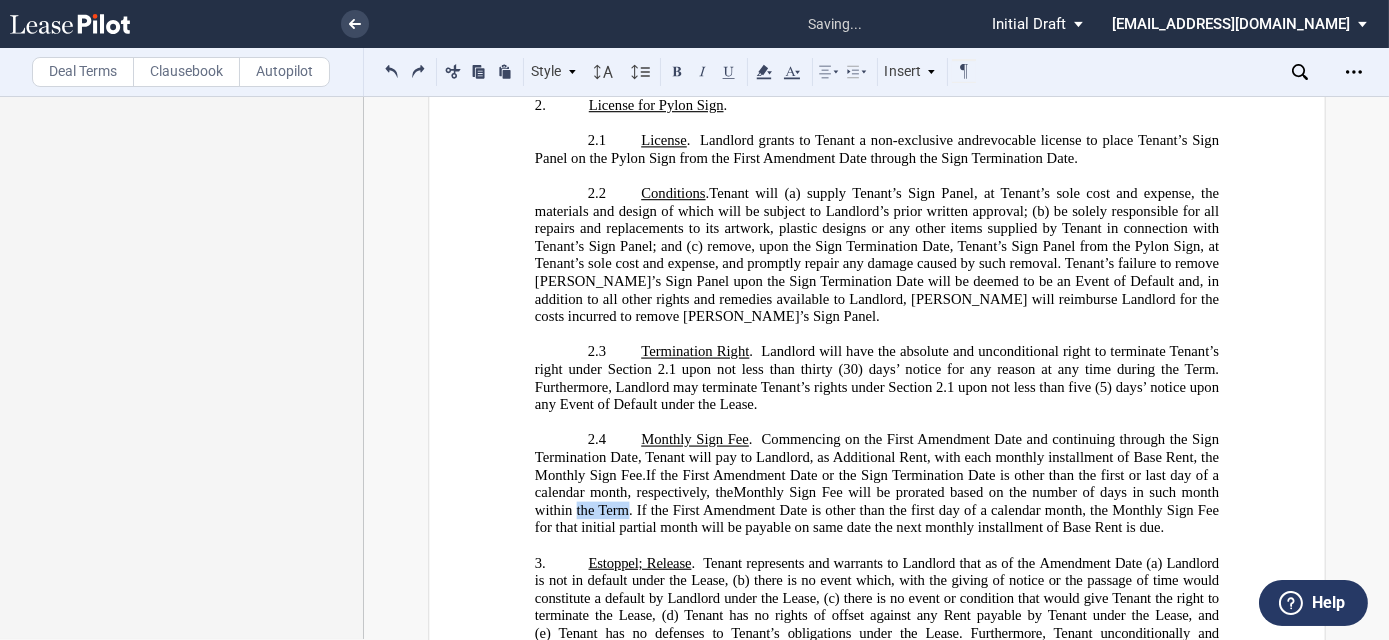 drag, startPoint x: 622, startPoint y: 450, endPoint x: 570, endPoint y: 453, distance: 52.086468 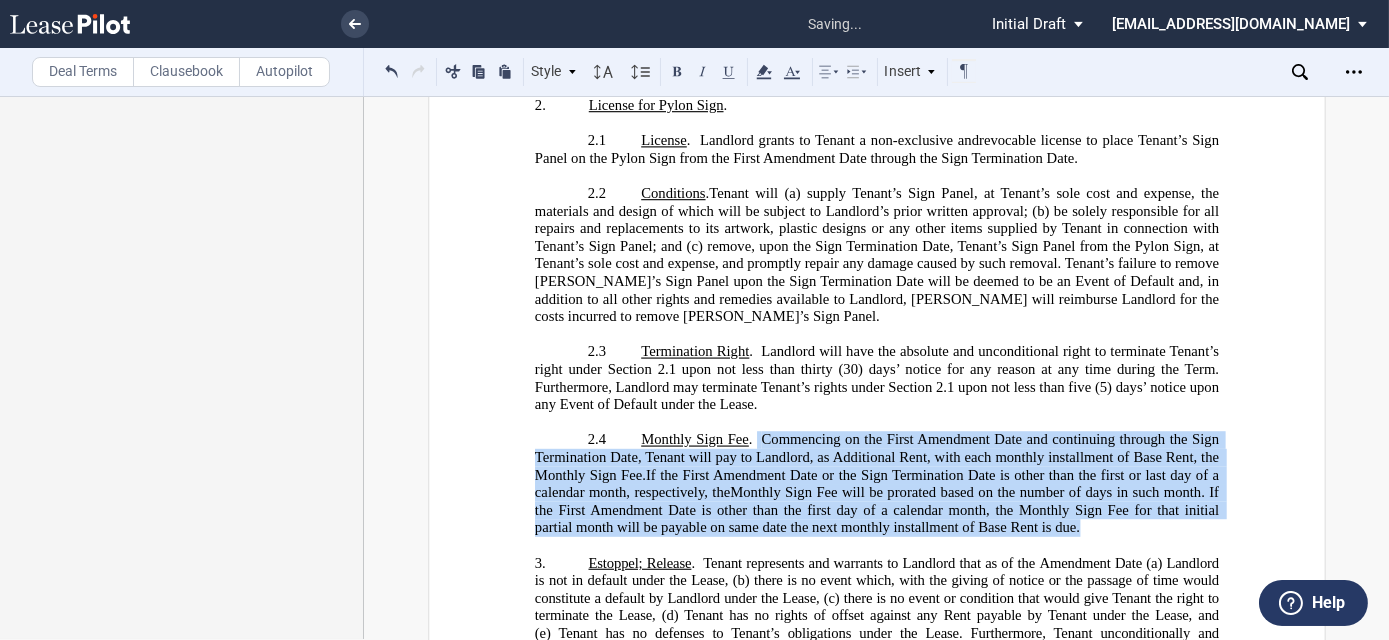 drag, startPoint x: 839, startPoint y: 407, endPoint x: 1102, endPoint y: 473, distance: 271.15494 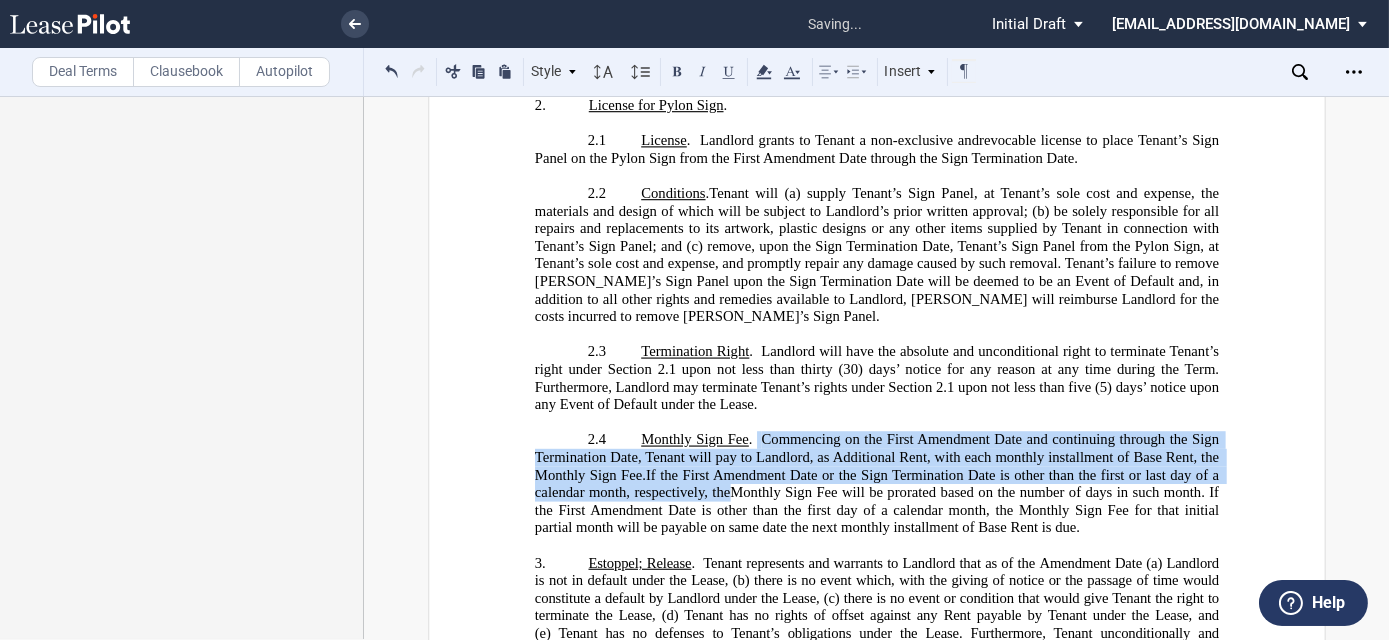 drag, startPoint x: 1188, startPoint y: 424, endPoint x: 1047, endPoint y: 436, distance: 141.50972 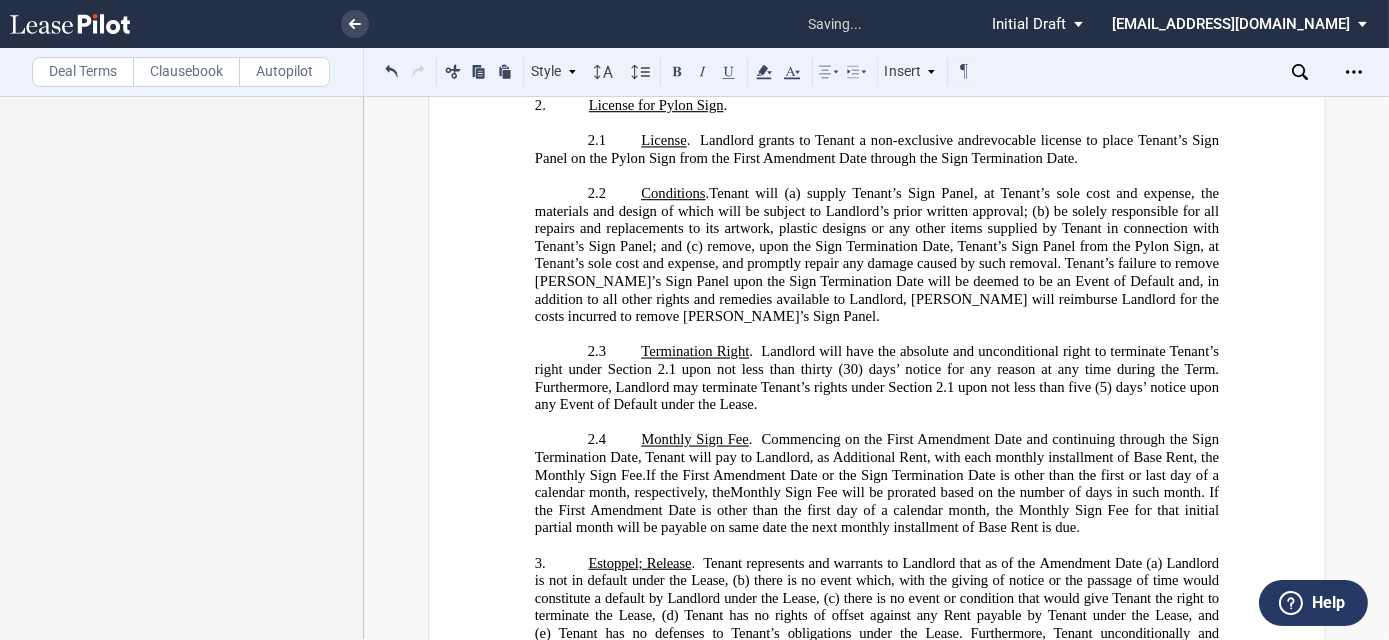 click on "If the First Amendment Date or the Sign Termination Date is other than the first or last day of a calendar month, respectively, the" 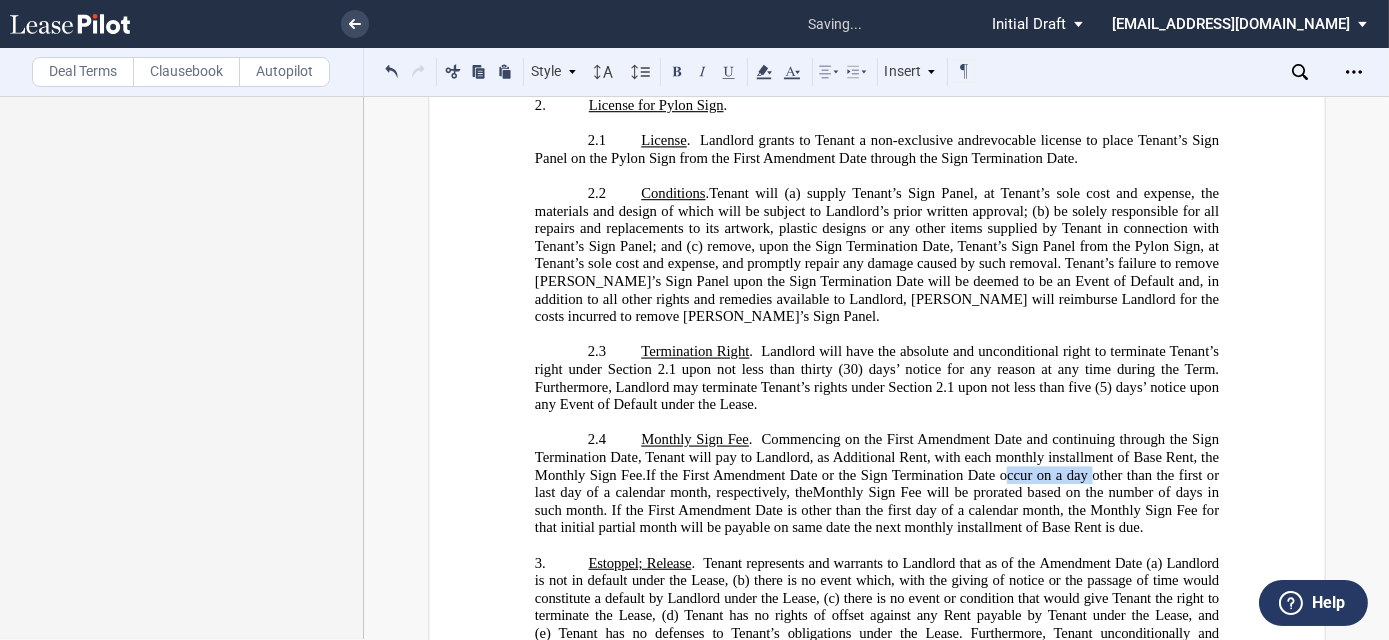 drag, startPoint x: 998, startPoint y: 421, endPoint x: 1082, endPoint y: 424, distance: 84.05355 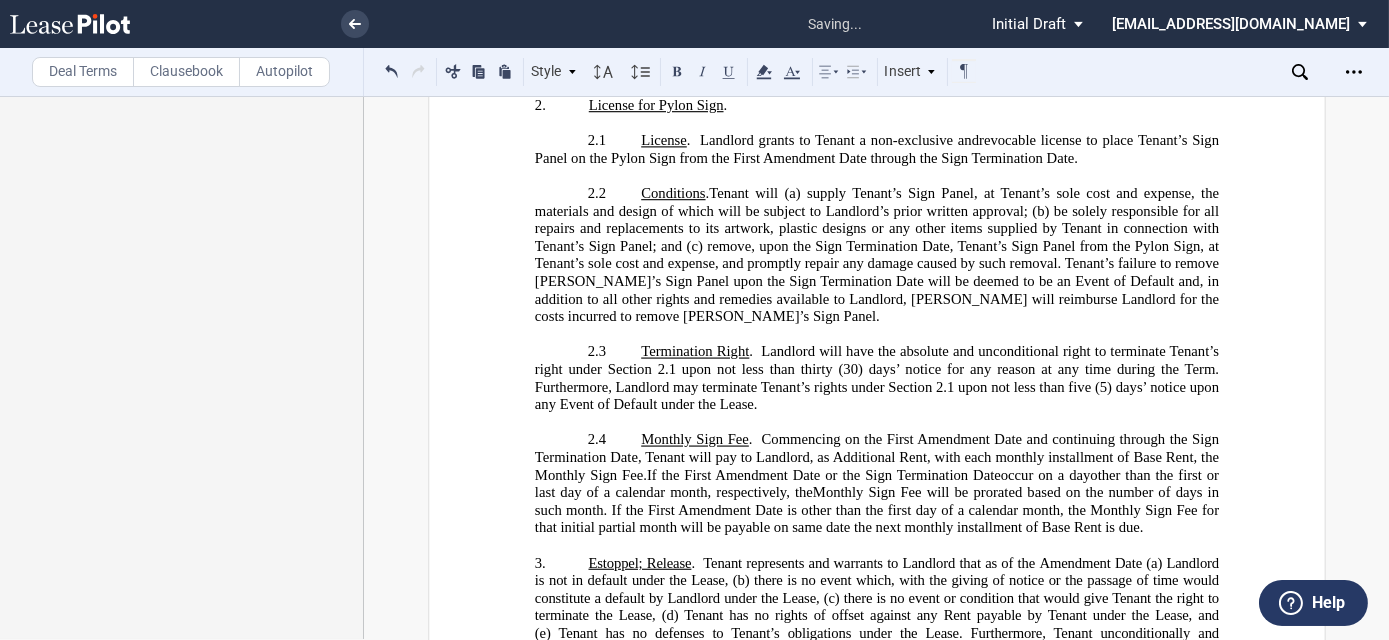 drag, startPoint x: 783, startPoint y: 454, endPoint x: 794, endPoint y: 455, distance: 11.045361 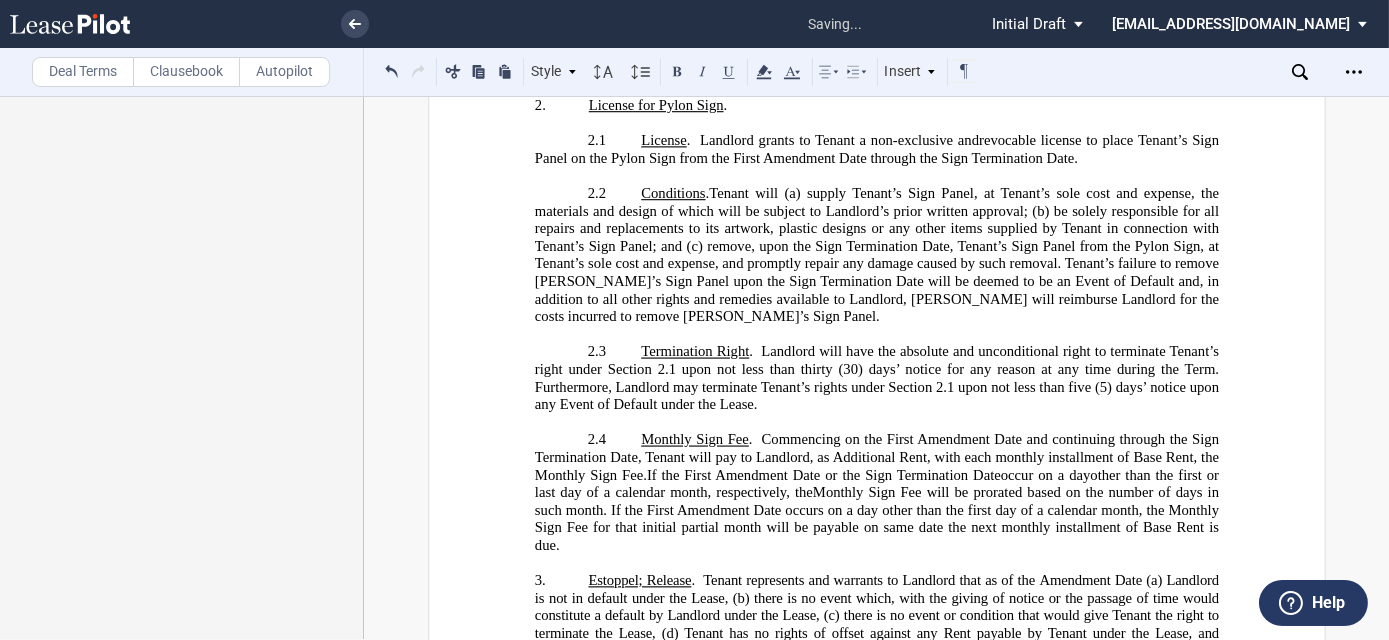 click on "If the First Amendment Date or the Sign Termination Date  occur on a day  other than the first or last day of a calendar month, respectively, the" 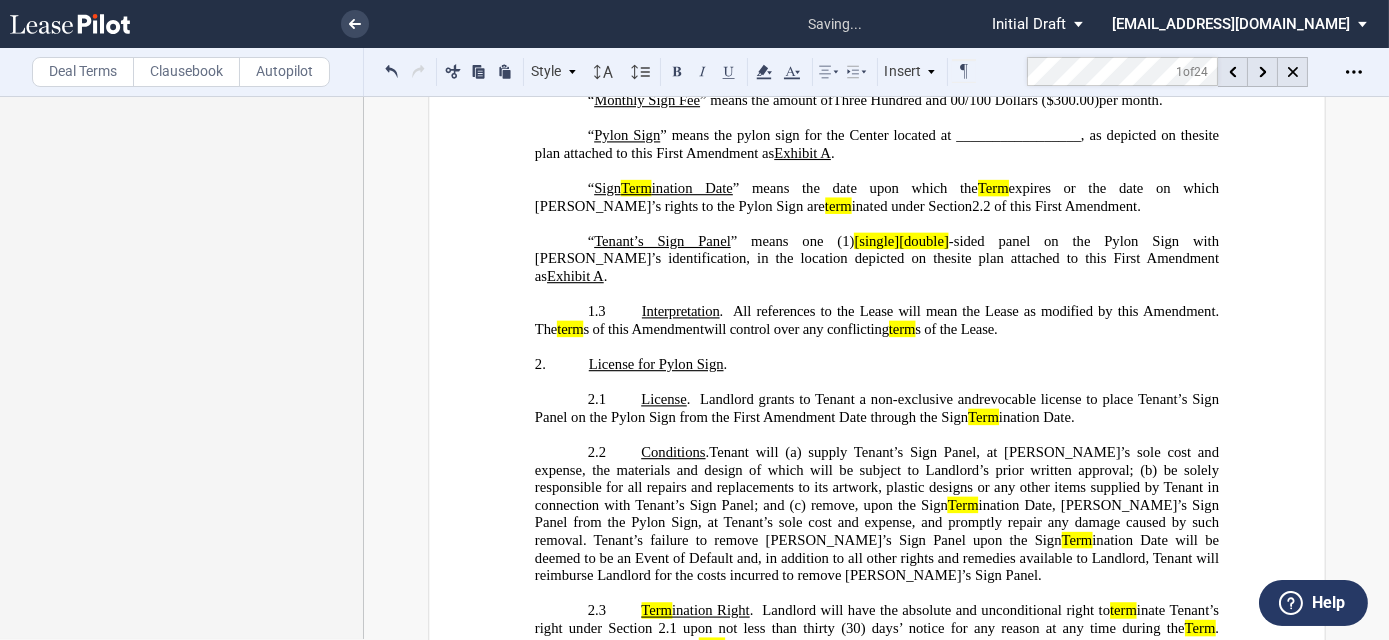 scroll, scrollTop: 681, scrollLeft: 0, axis: vertical 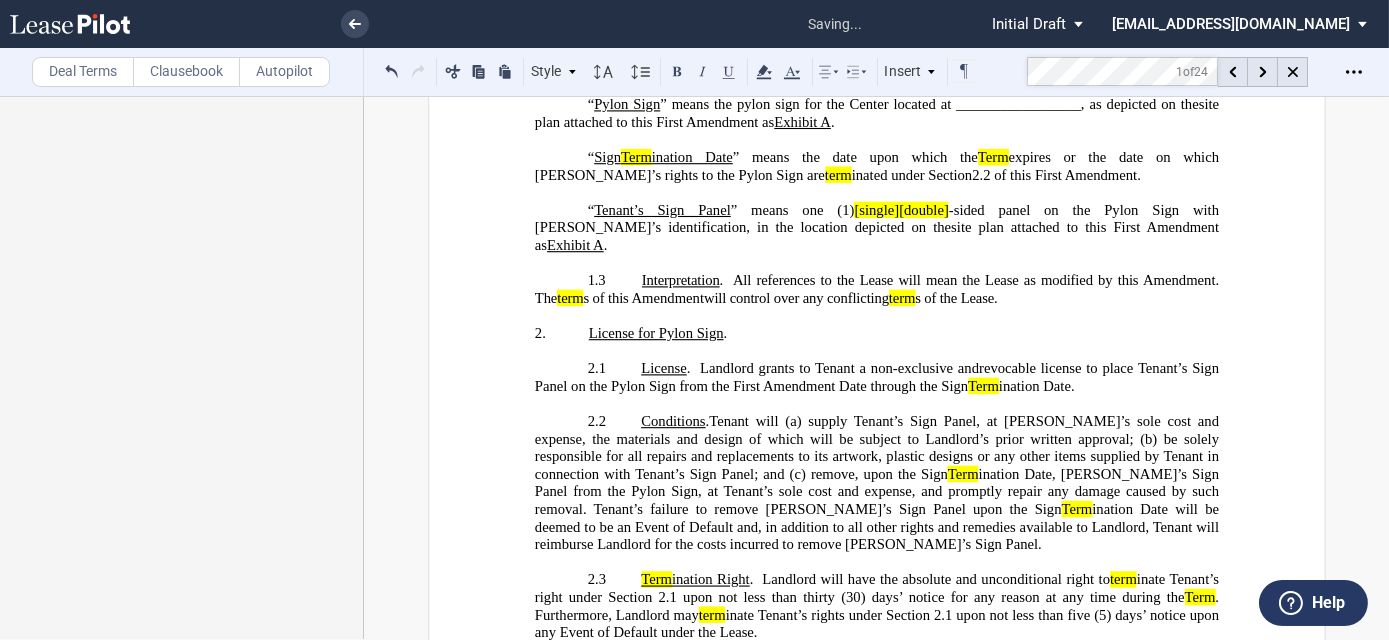 click on "Landlord grants to Tenant a non-exclusive and" 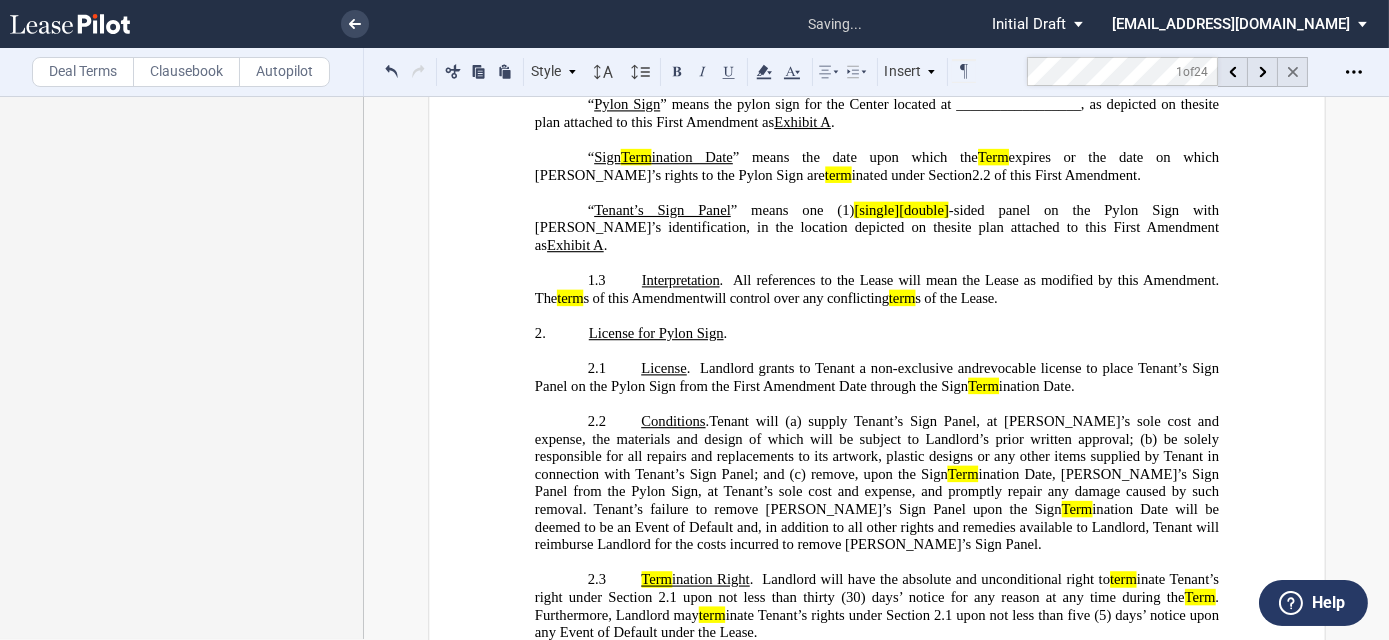 click at bounding box center [1293, 72] 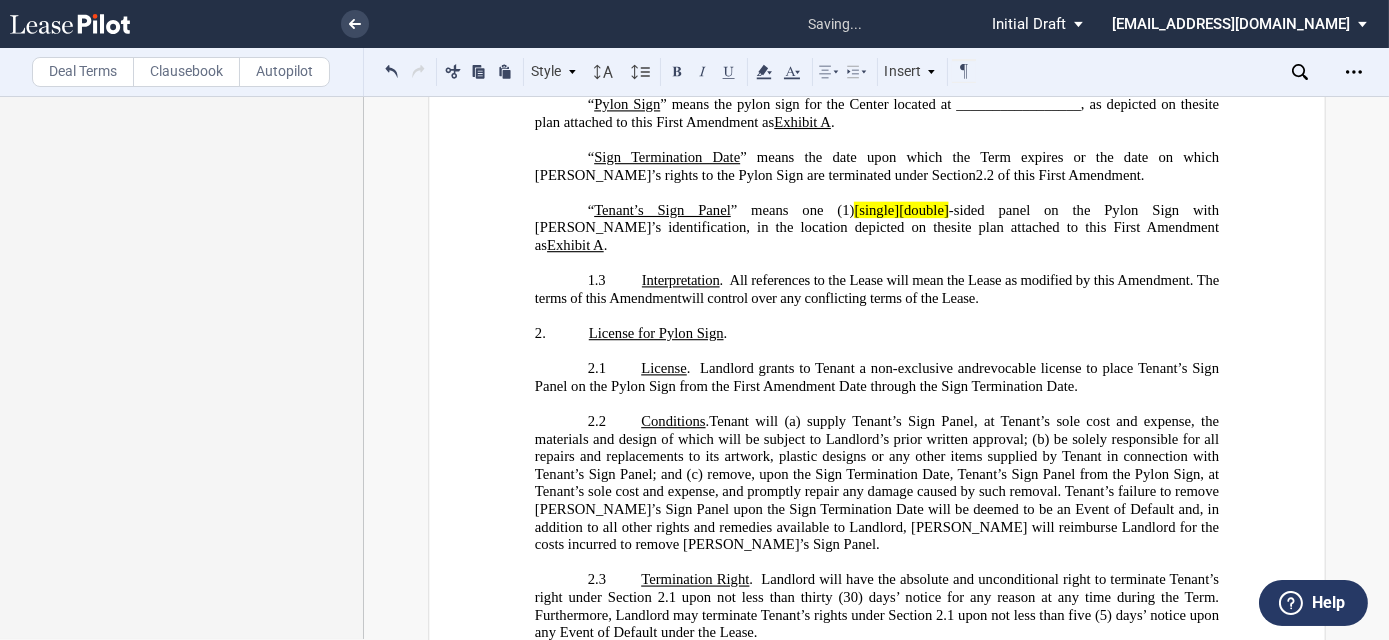 click on "Deal Terms" at bounding box center [83, 72] 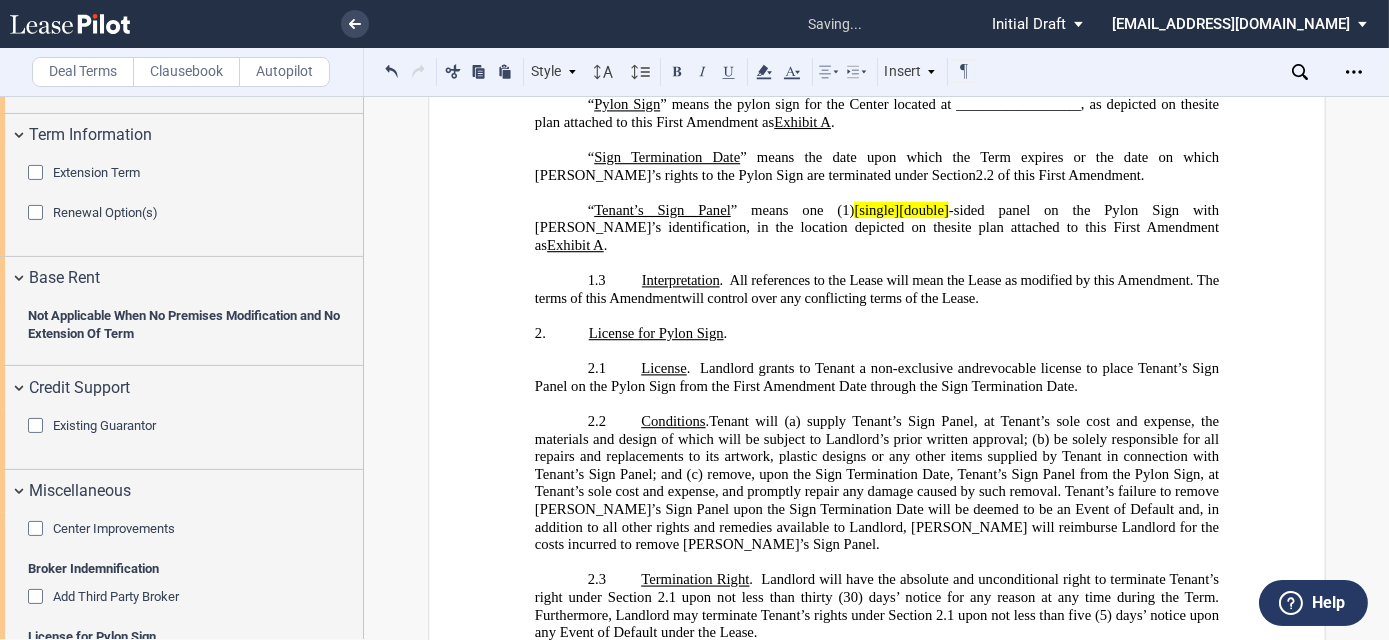 scroll, scrollTop: 1414, scrollLeft: 0, axis: vertical 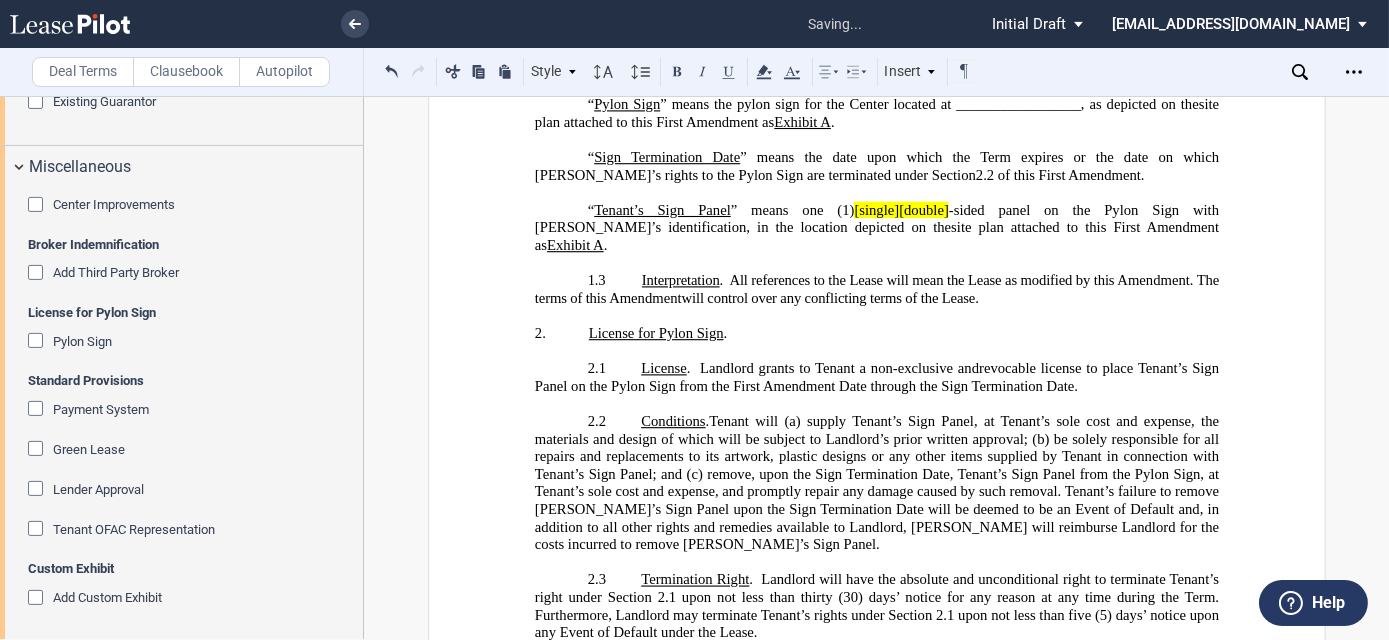 click 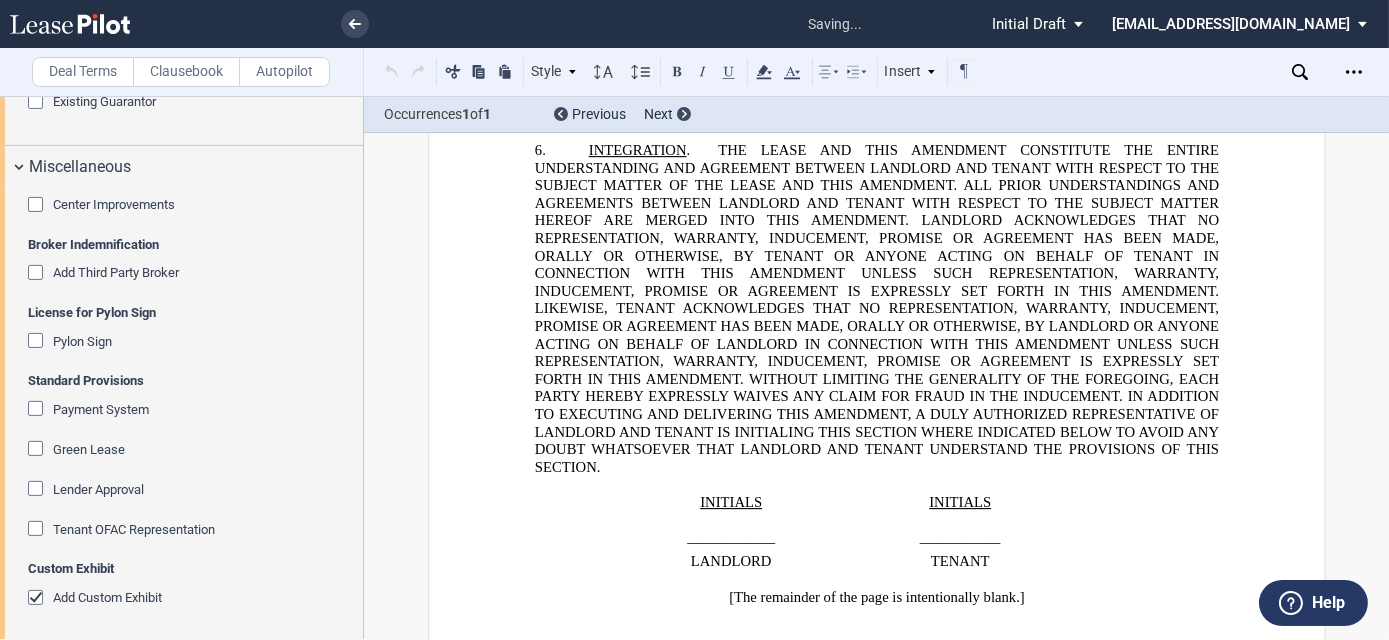 scroll, scrollTop: 2424, scrollLeft: 0, axis: vertical 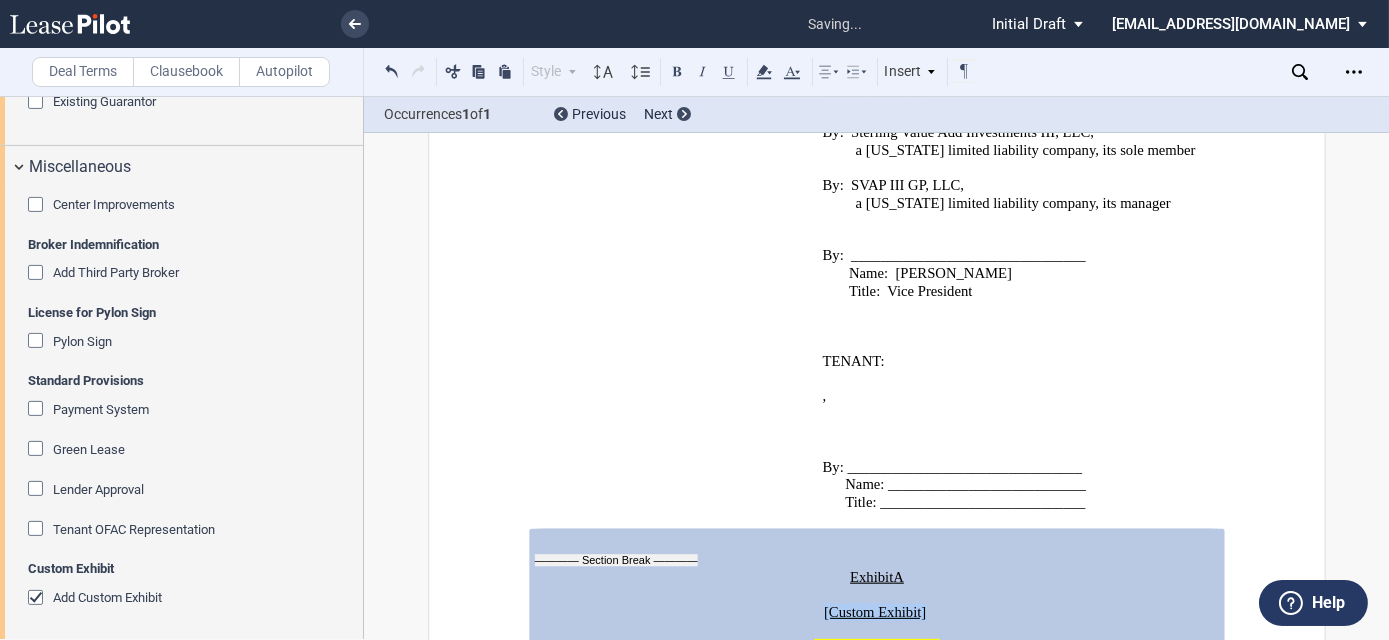 drag, startPoint x: 817, startPoint y: 510, endPoint x: 926, endPoint y: 445, distance: 126.90942 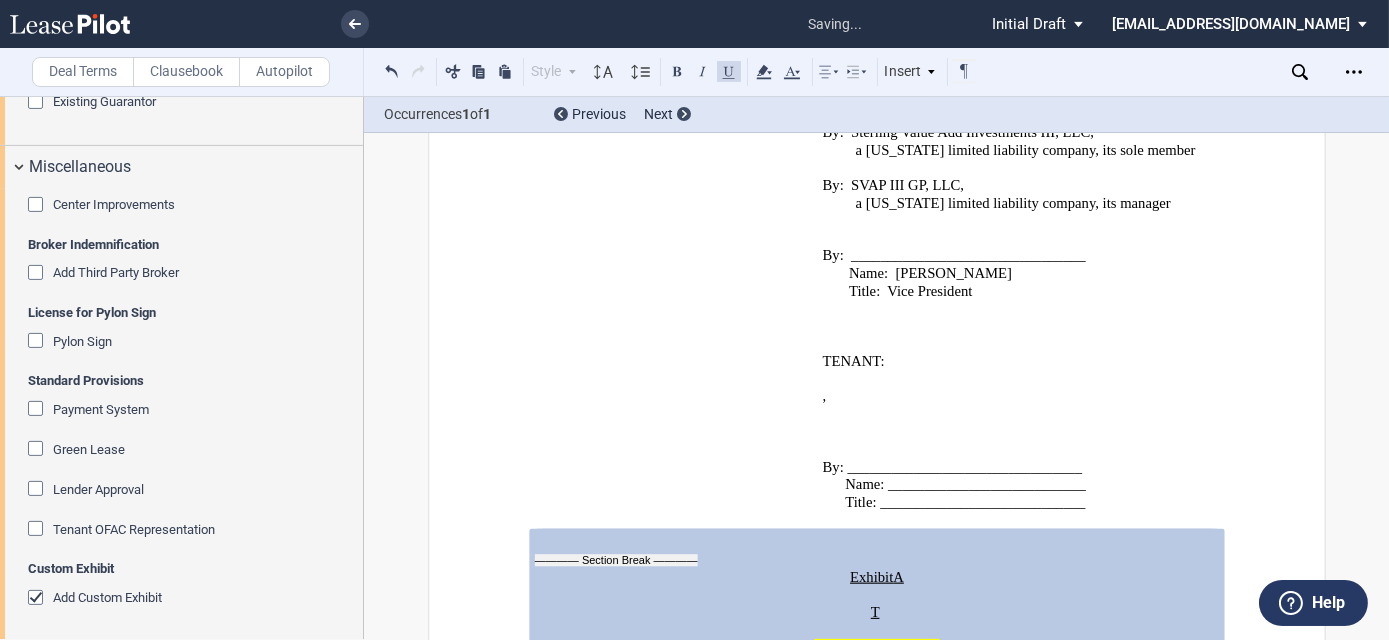 type 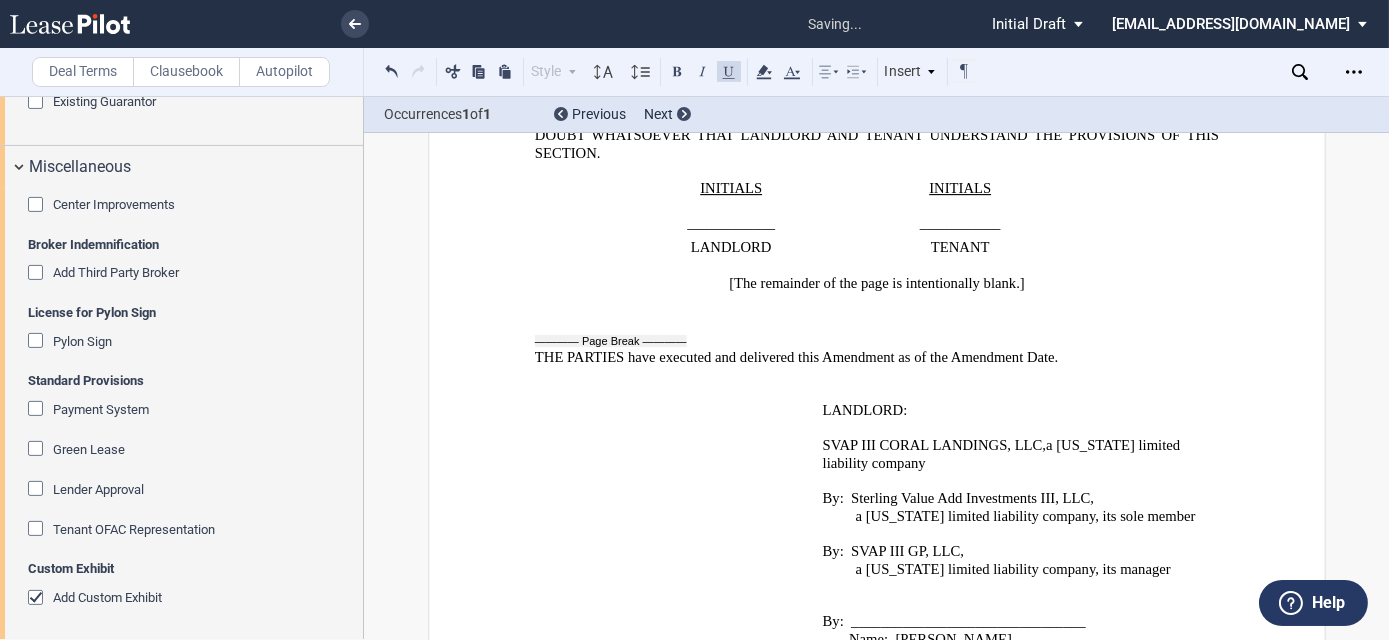 scroll, scrollTop: 2424, scrollLeft: 0, axis: vertical 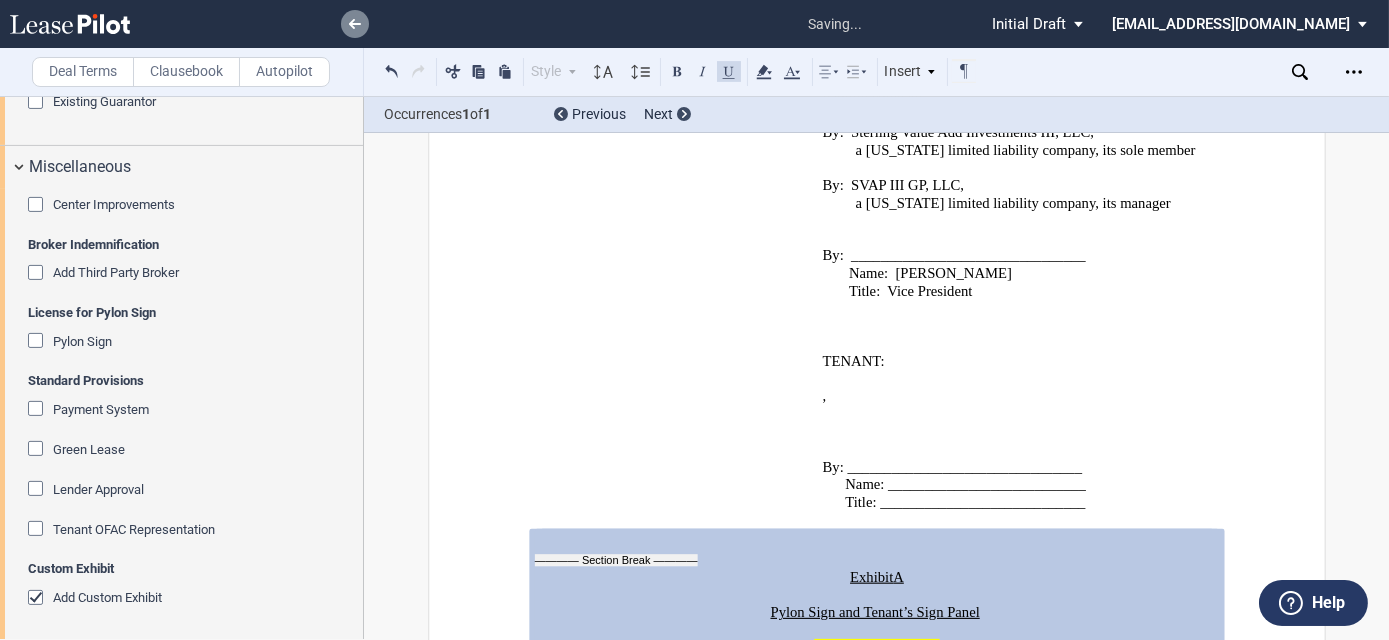 click at bounding box center [355, 24] 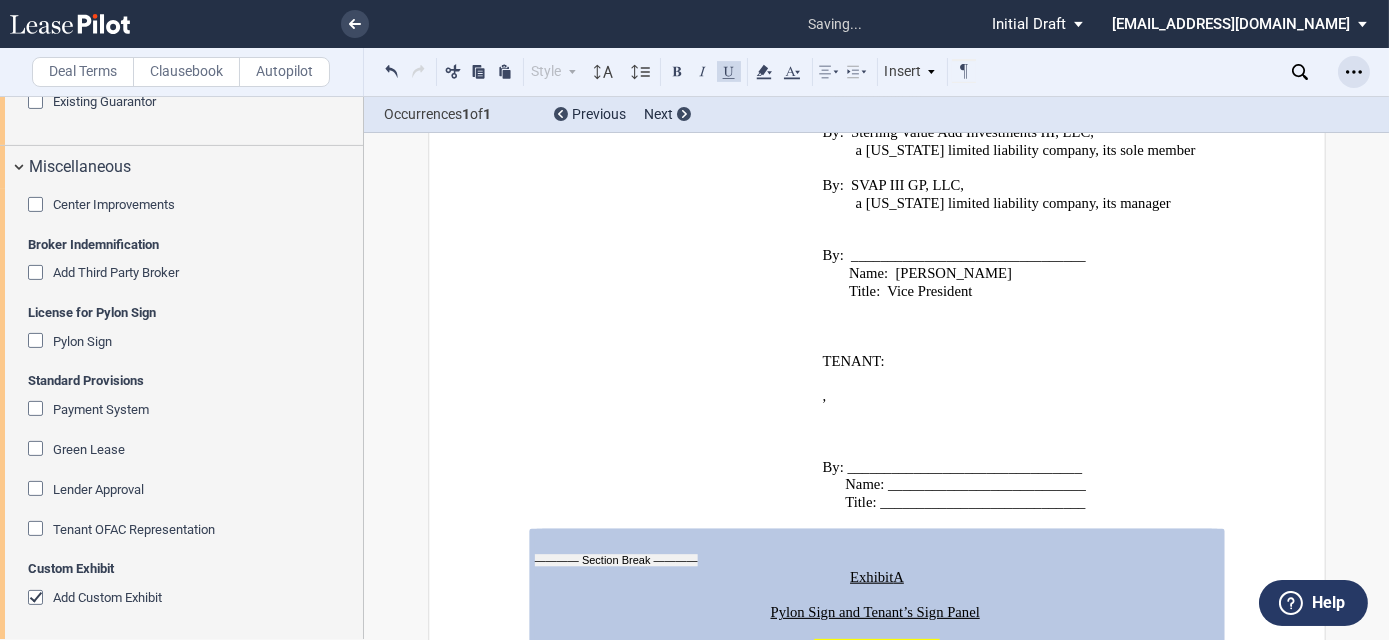 click 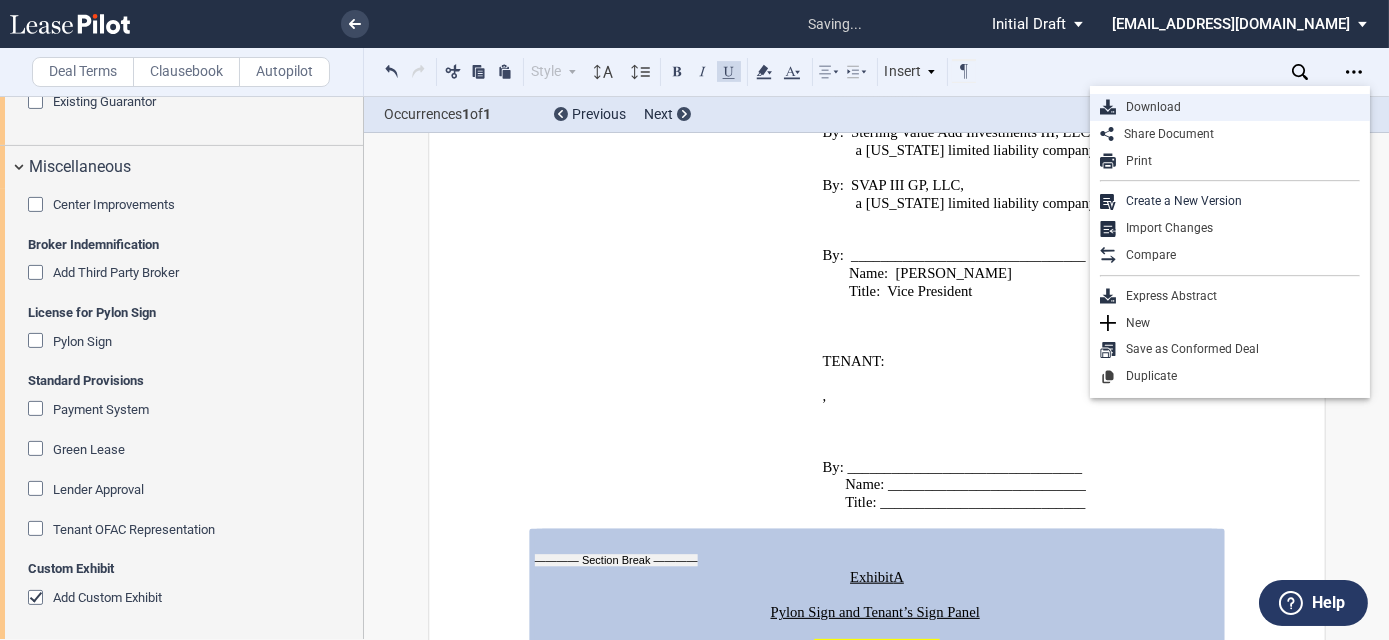 click on "Download" at bounding box center [1238, 107] 